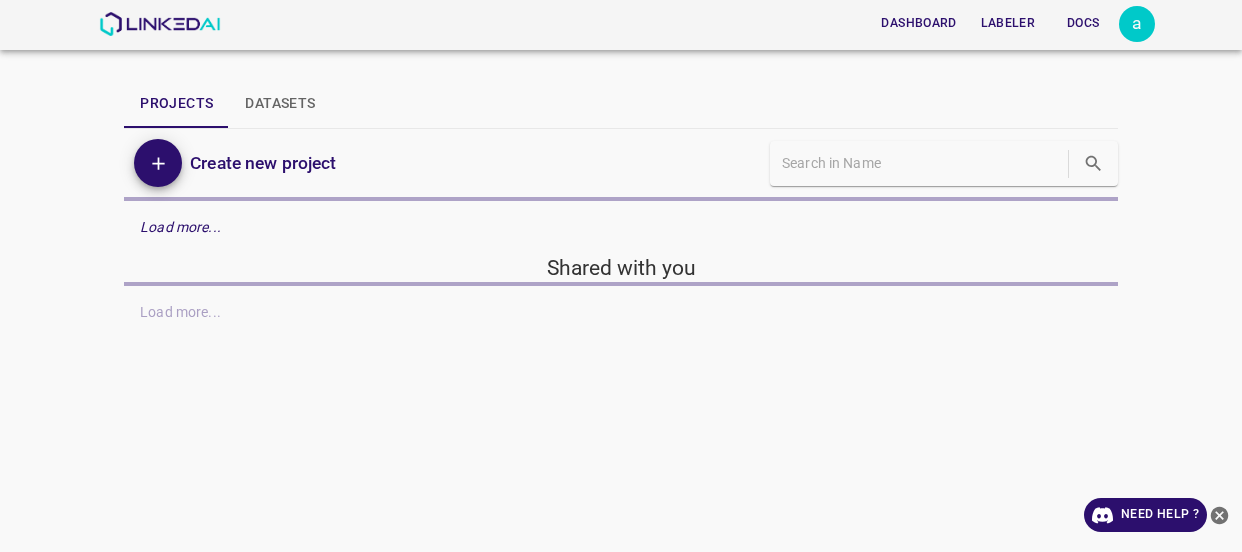 scroll, scrollTop: 0, scrollLeft: 0, axis: both 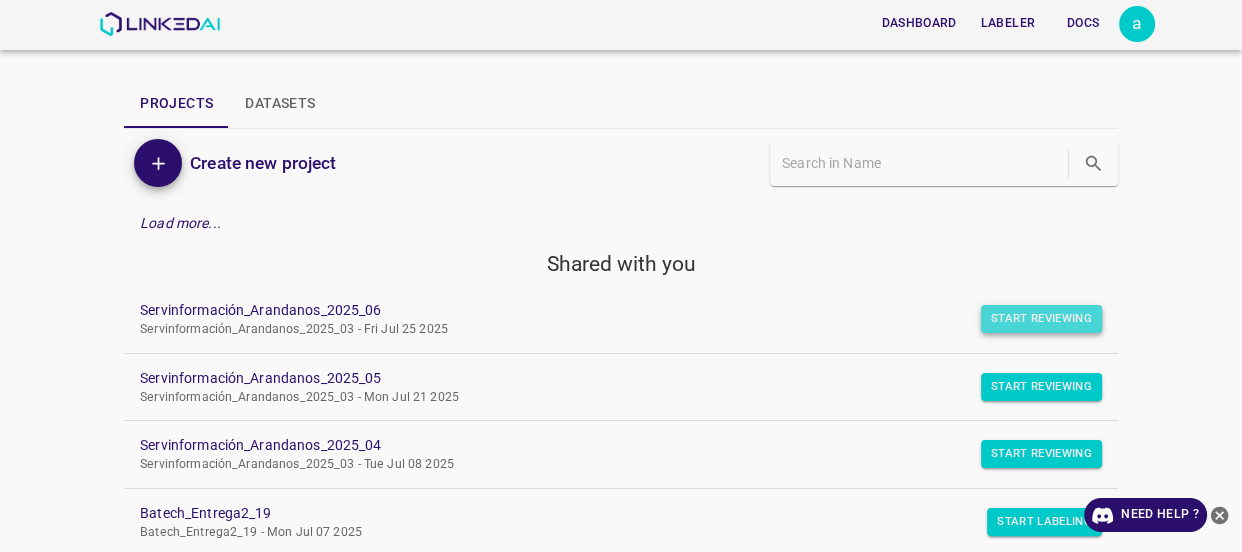 click on "Start Reviewing" at bounding box center [1041, 319] 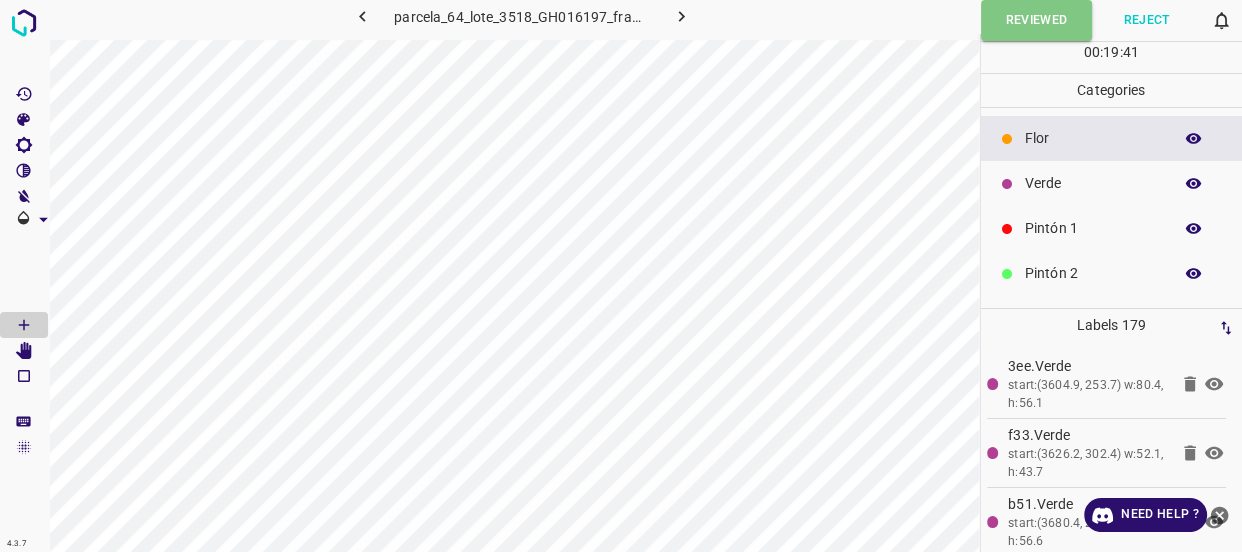 click 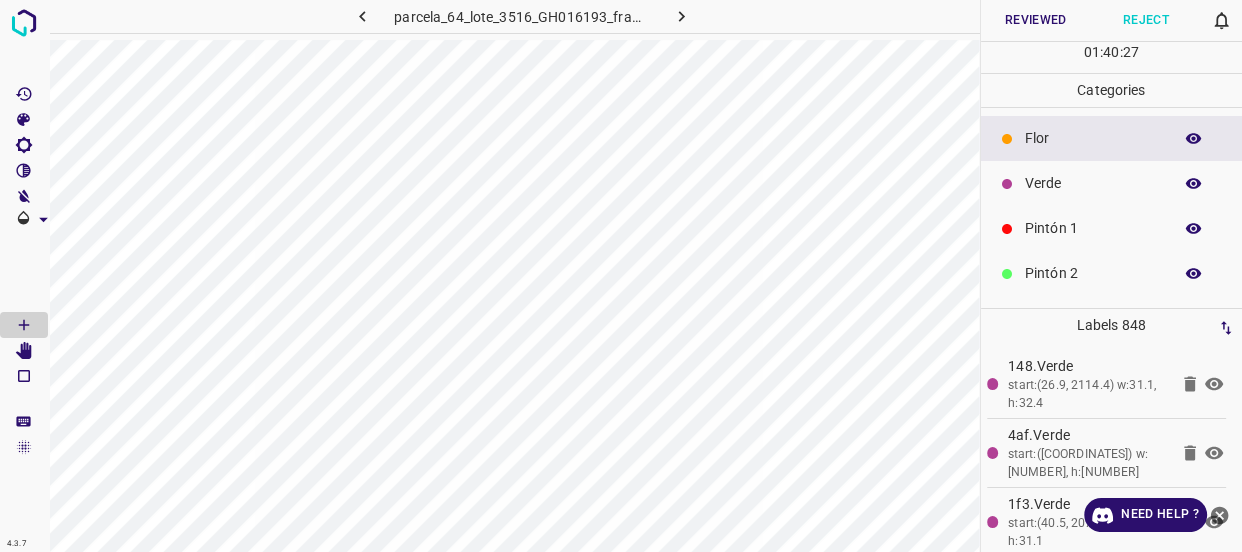 click on "Verde" at bounding box center (1093, 183) 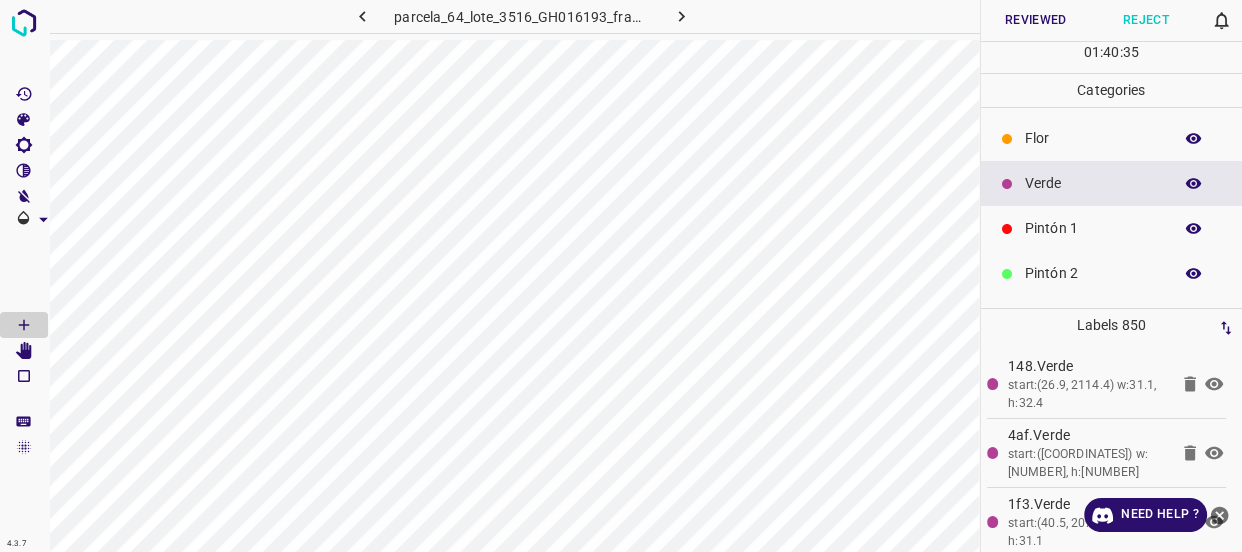 click on "Flor" at bounding box center [1093, 138] 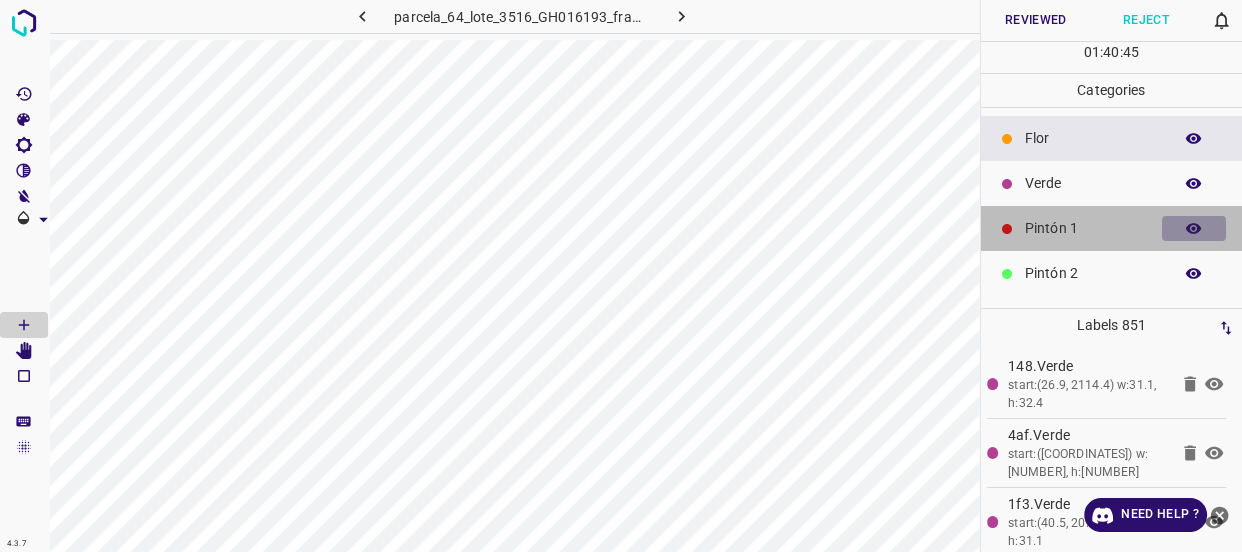 click 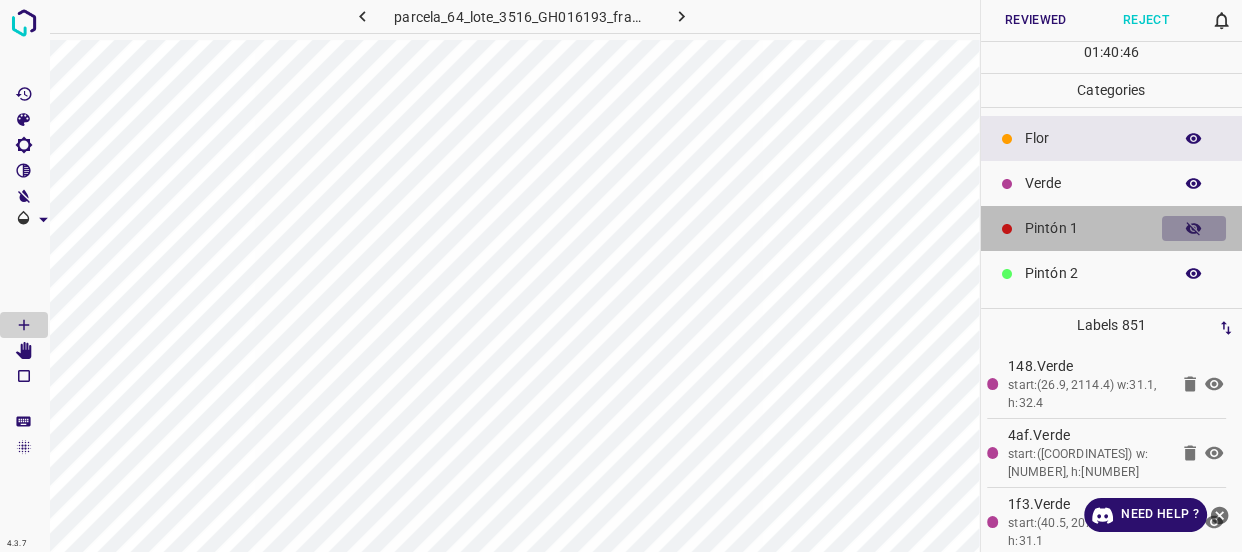 click 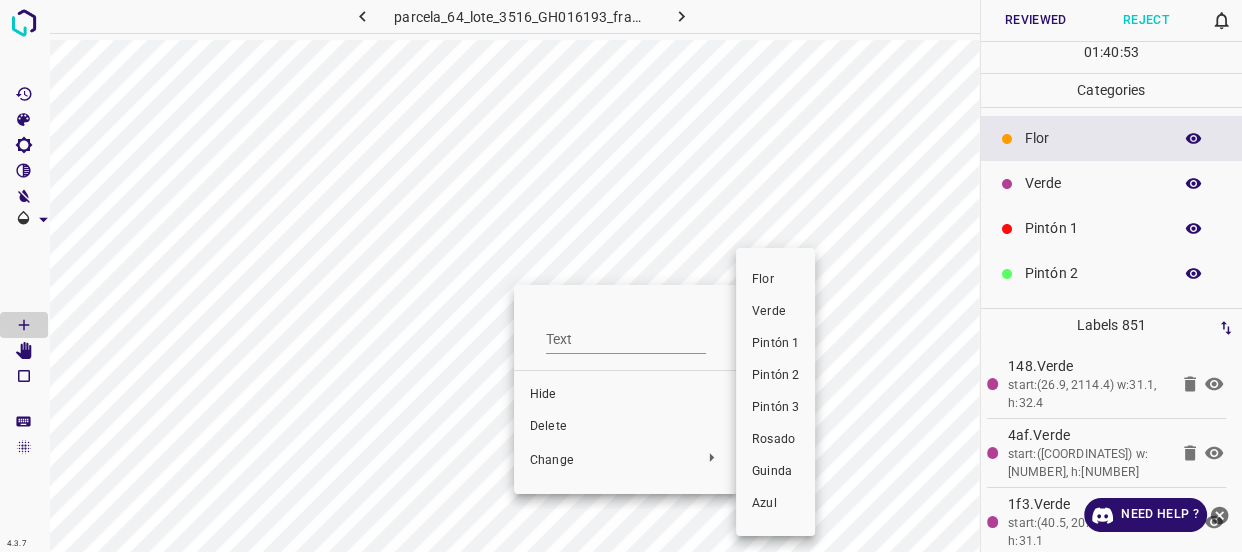 click on "Verde" at bounding box center (775, 312) 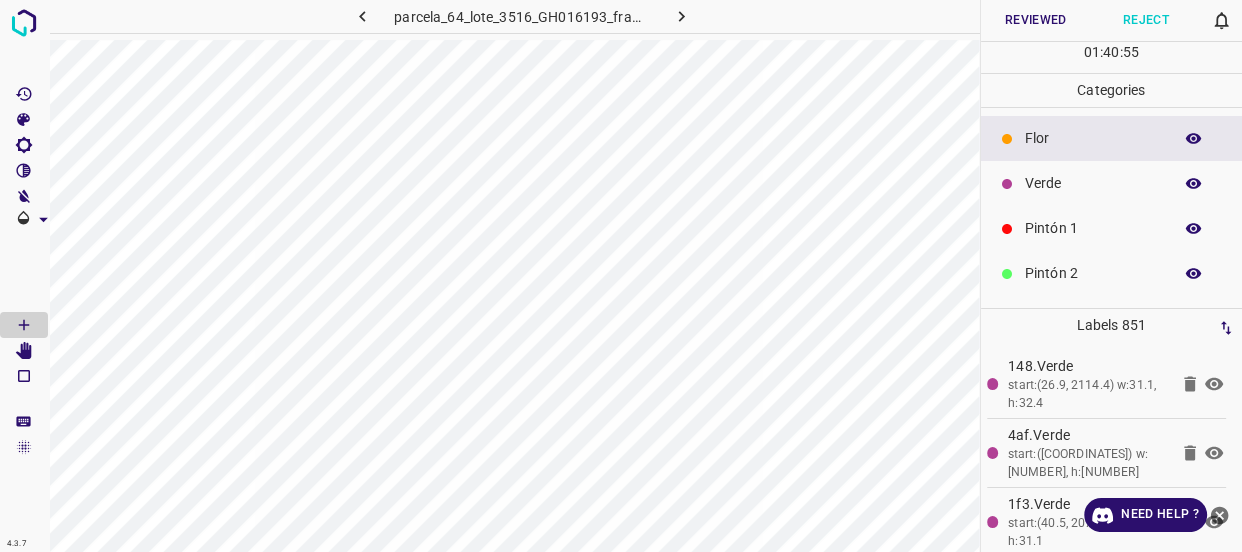 click 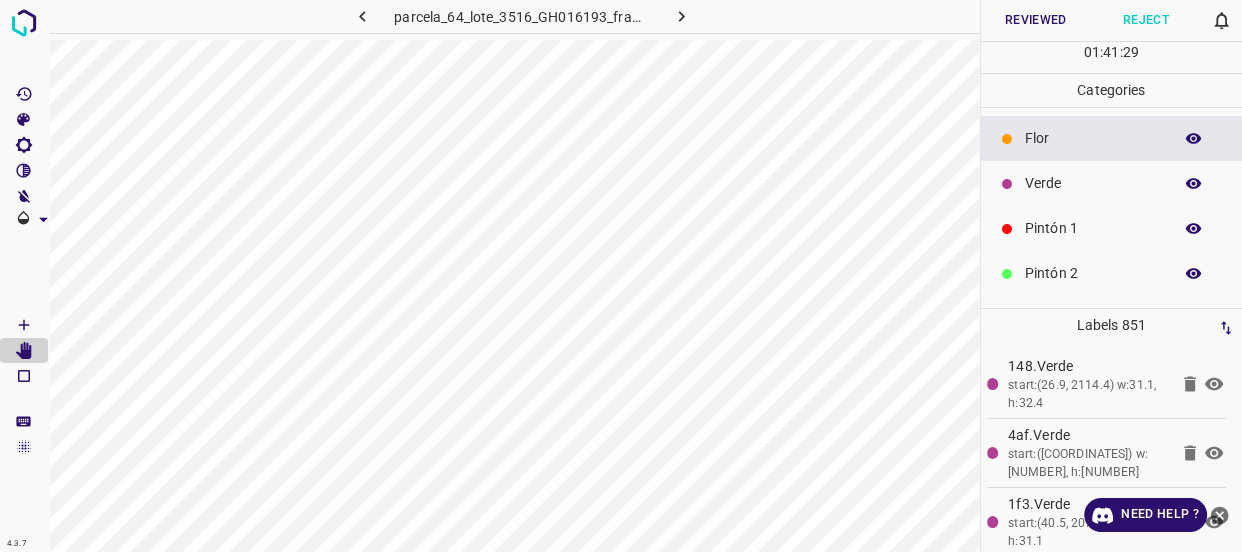 click 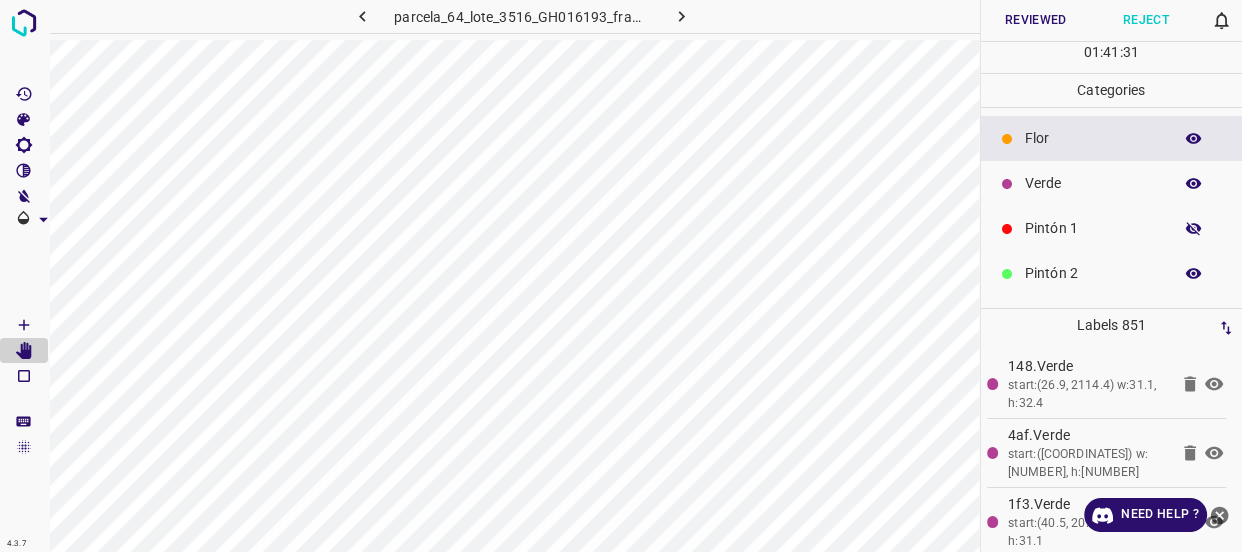 click 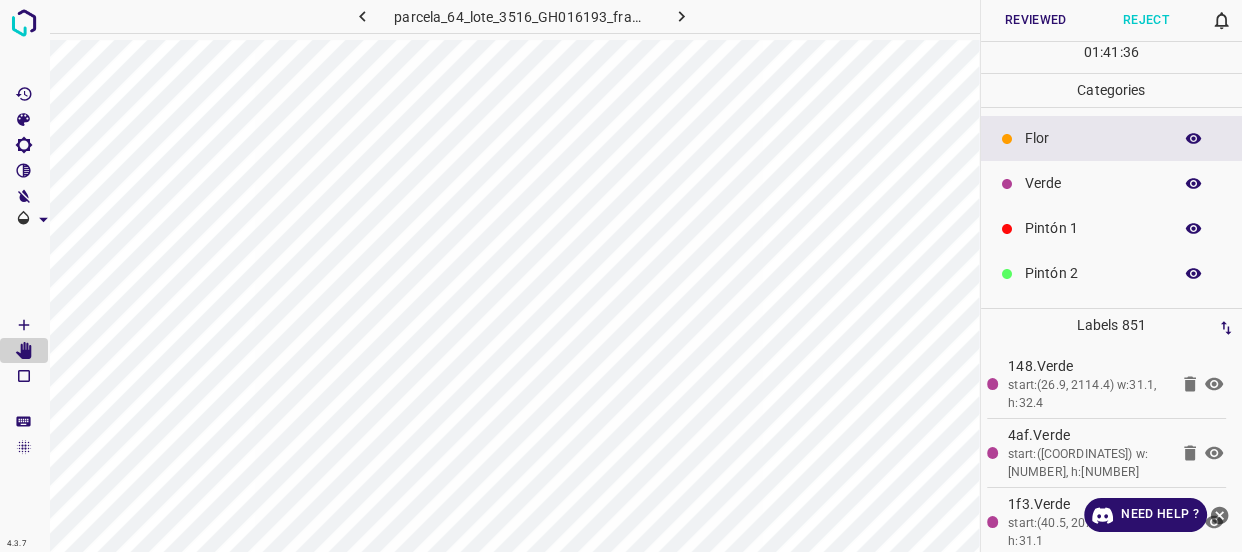 click 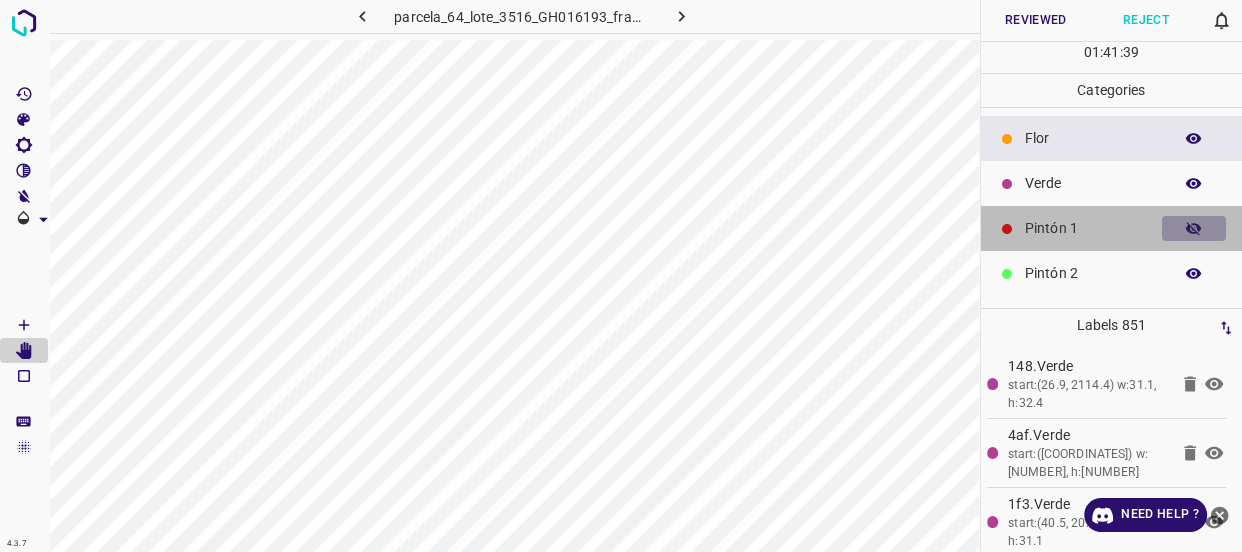 click 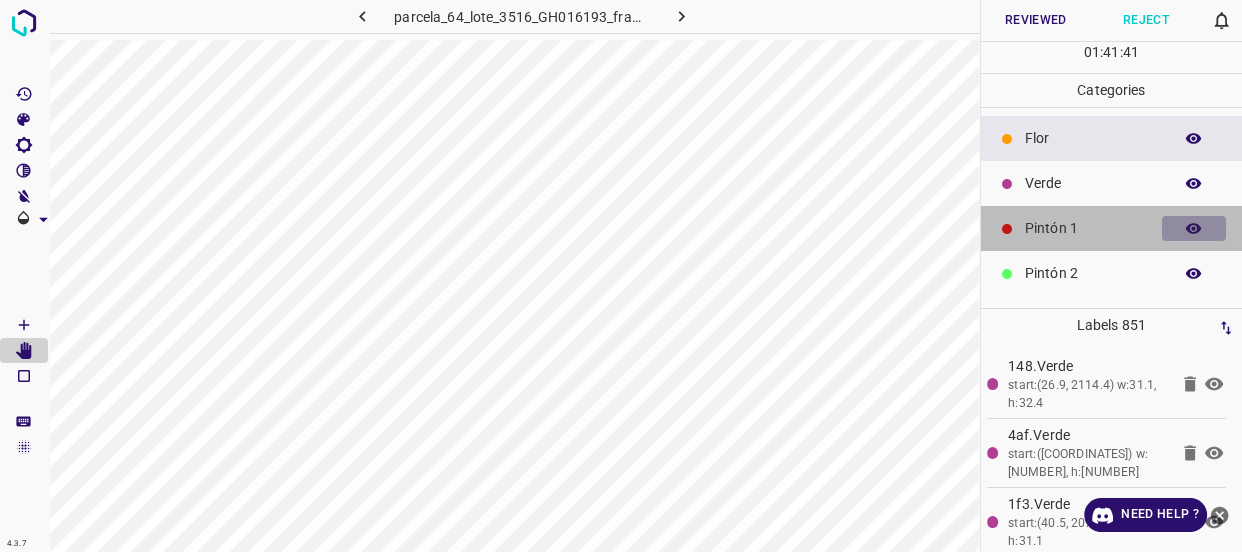 click 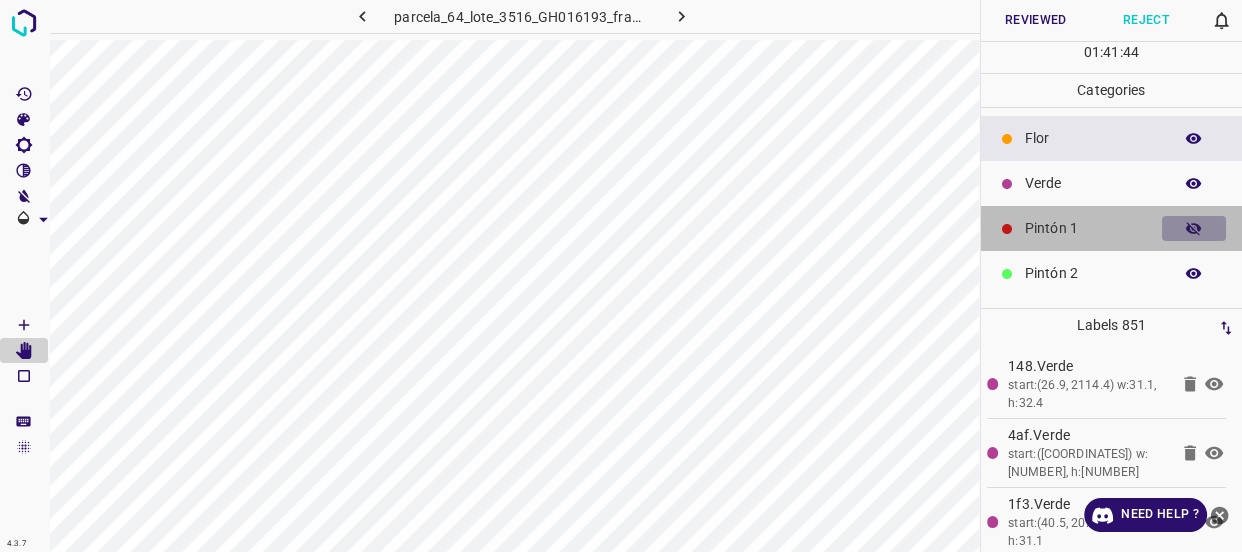 click 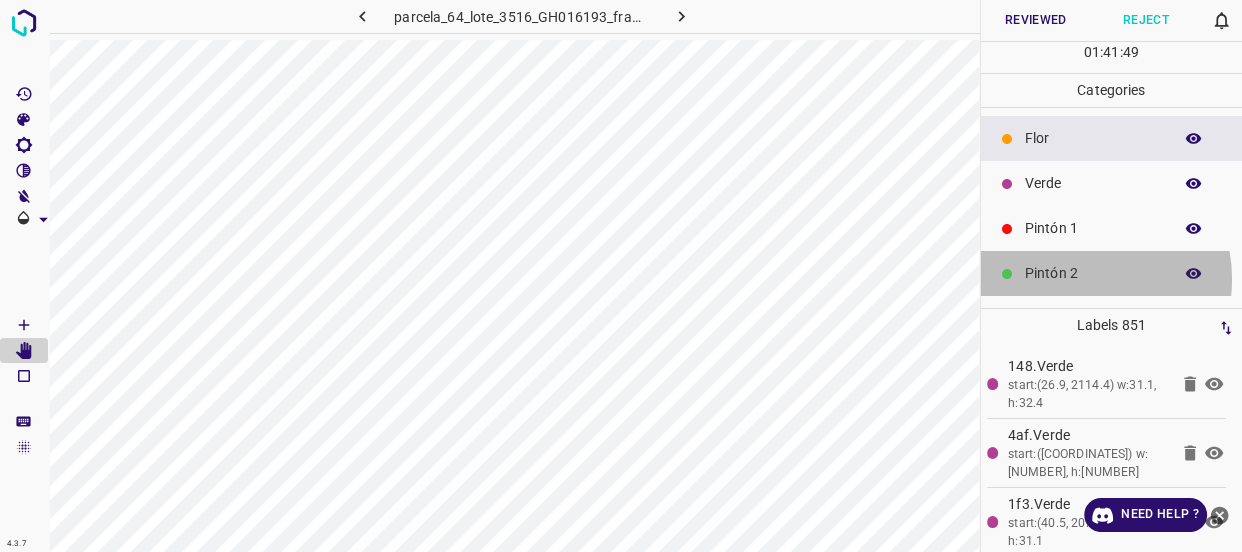 click on "Pintón 2" at bounding box center (1093, 273) 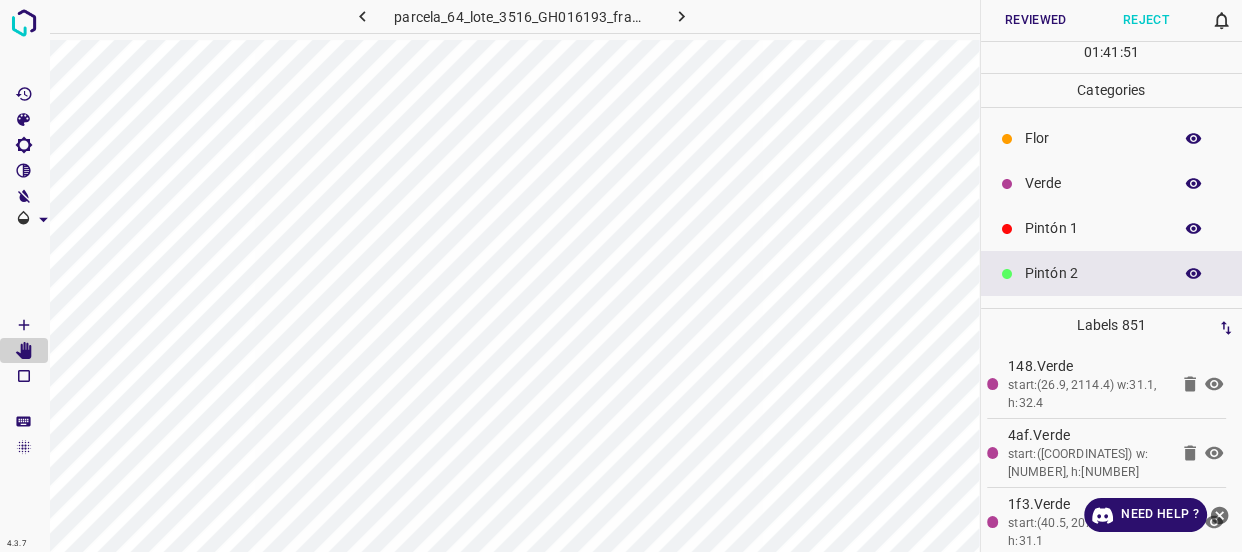 click 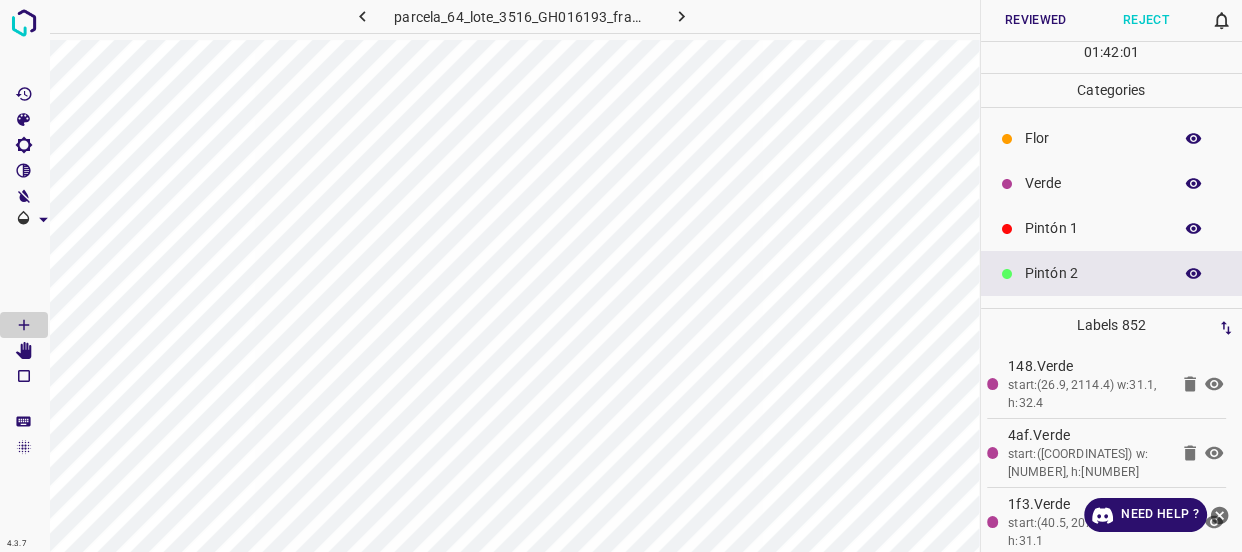 click 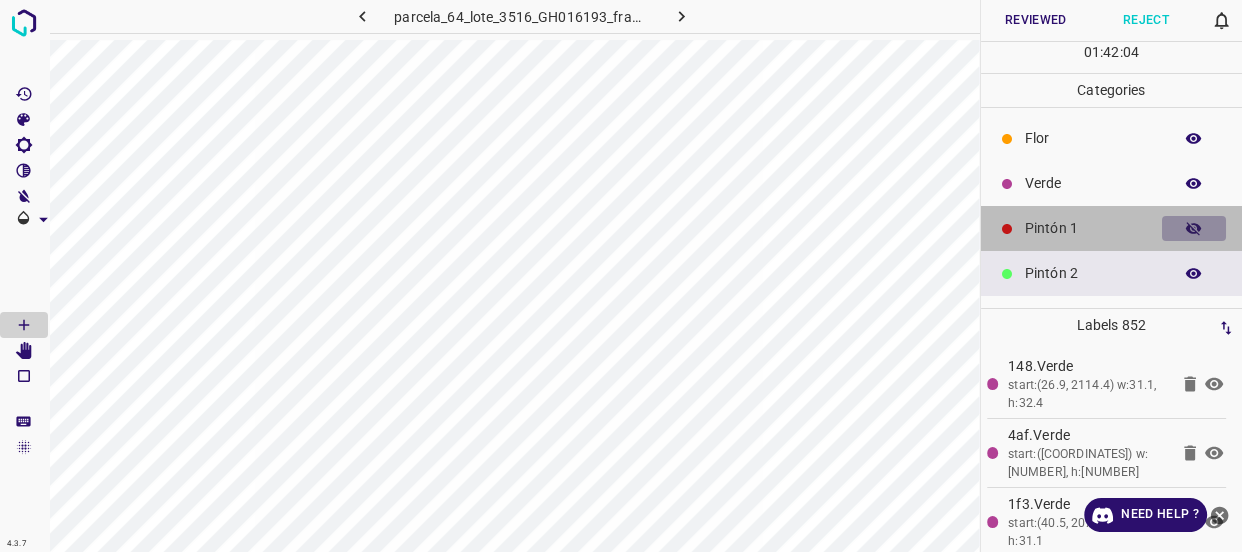click 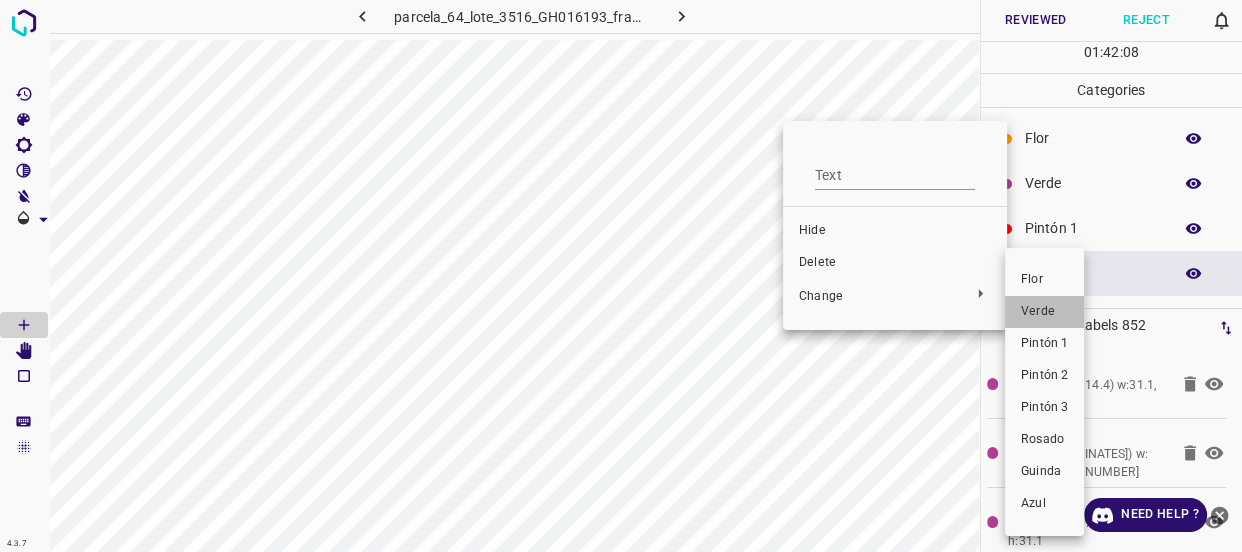 drag, startPoint x: 1054, startPoint y: 310, endPoint x: 884, endPoint y: 100, distance: 270.18512 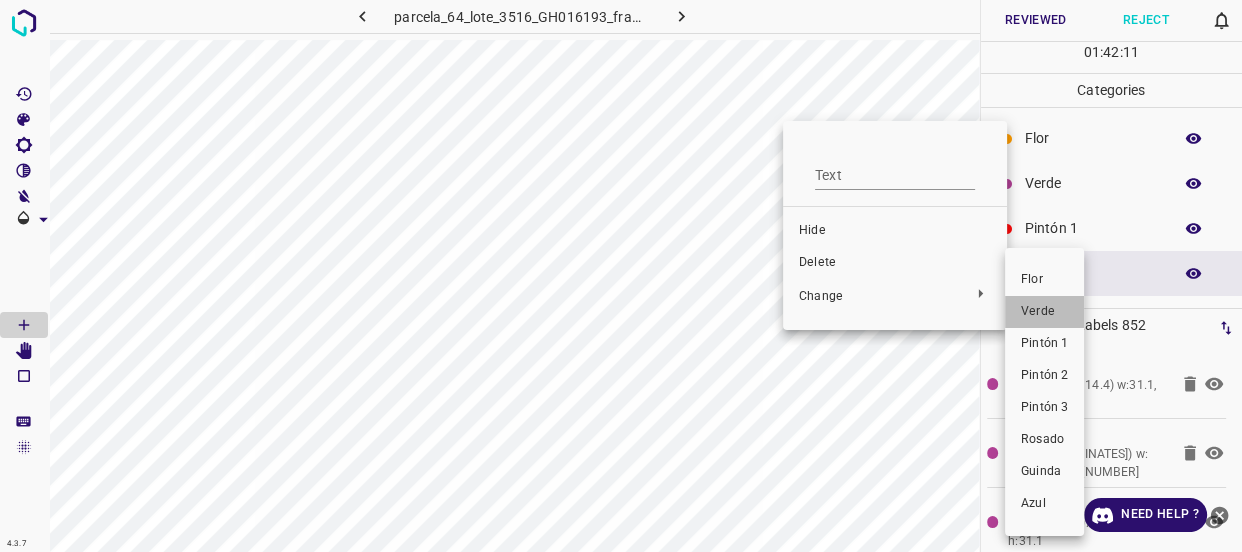 drag, startPoint x: 1064, startPoint y: 312, endPoint x: 772, endPoint y: 101, distance: 360.25687 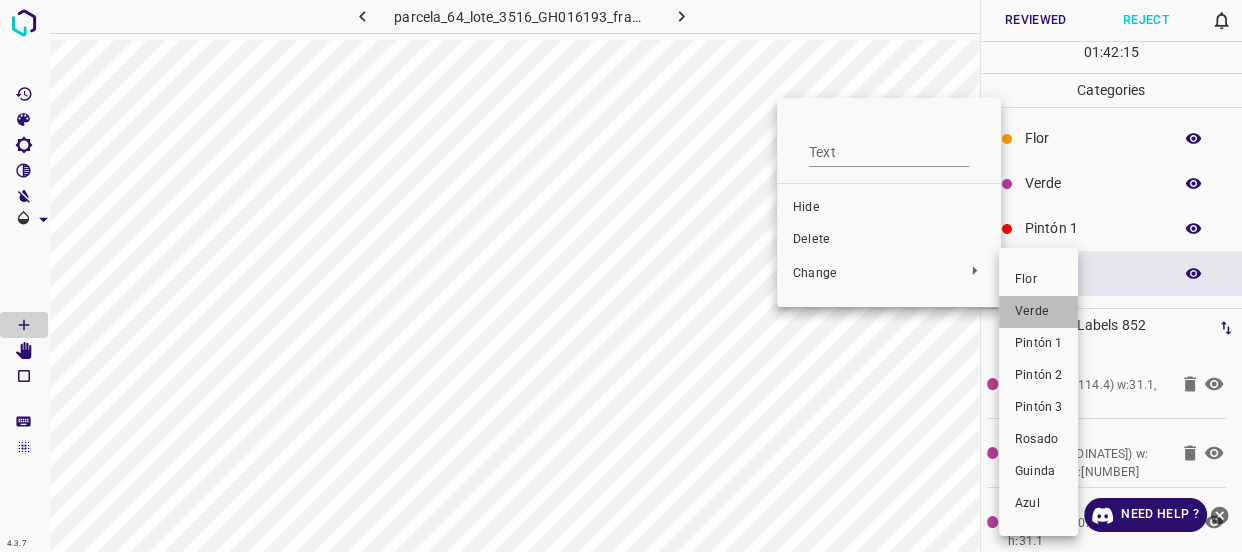 drag, startPoint x: 1033, startPoint y: 309, endPoint x: 763, endPoint y: 119, distance: 330.1515 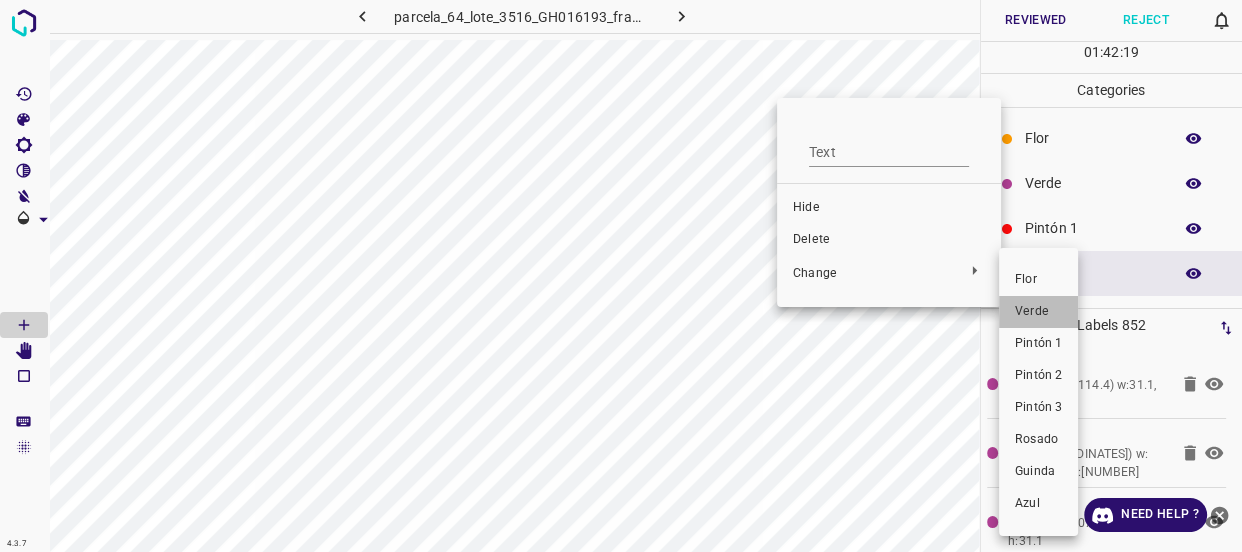 drag, startPoint x: 1033, startPoint y: 310, endPoint x: 752, endPoint y: 140, distance: 328.422 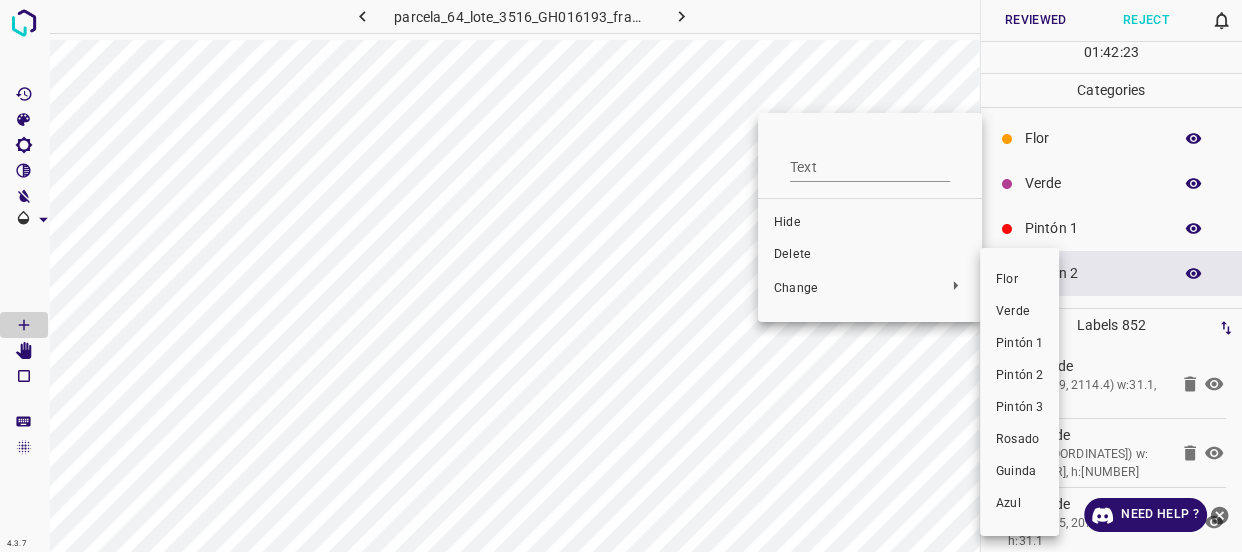 click on "Verde" at bounding box center [1019, 312] 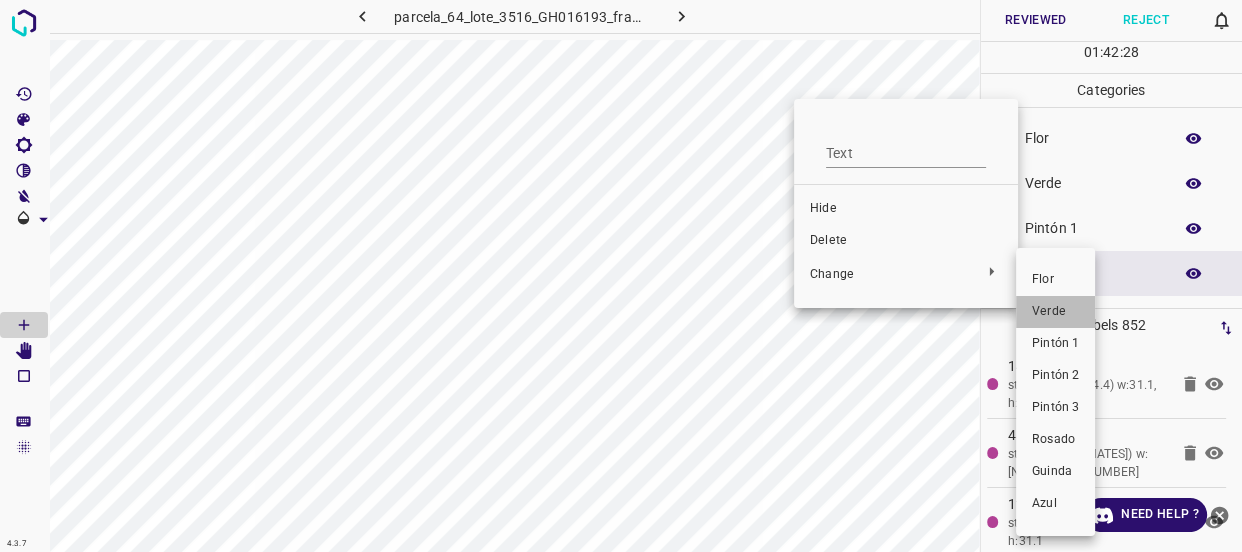 click on "Verde" at bounding box center (1055, 312) 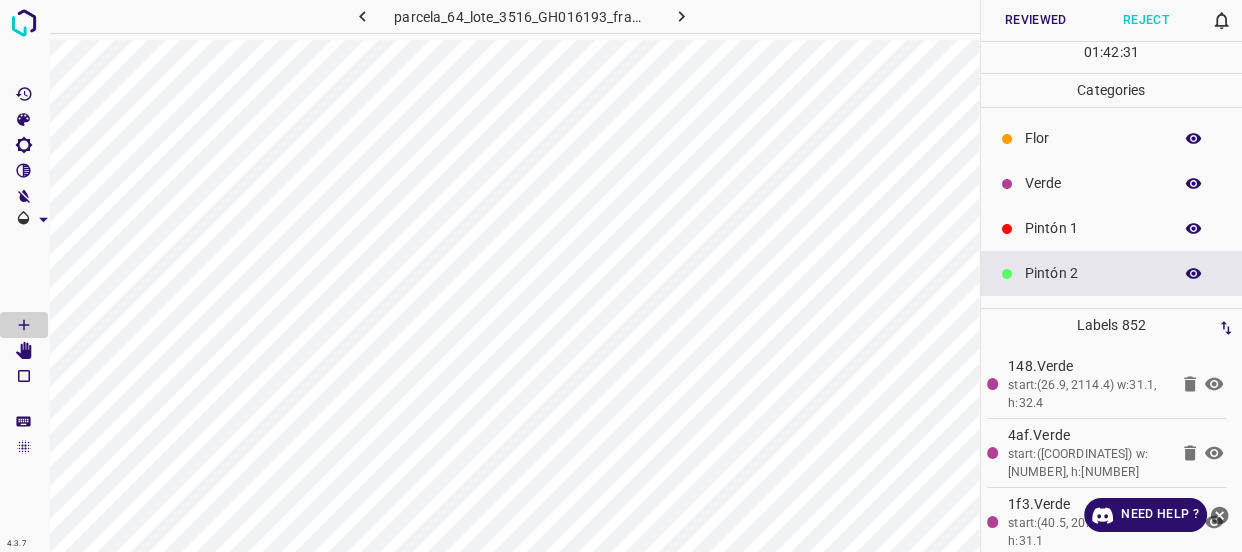 click on "Verde" at bounding box center [1093, 183] 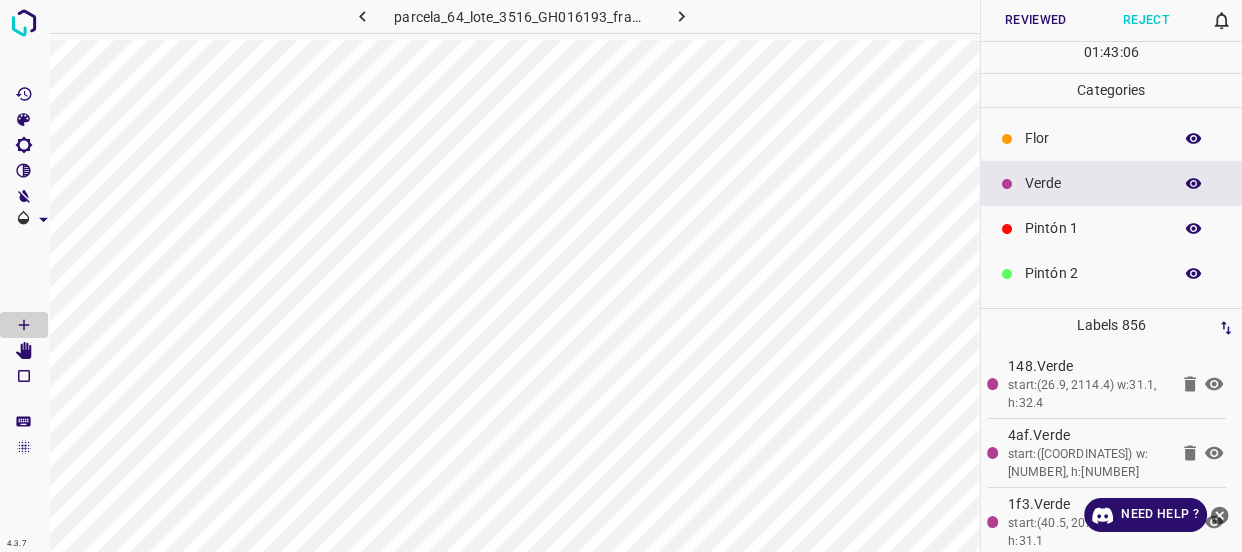 click on "Flor" at bounding box center (1093, 138) 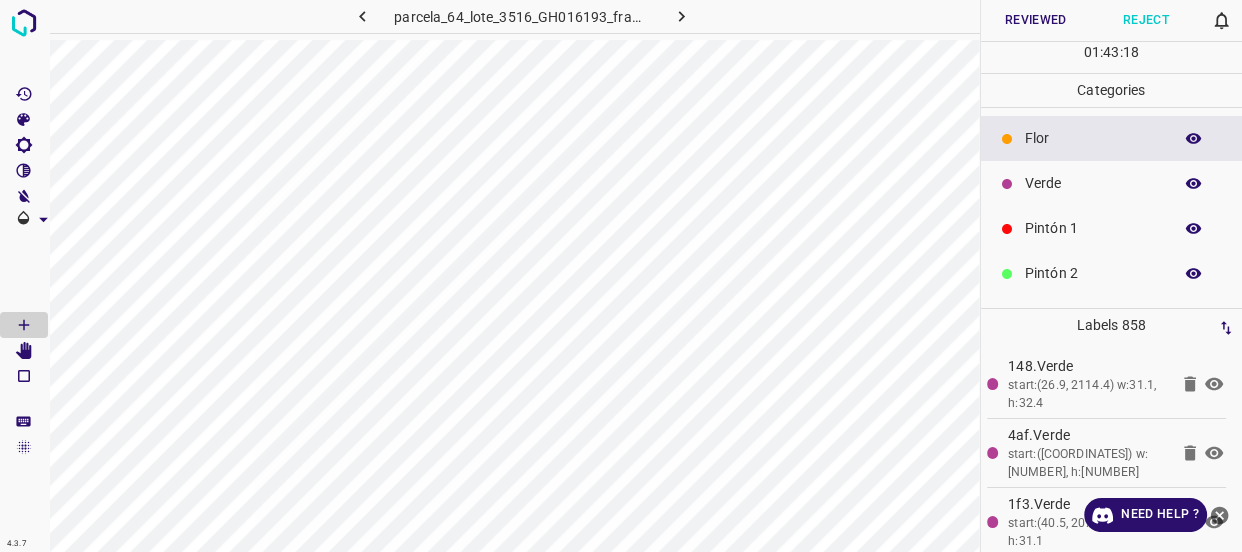 click 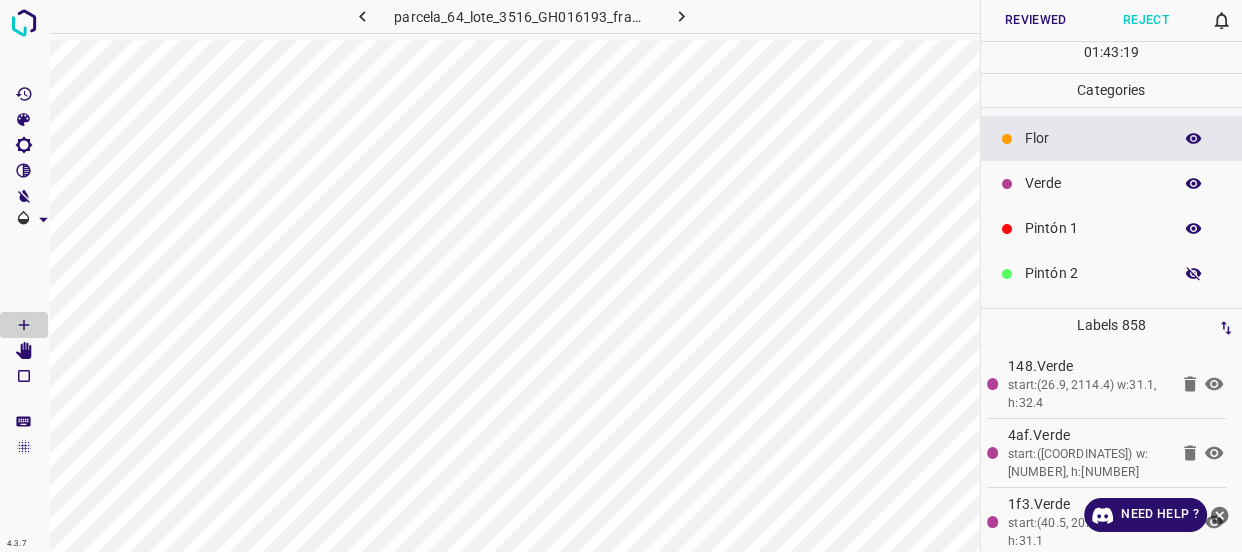 click 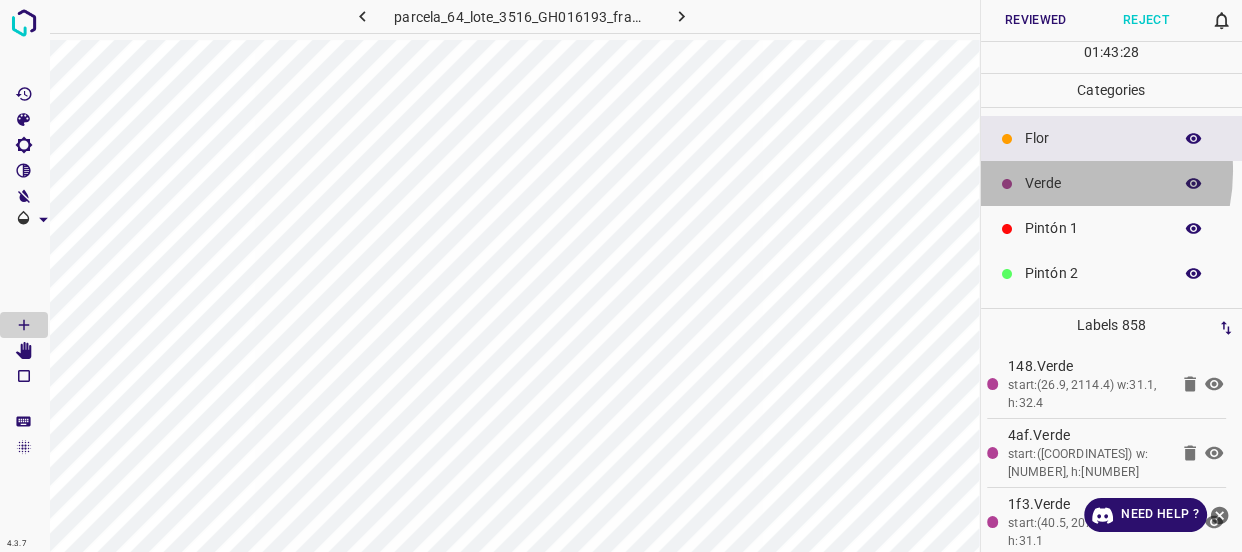 click on "Verde" at bounding box center [1093, 183] 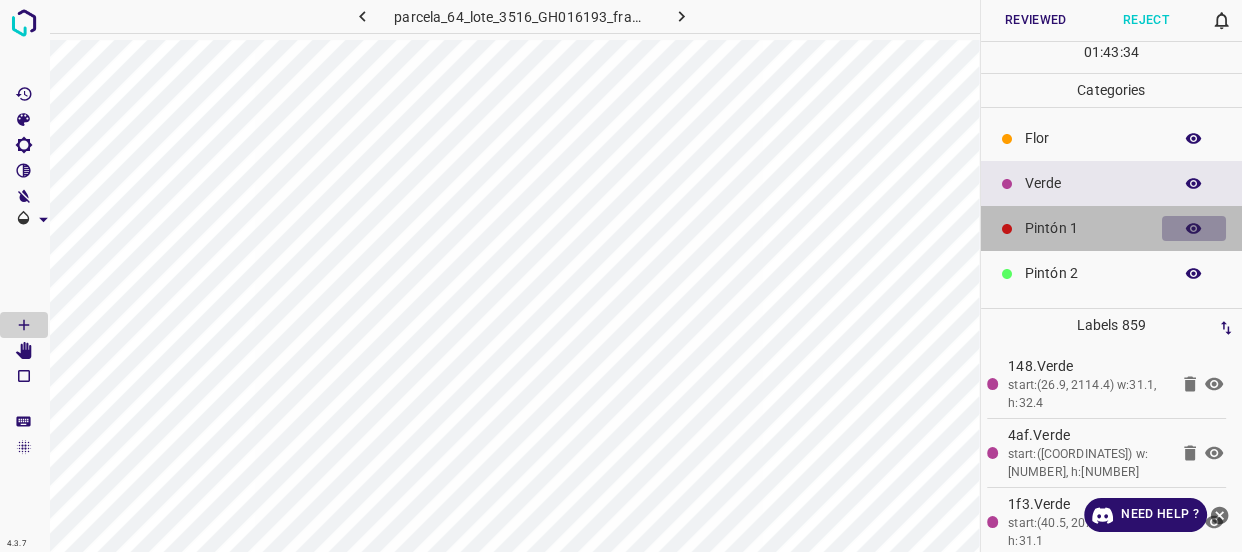 click 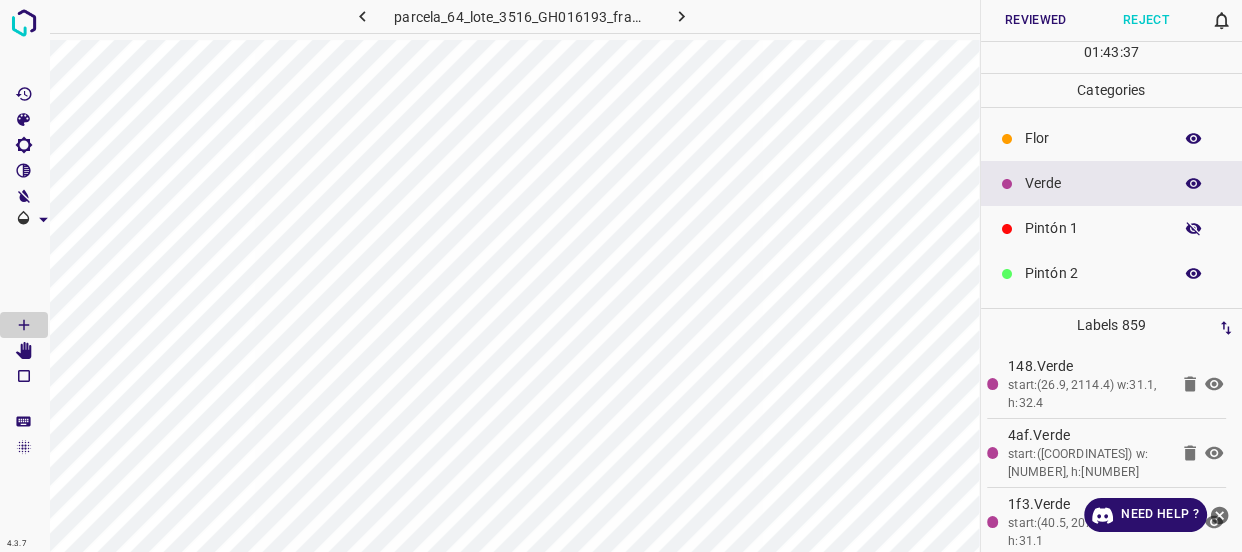 click 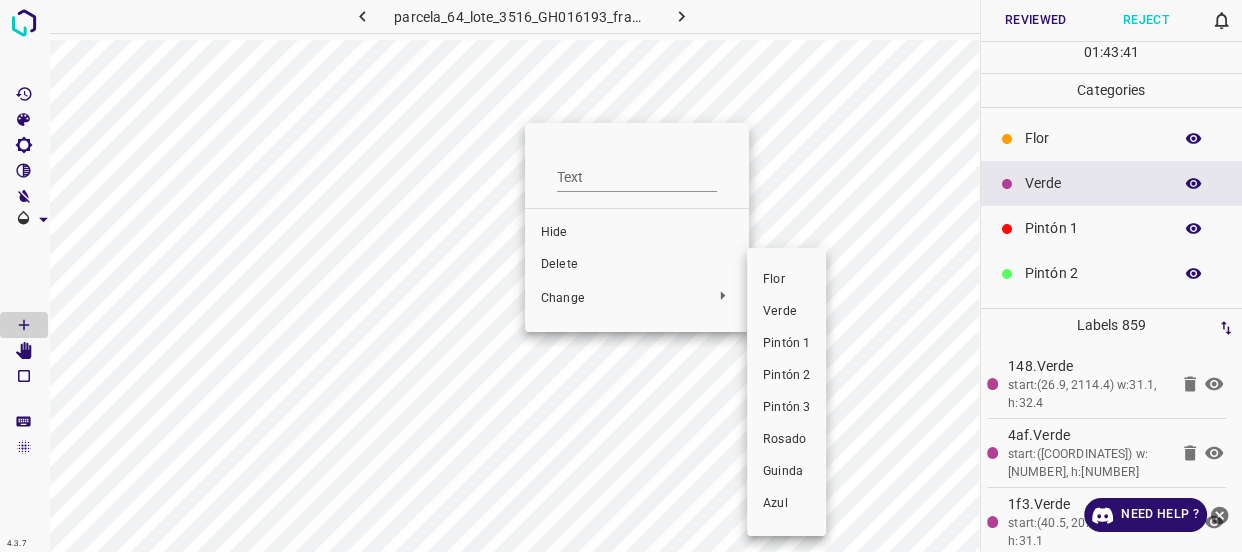 click on "Verde" at bounding box center [786, 312] 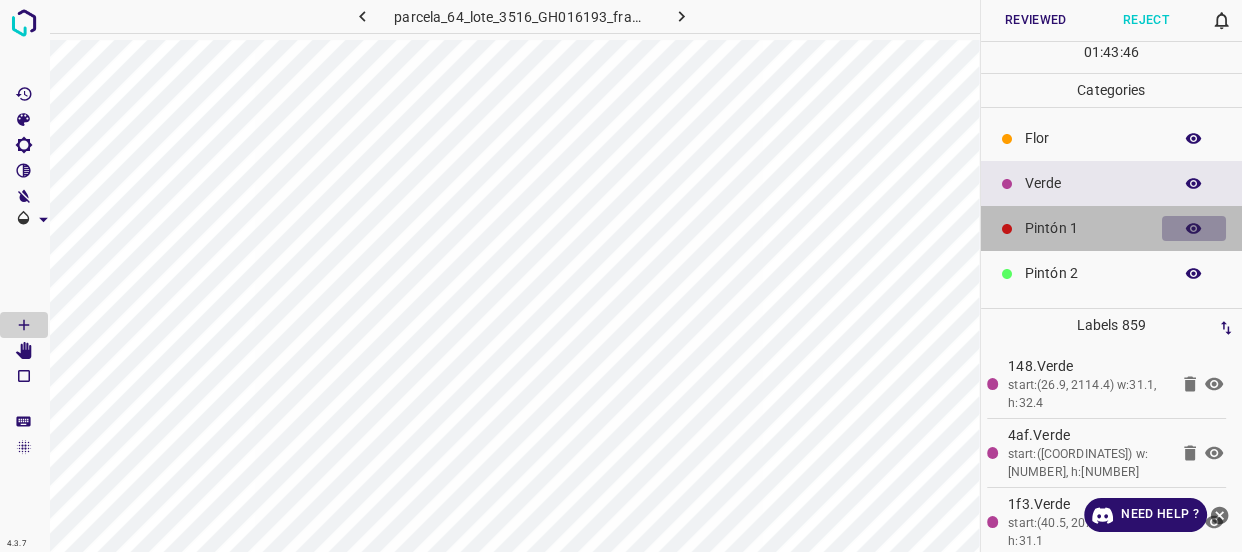 click 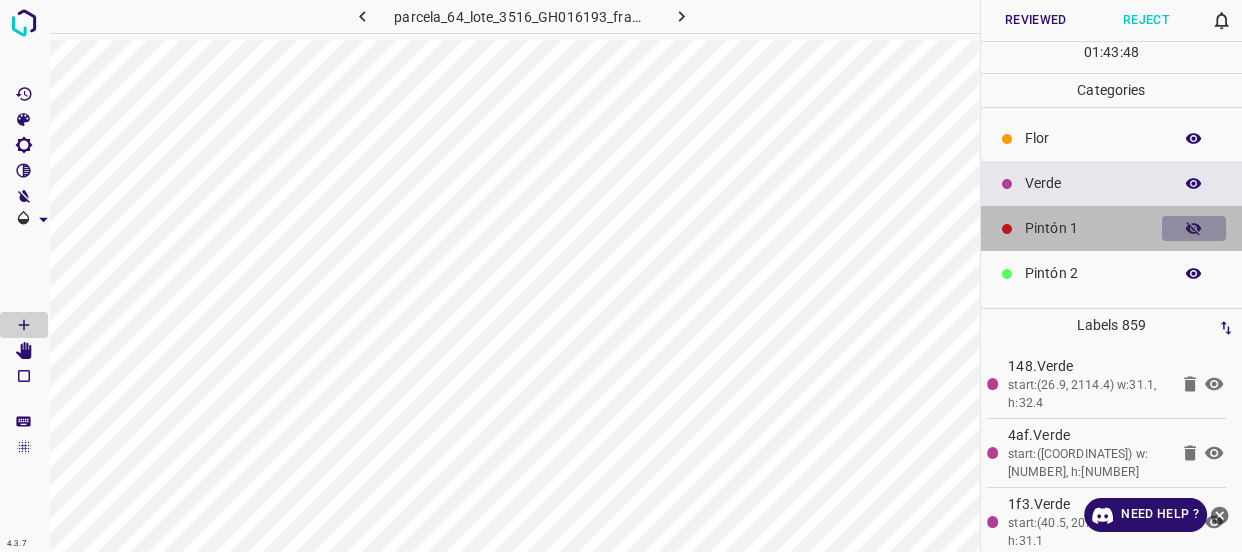 click 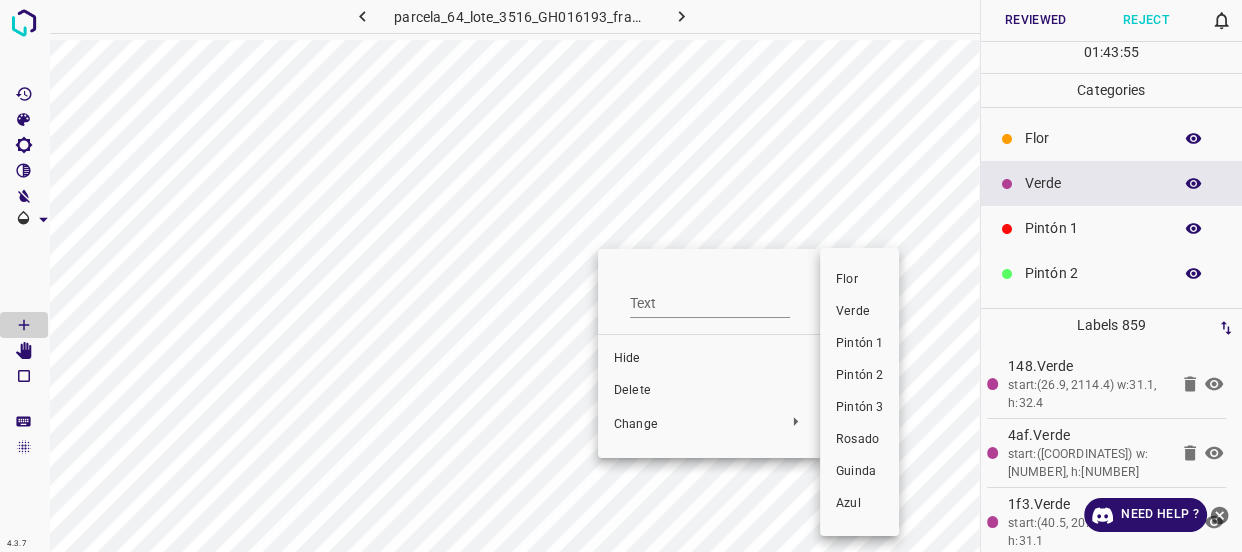 click on "Verde" at bounding box center (859, 312) 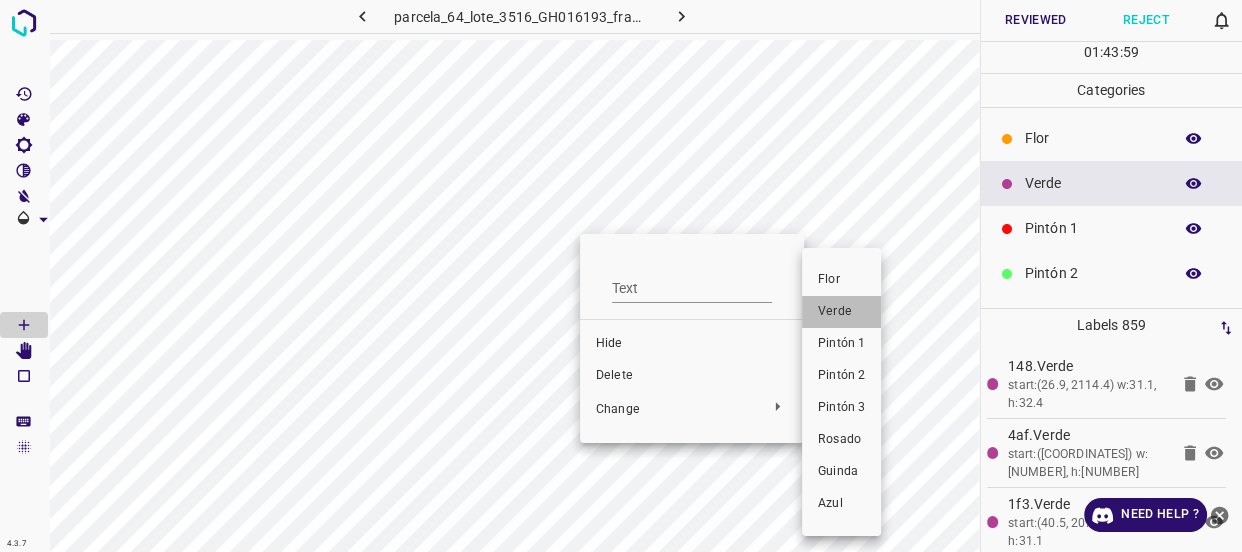 click on "Verde" at bounding box center [841, 312] 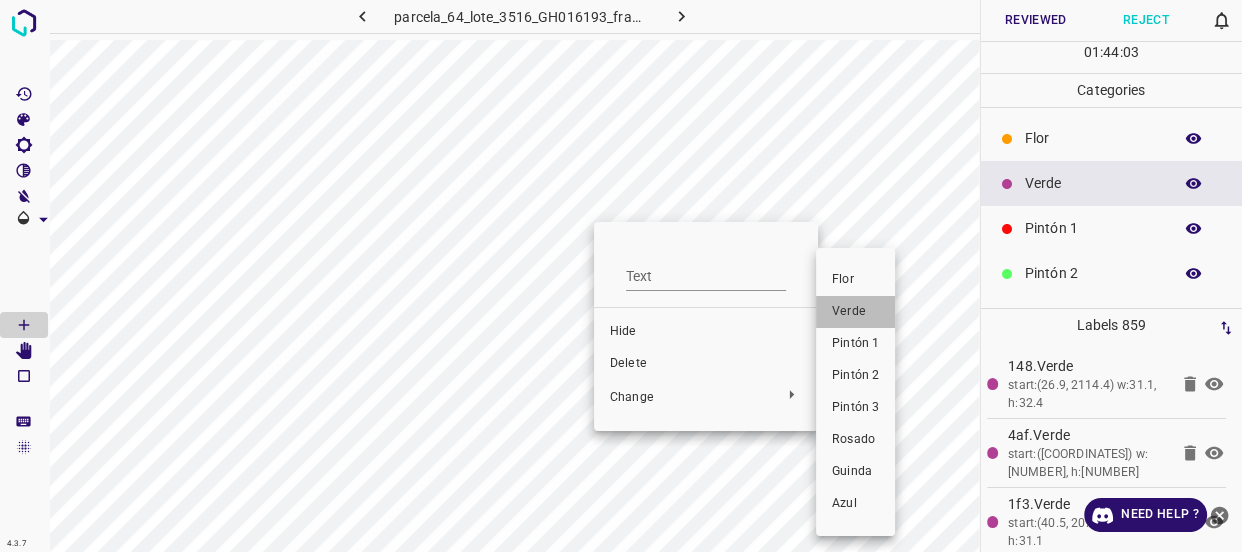 drag, startPoint x: 872, startPoint y: 309, endPoint x: 602, endPoint y: 269, distance: 272.94687 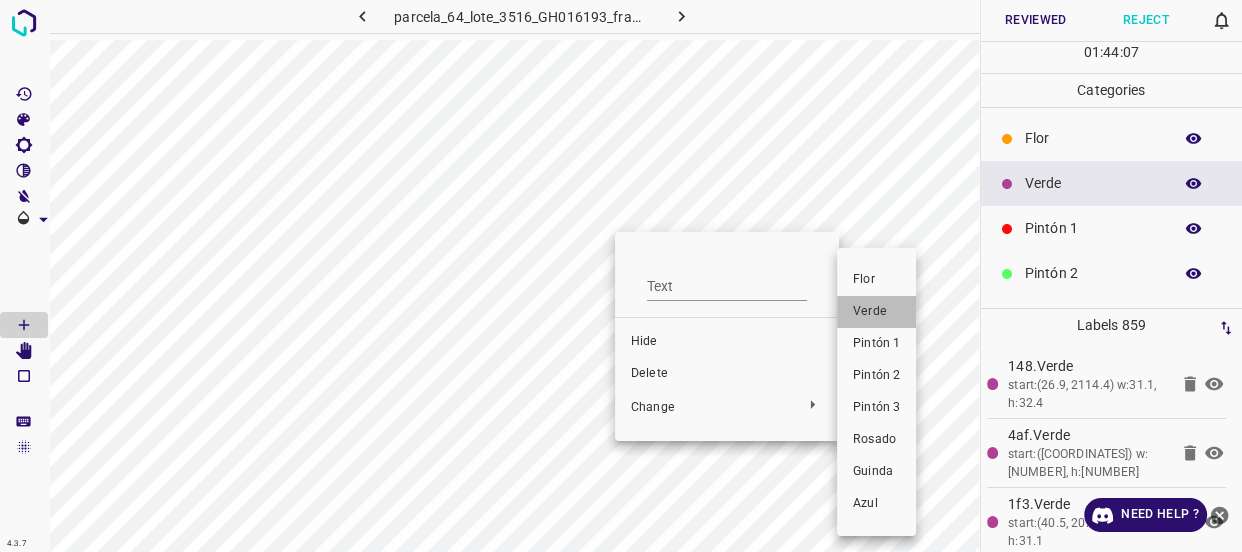 drag, startPoint x: 889, startPoint y: 320, endPoint x: 650, endPoint y: 268, distance: 244.59149 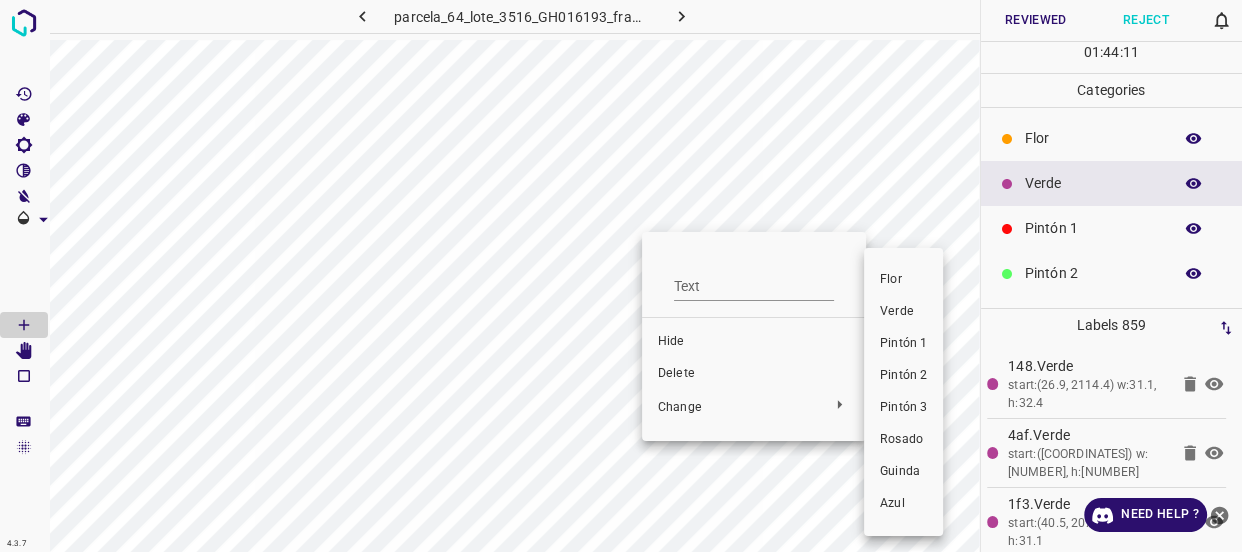 click on "Verde" at bounding box center [903, 312] 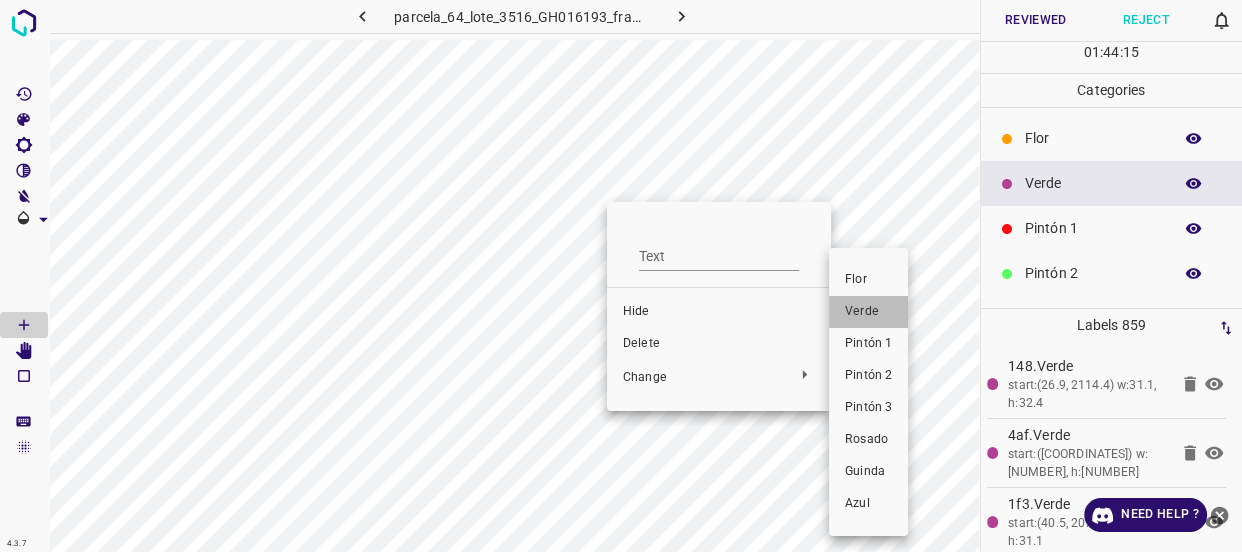 click on "Verde" at bounding box center (868, 312) 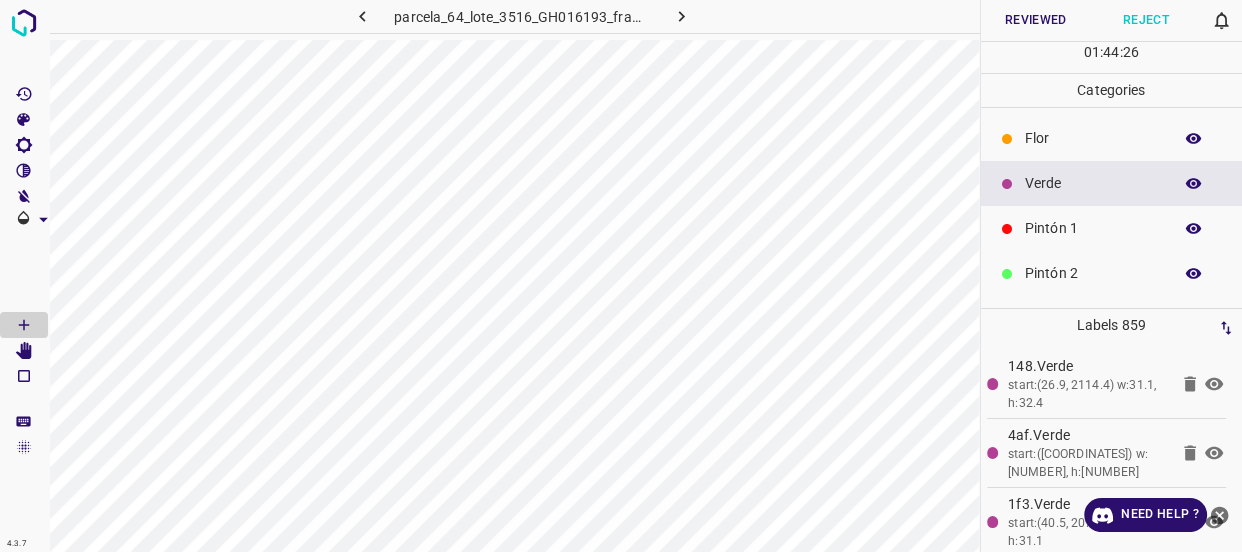 click on "Flor" at bounding box center (1093, 138) 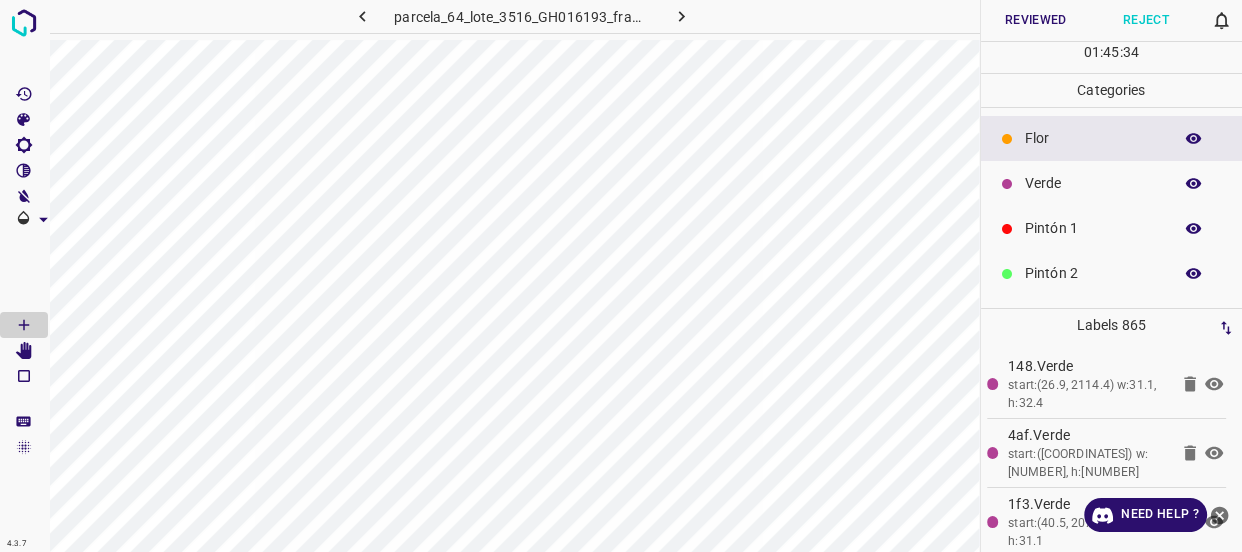 click 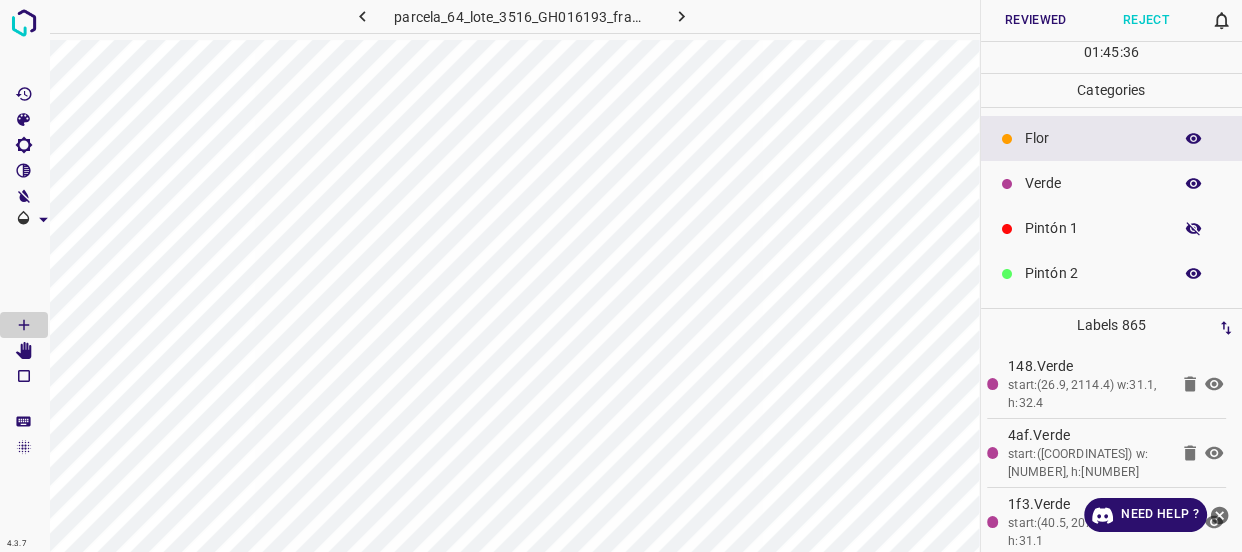click 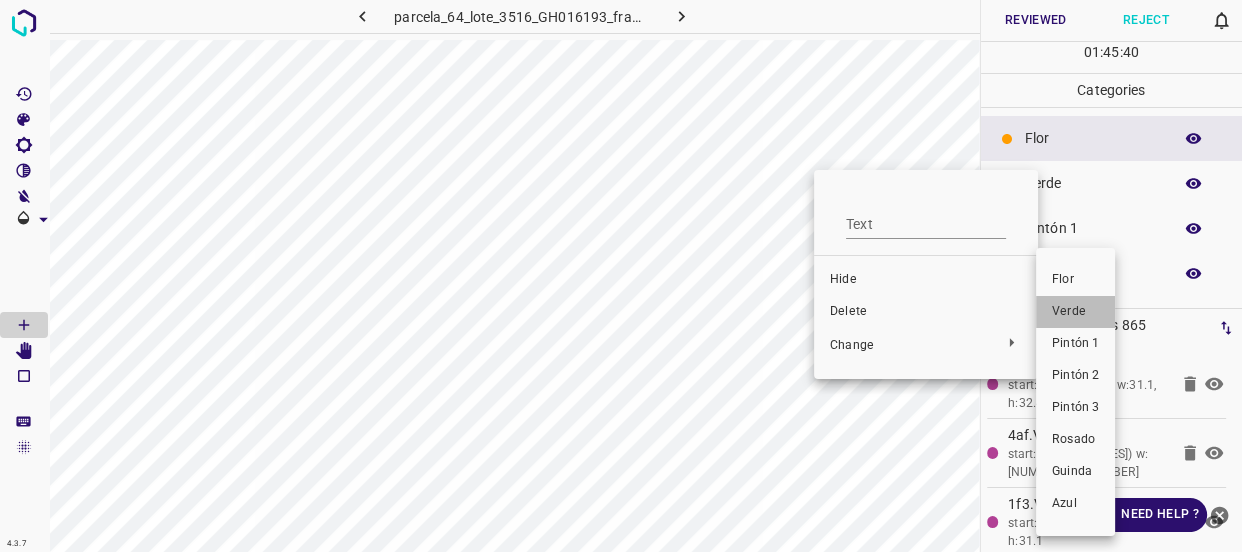 click on "Verde" at bounding box center [1075, 312] 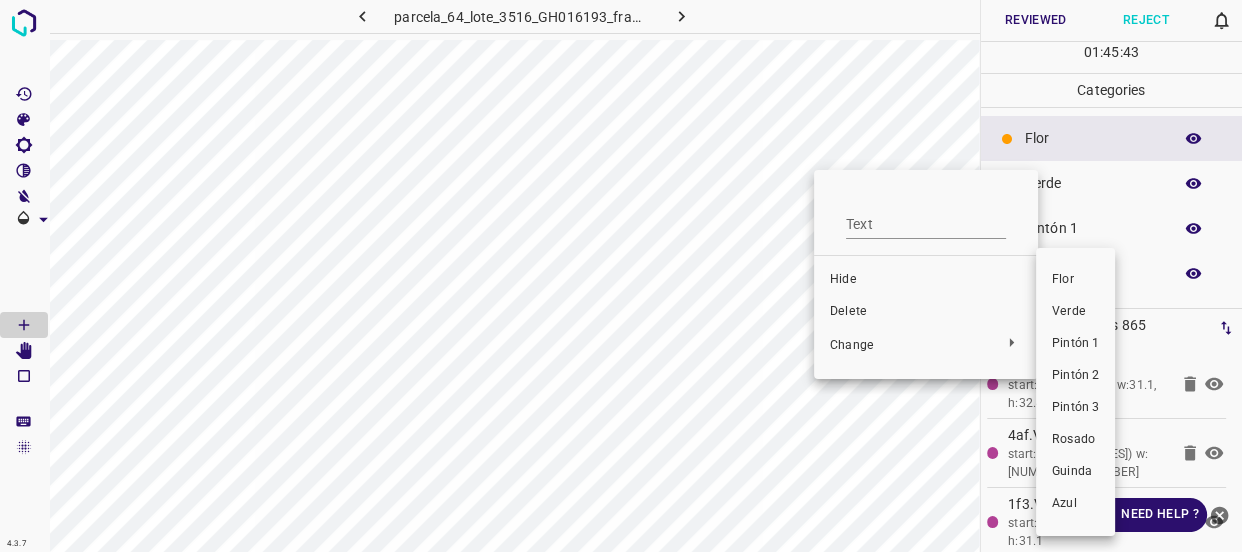 click on "Verde" at bounding box center (1075, 312) 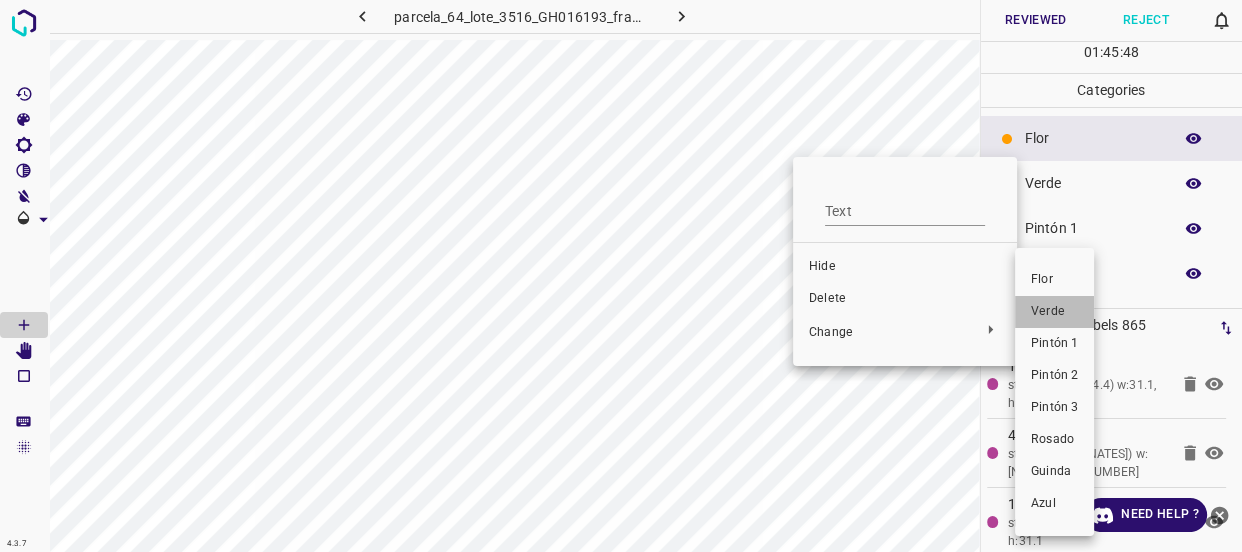 drag, startPoint x: 1060, startPoint y: 313, endPoint x: 797, endPoint y: 196, distance: 287.85065 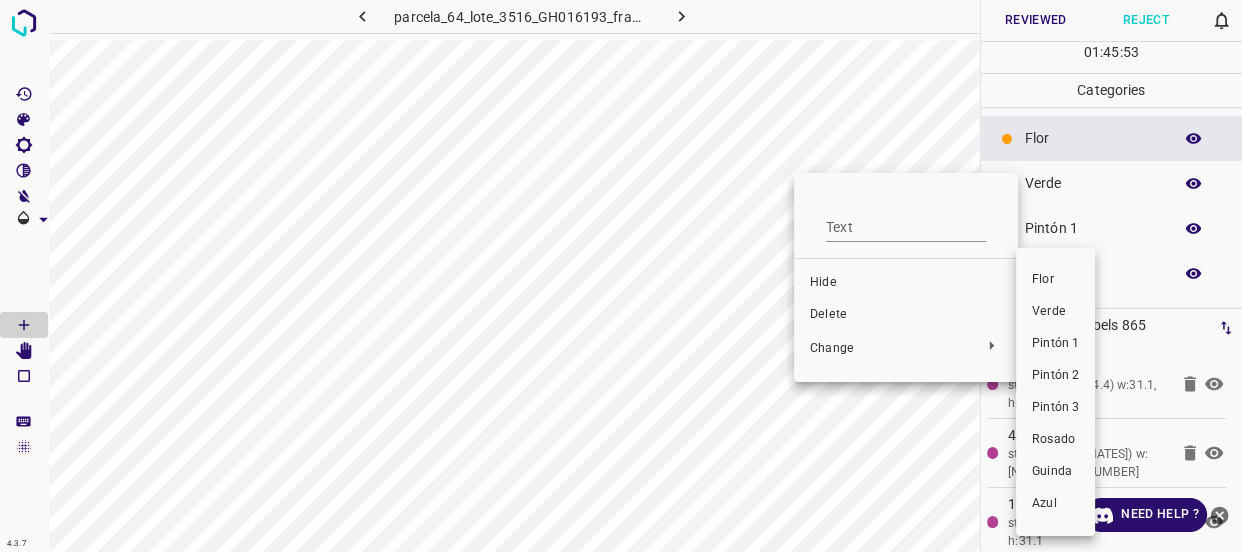 click on "Verde" at bounding box center [1055, 312] 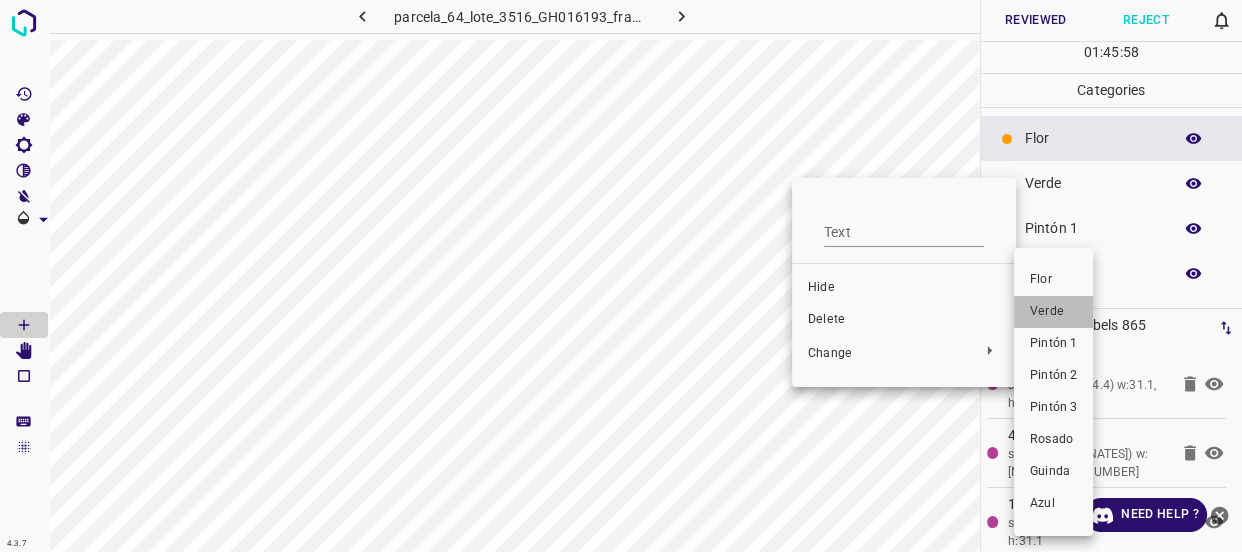 click on "Verde" at bounding box center (1053, 312) 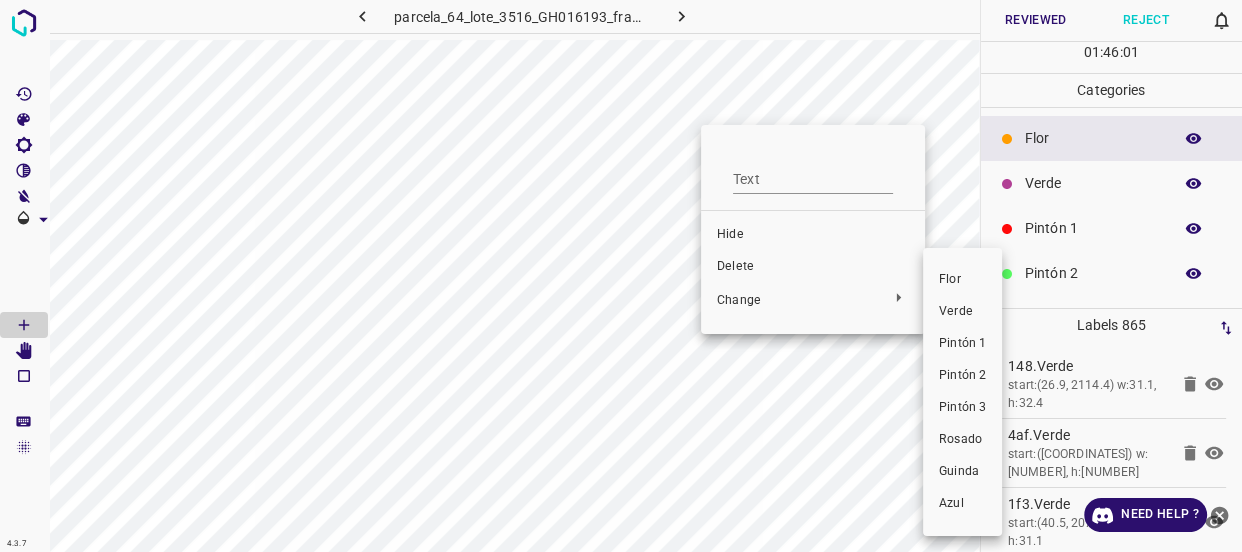 click on "Verde" at bounding box center (962, 312) 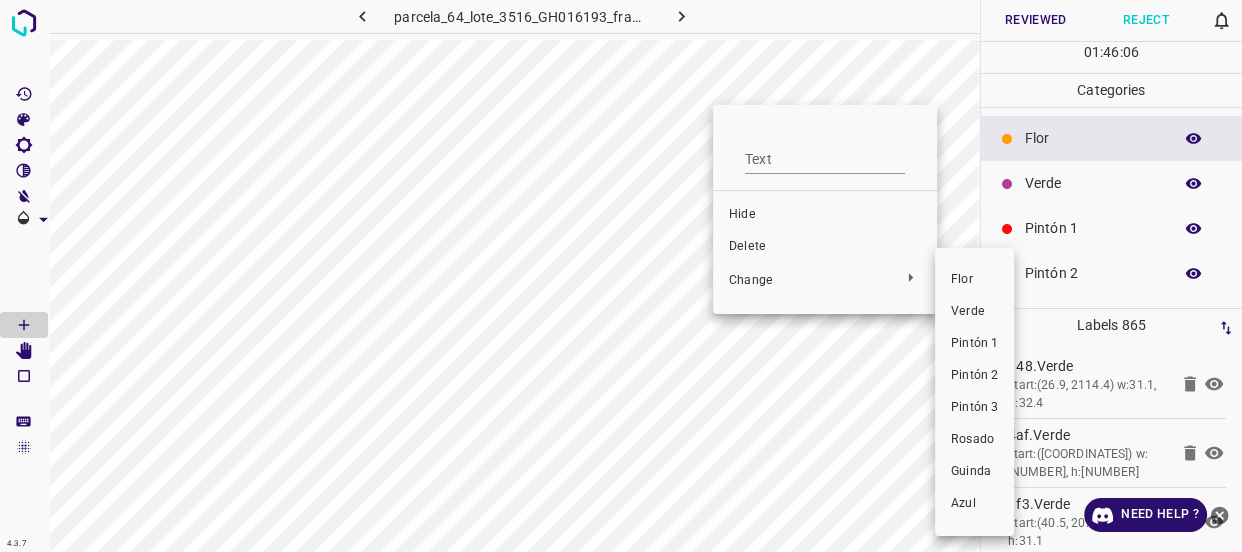click on "Verde" at bounding box center [974, 312] 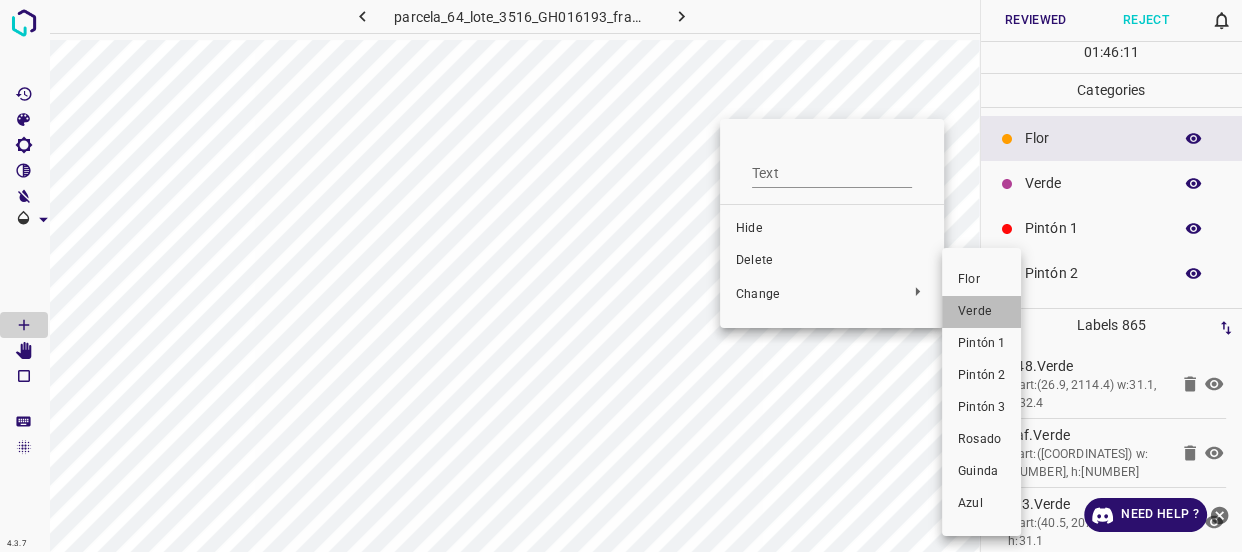 click on "Verde" at bounding box center [981, 312] 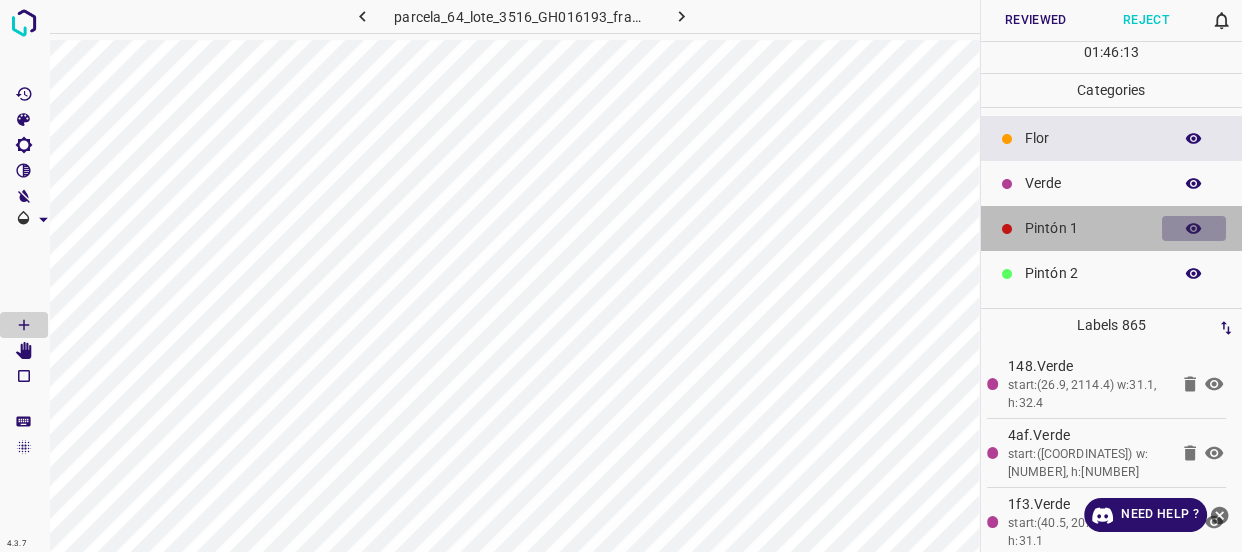 click 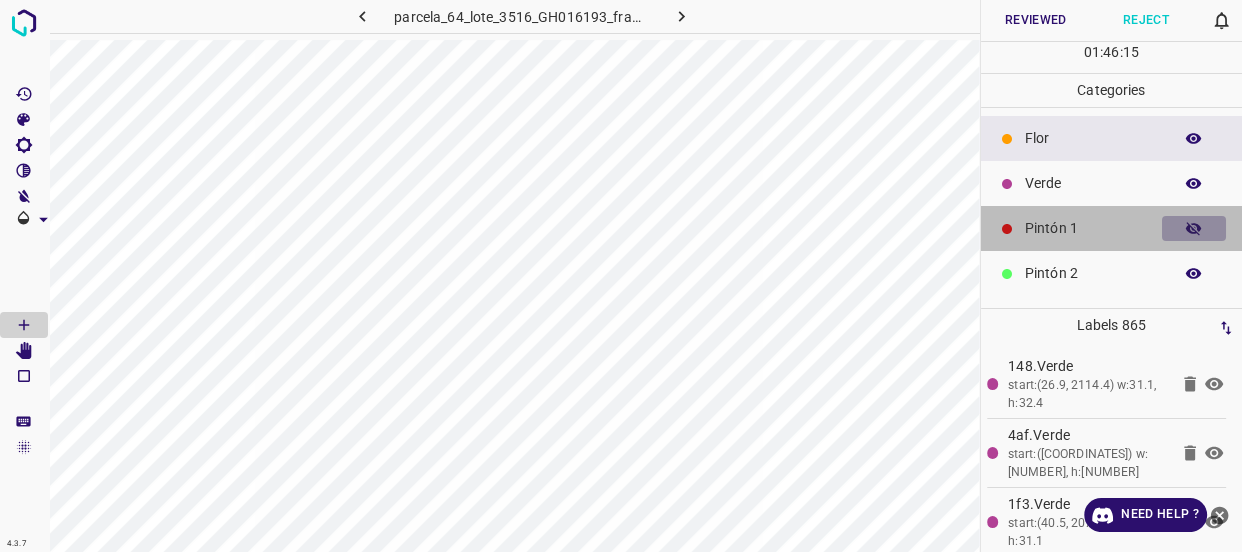 click 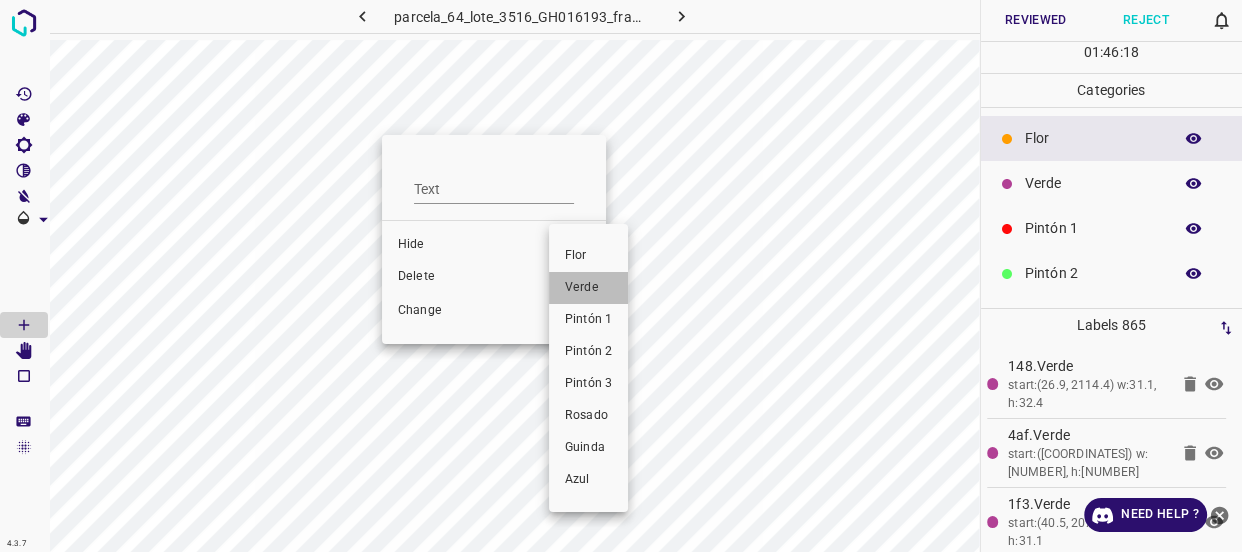 click on "Verde" at bounding box center (588, 288) 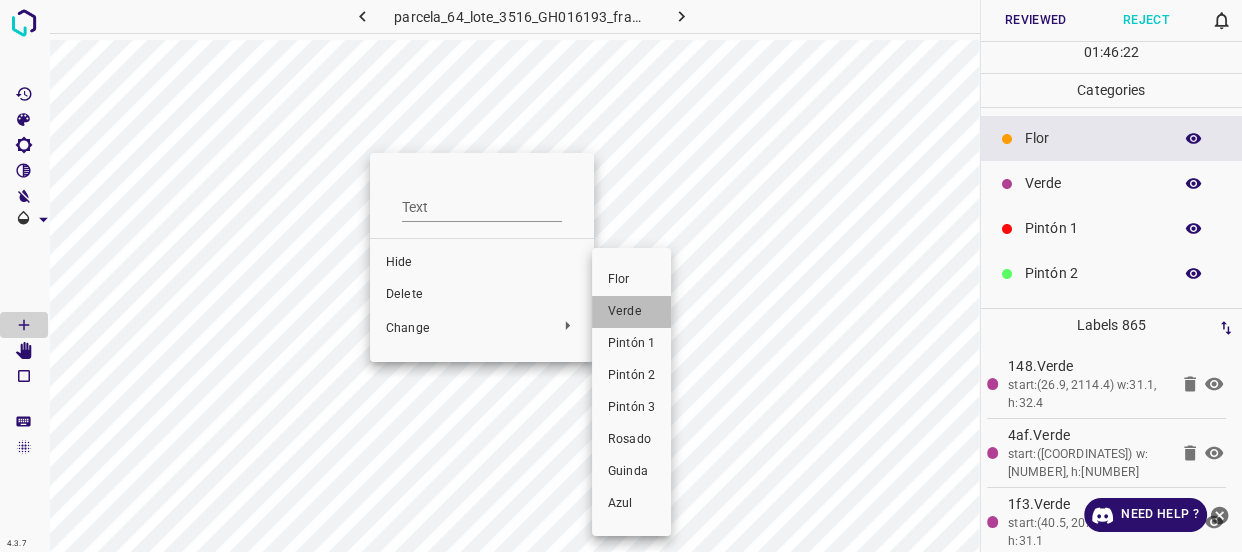click on "Verde" at bounding box center (631, 312) 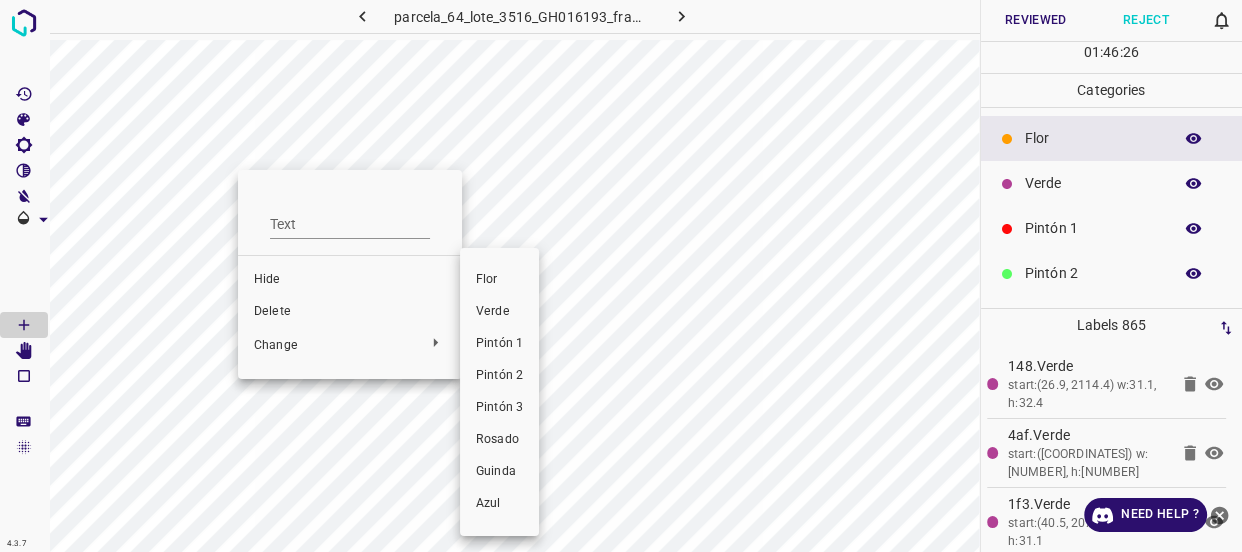 click on "Verde" at bounding box center (499, 312) 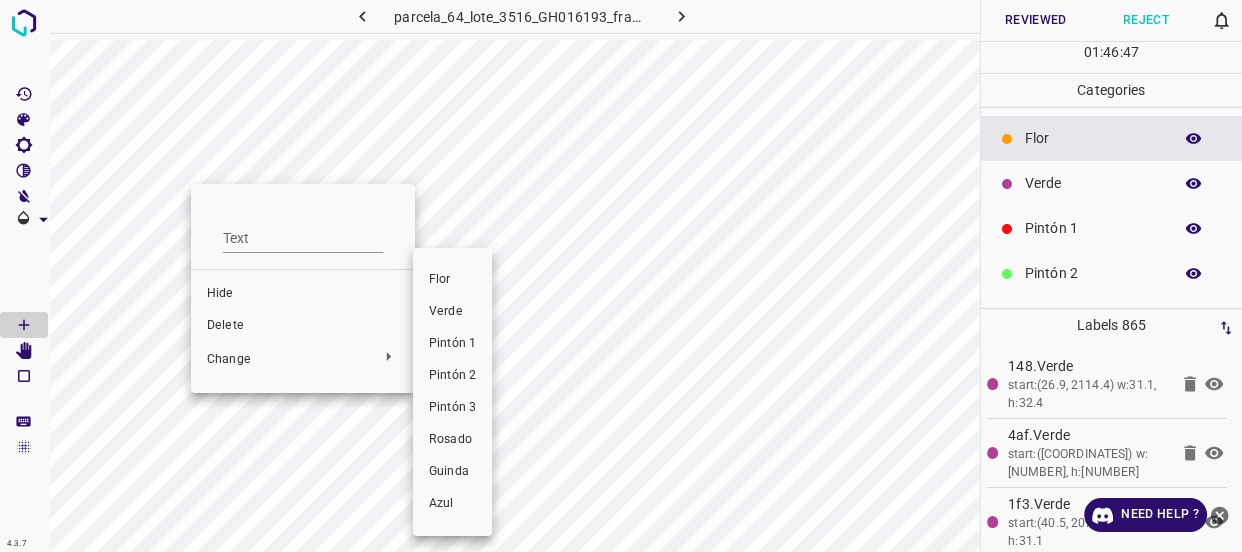 click on "Verde" at bounding box center [452, 312] 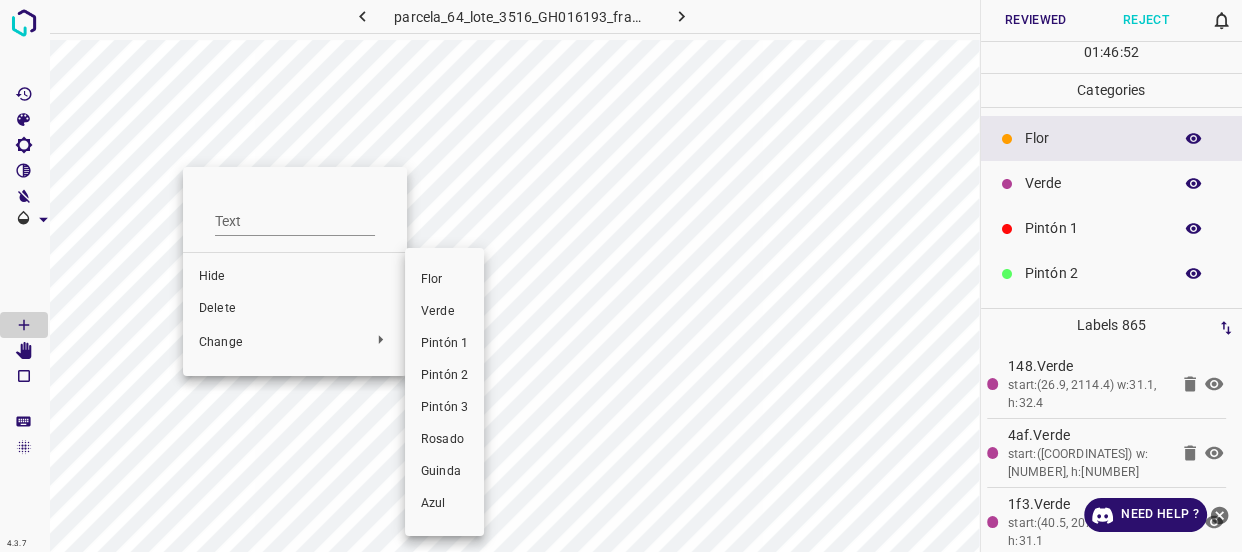 click on "Verde" at bounding box center [444, 312] 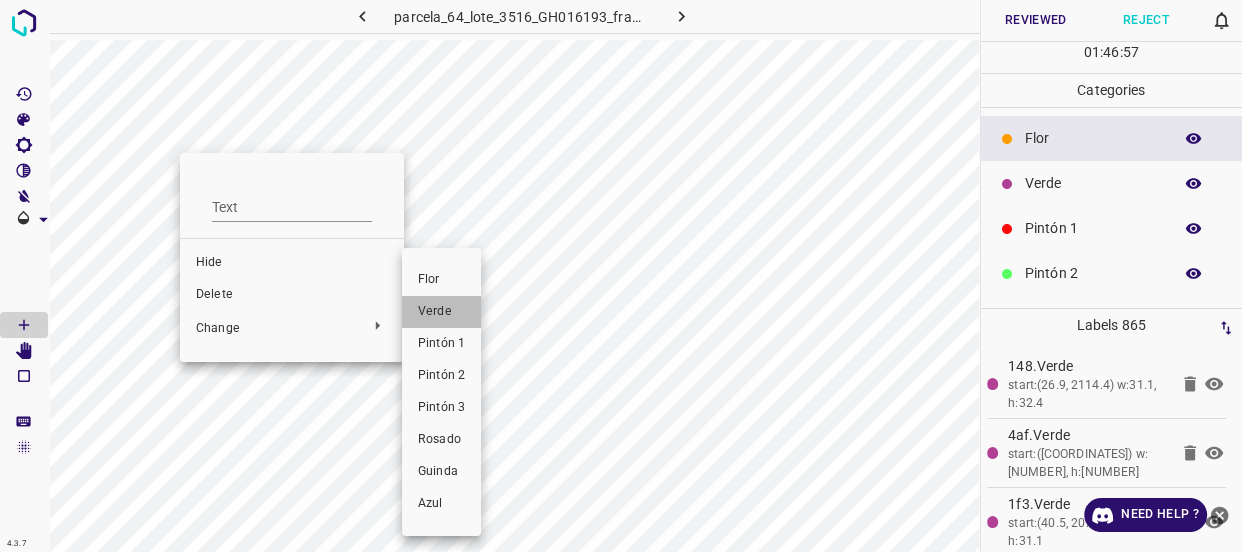 click on "Verde" at bounding box center (441, 312) 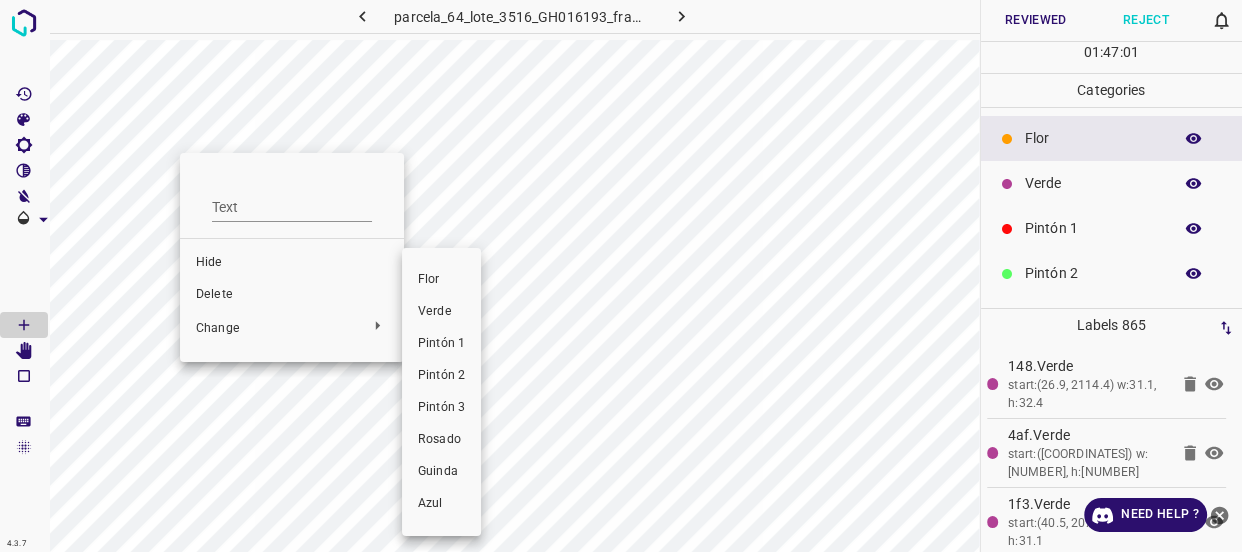 click on "Verde" at bounding box center (441, 312) 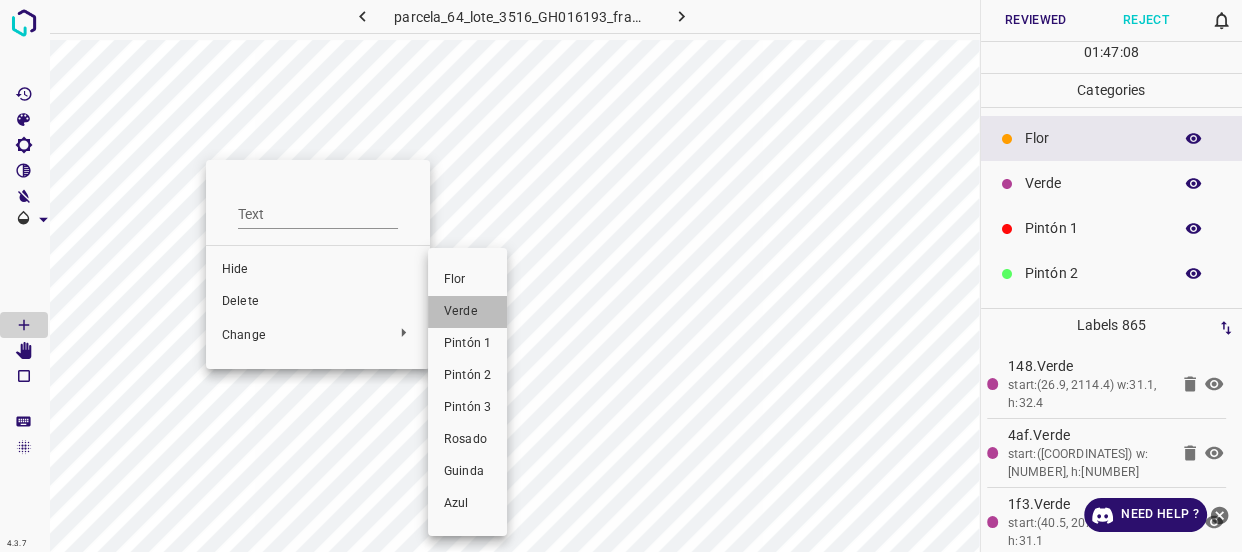 click on "Verde" at bounding box center (467, 312) 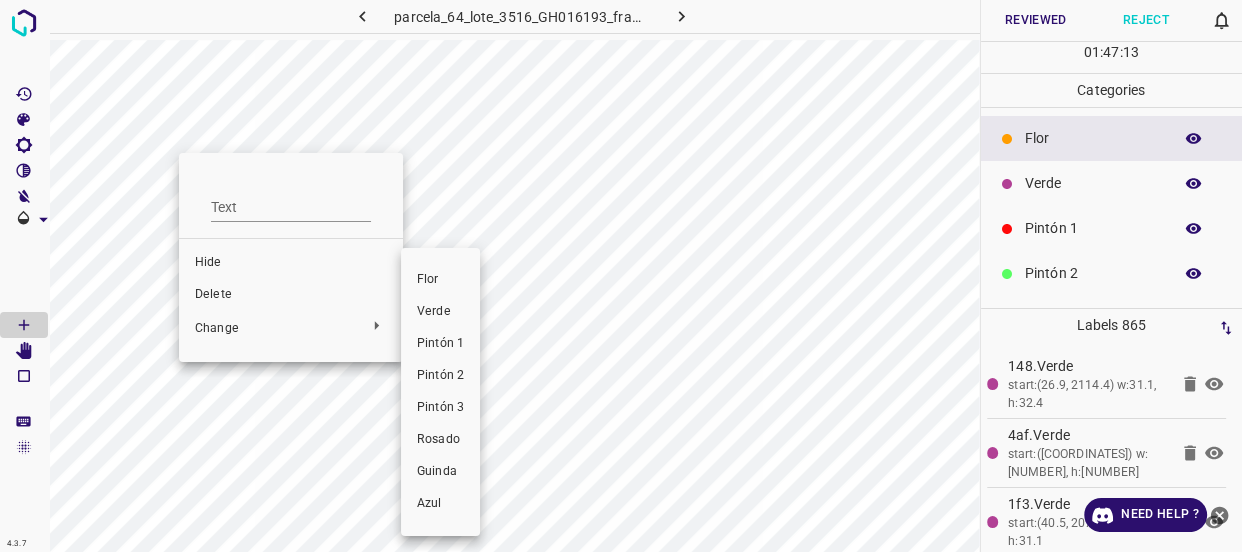 click on "Verde" at bounding box center (440, 312) 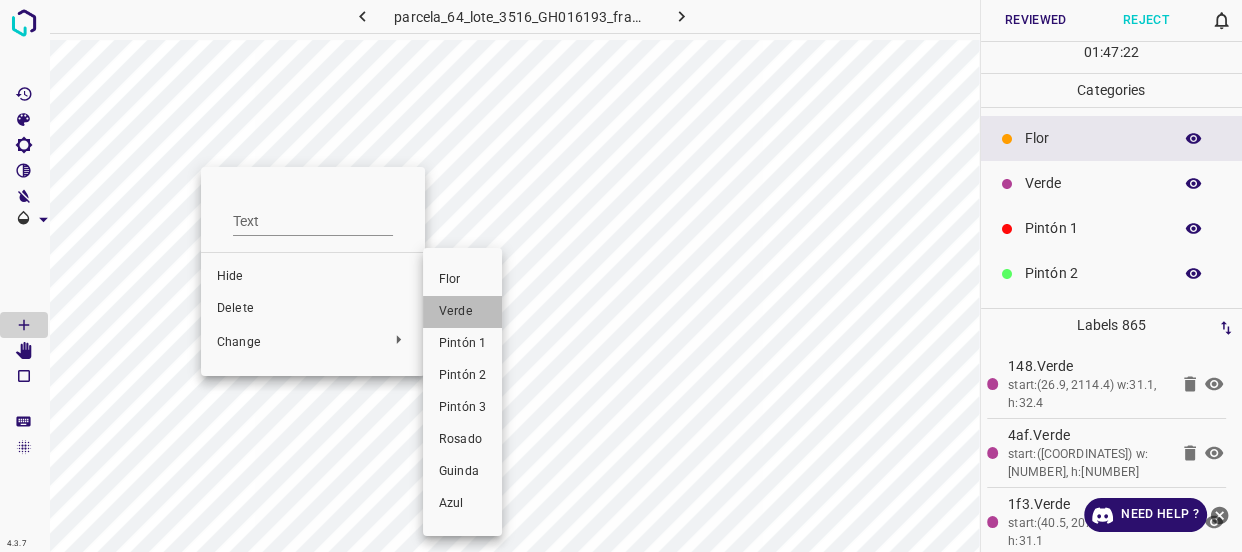 click on "Verde" at bounding box center (462, 312) 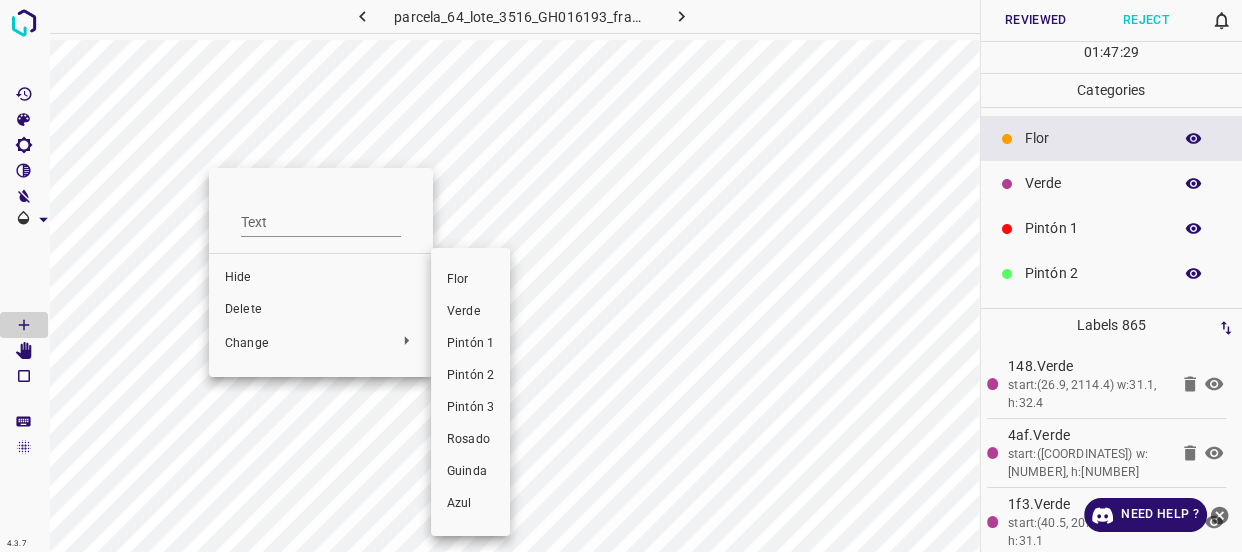 click on "Verde" at bounding box center (470, 312) 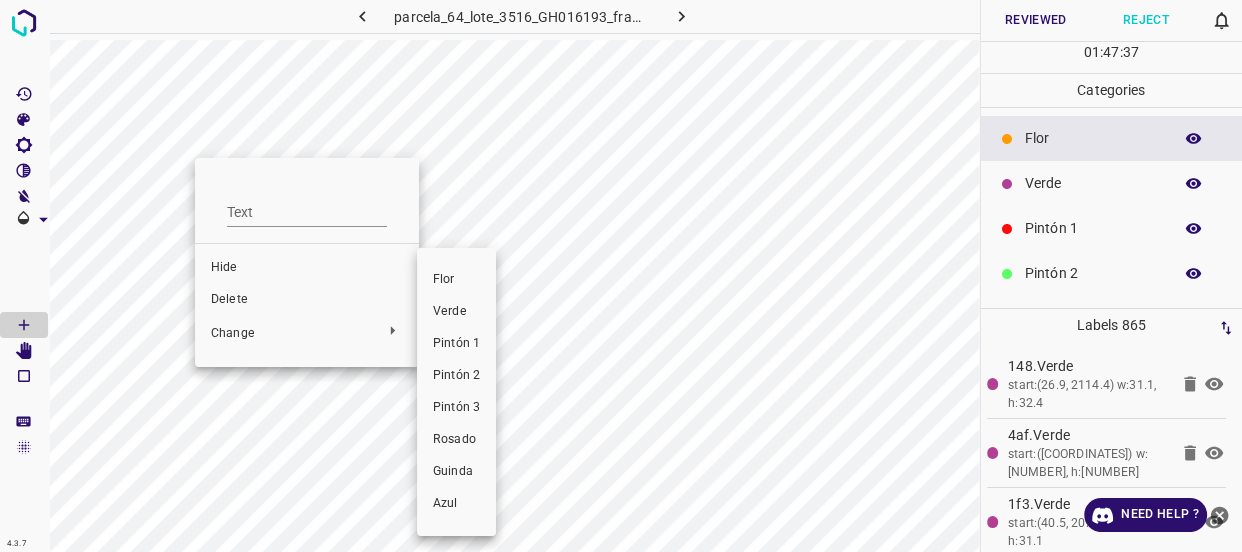 click on "Verde" at bounding box center (456, 312) 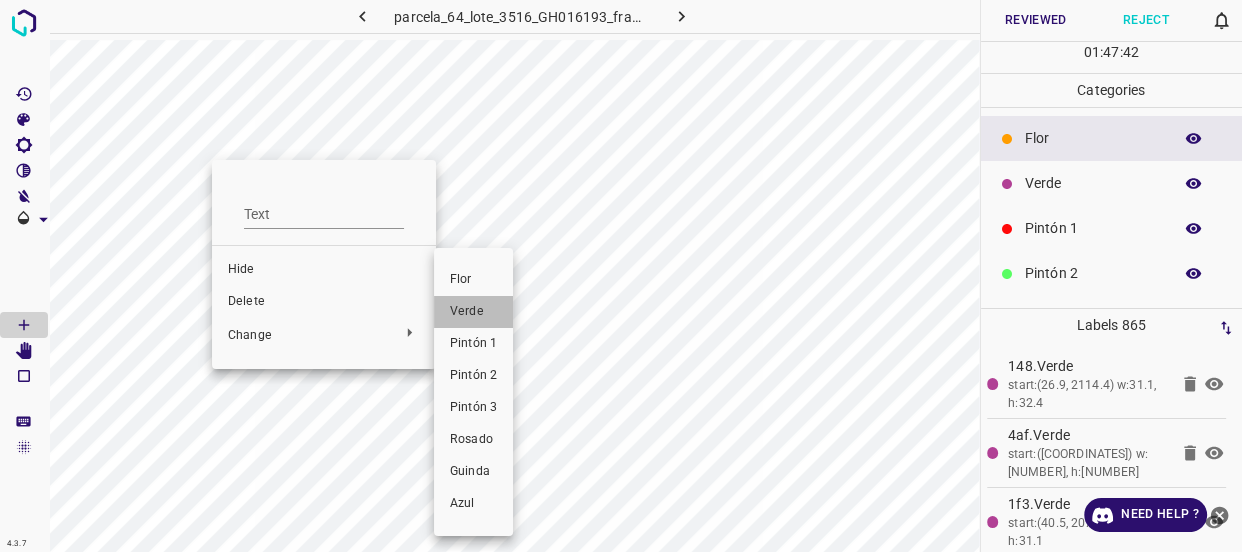 click on "Verde" at bounding box center [473, 312] 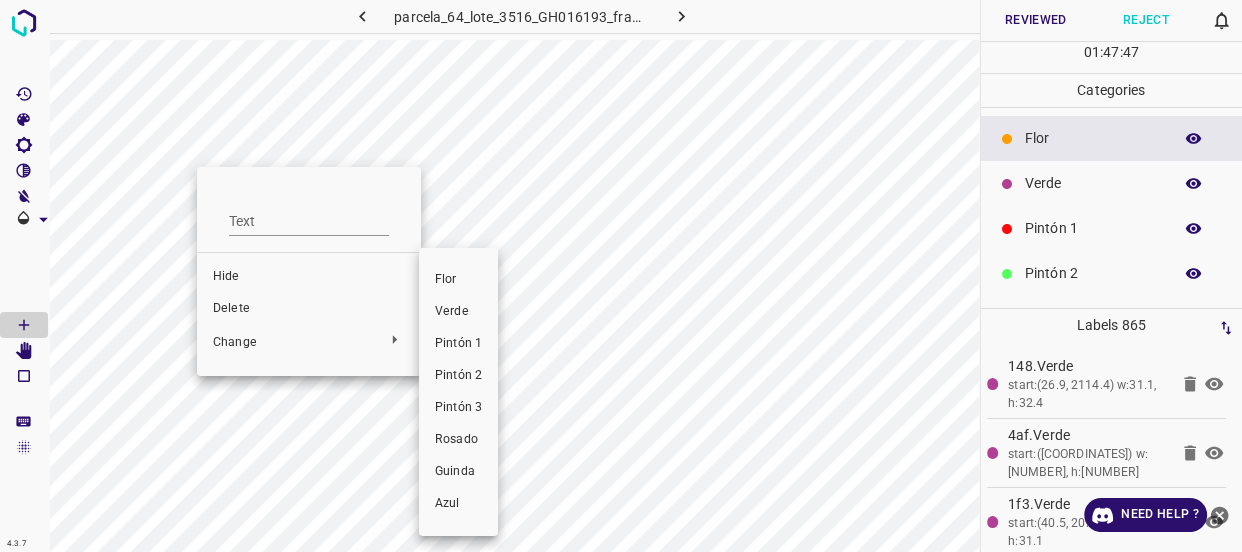 click on "Verde" at bounding box center (458, 312) 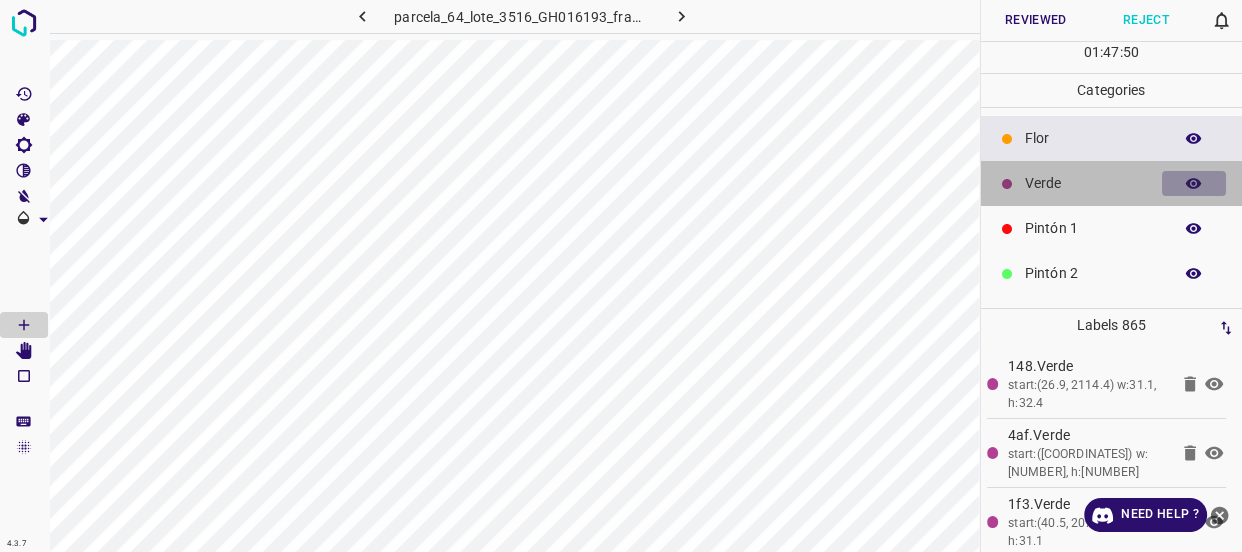 click 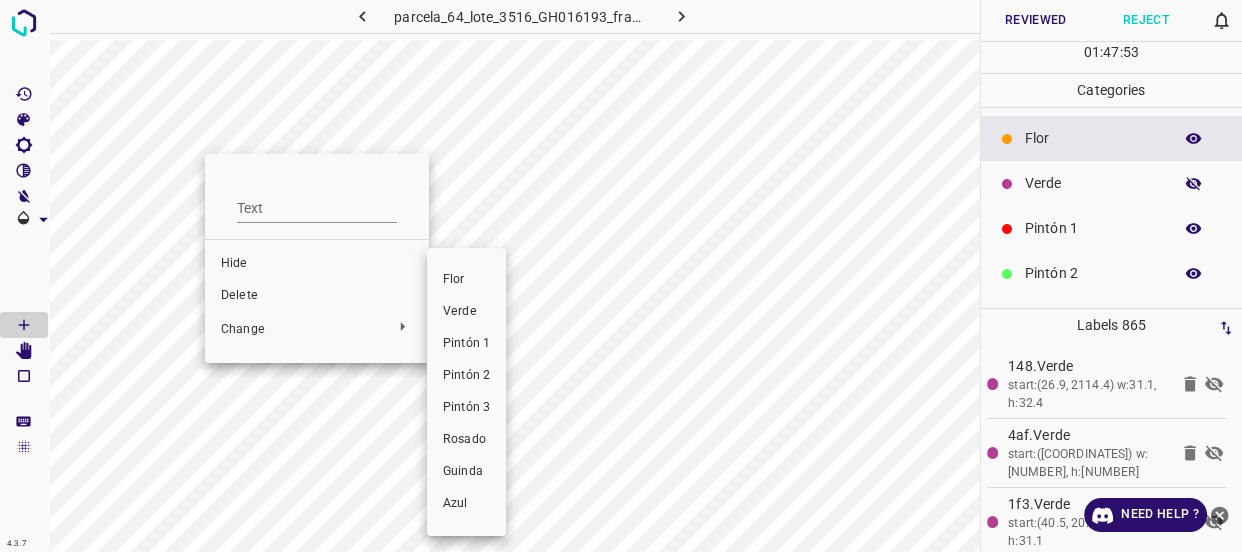 click on "Verde" at bounding box center (466, 312) 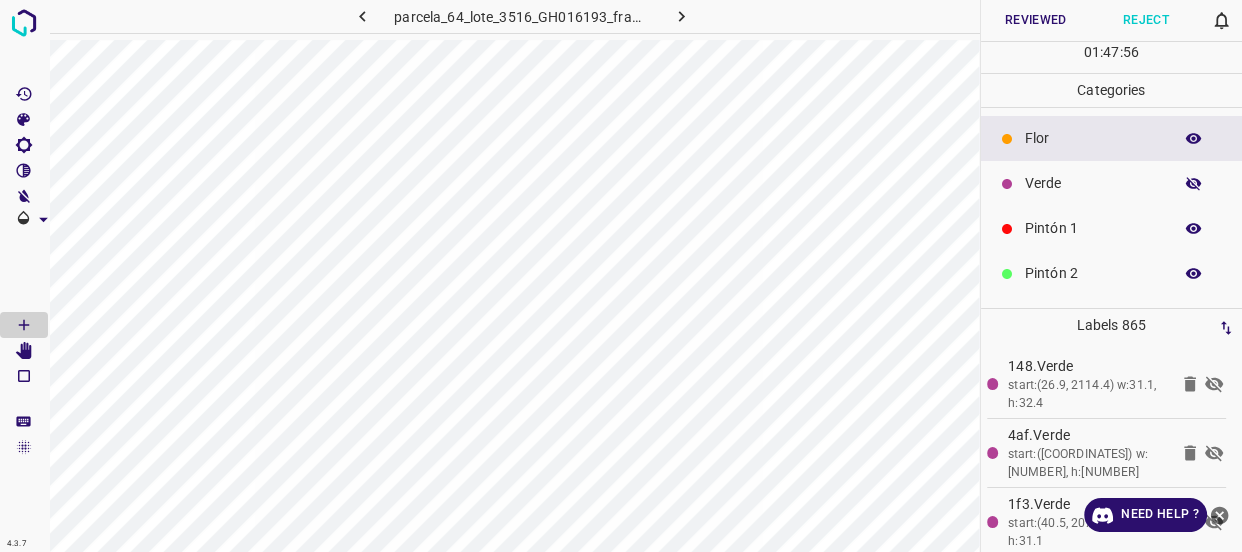 click 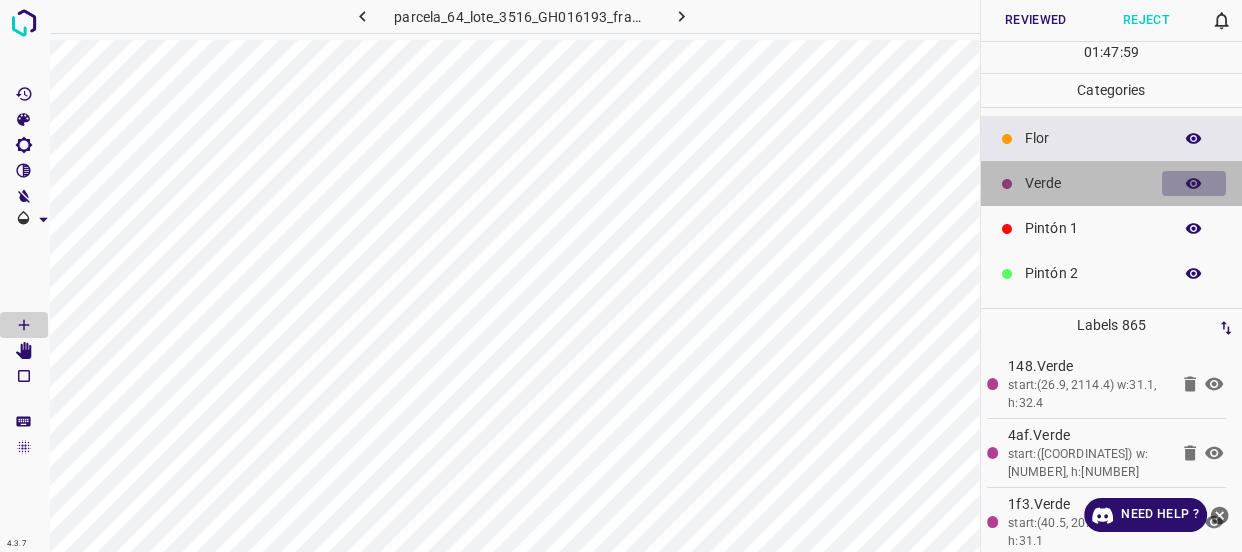 click 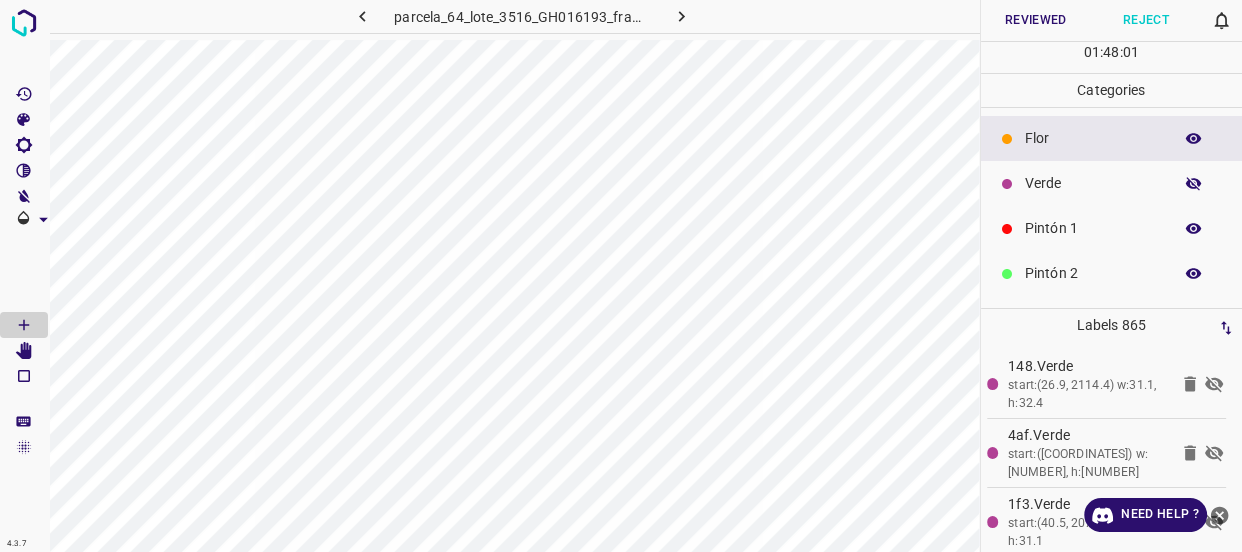 click 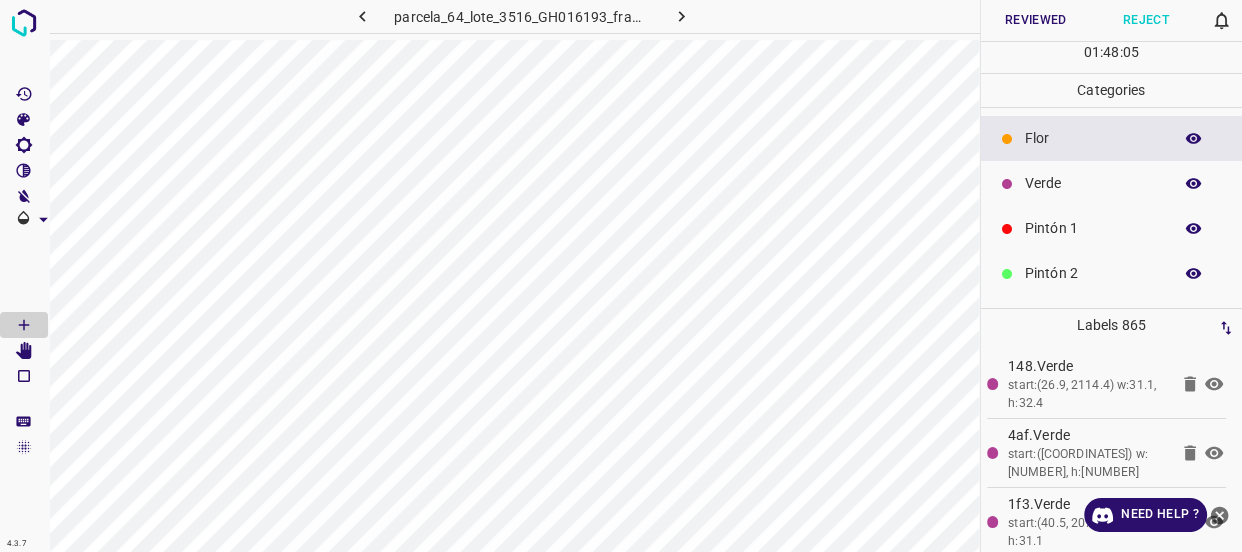 click on "Verde" at bounding box center (1093, 183) 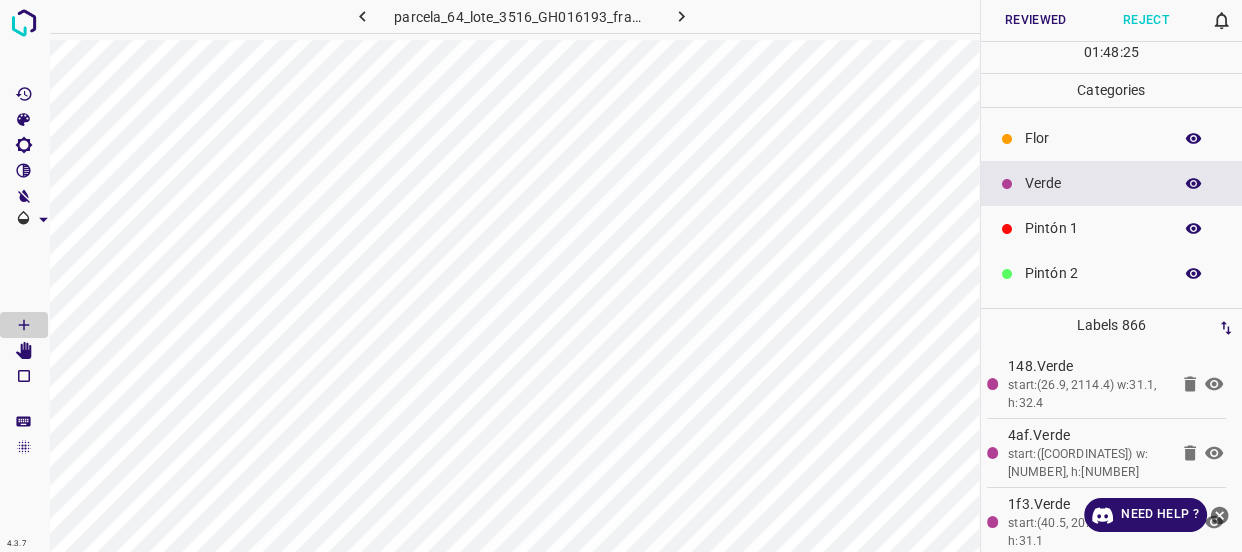 click on "Flor" at bounding box center [1093, 138] 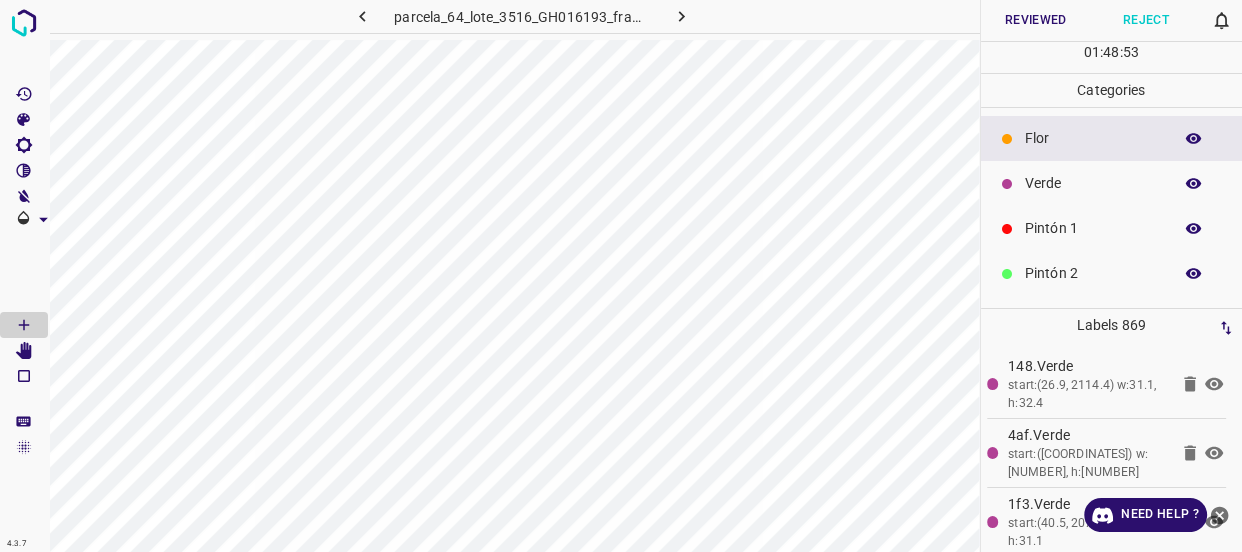 click on "Verde" at bounding box center [1093, 183] 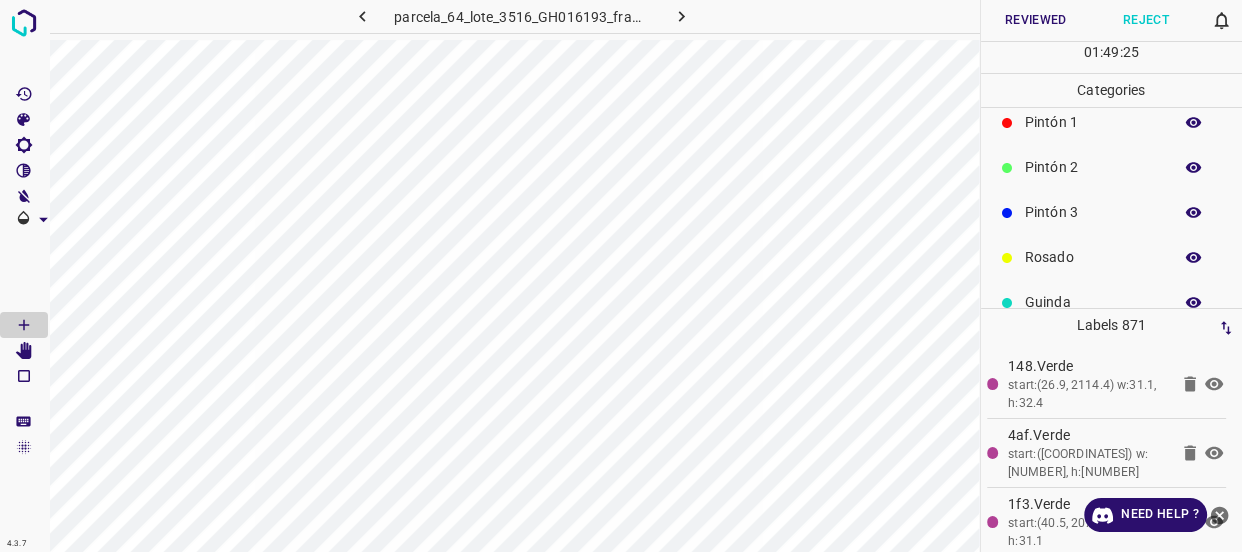 scroll, scrollTop: 175, scrollLeft: 0, axis: vertical 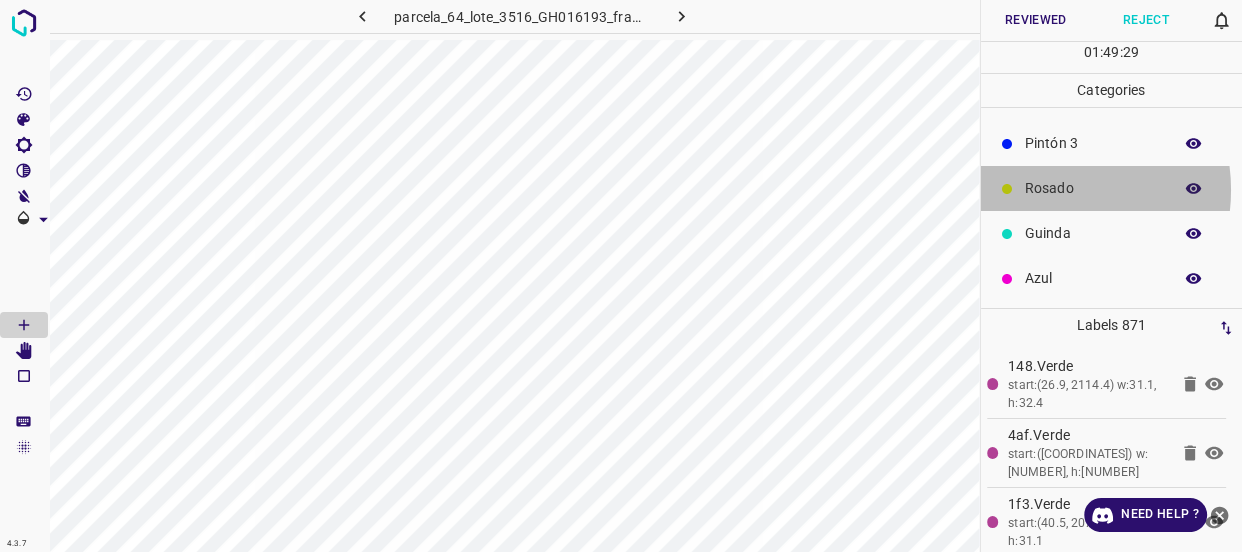 click on "Rosado" at bounding box center [1093, 188] 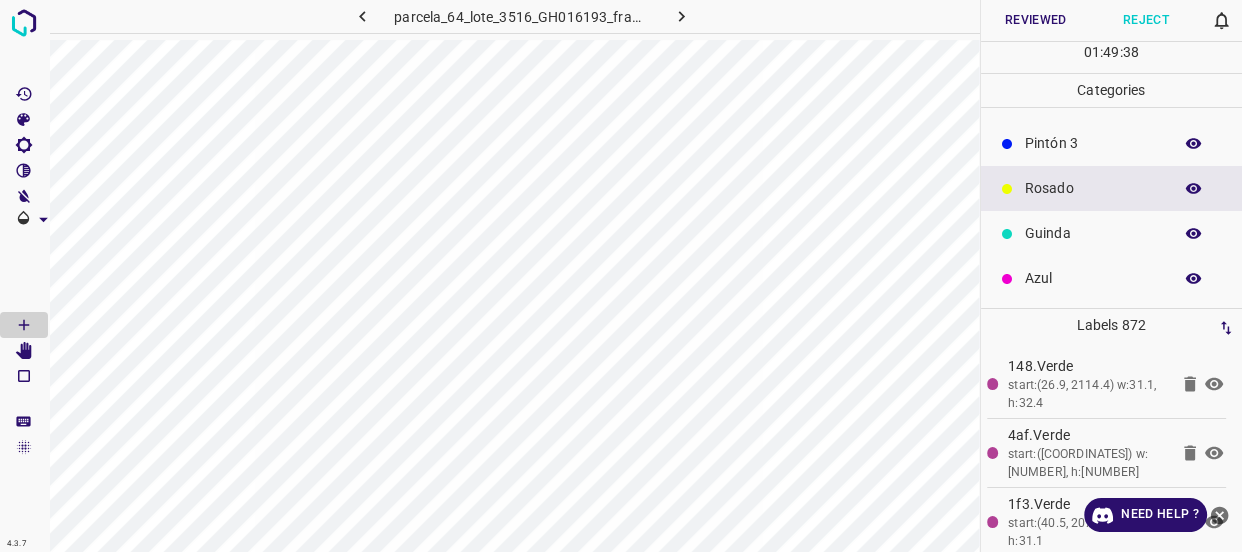 scroll, scrollTop: 0, scrollLeft: 0, axis: both 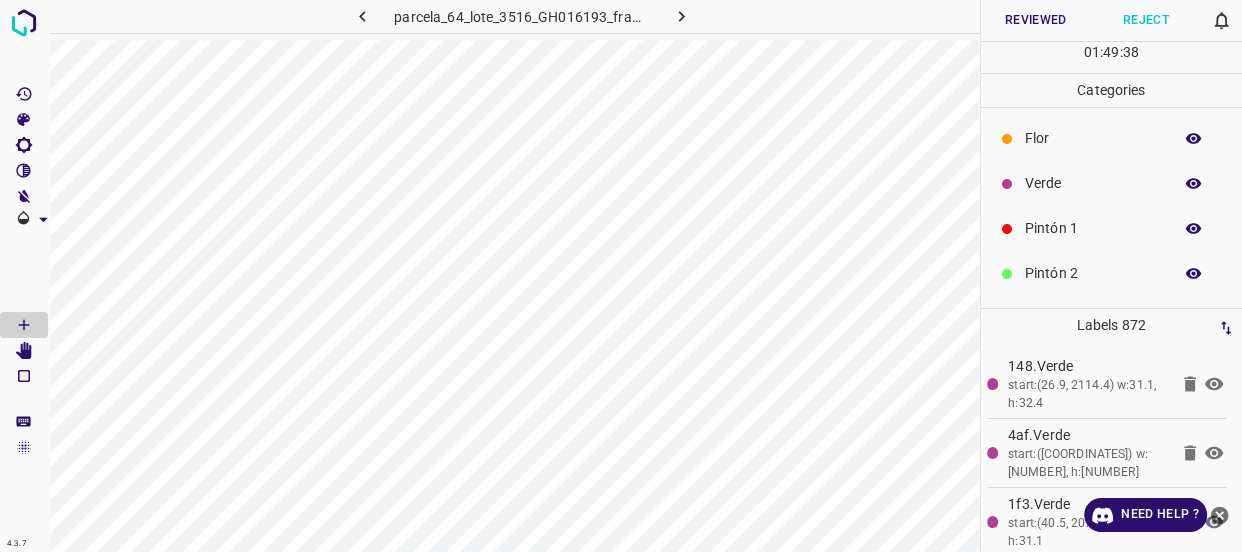 click on "Flor" at bounding box center [1093, 138] 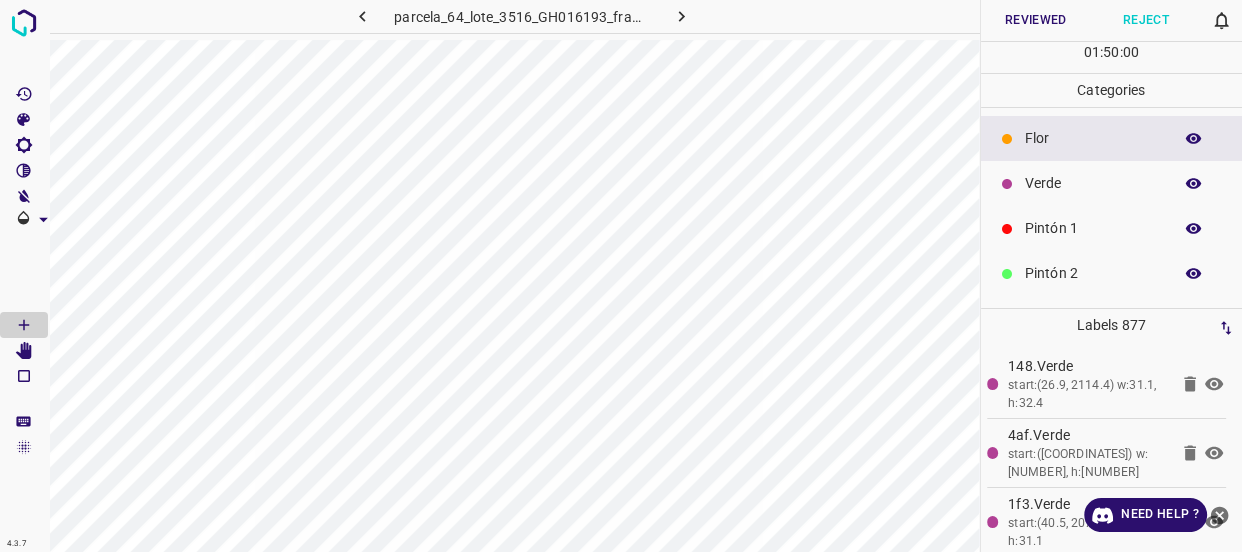 click on "Verde" at bounding box center [1093, 183] 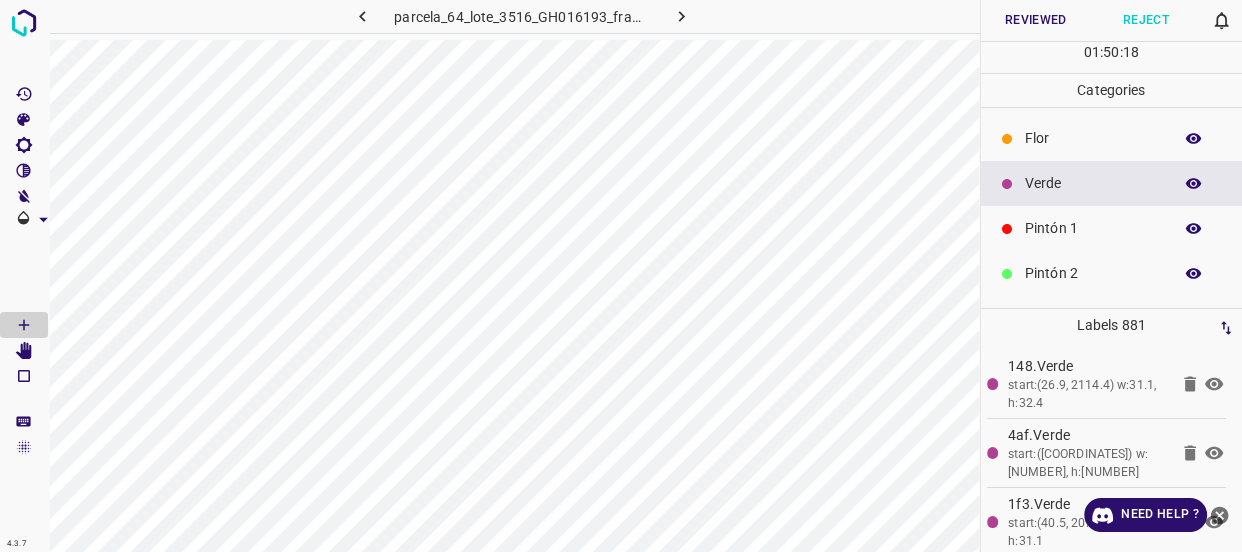 click on "Pintón 1" at bounding box center (1093, 228) 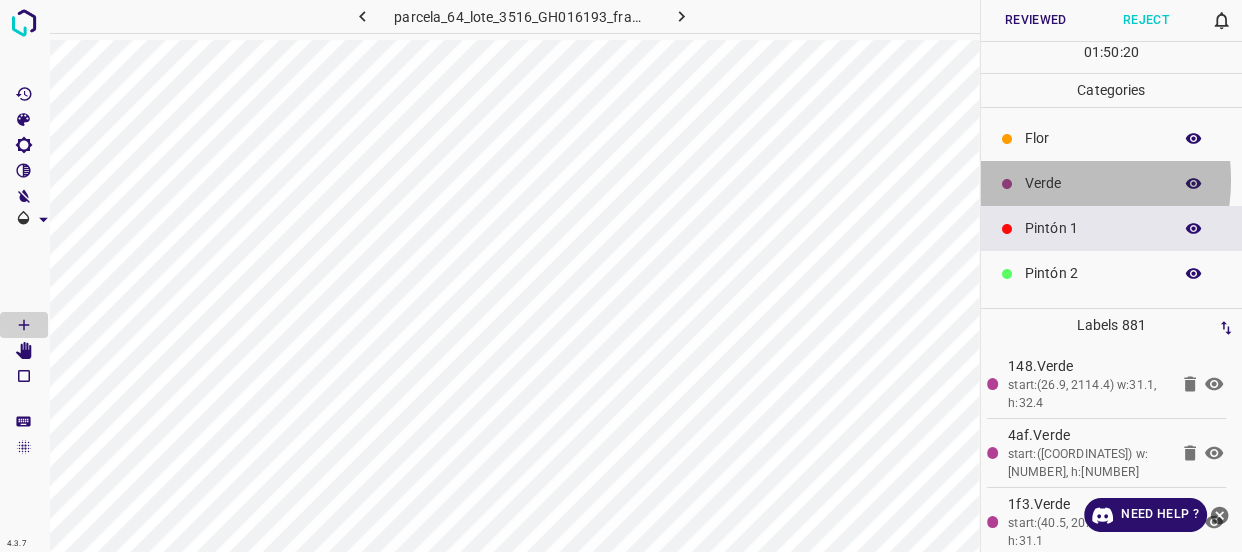 click on "Verde" at bounding box center [1093, 183] 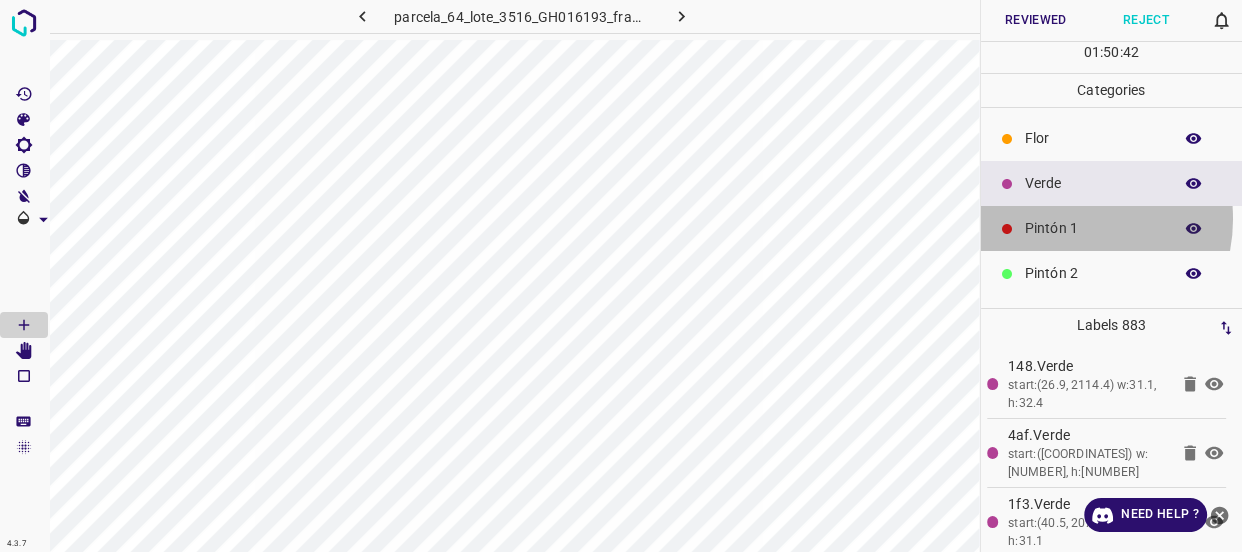 click on "Pintón 1" at bounding box center (1093, 228) 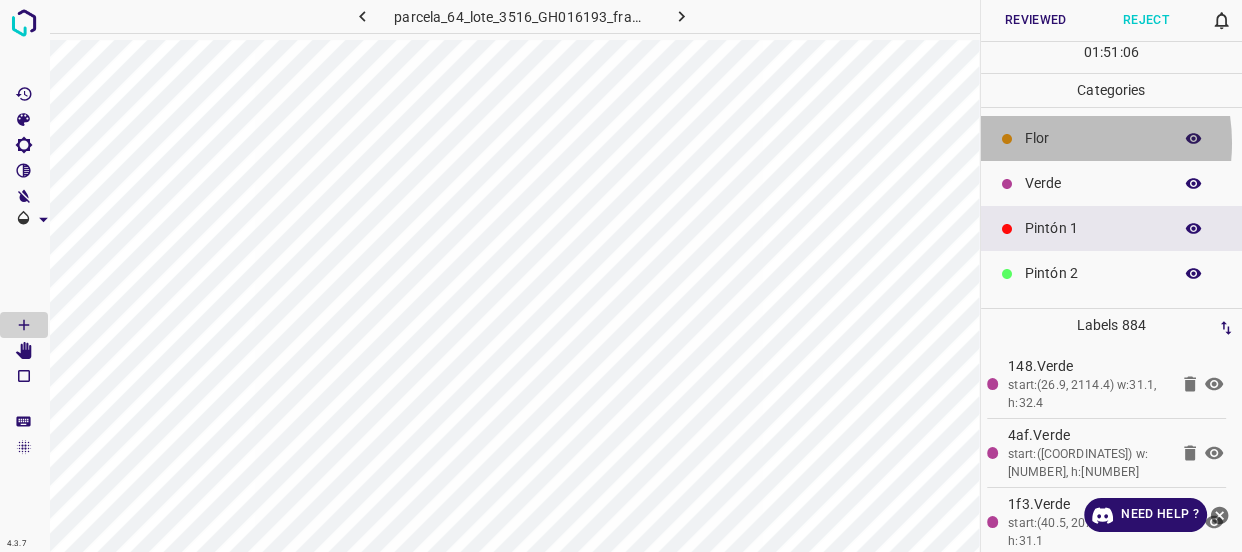 click on "Flor" at bounding box center [1093, 138] 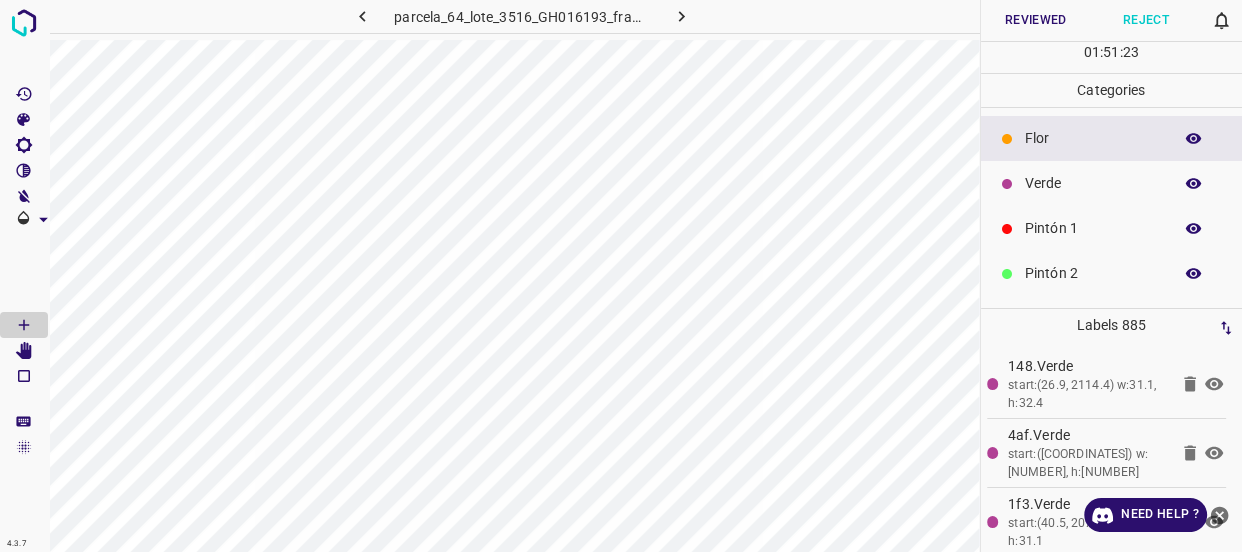 click on "Verde" at bounding box center (1093, 183) 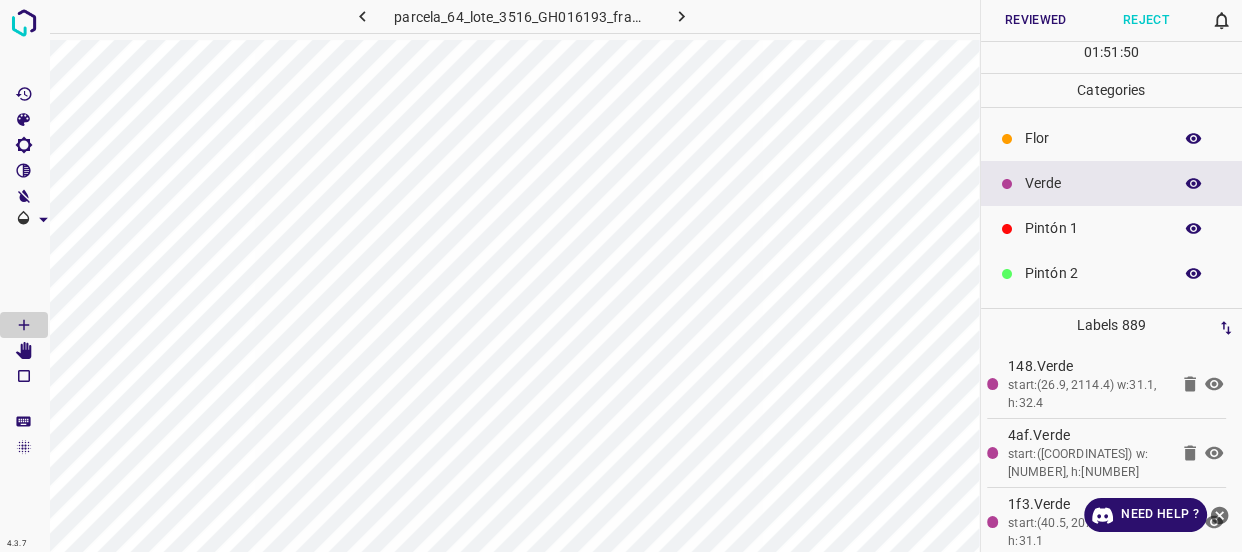 scroll, scrollTop: 90, scrollLeft: 0, axis: vertical 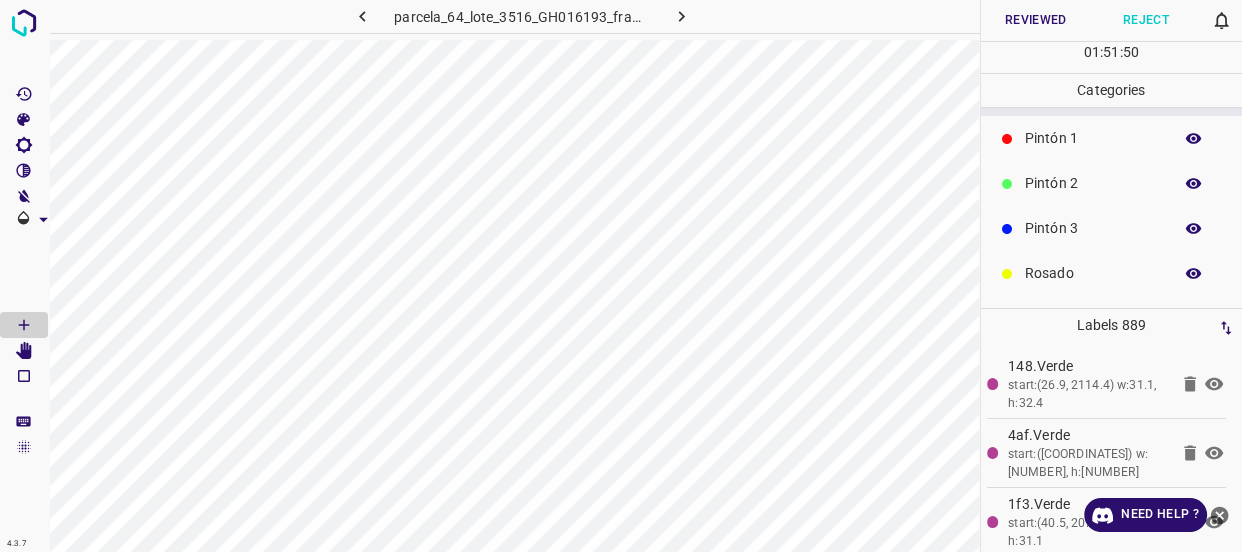 click on "Pintón 3" at bounding box center [1093, 228] 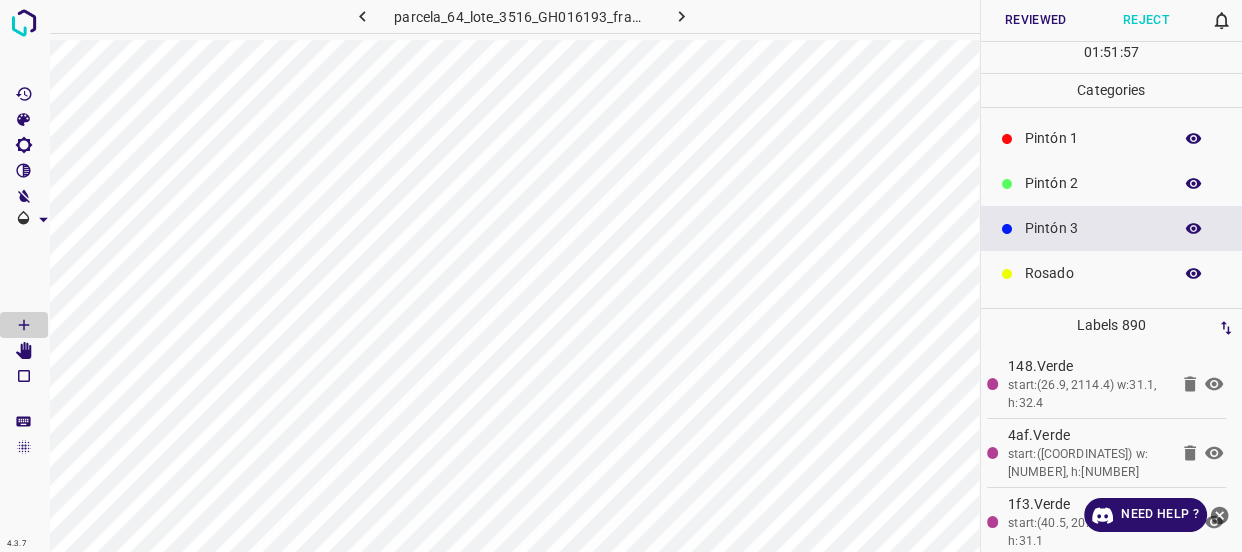 scroll, scrollTop: 0, scrollLeft: 0, axis: both 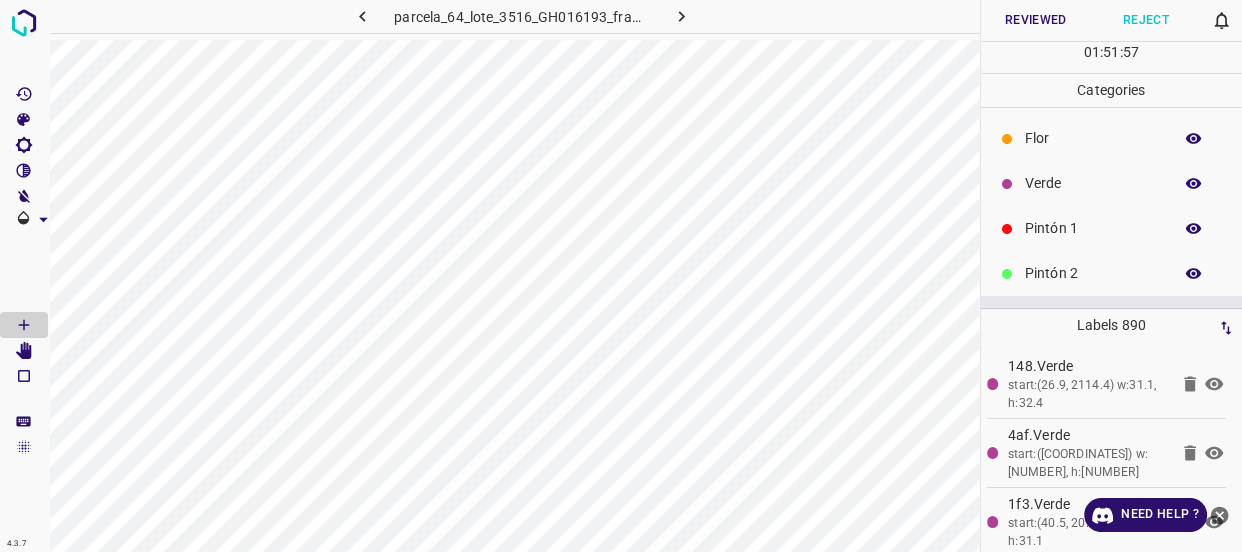 click on "Verde" at bounding box center (1093, 183) 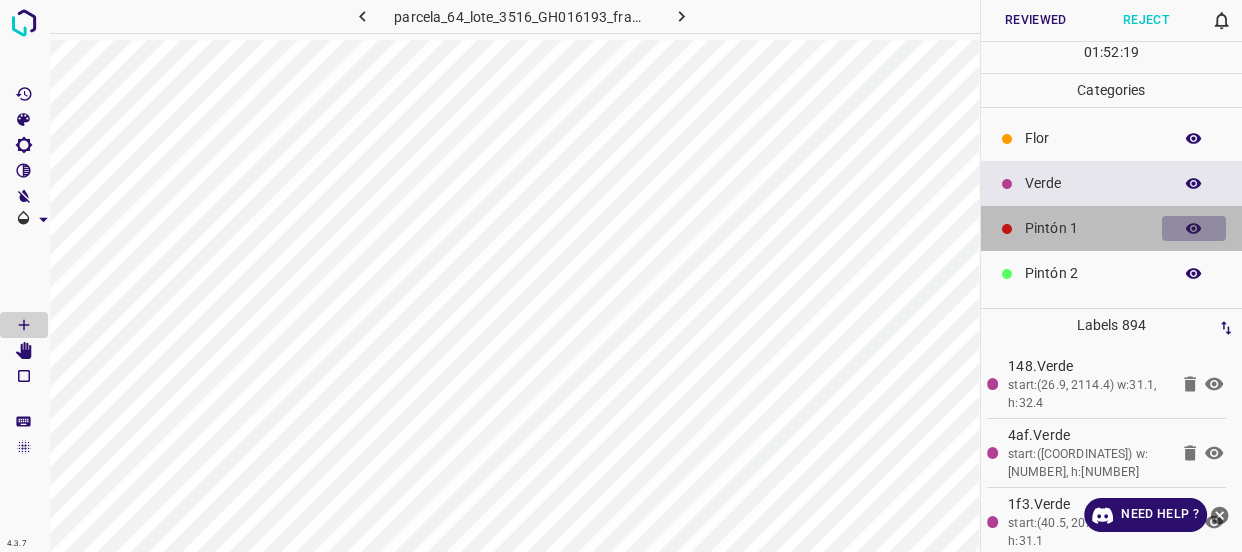click 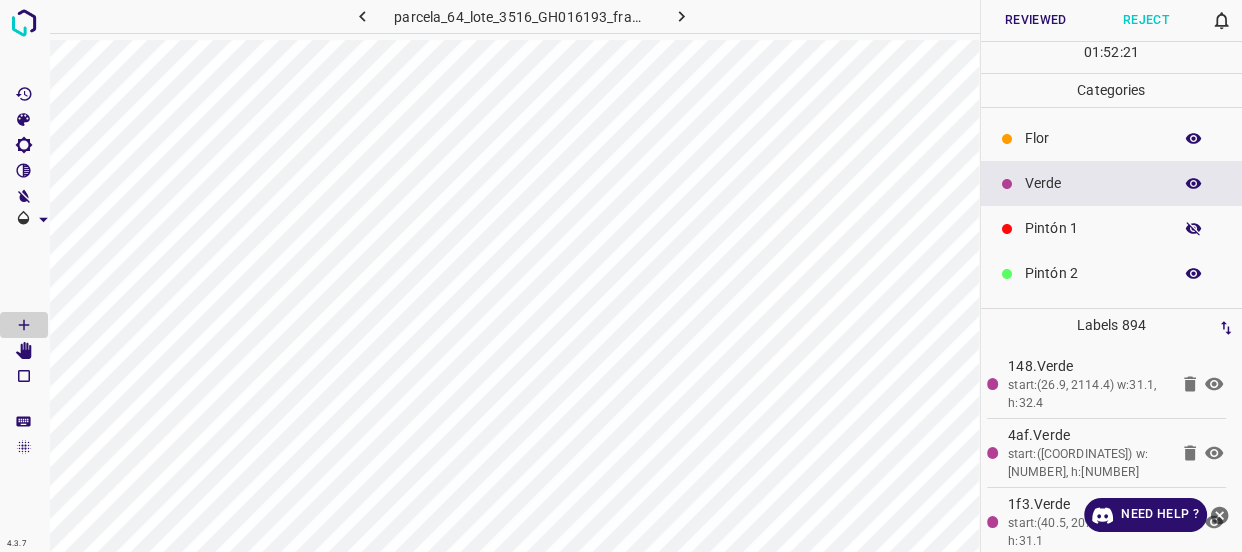 click 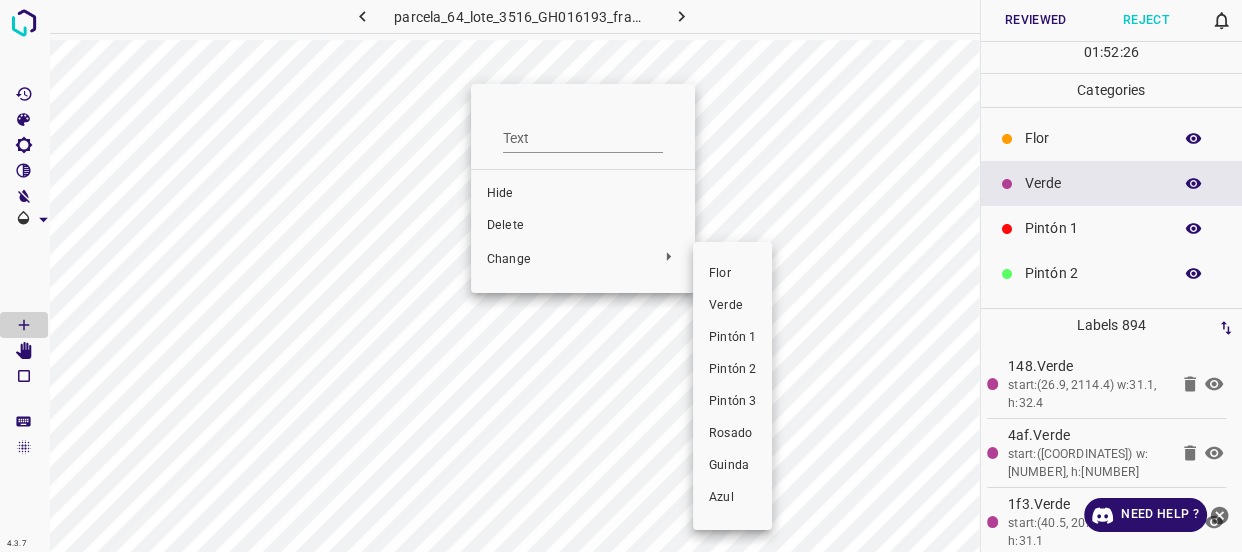 drag, startPoint x: 746, startPoint y: 367, endPoint x: 722, endPoint y: 344, distance: 33.24154 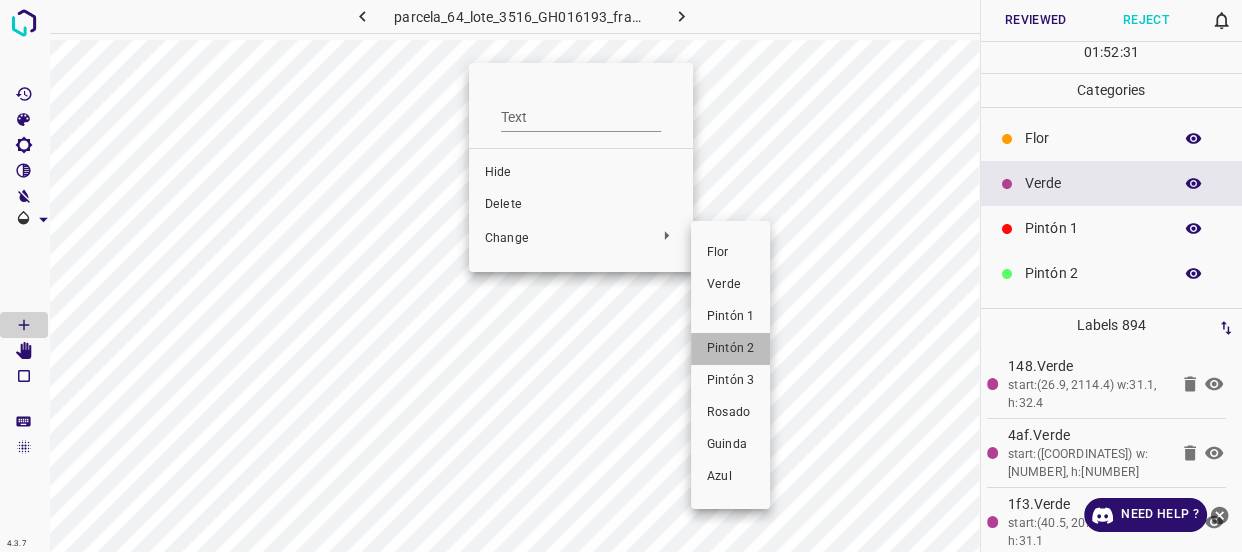 drag, startPoint x: 751, startPoint y: 360, endPoint x: 592, endPoint y: 339, distance: 160.3808 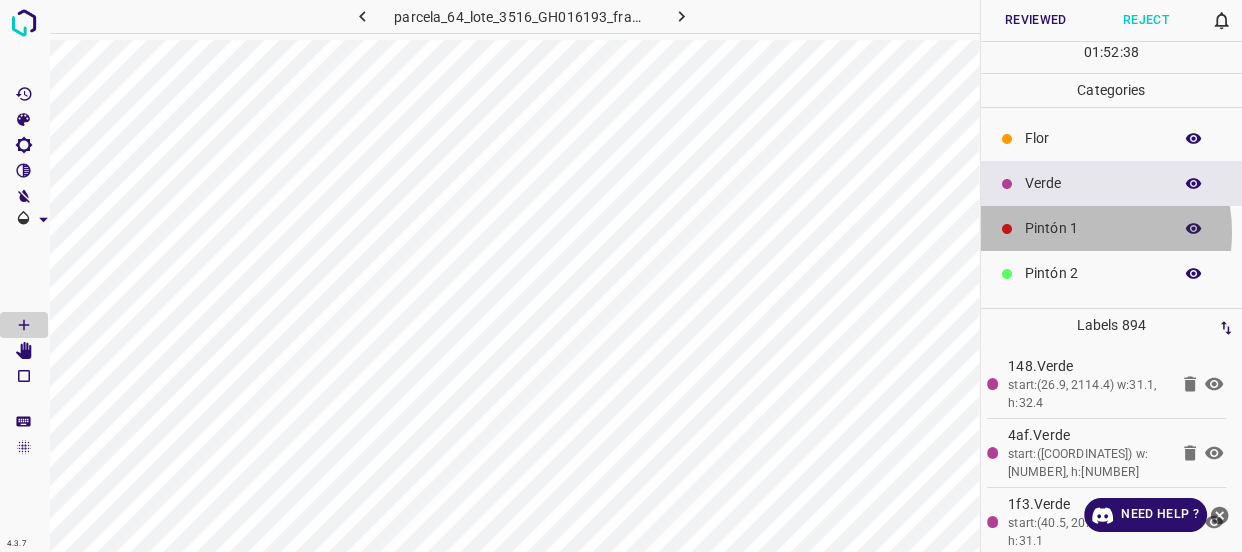 drag, startPoint x: 1067, startPoint y: 232, endPoint x: 1046, endPoint y: 180, distance: 56.0803 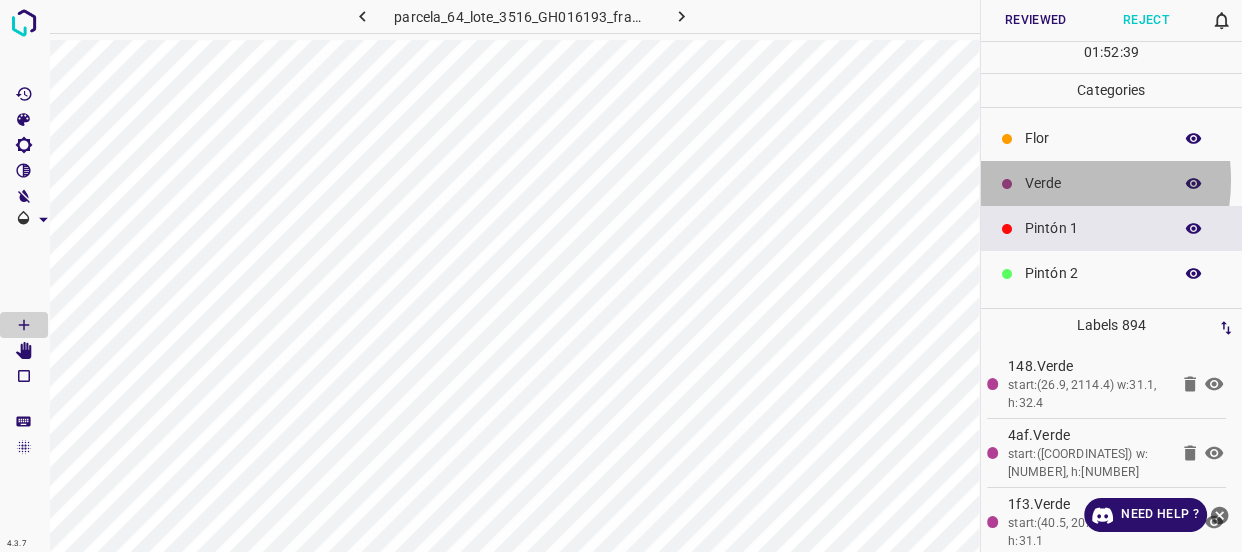 click on "Verde" at bounding box center [1093, 183] 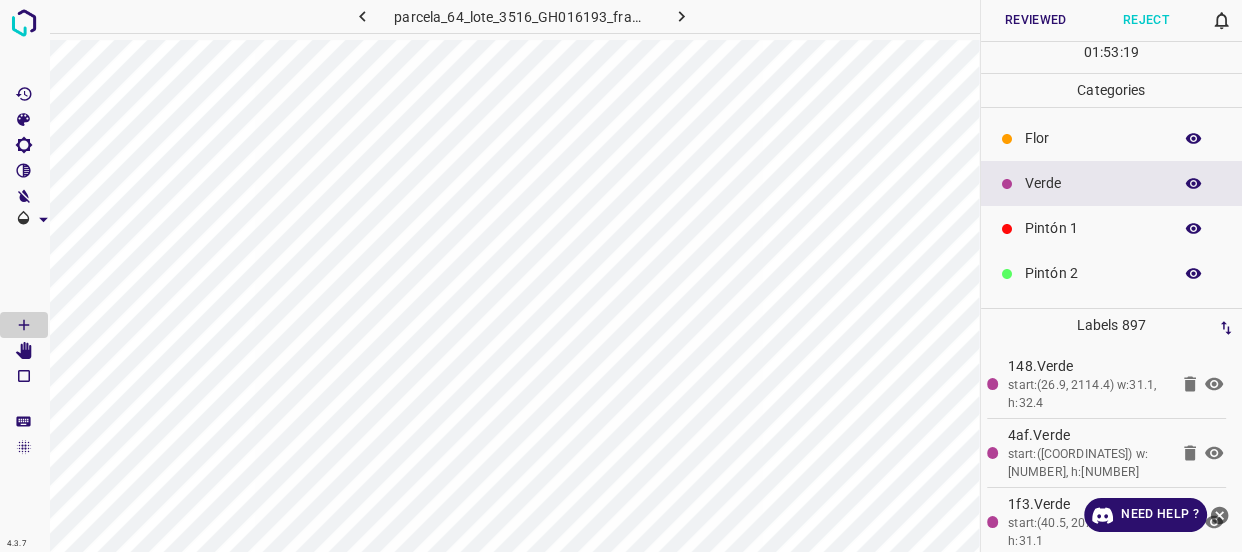 click on "Pintón 2" at bounding box center [1093, 273] 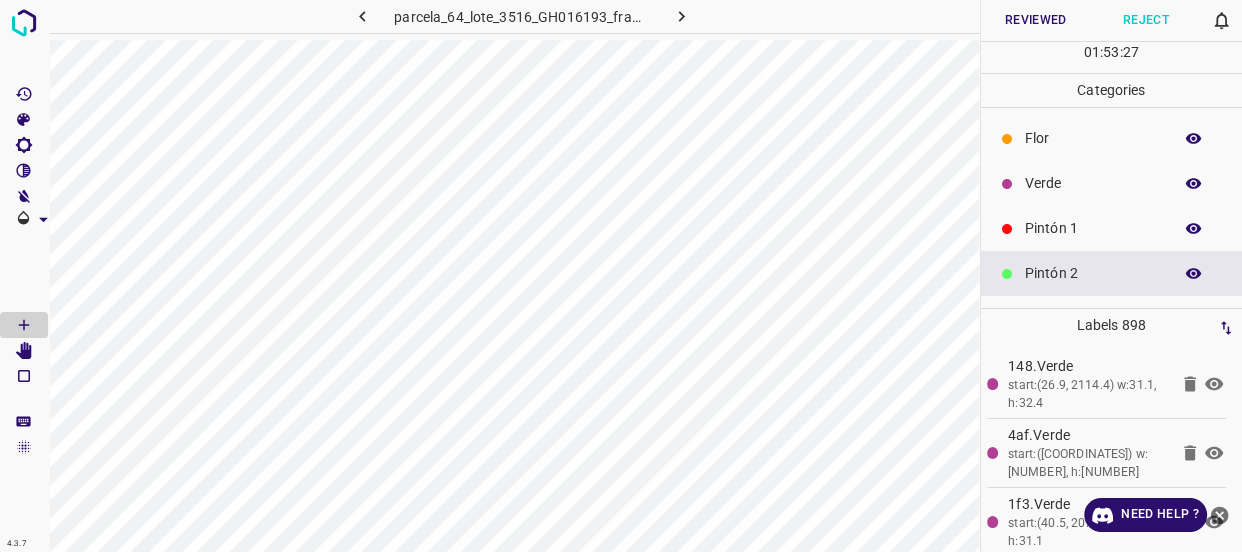 scroll, scrollTop: 175, scrollLeft: 0, axis: vertical 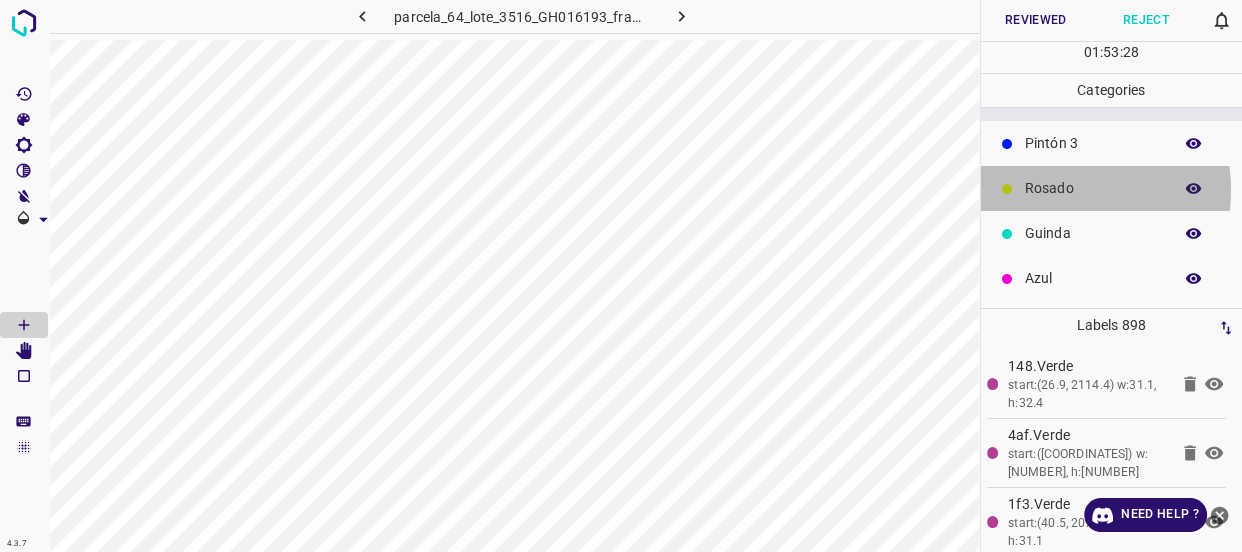 click on "Rosado" at bounding box center [1093, 188] 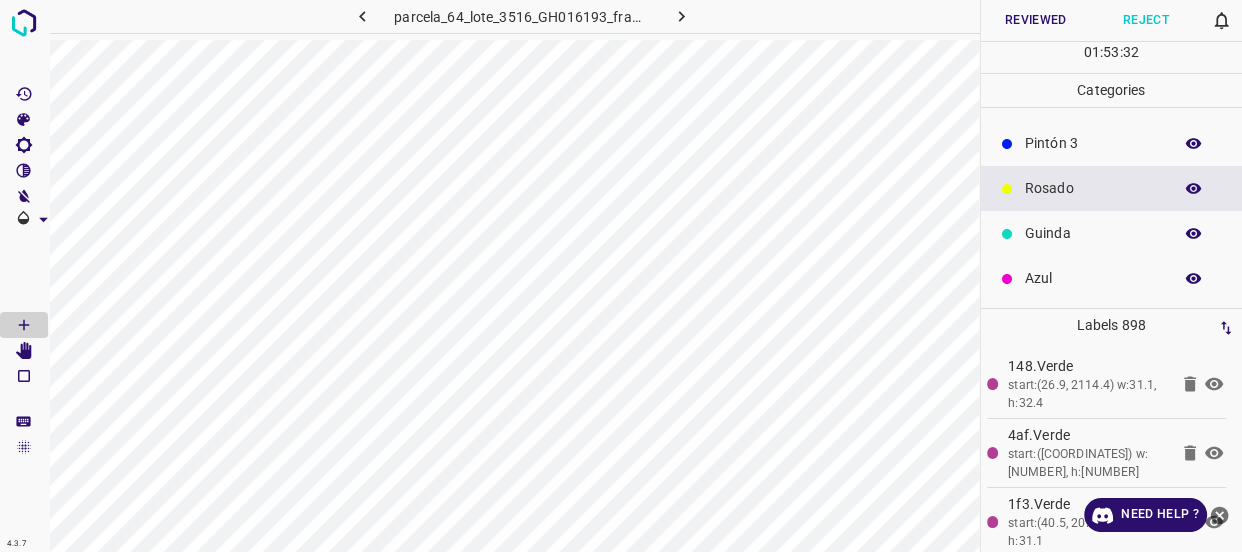 scroll, scrollTop: 0, scrollLeft: 0, axis: both 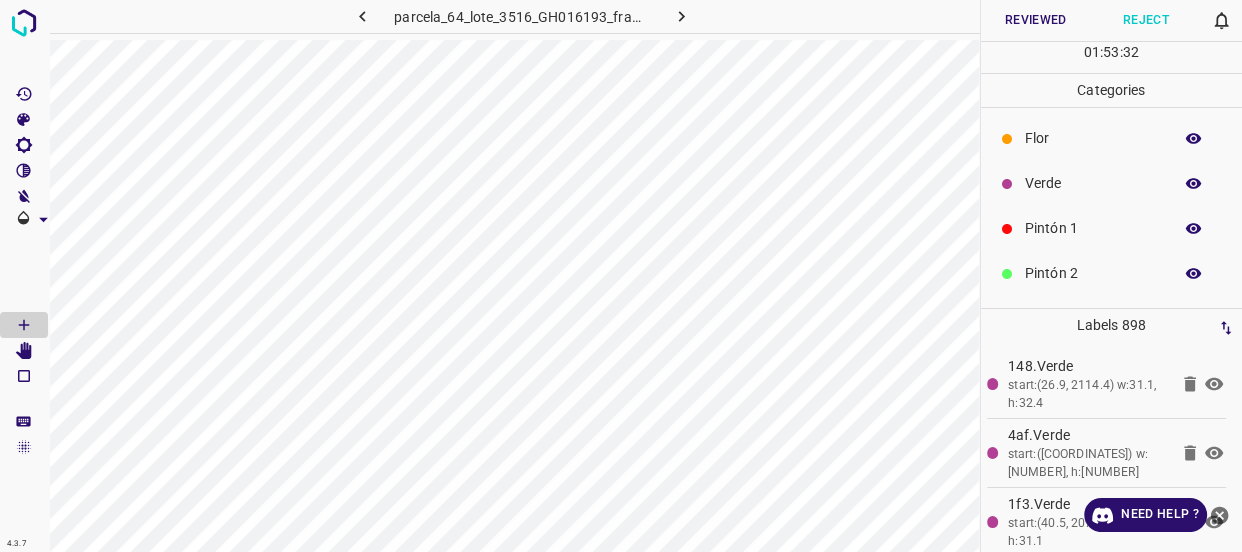 click on "Flor" at bounding box center [1093, 138] 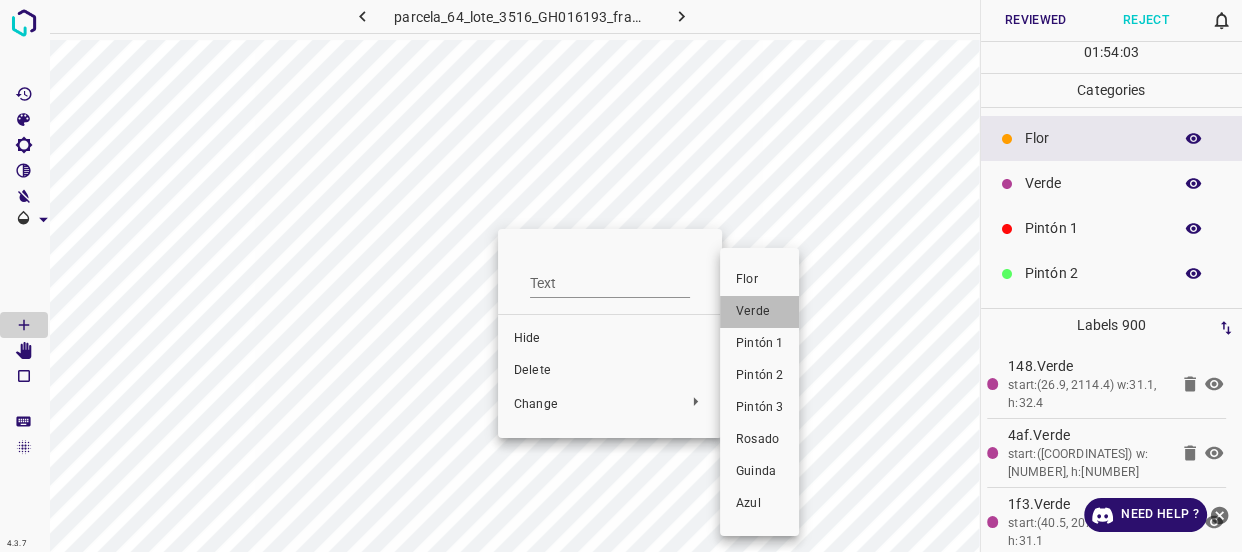 click on "Verde" at bounding box center (759, 312) 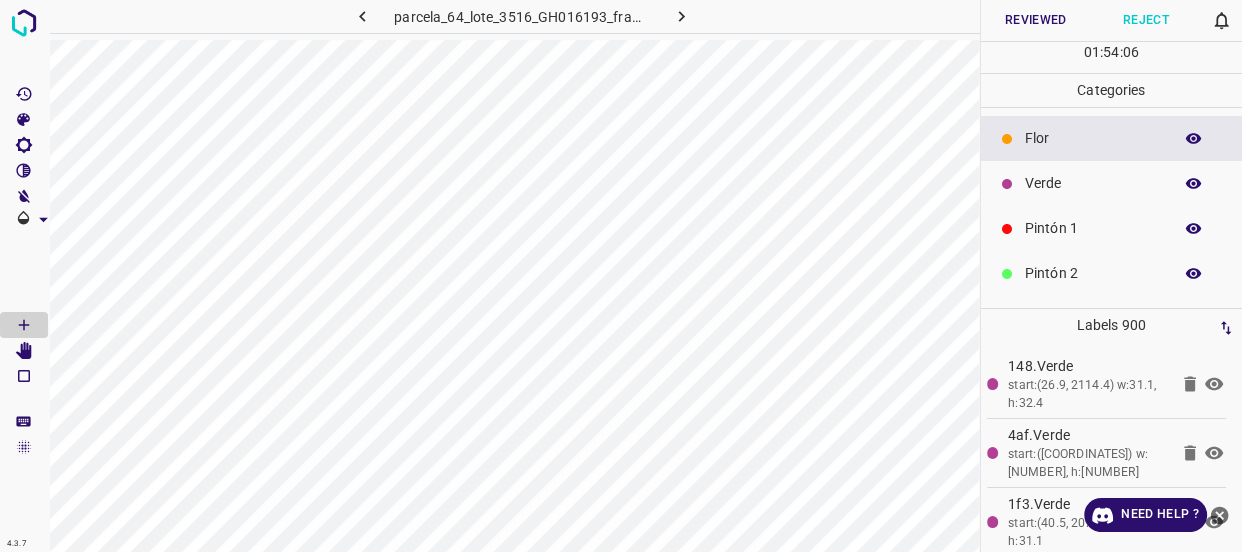 click on "Verde" at bounding box center [1093, 183] 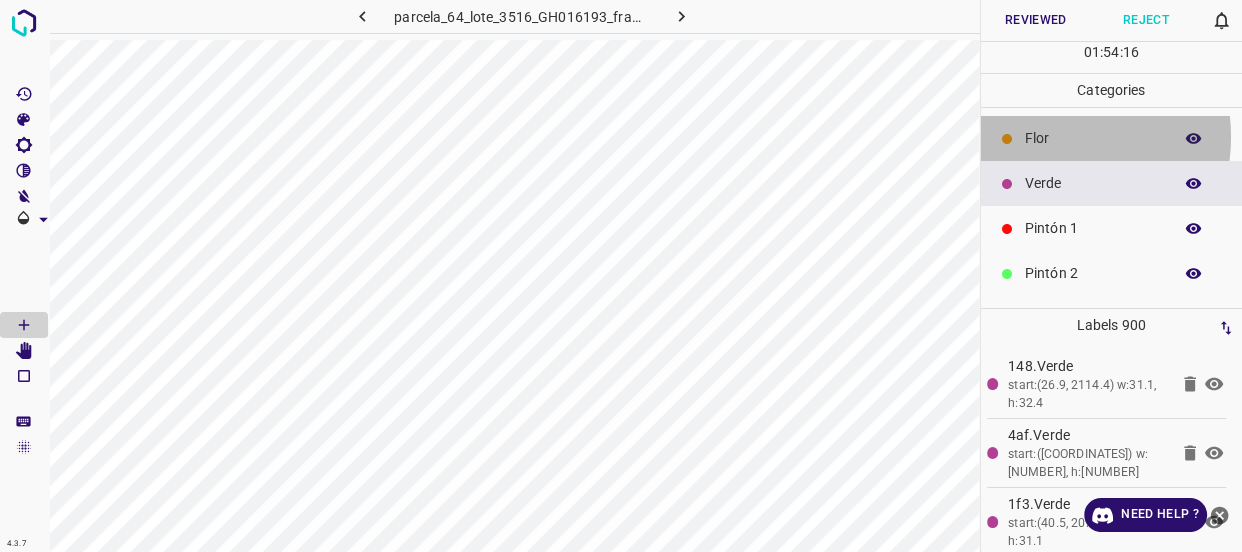 click on "Flor" at bounding box center (1093, 138) 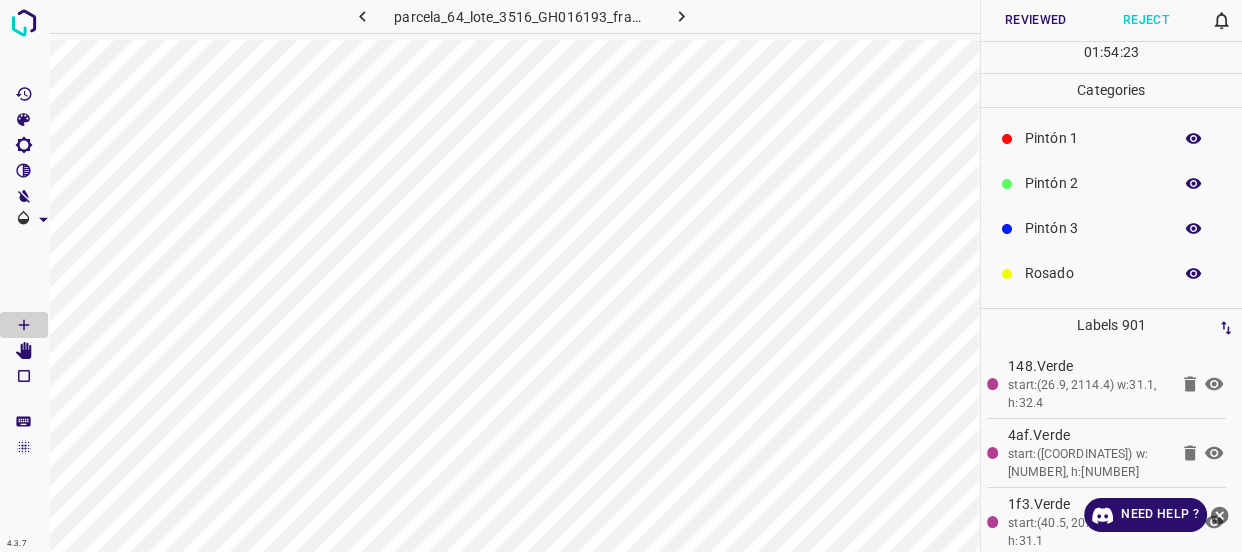 scroll, scrollTop: 175, scrollLeft: 0, axis: vertical 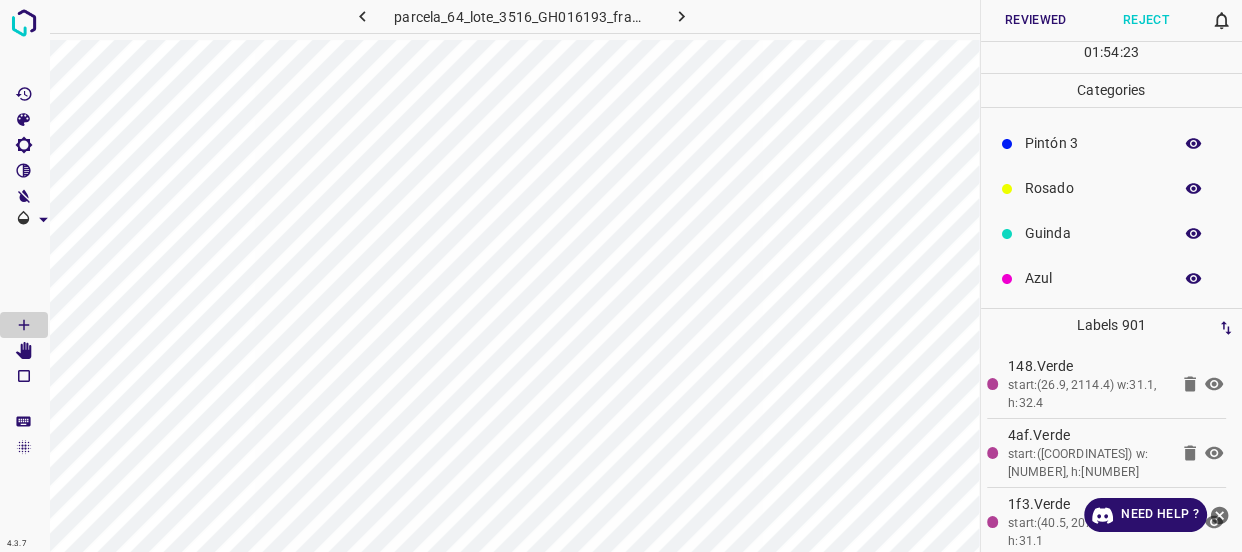 click on "Guinda" at bounding box center [1112, 233] 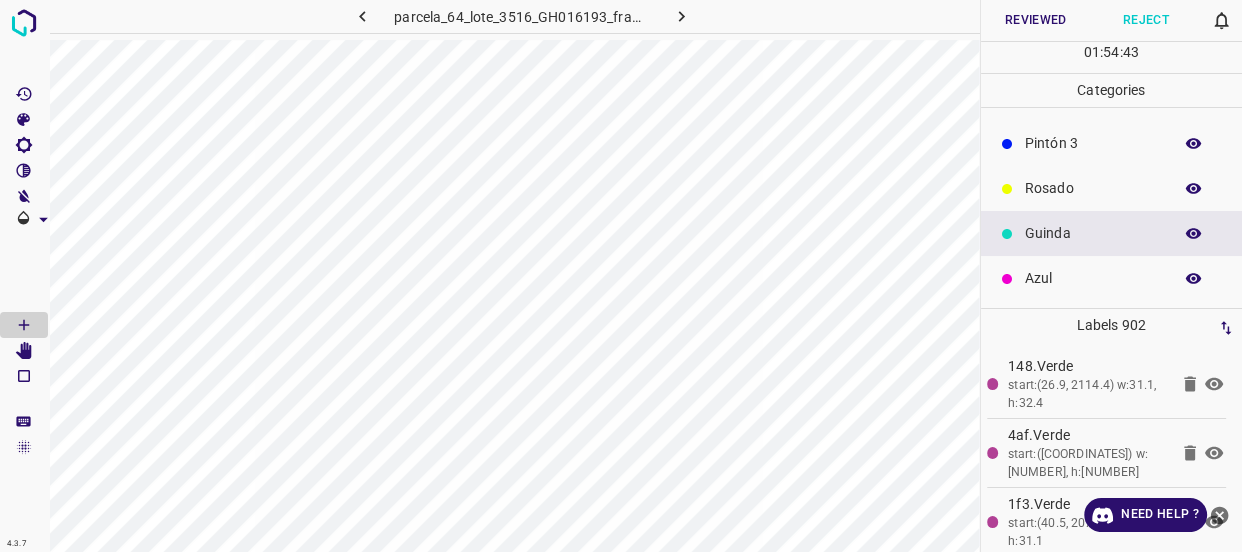 scroll, scrollTop: 0, scrollLeft: 0, axis: both 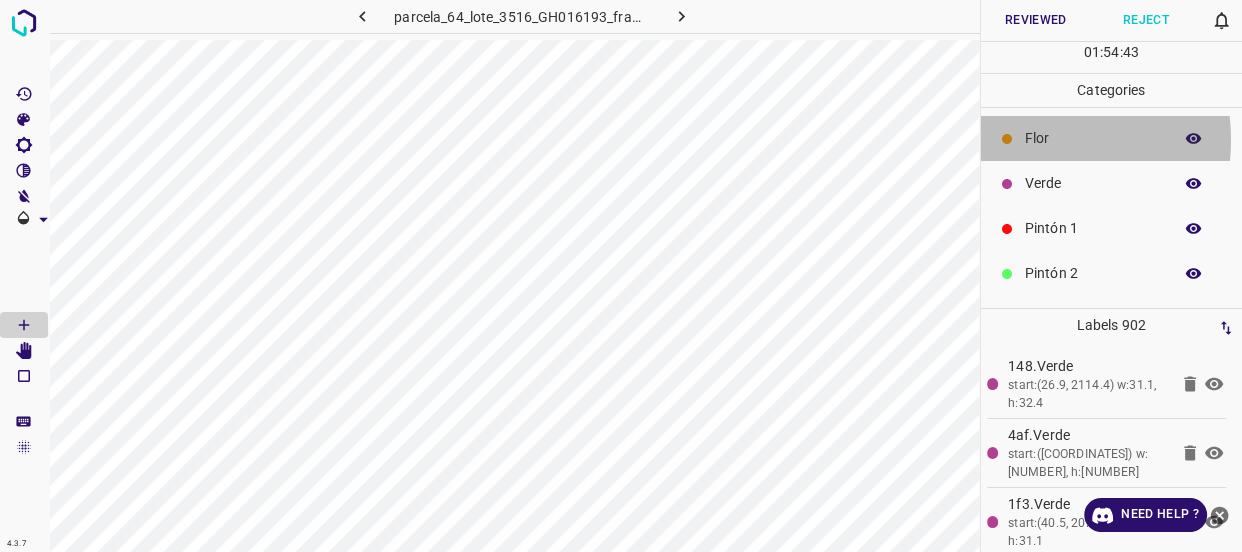 click on "Flor" at bounding box center (1093, 138) 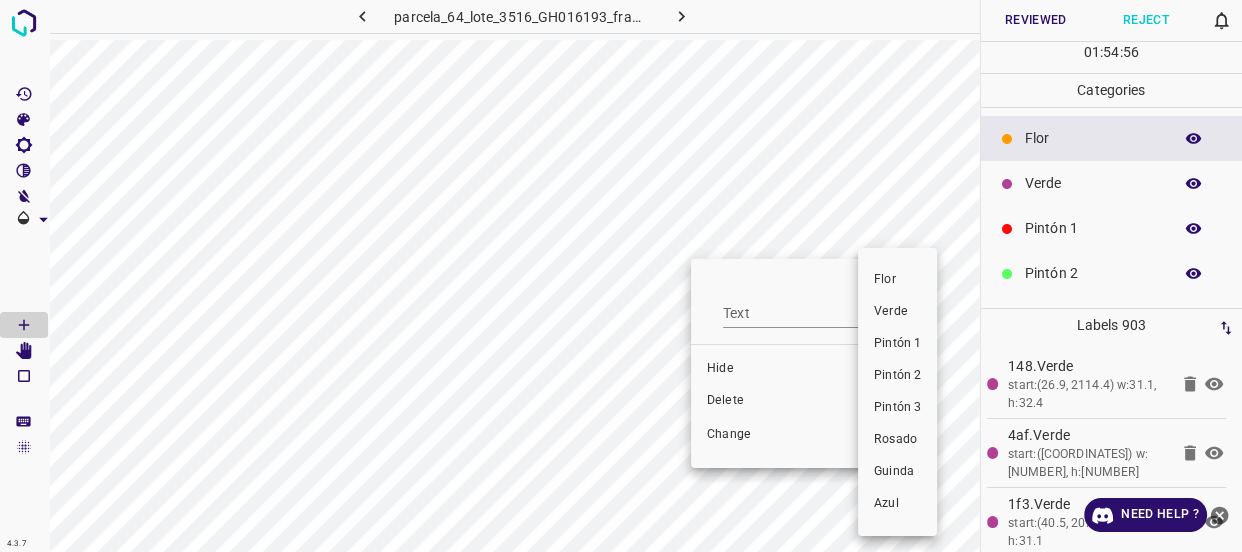 click on "Verde" at bounding box center (897, 312) 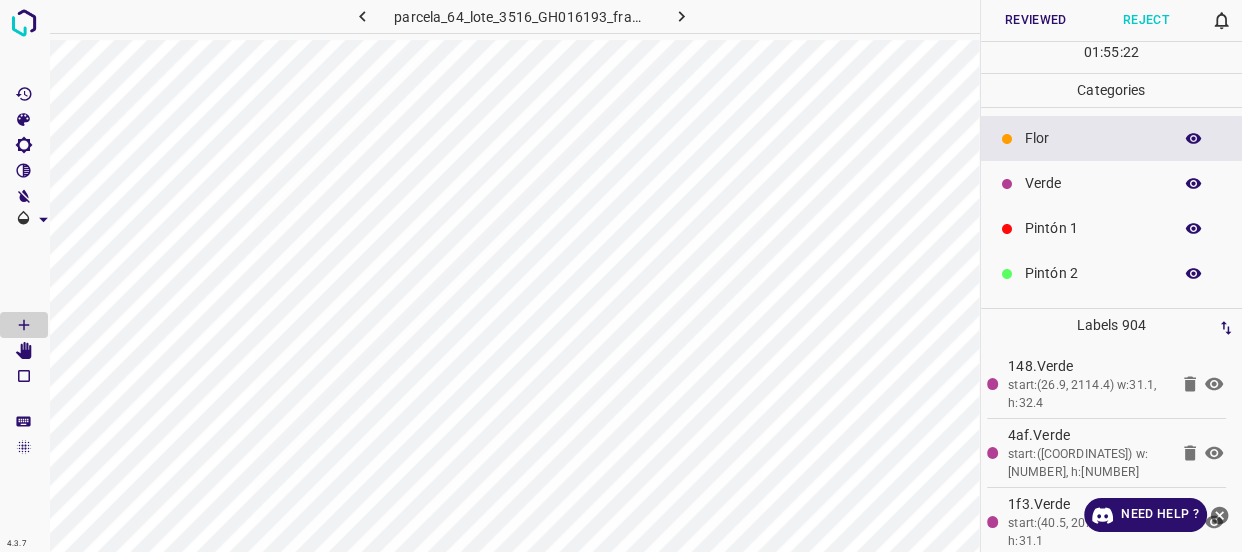 click on "Rosado" at bounding box center (1093, 363) 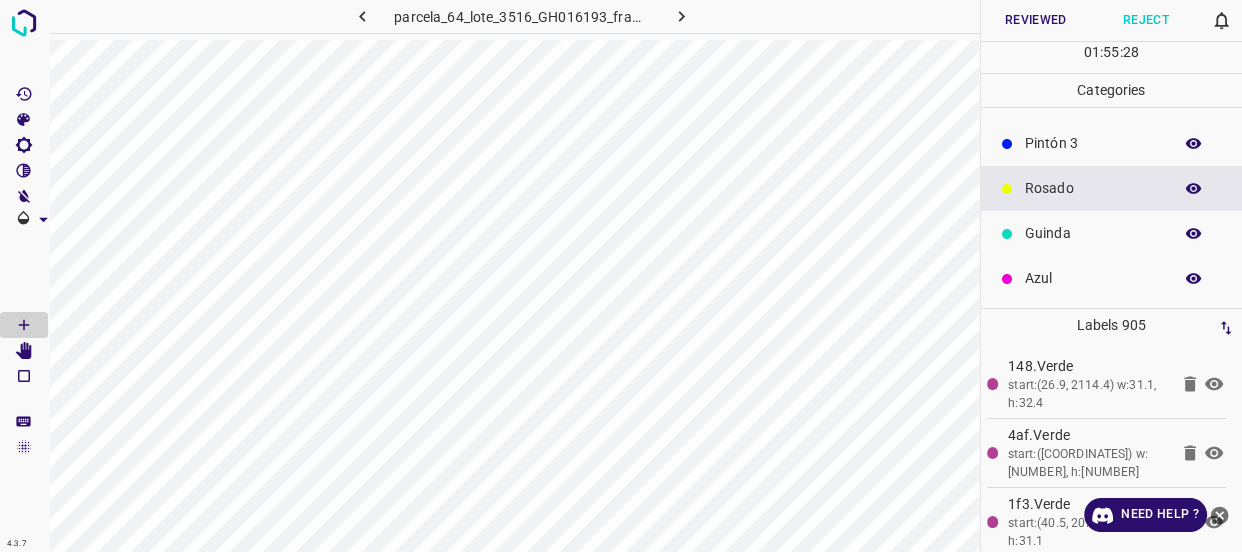 scroll, scrollTop: 0, scrollLeft: 0, axis: both 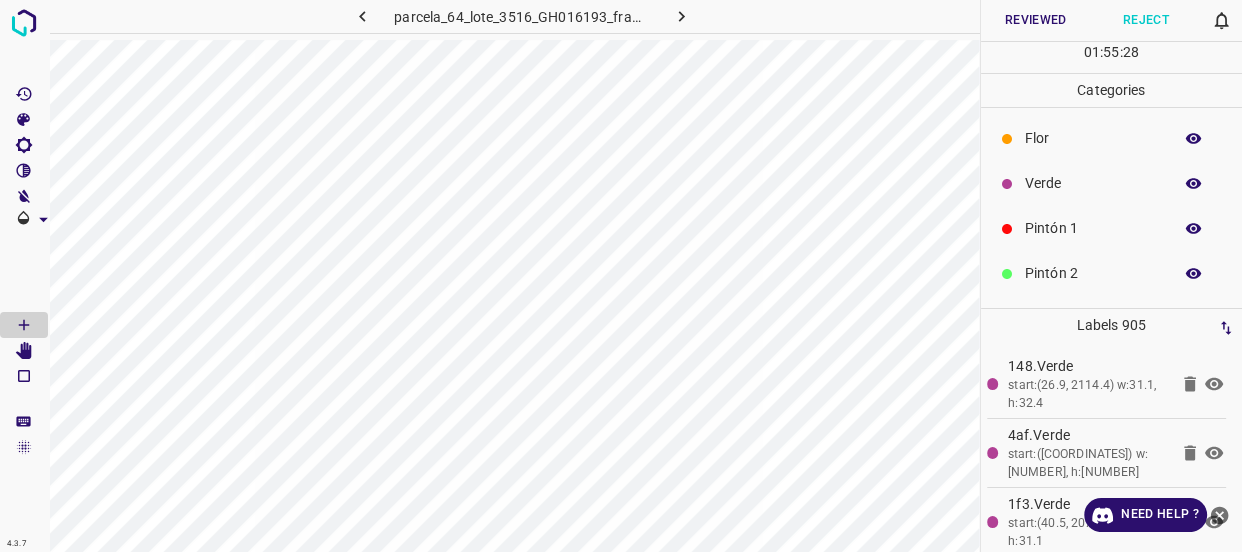 click on "Verde" at bounding box center (1093, 183) 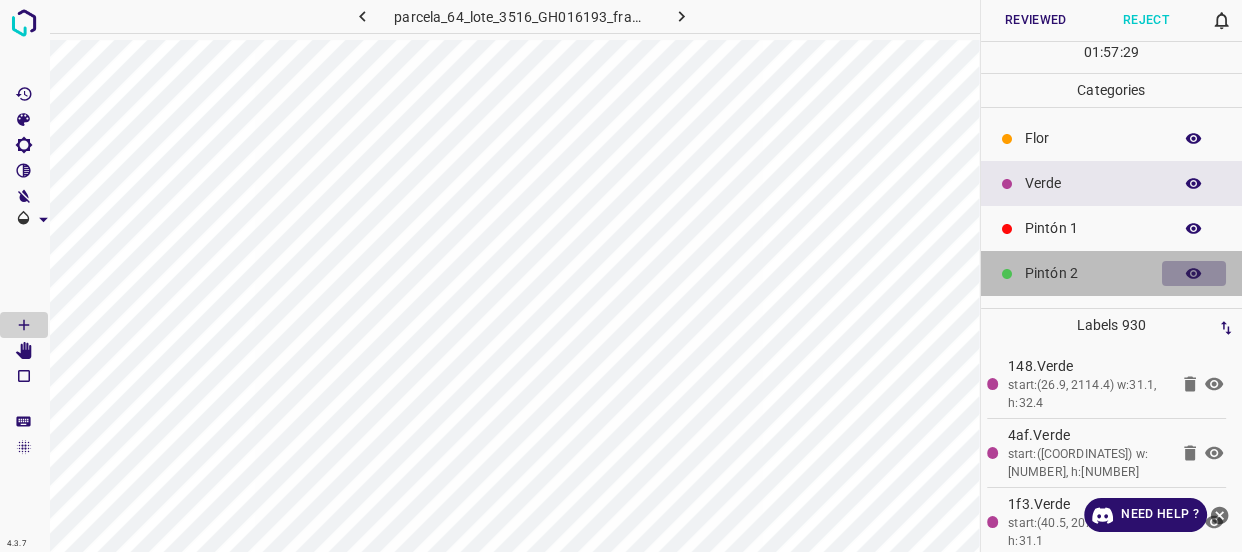 click 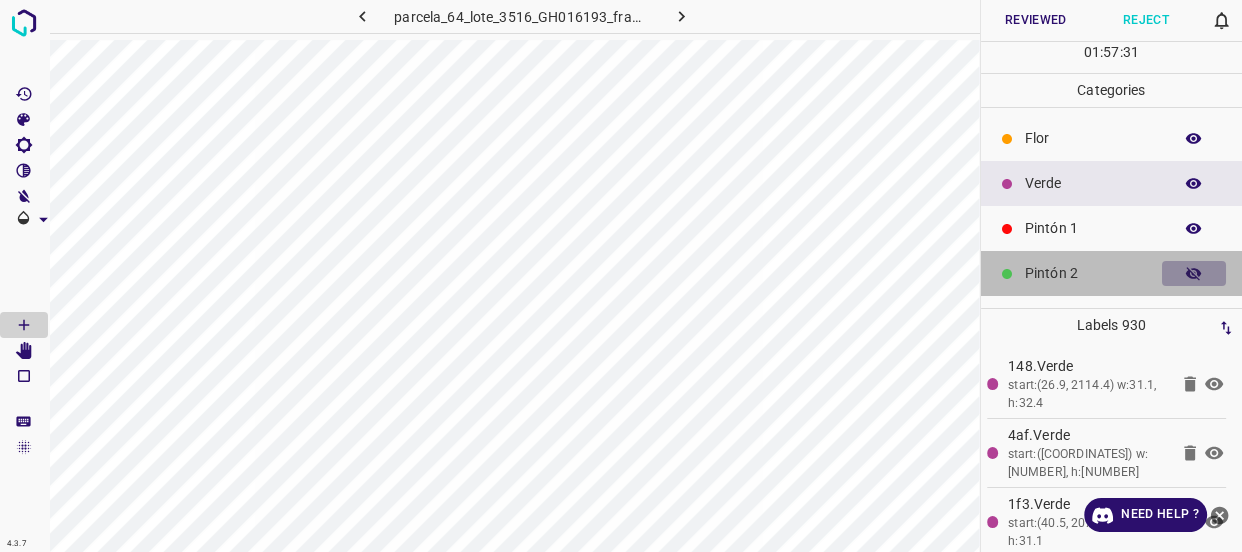 click 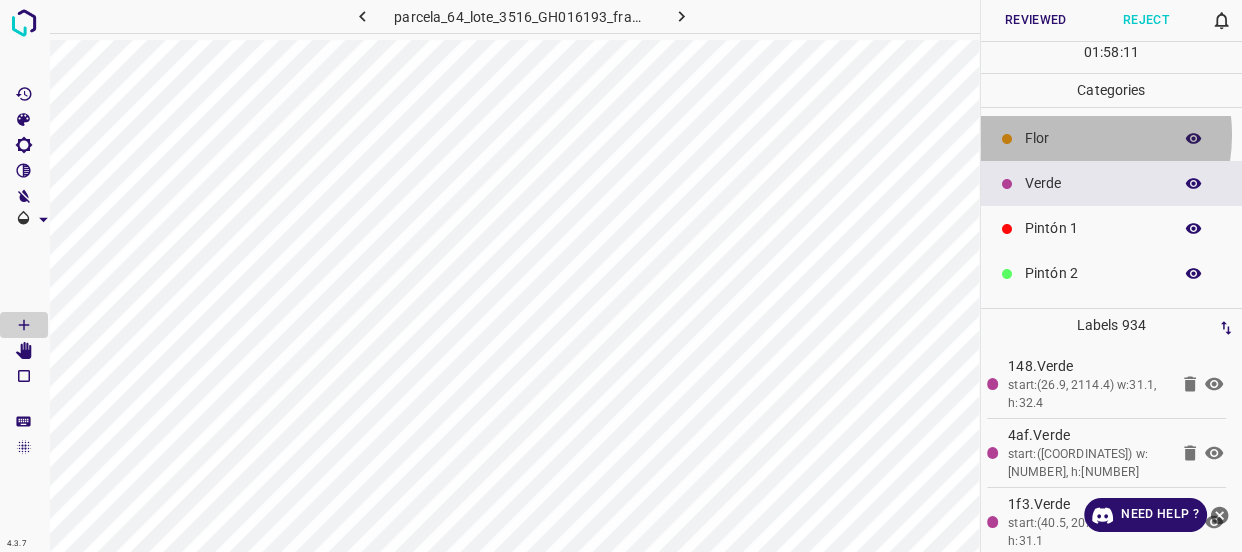 click on "Flor" at bounding box center (1093, 138) 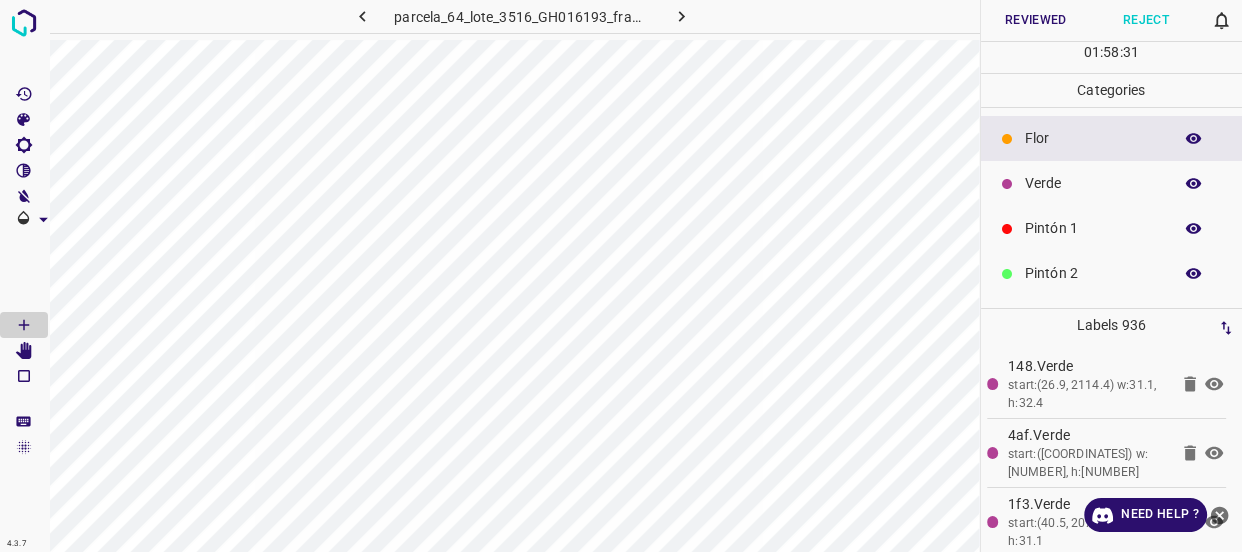 click on "Verde" at bounding box center (1093, 183) 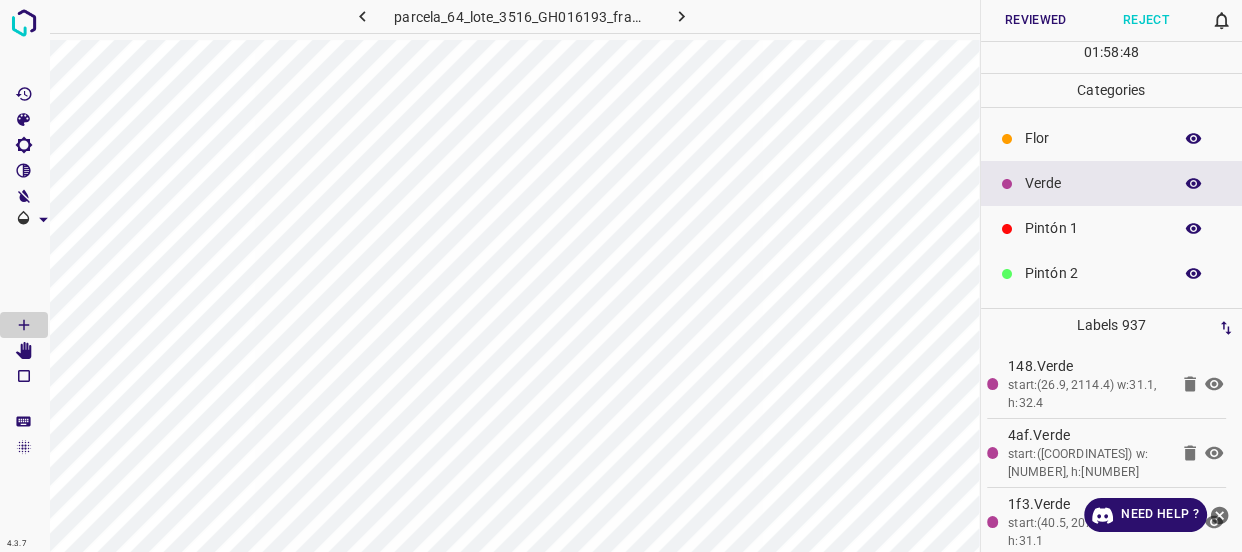 click 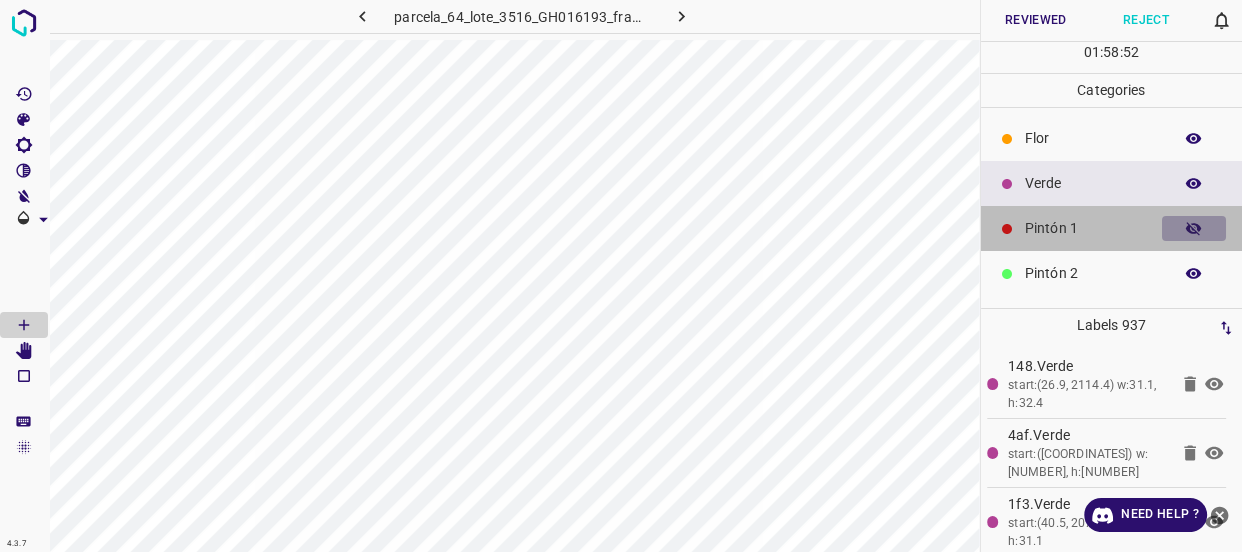 click 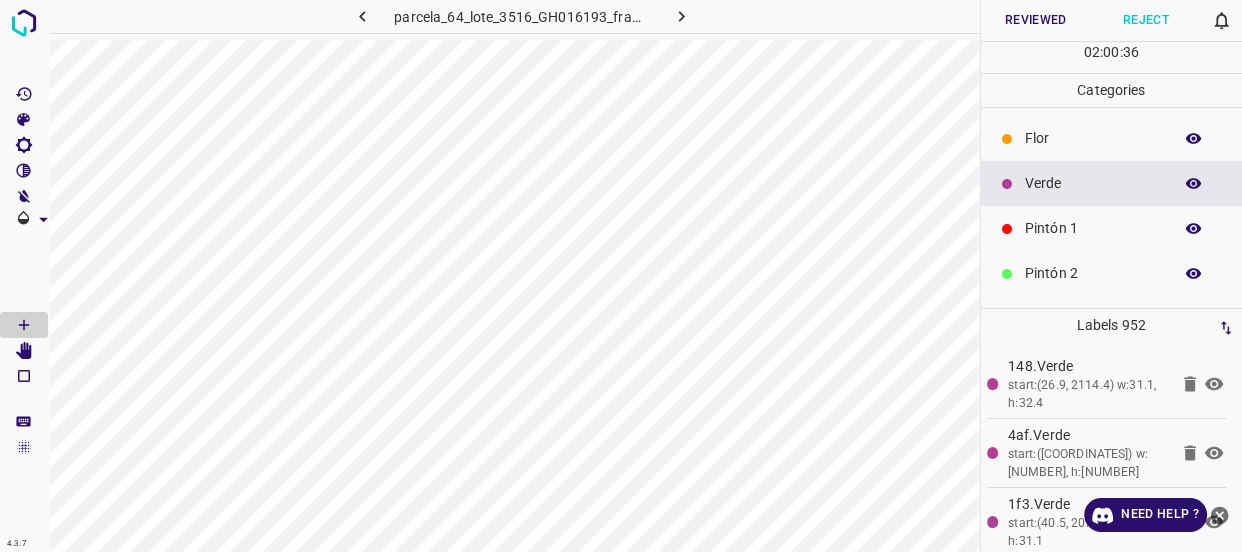 click on "Reviewed" at bounding box center (1036, 20) 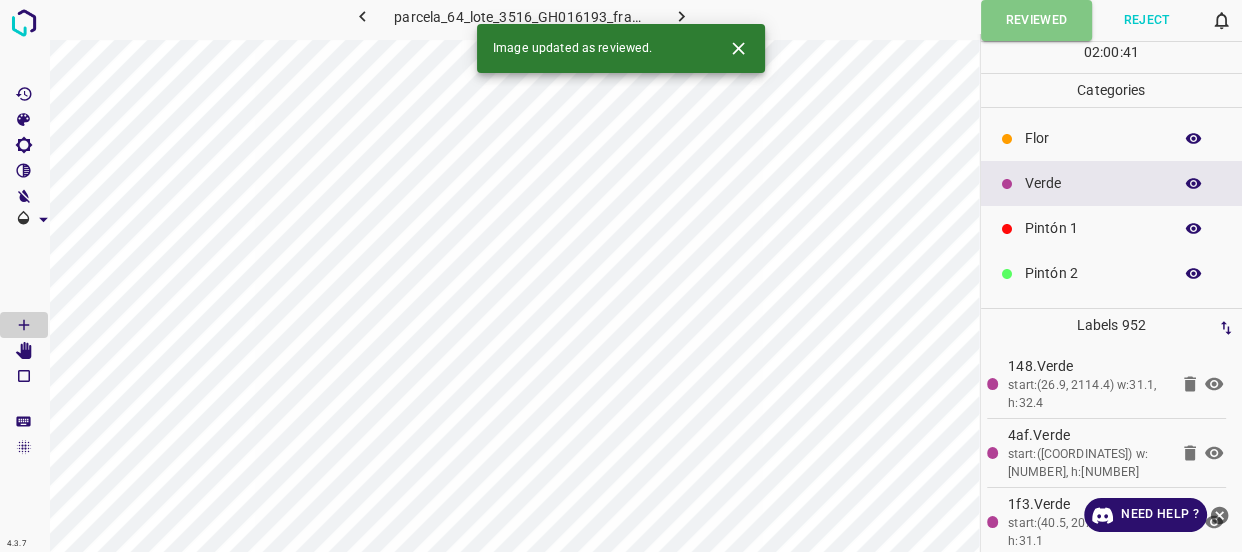 click 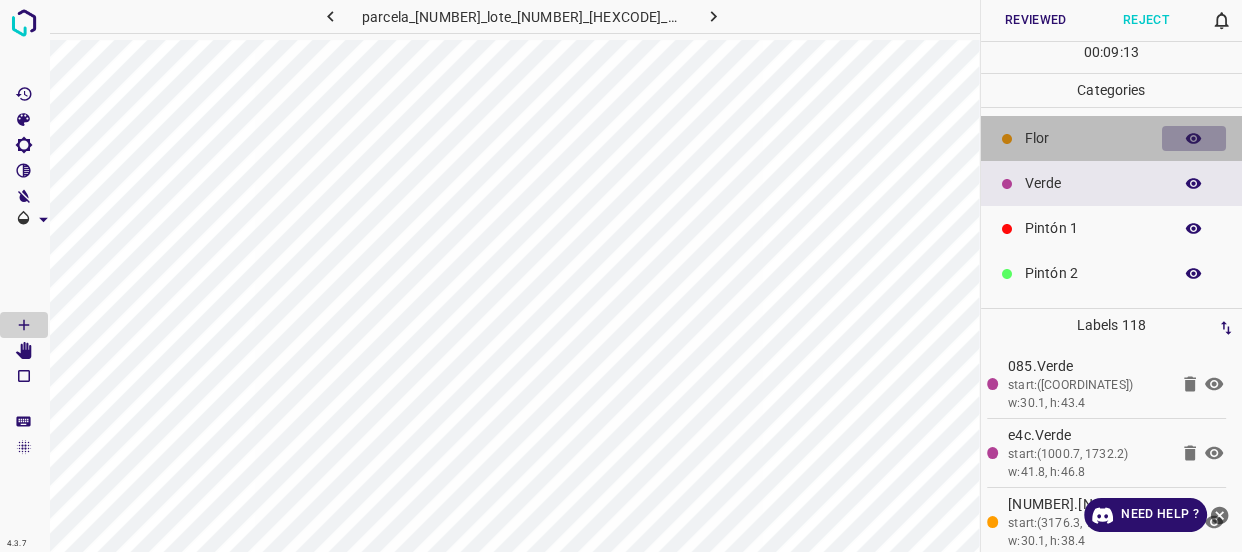 click 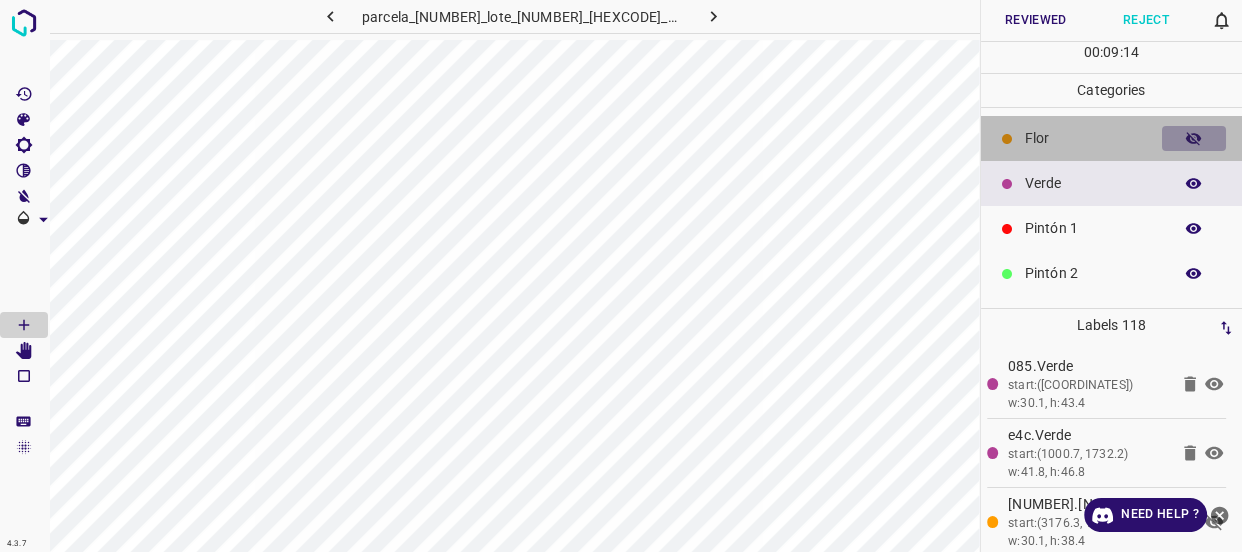 click 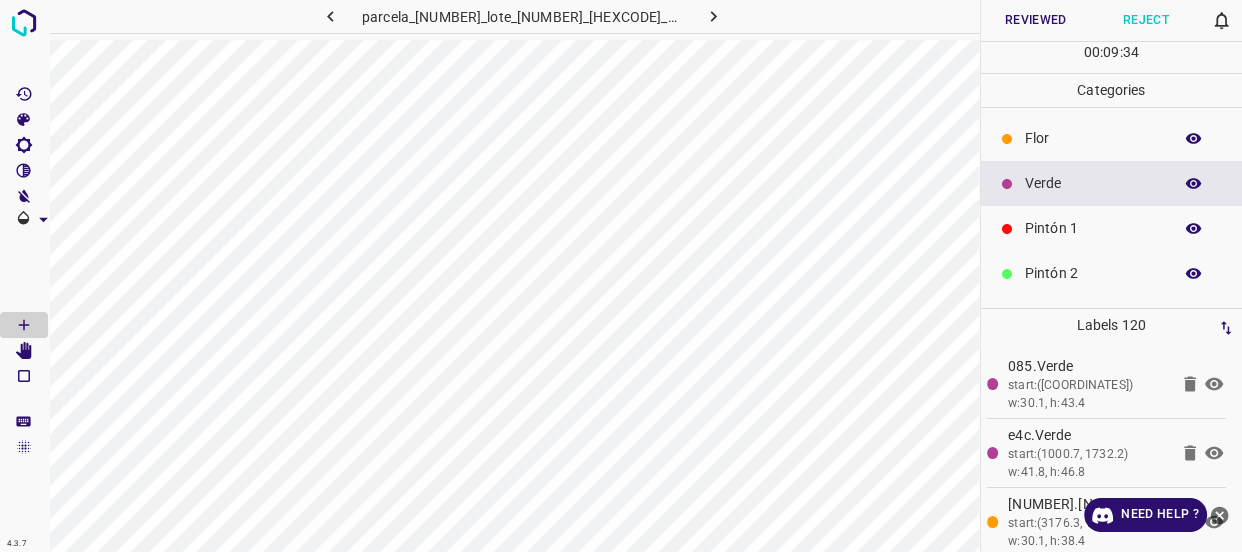 click on "Flor" at bounding box center [1093, 138] 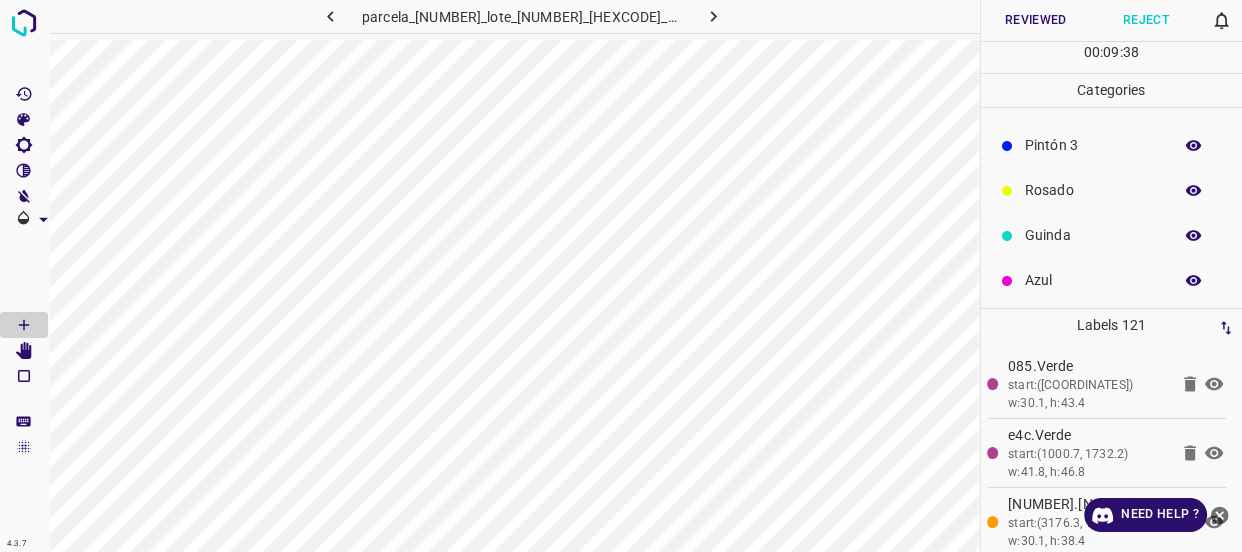 scroll, scrollTop: 175, scrollLeft: 0, axis: vertical 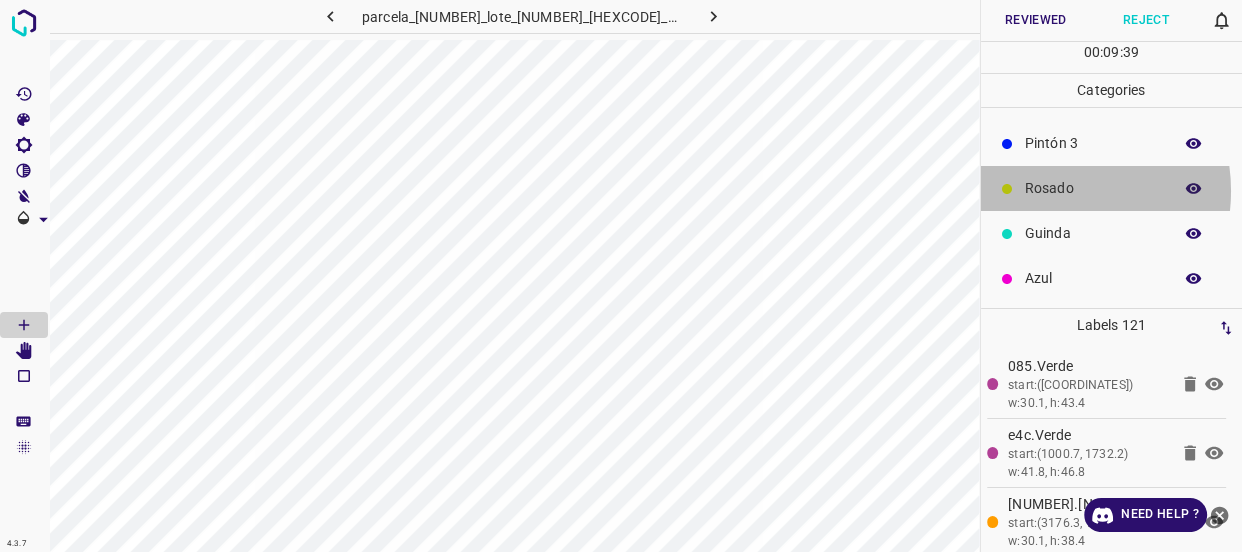 click on "Rosado" at bounding box center [1093, 188] 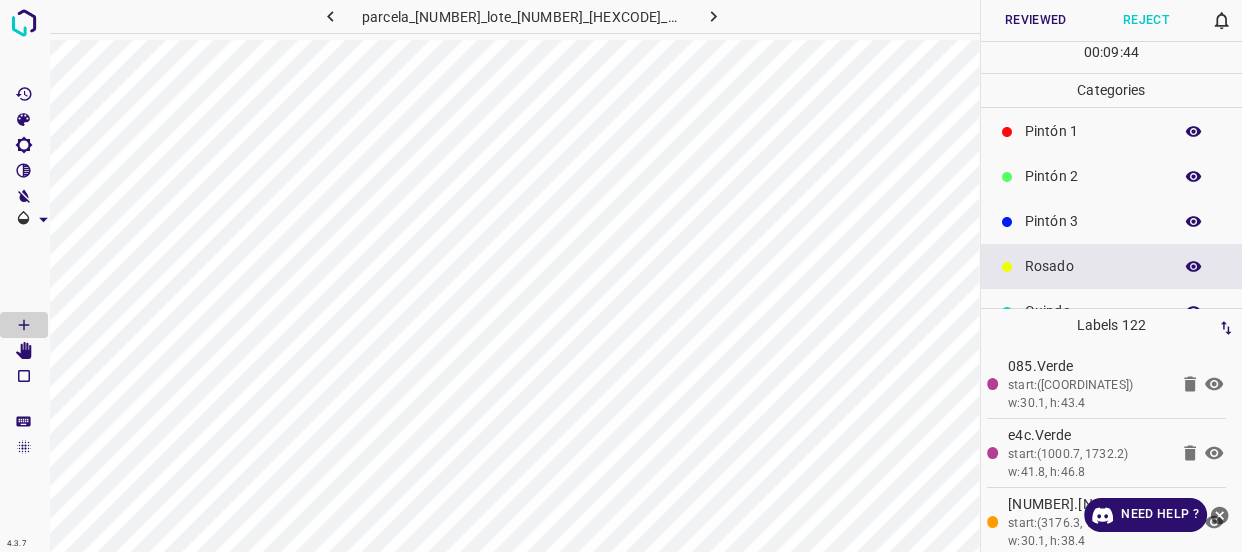 scroll, scrollTop: 0, scrollLeft: 0, axis: both 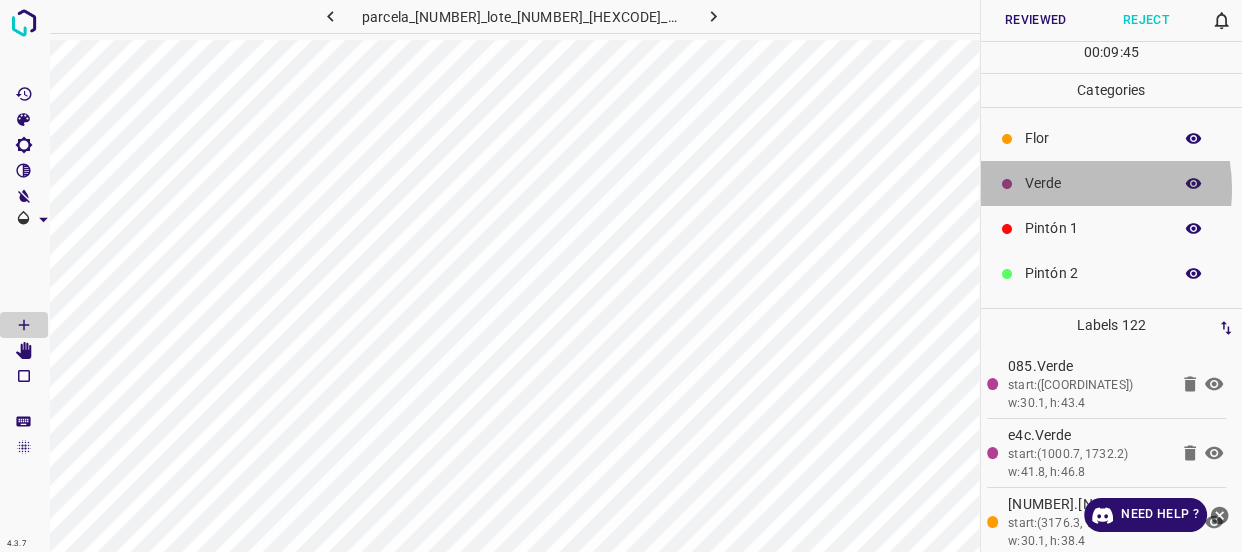 click on "Verde" at bounding box center [1093, 183] 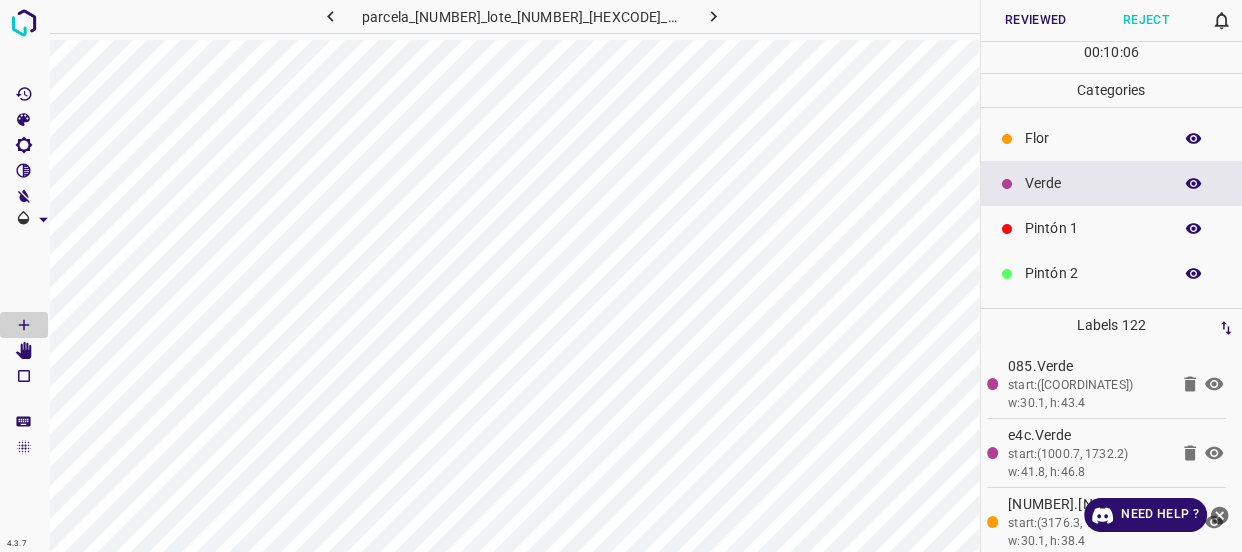 click 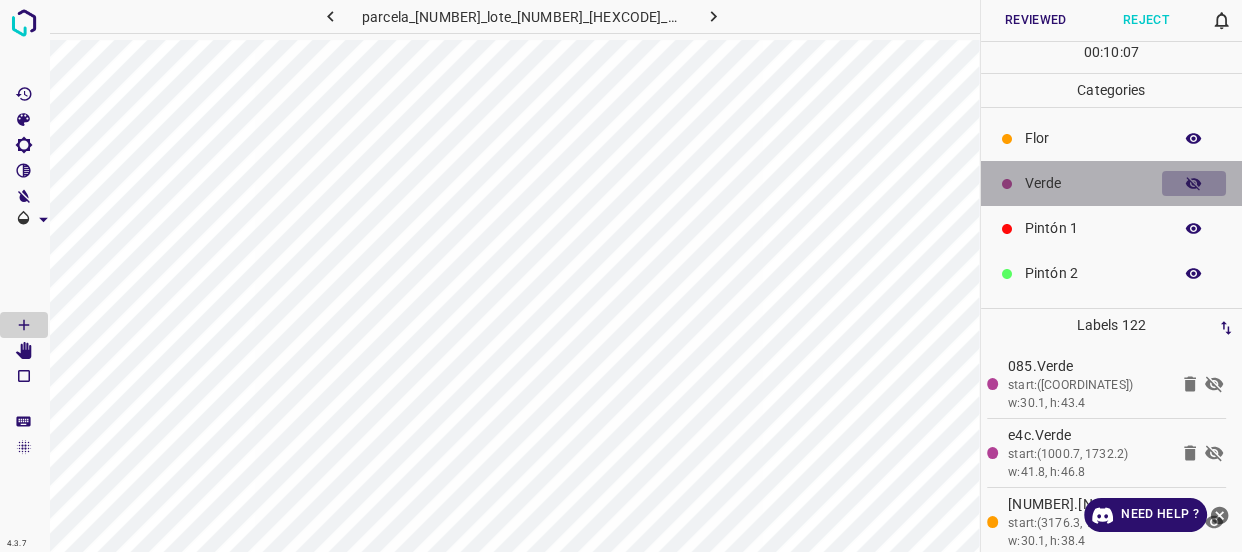 click 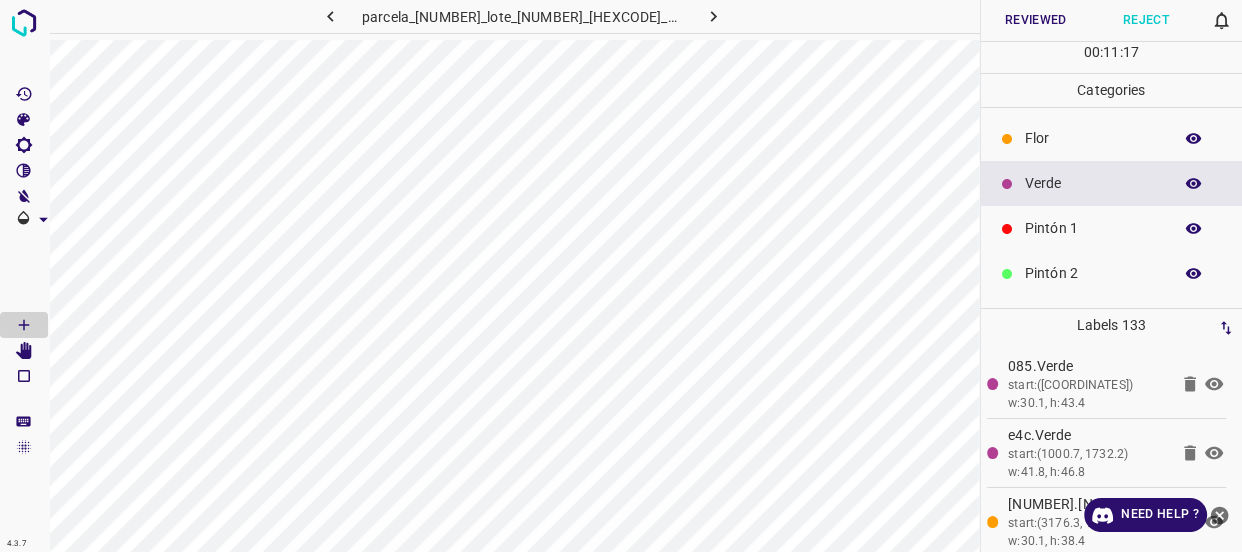 click on "Flor" at bounding box center (1093, 138) 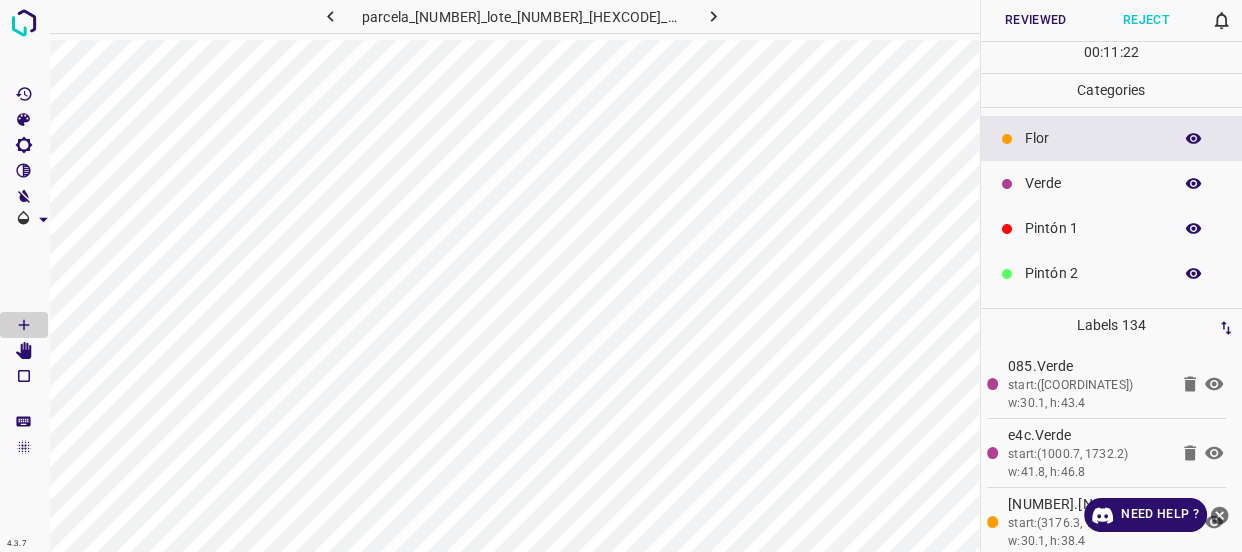 click on "Verde" at bounding box center [1093, 183] 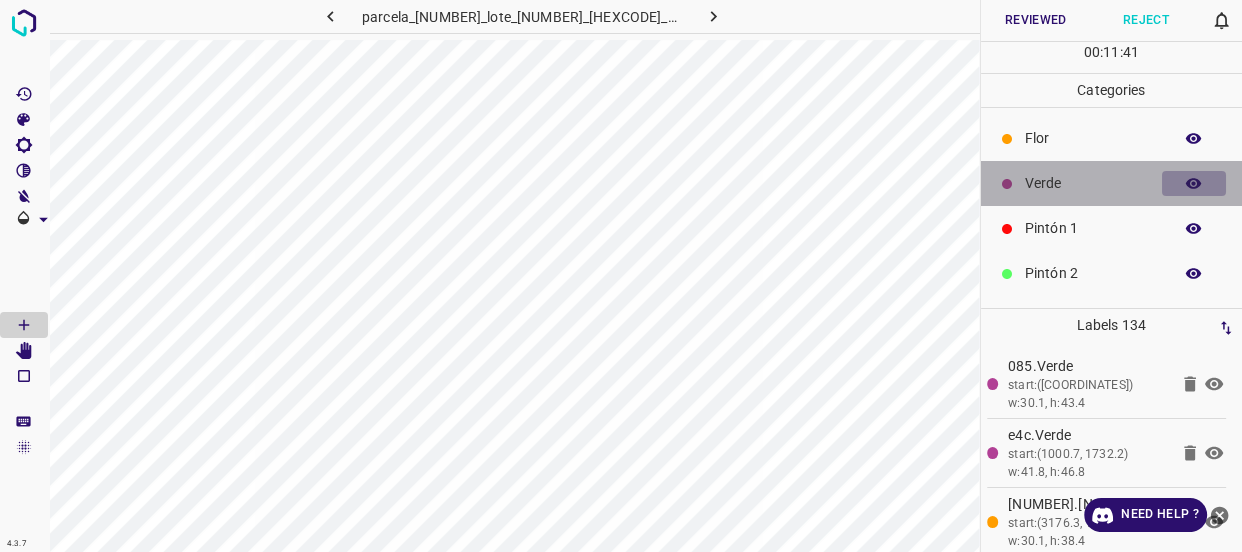 click 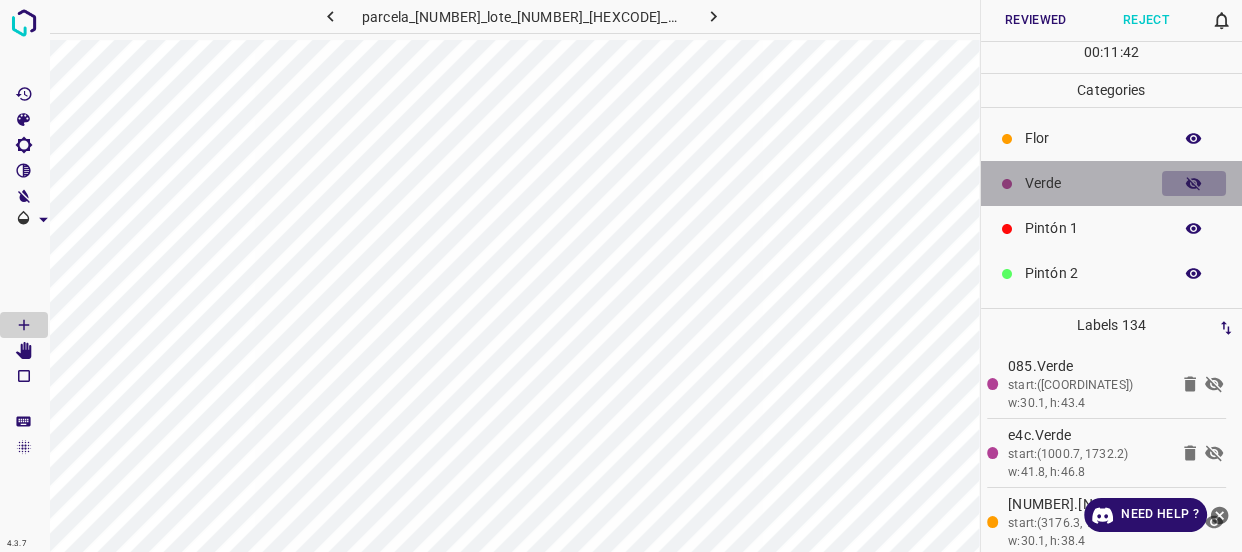 click 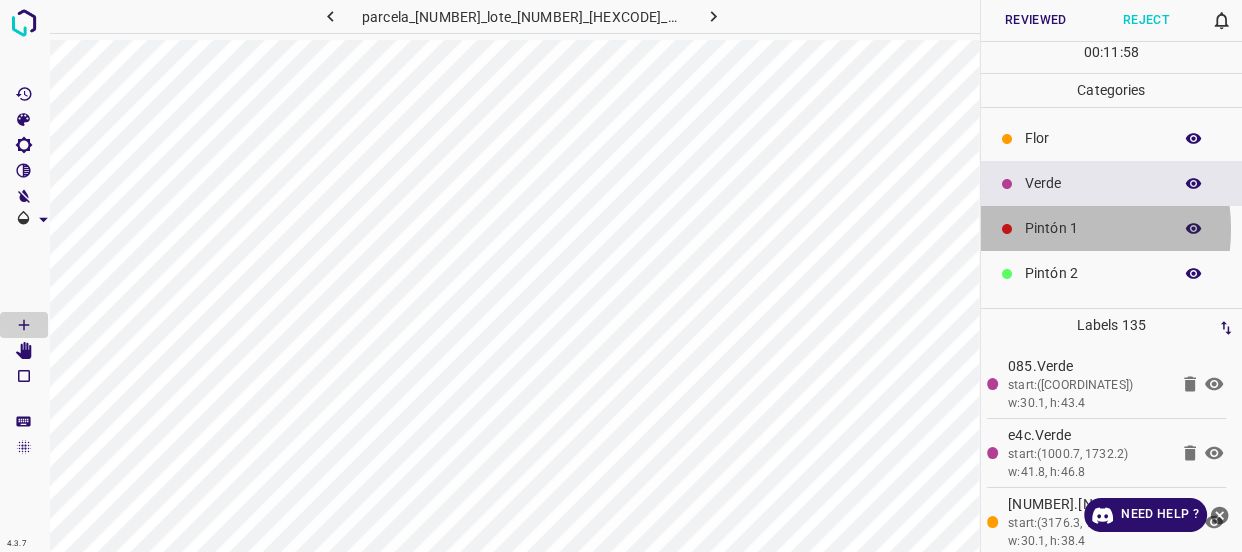 click on "Pintón 1" at bounding box center [1093, 228] 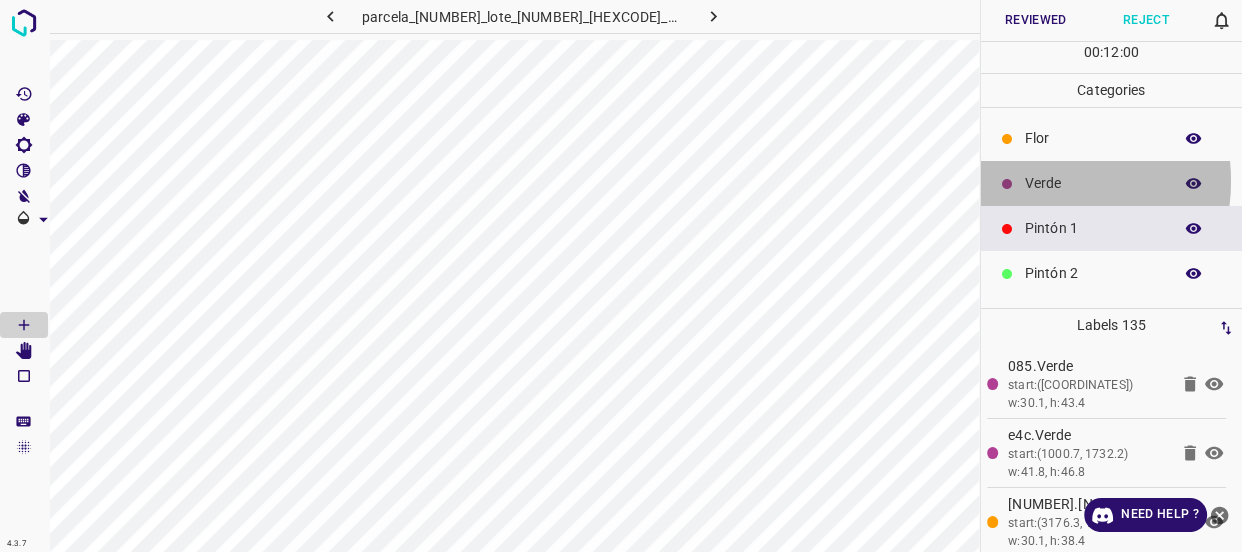 click on "Verde" at bounding box center [1093, 183] 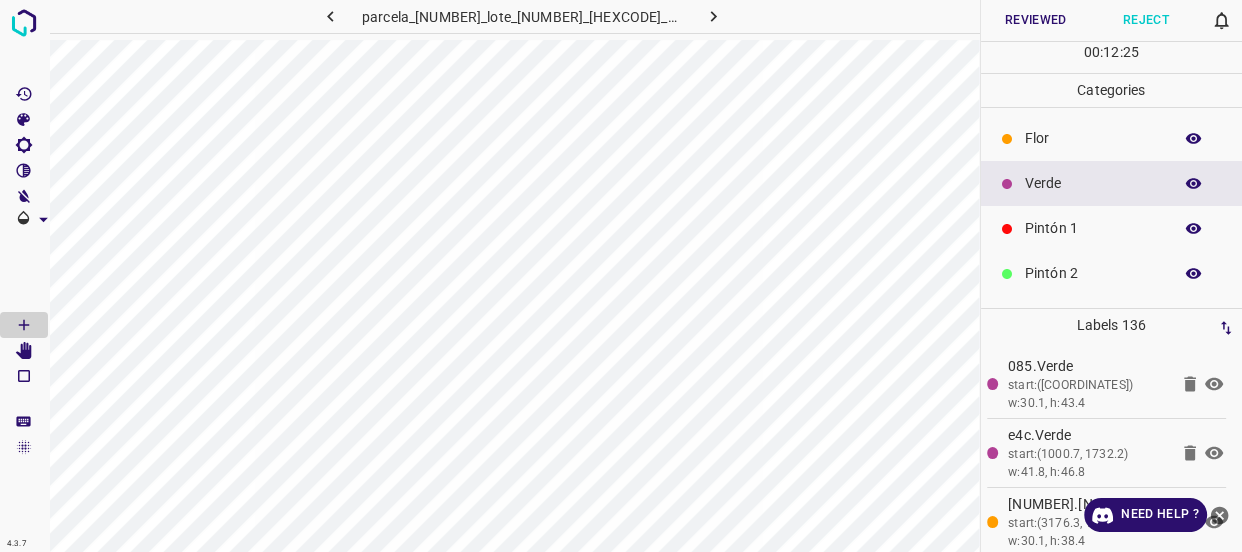 click on "Flor" at bounding box center (1093, 138) 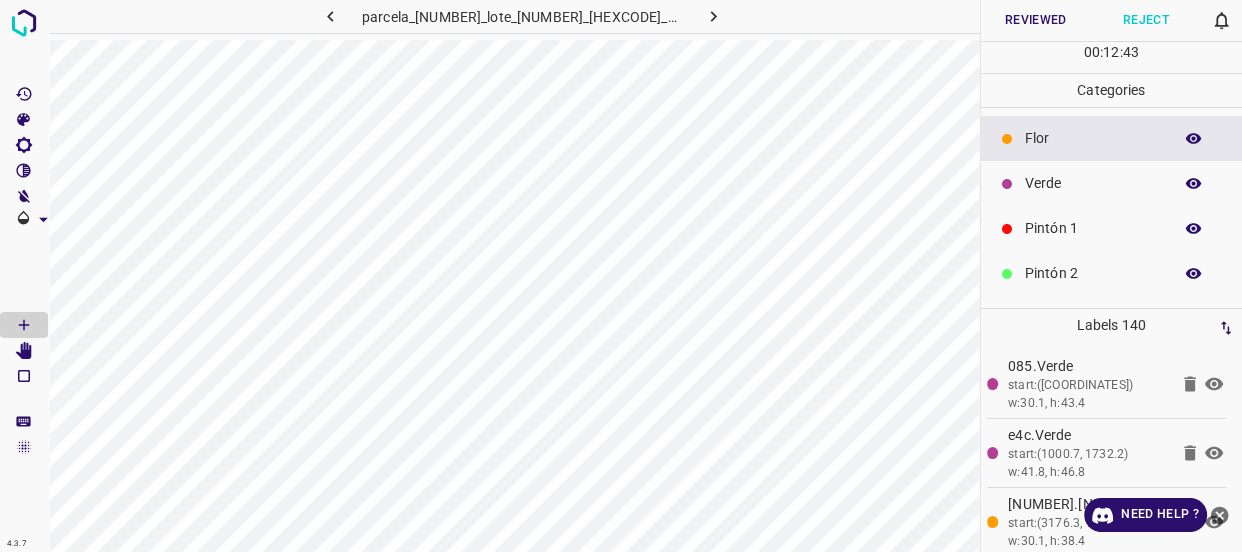click on "Verde" at bounding box center [1093, 183] 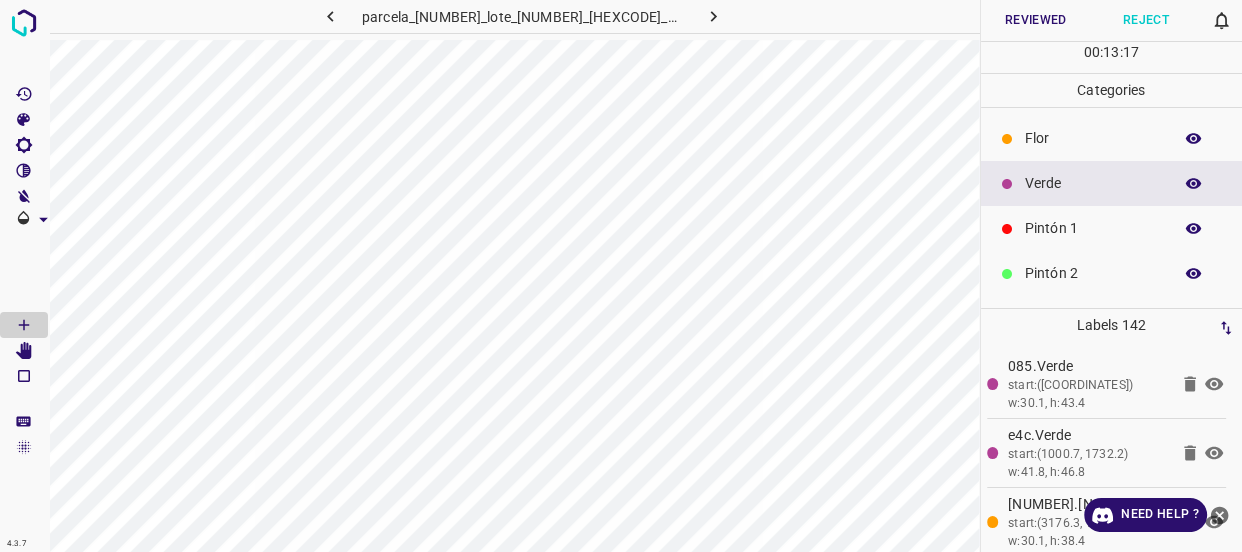 click on "Reviewed" at bounding box center (1036, 20) 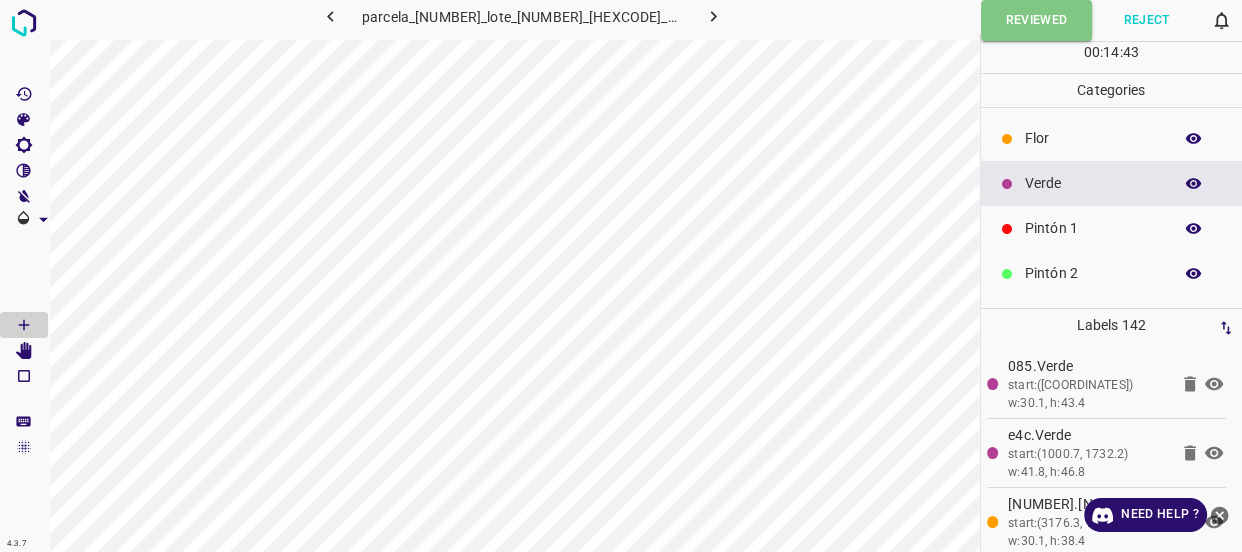 click 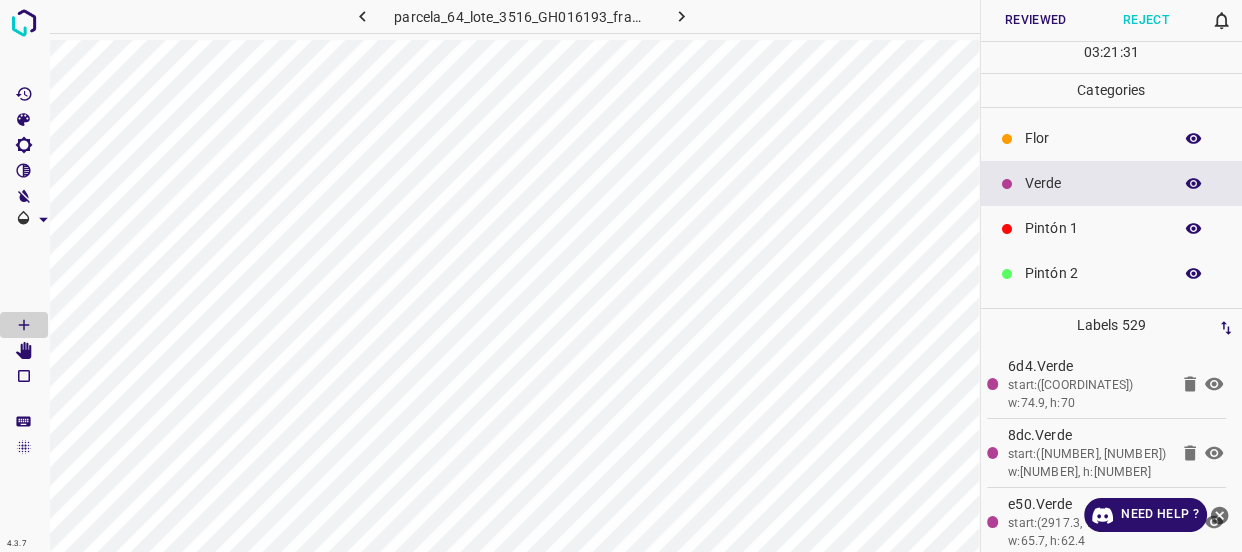 click on "Flor" at bounding box center [1093, 138] 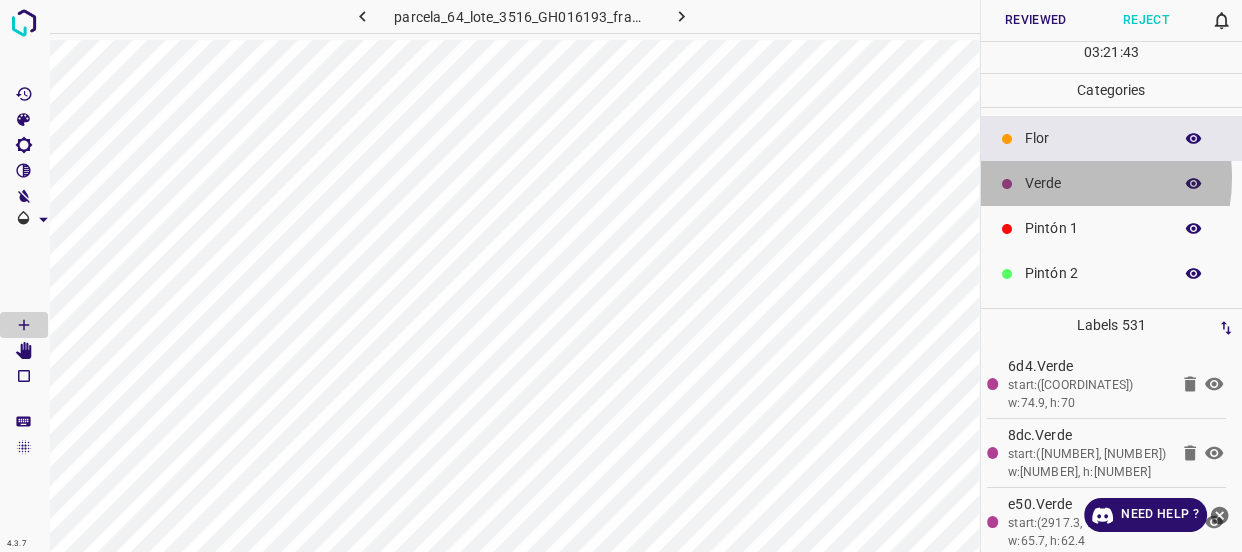 click on "Verde" at bounding box center (1093, 183) 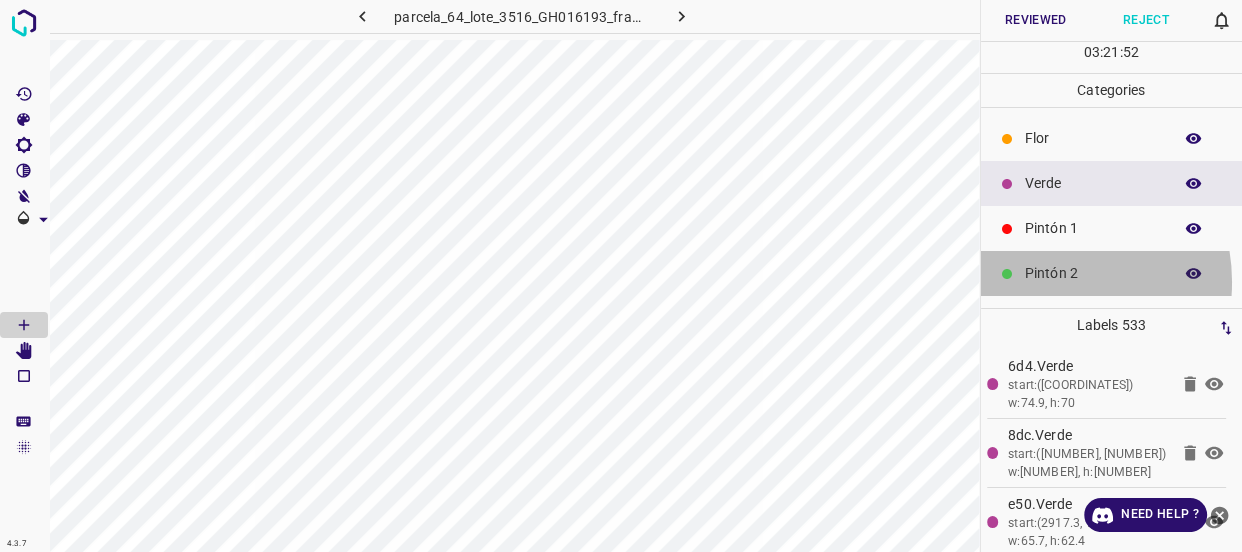 click on "Pintón 2" at bounding box center [1093, 273] 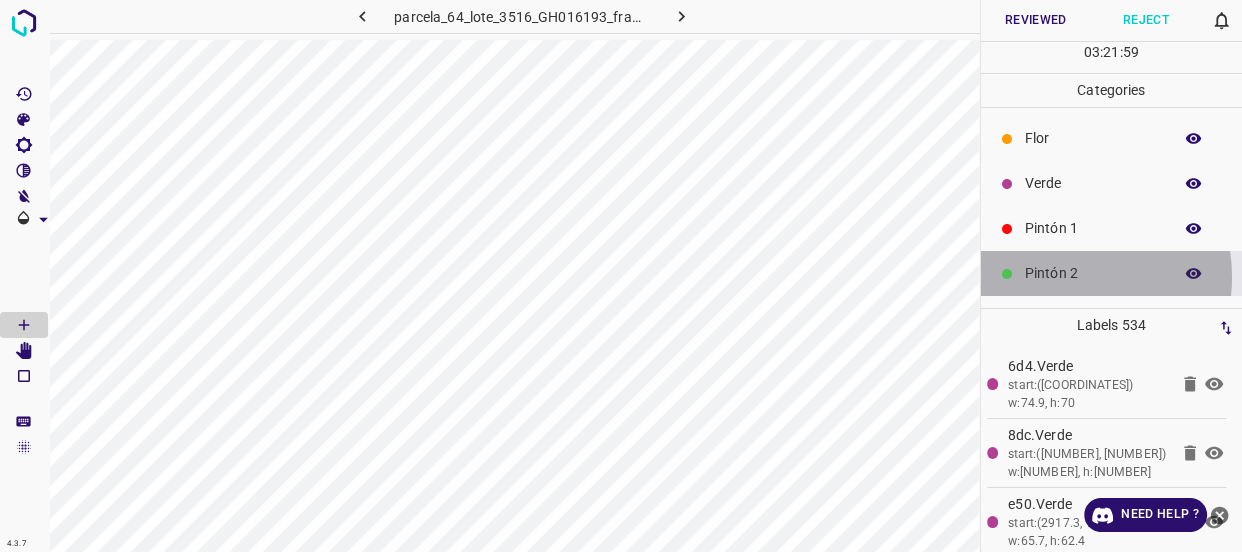 click on "Pintón 2" at bounding box center [1093, 273] 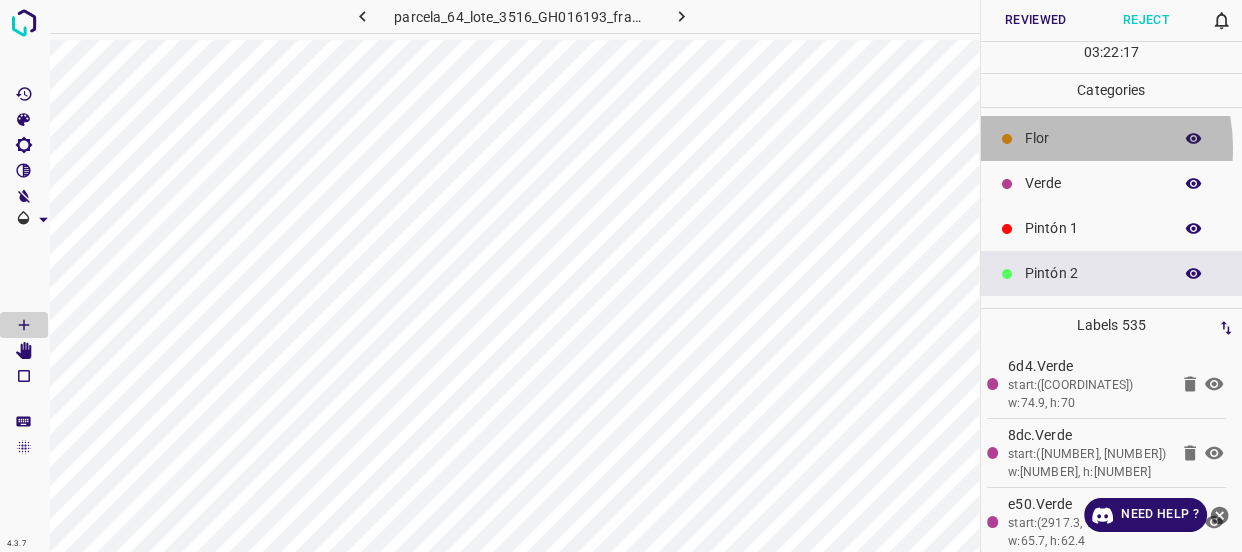 click on "Flor" at bounding box center (1093, 138) 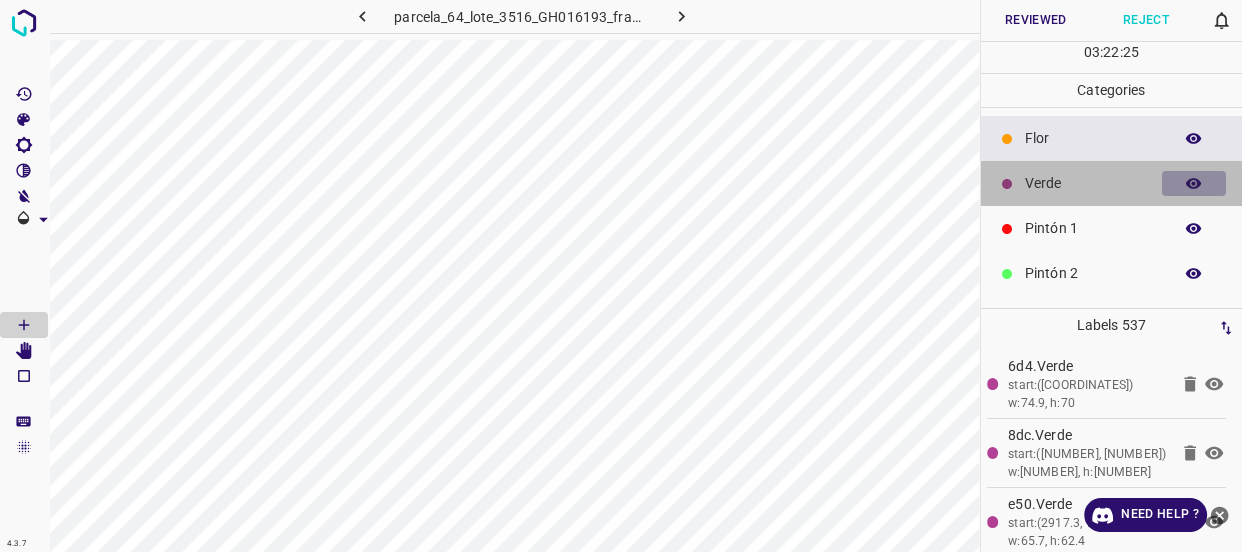 click 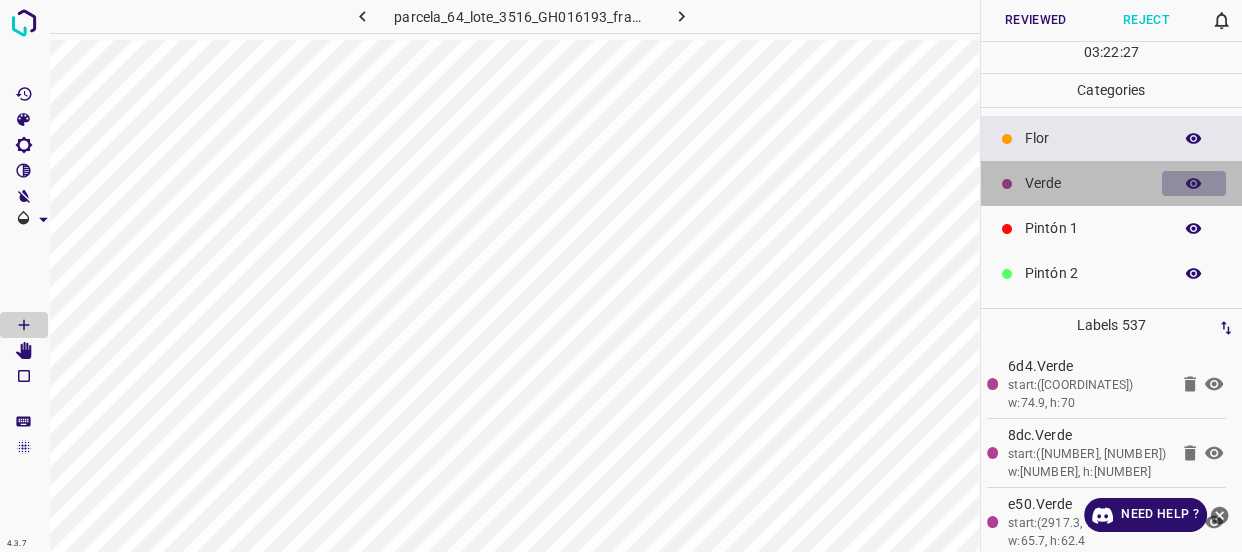 click 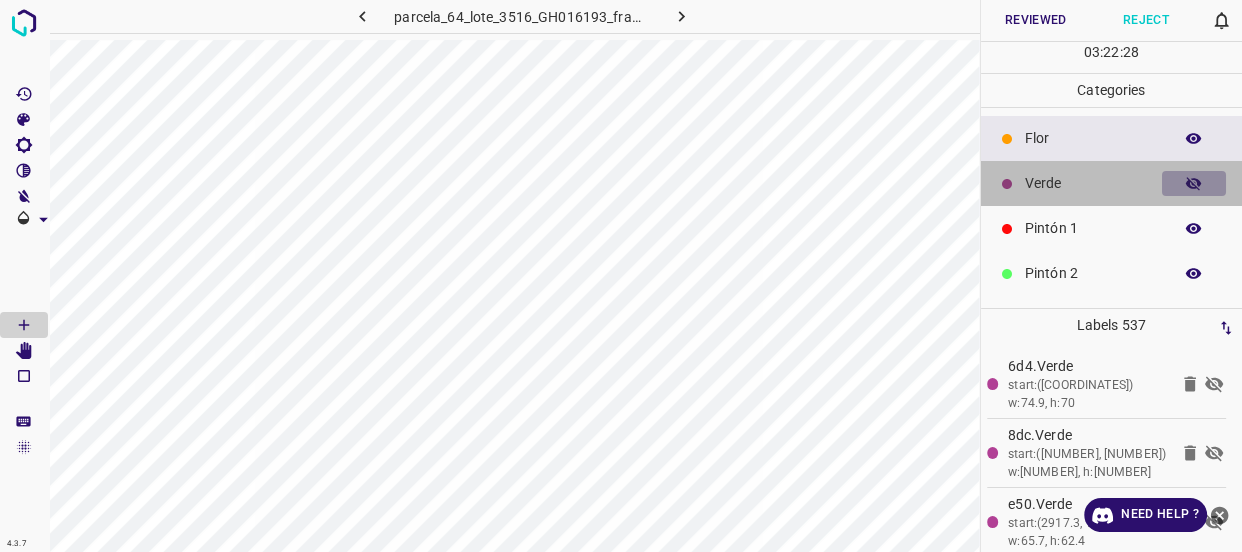 click 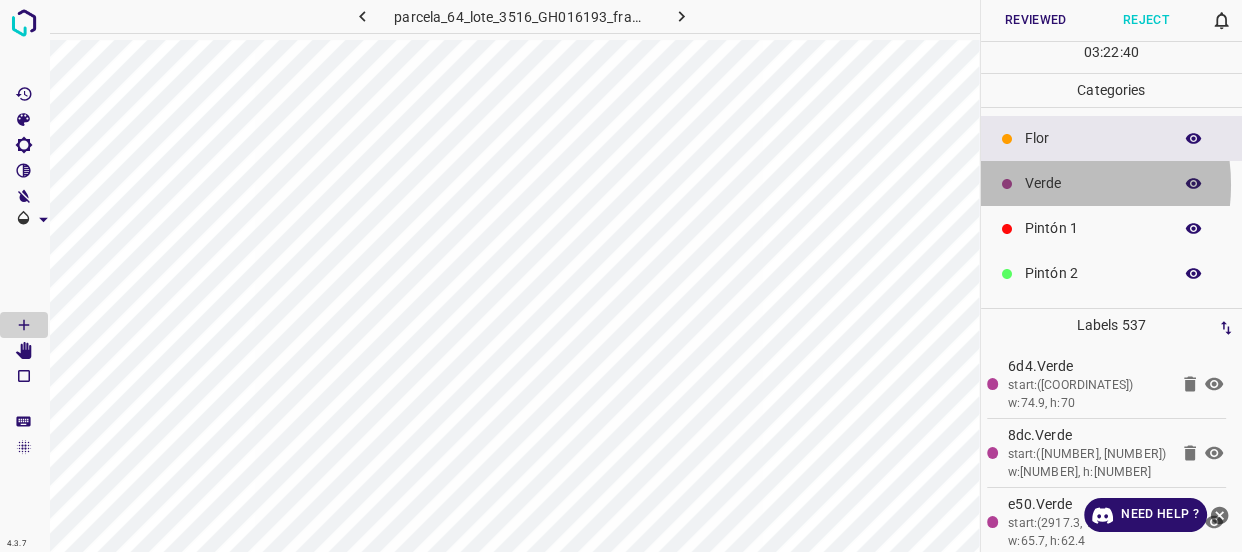 click on "Verde" at bounding box center [1093, 183] 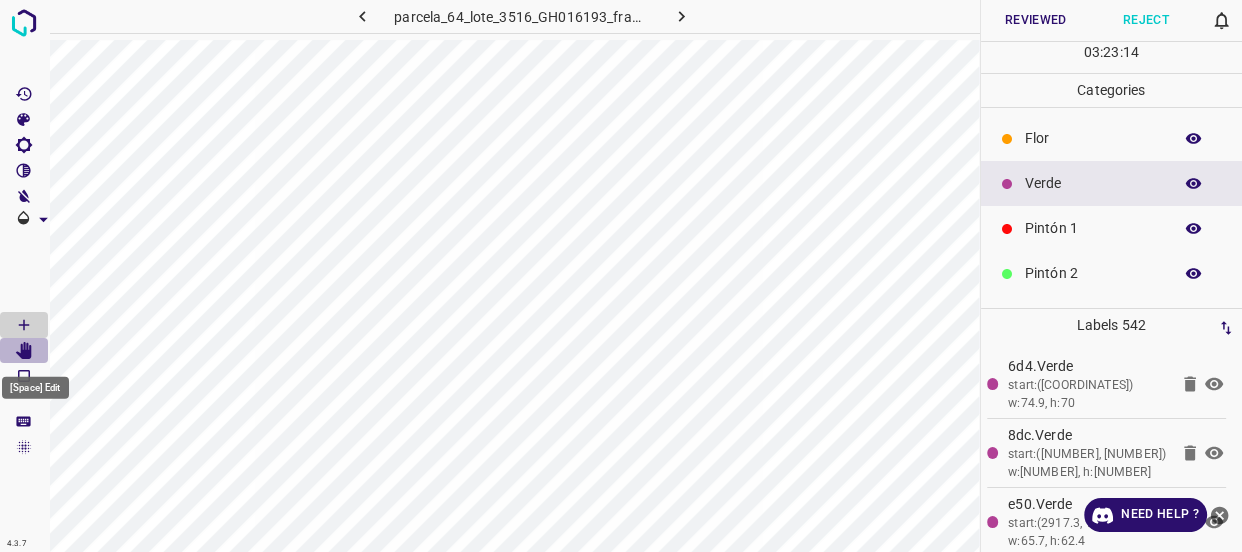 click 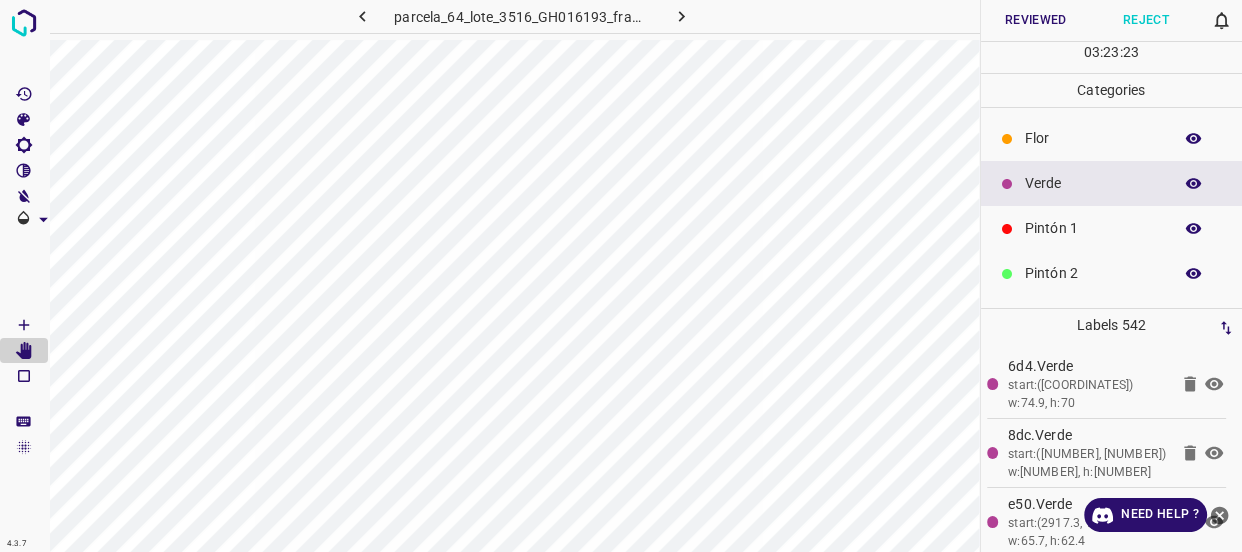 click 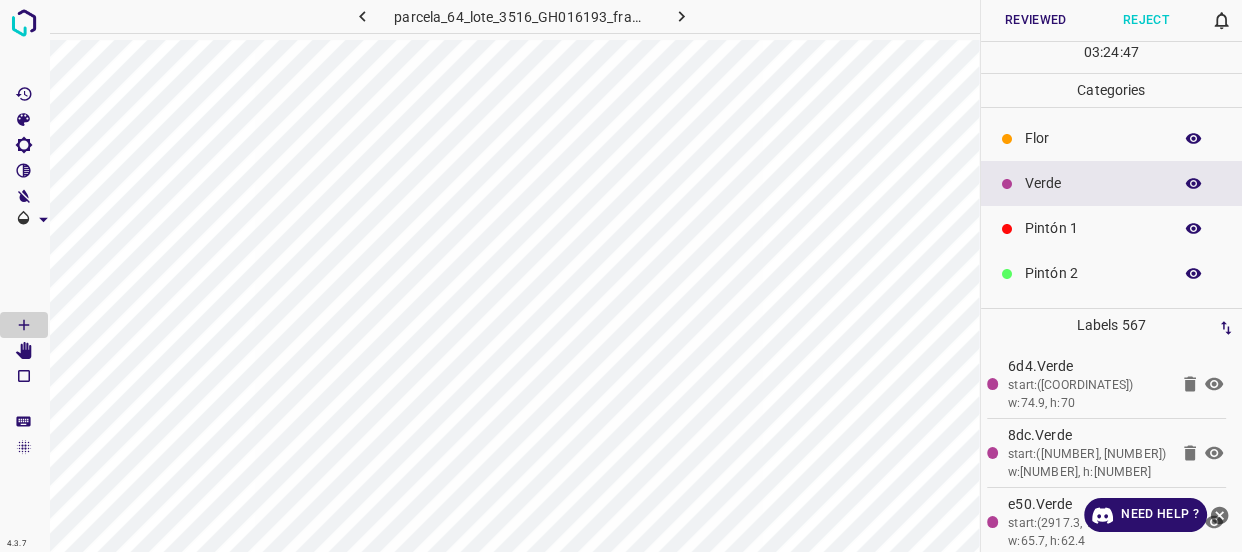 scroll, scrollTop: 90, scrollLeft: 0, axis: vertical 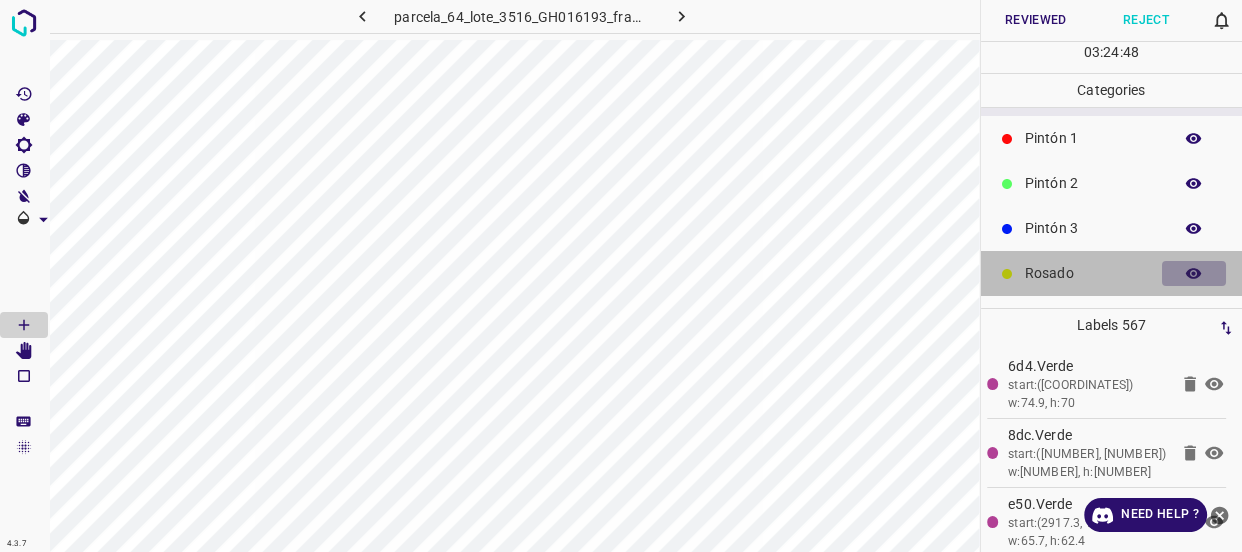click 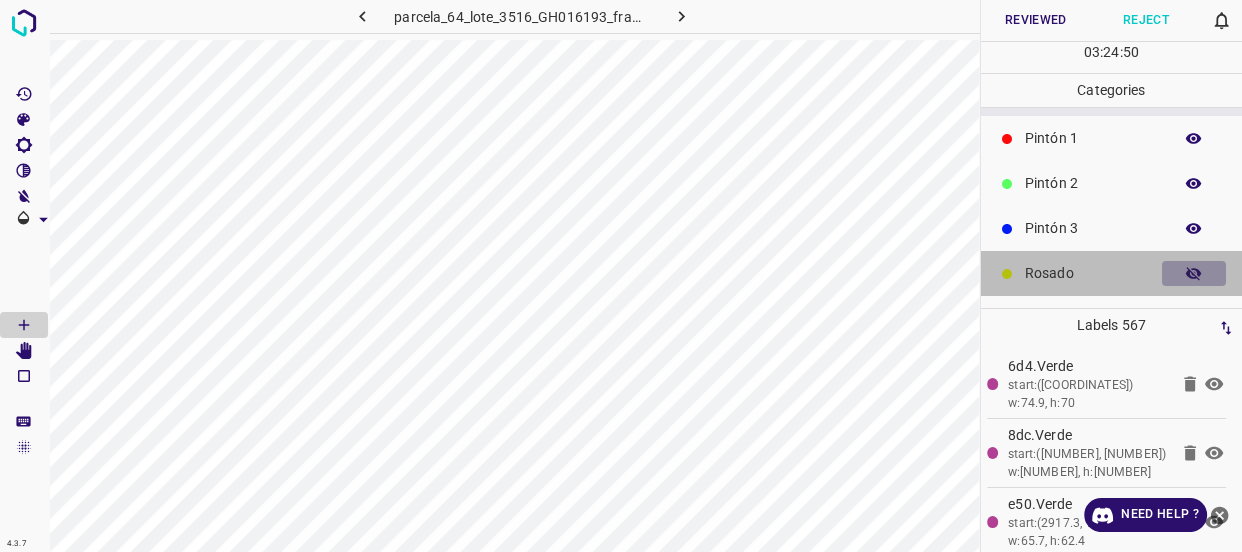click 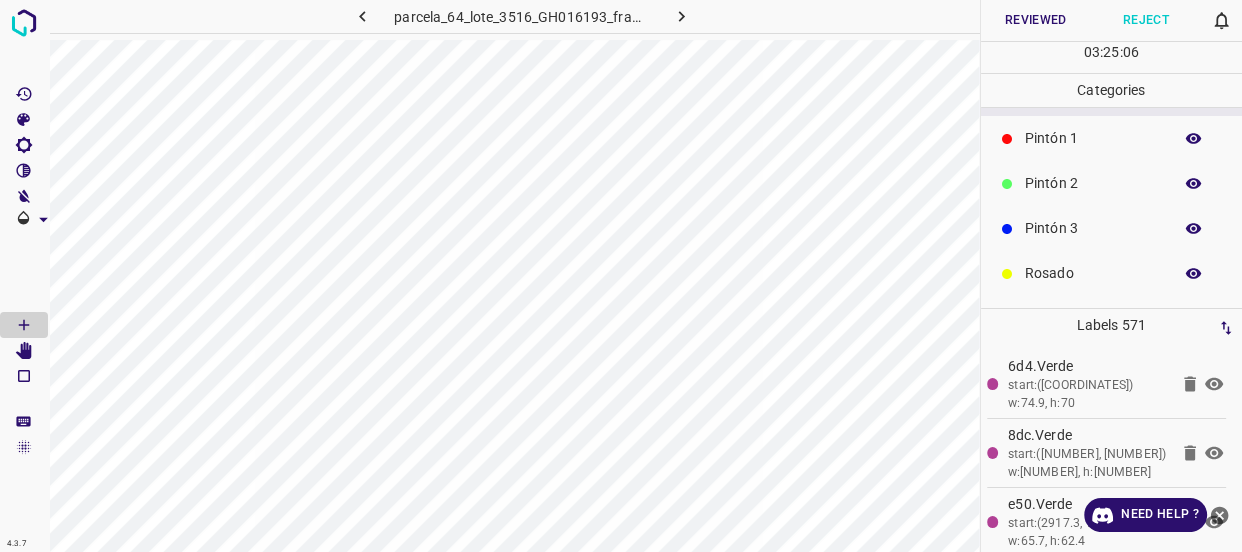 drag, startPoint x: 1055, startPoint y: 180, endPoint x: 1055, endPoint y: 301, distance: 121 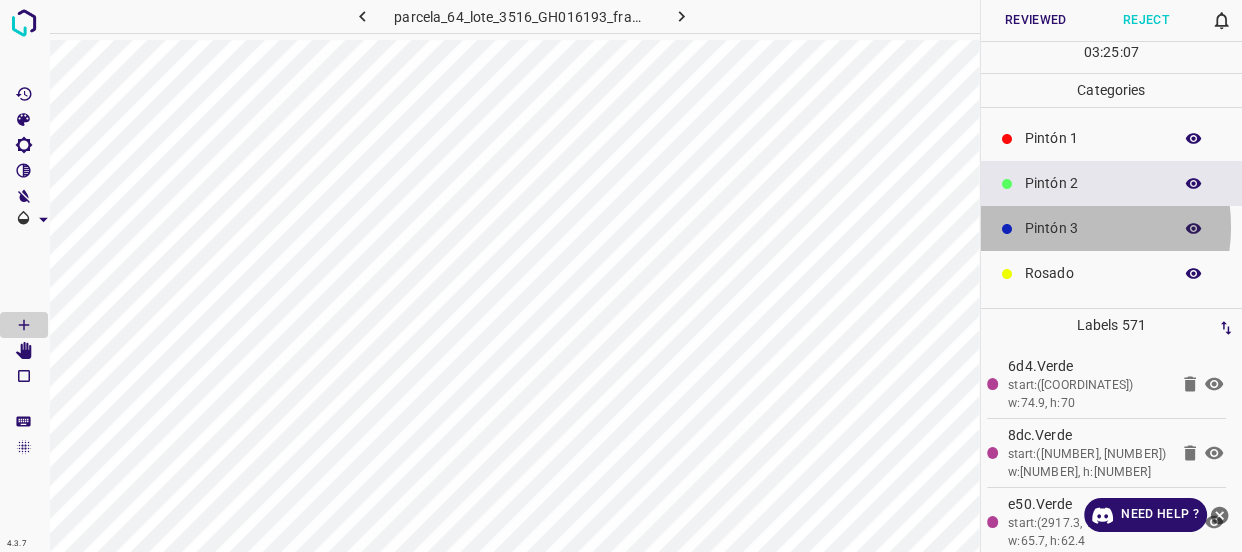 click on "Pintón 3" at bounding box center [1093, 228] 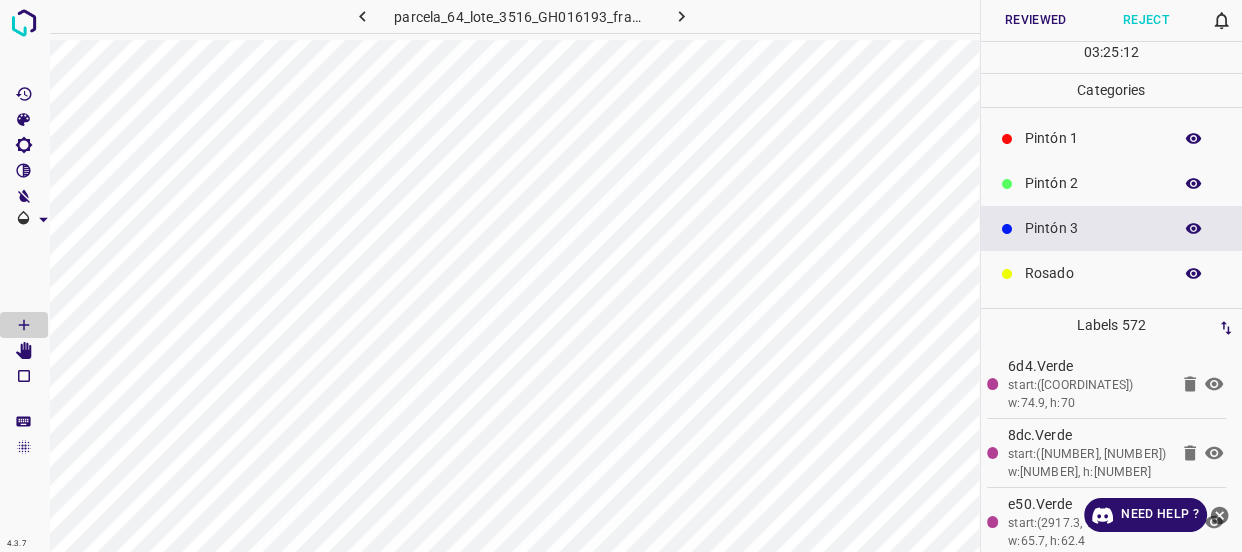 click on "Rosado" at bounding box center (1093, 273) 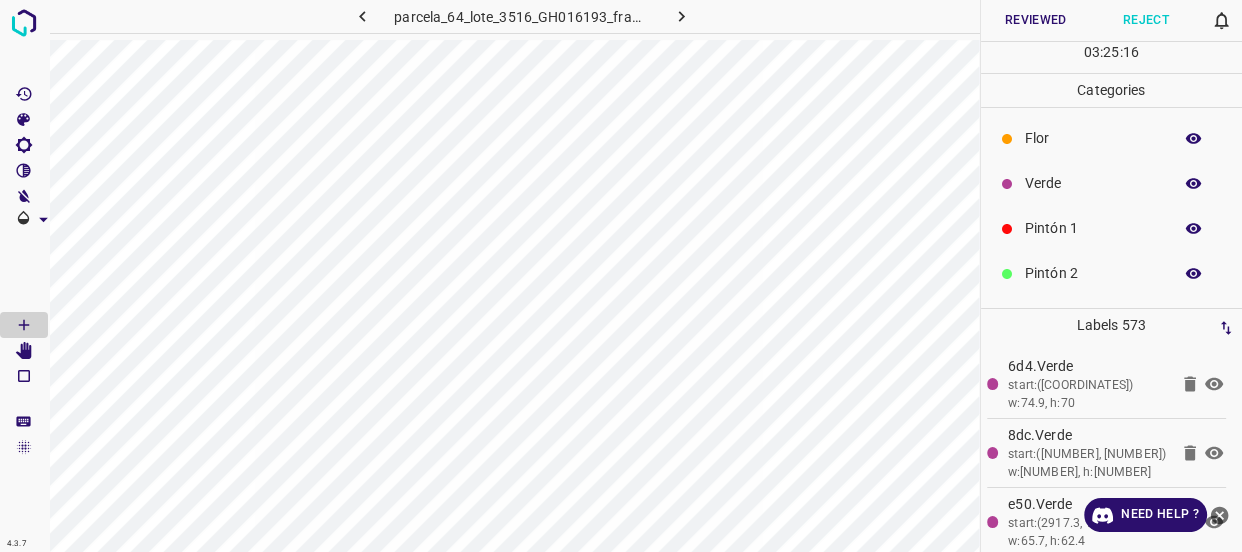 scroll, scrollTop: 0, scrollLeft: 0, axis: both 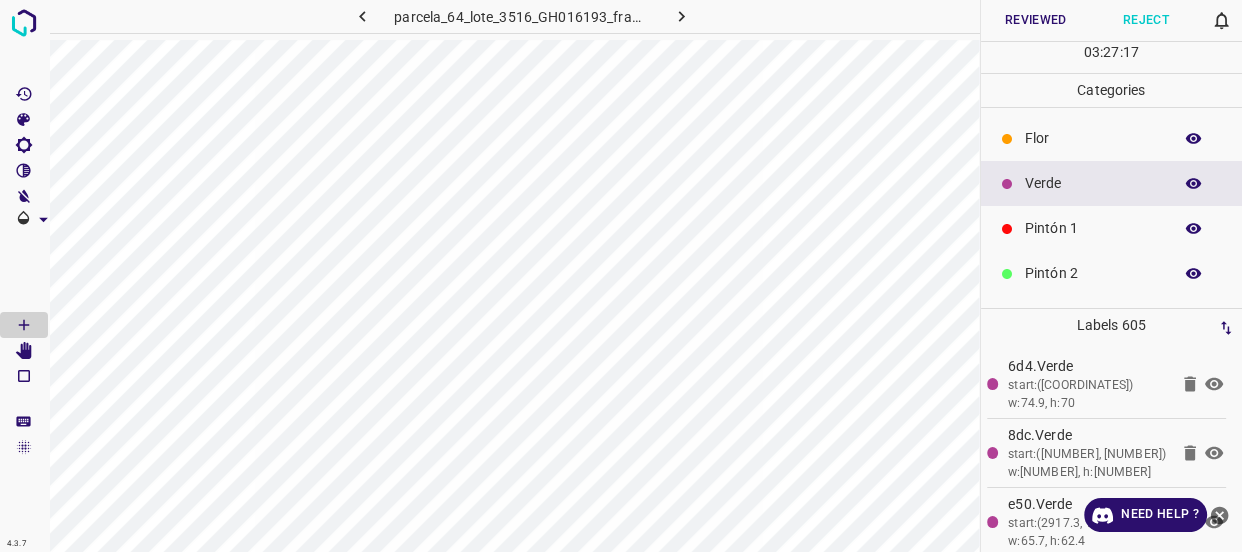 click 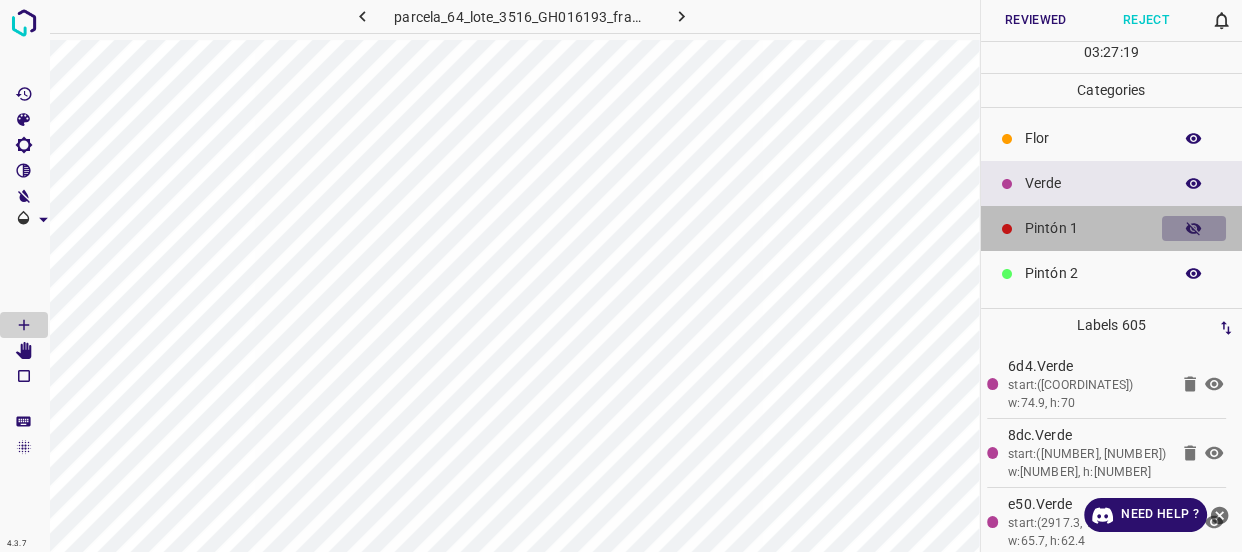 click 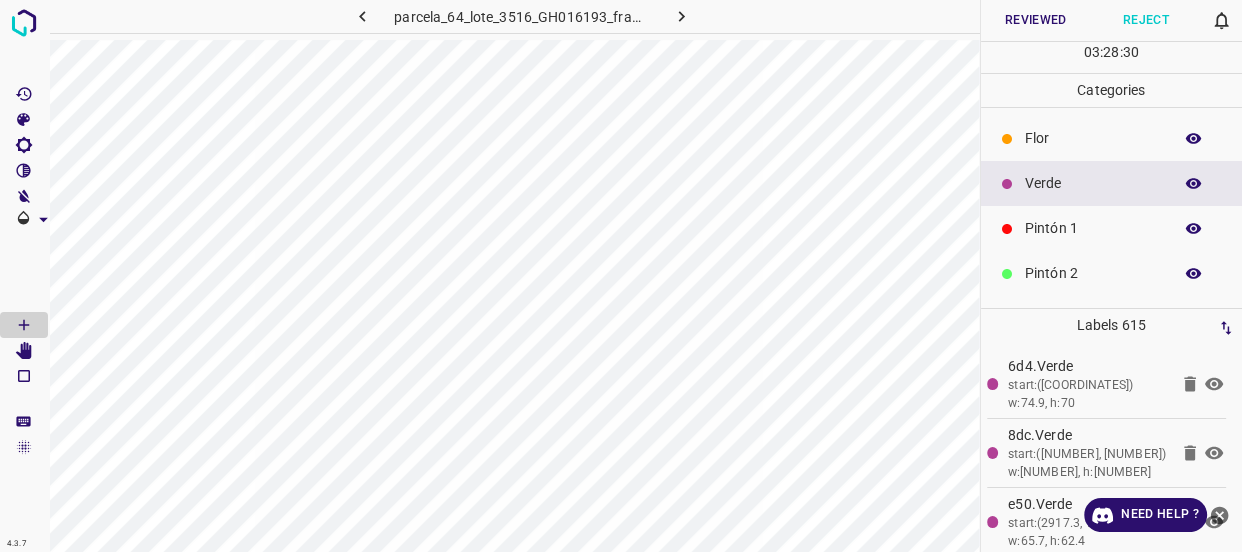 click on "Reviewed" at bounding box center [1036, 20] 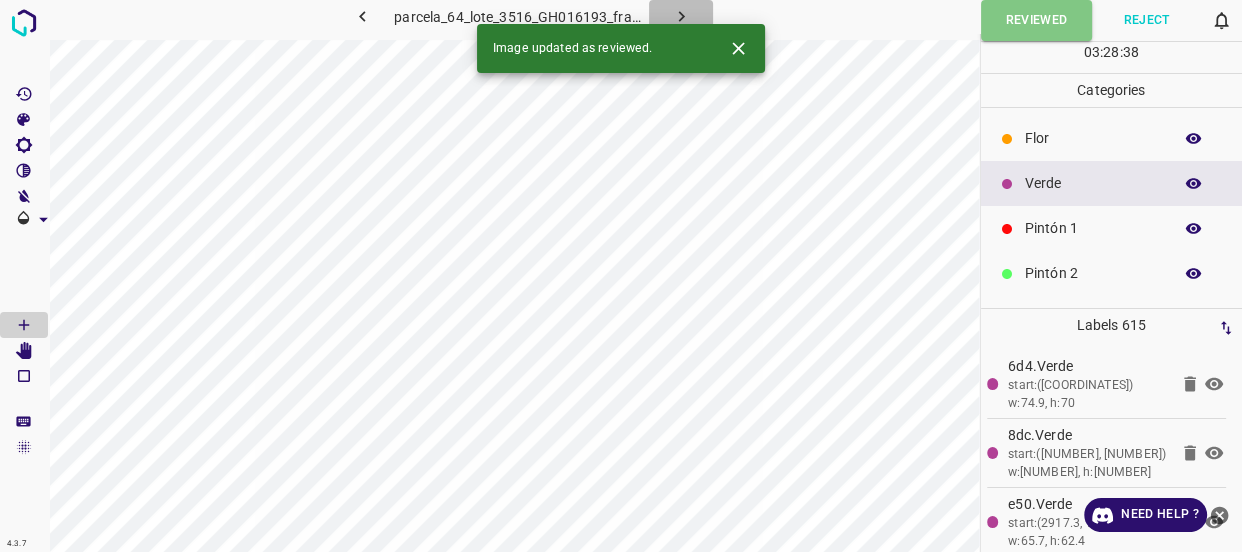 click 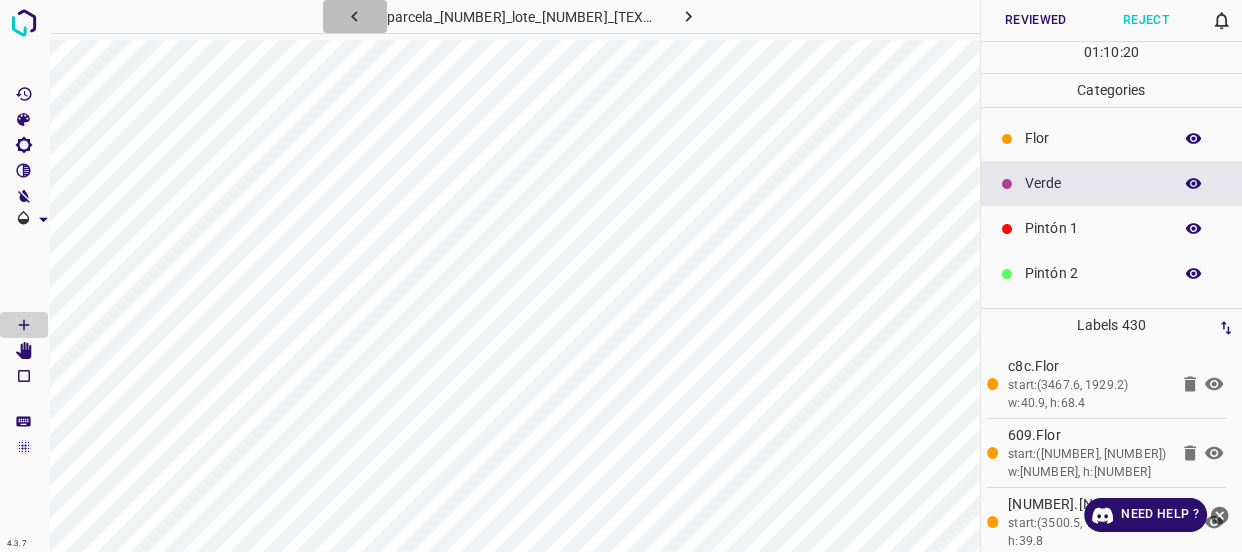 click 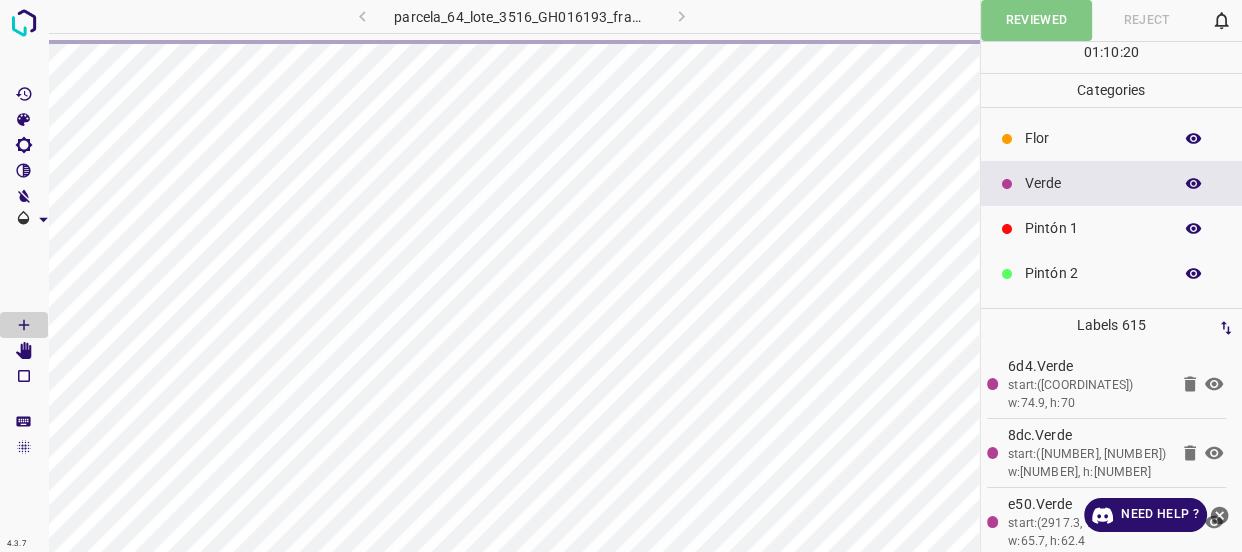 click on "parcela_64_lote_3516_GH016193_frame_00225_217684.jpg" at bounding box center (522, 16) 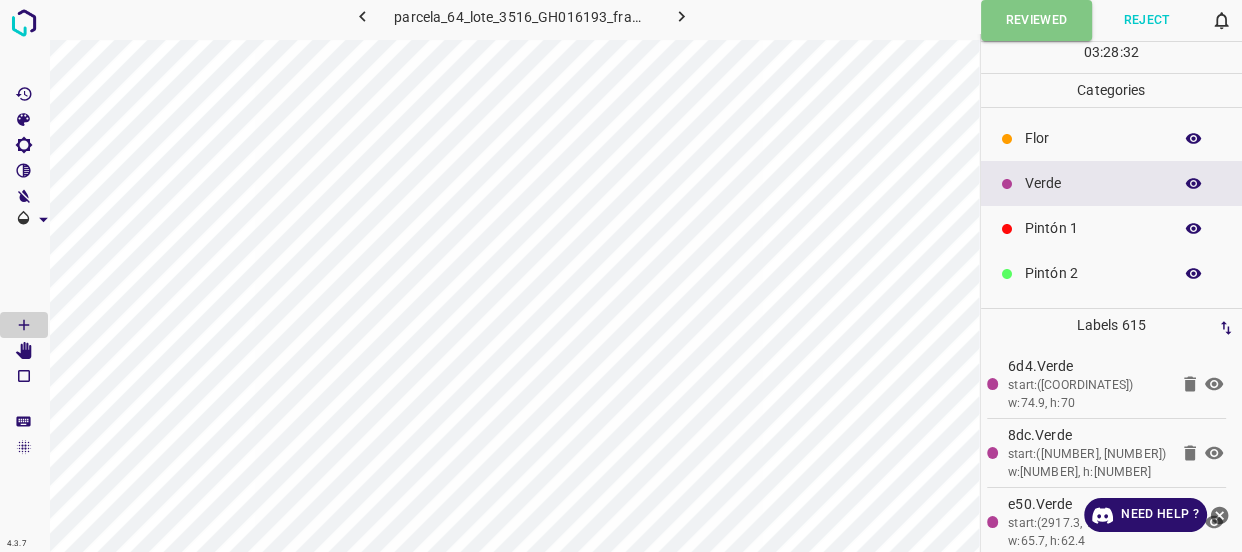 click 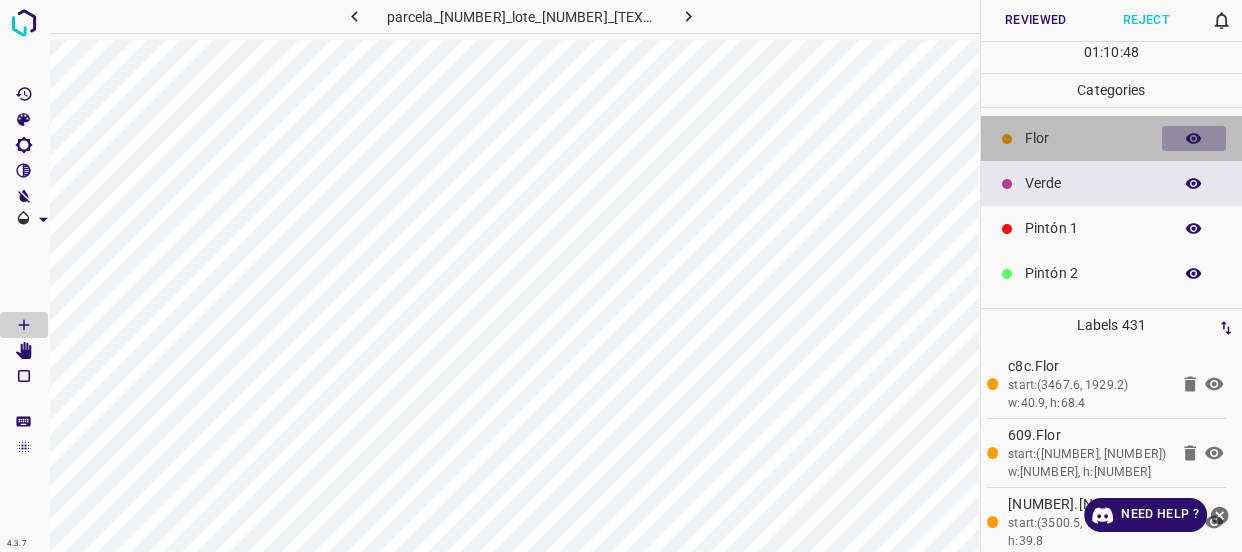 click 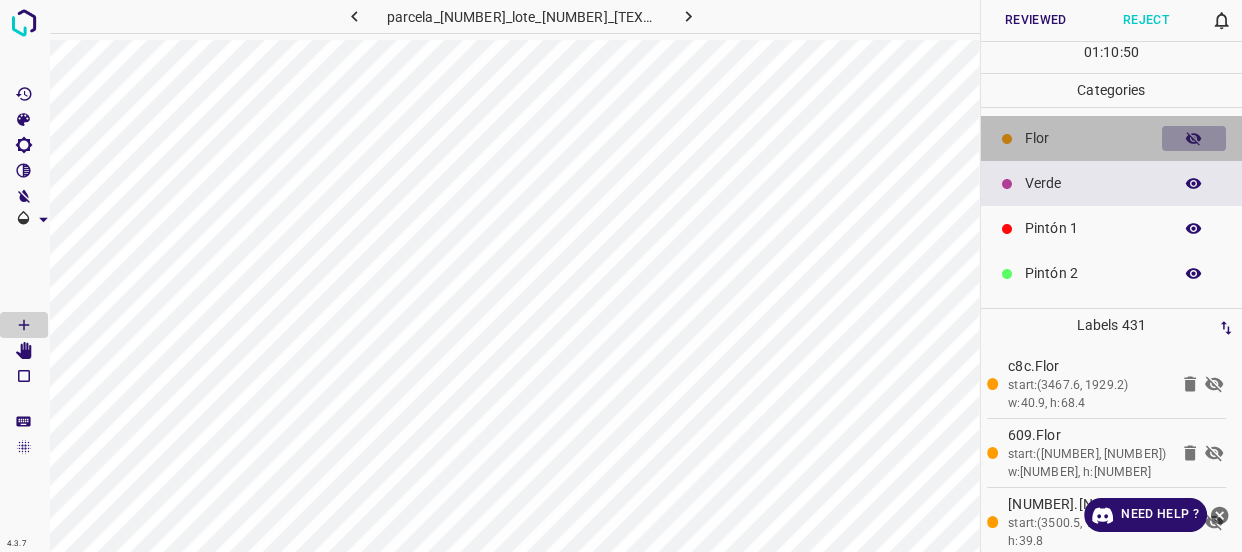 click 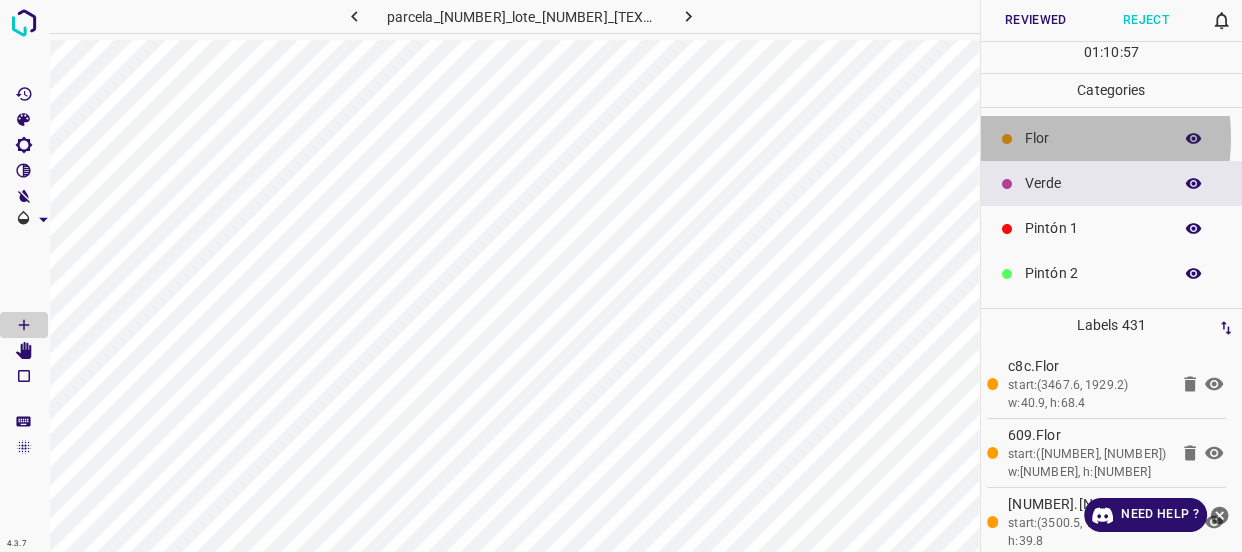click on "Flor" at bounding box center [1093, 138] 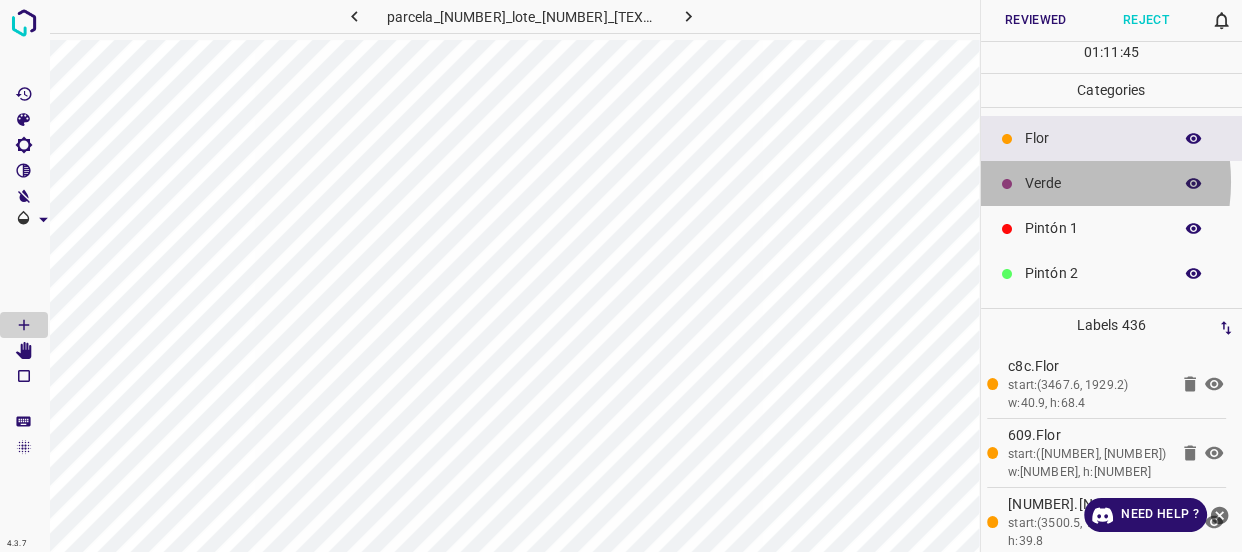 click on "Verde" at bounding box center (1093, 183) 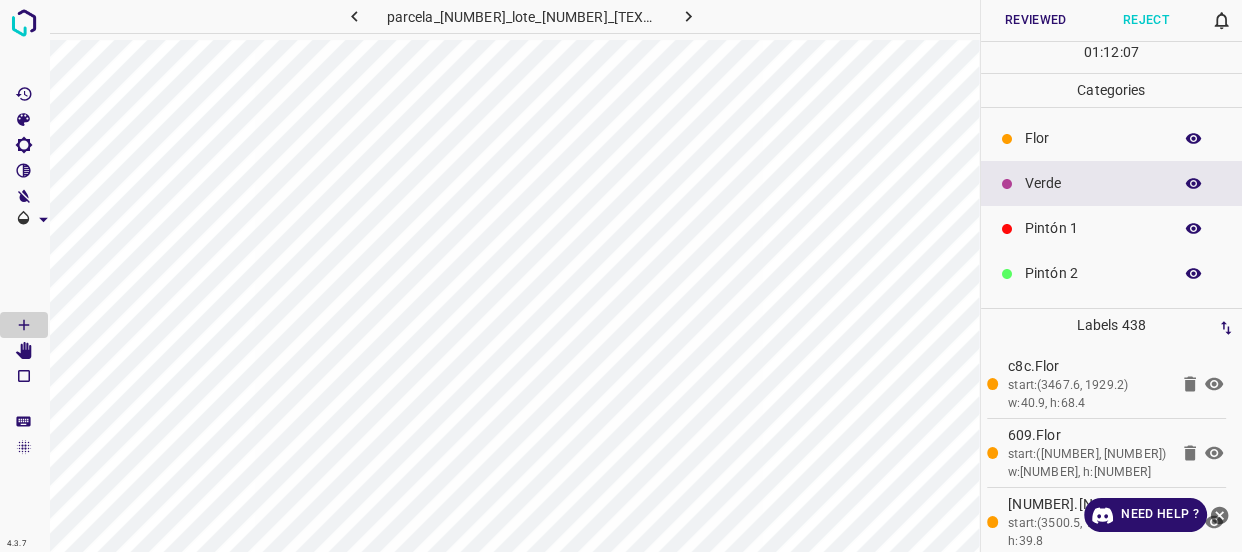 scroll, scrollTop: 175, scrollLeft: 0, axis: vertical 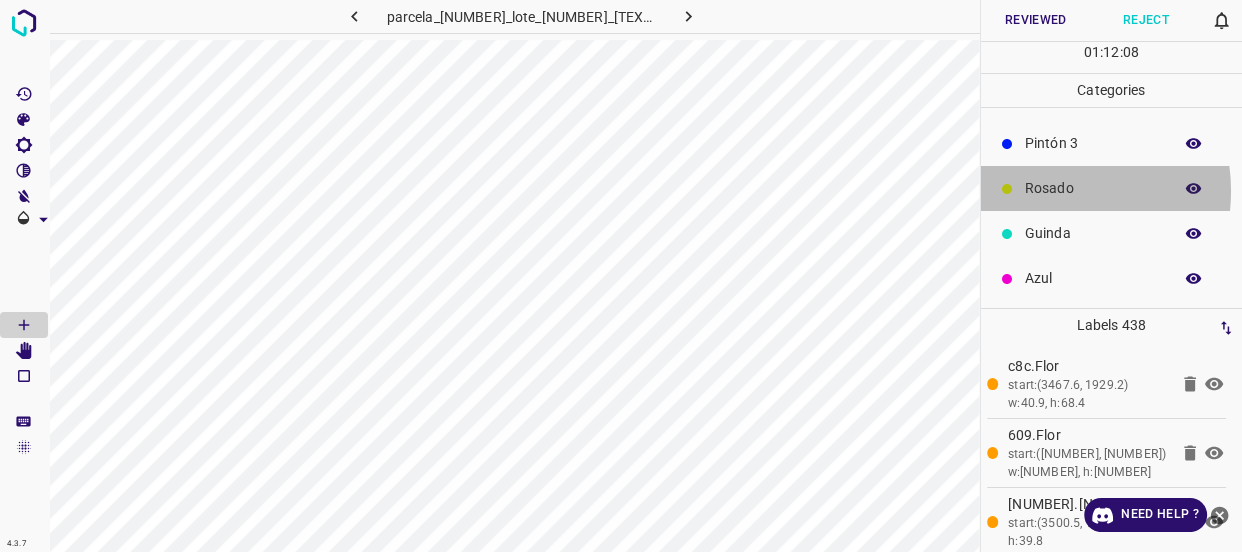 click on "Rosado" at bounding box center (1093, 188) 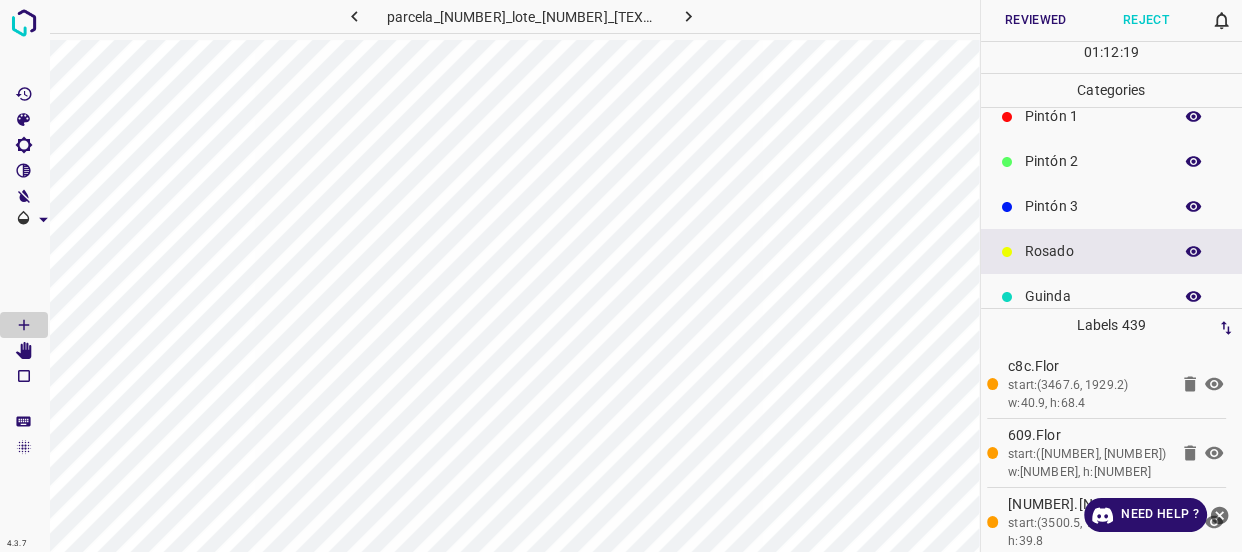 scroll, scrollTop: 0, scrollLeft: 0, axis: both 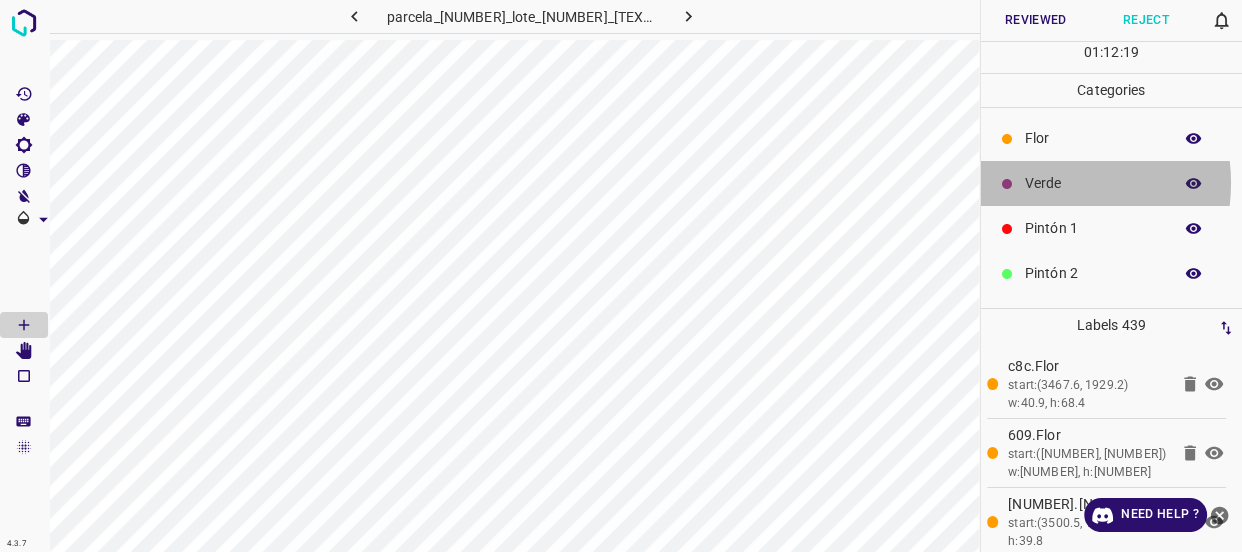 click on "Verde" at bounding box center (1093, 183) 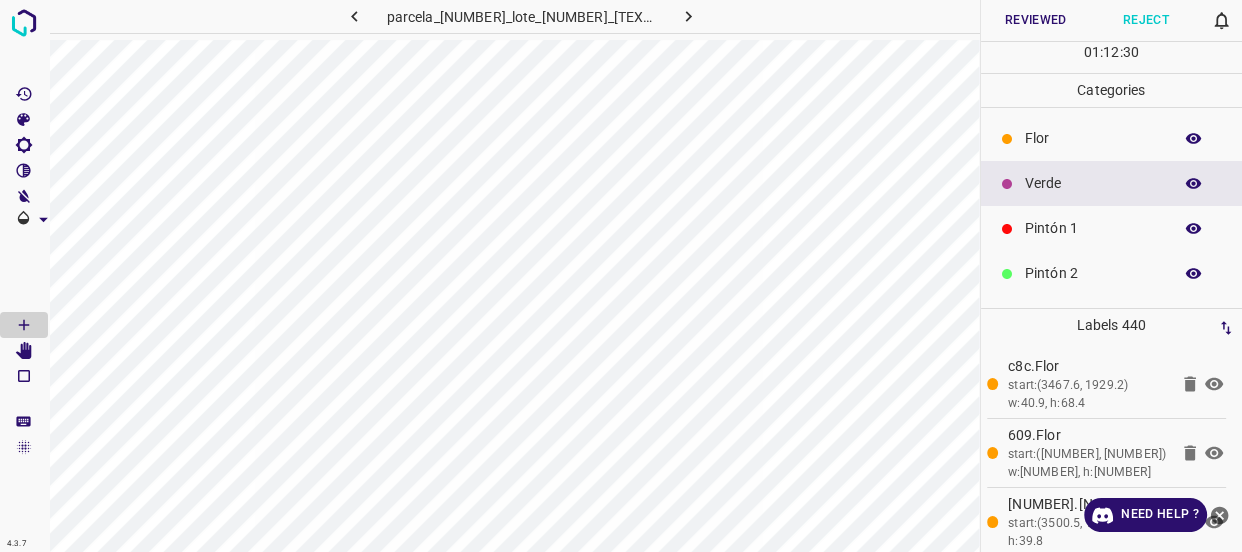 click on "Flor" at bounding box center [1112, 138] 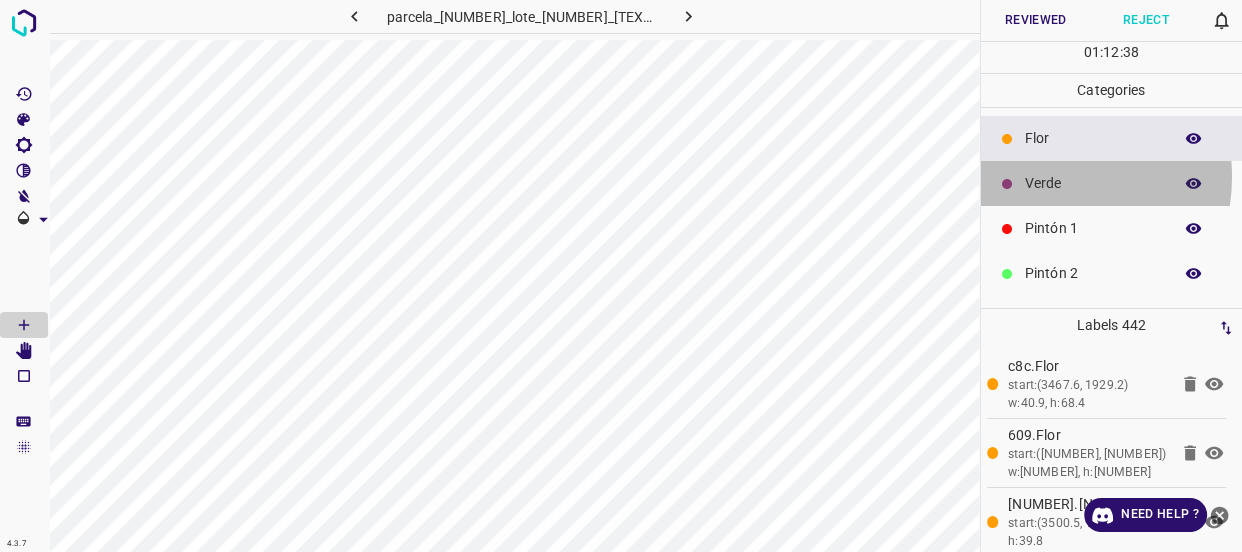 click on "Verde" at bounding box center (1093, 183) 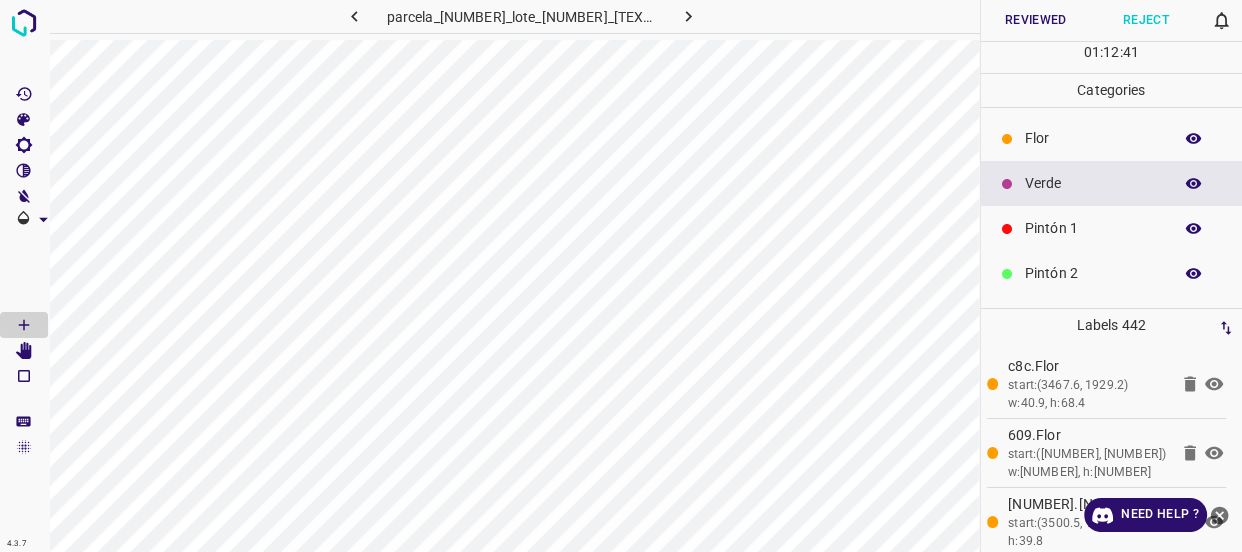 click 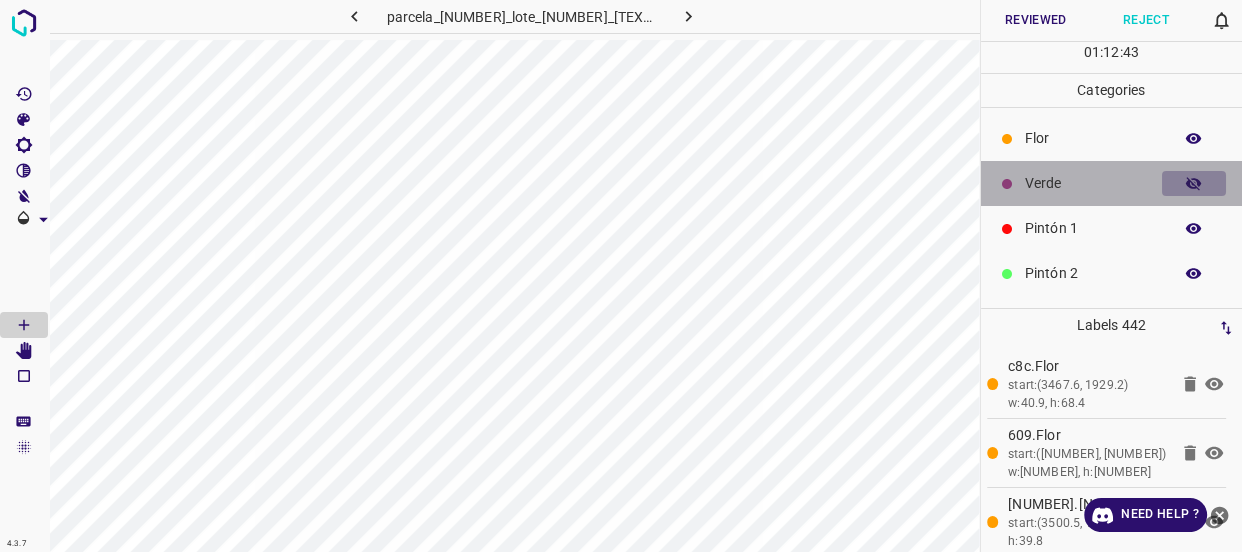 click 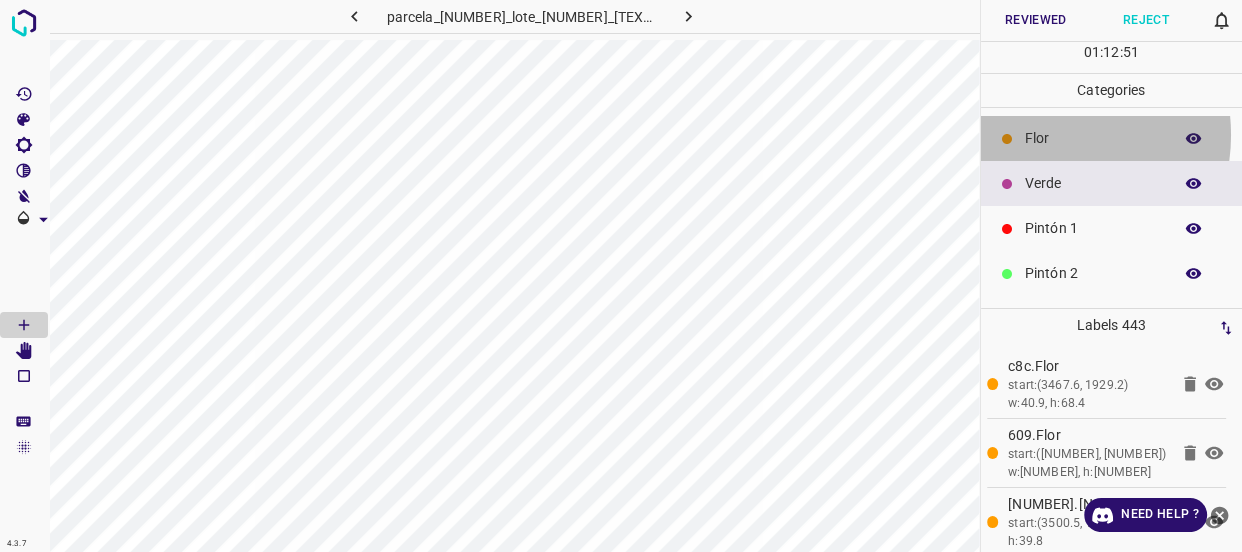 click on "Flor" at bounding box center [1093, 138] 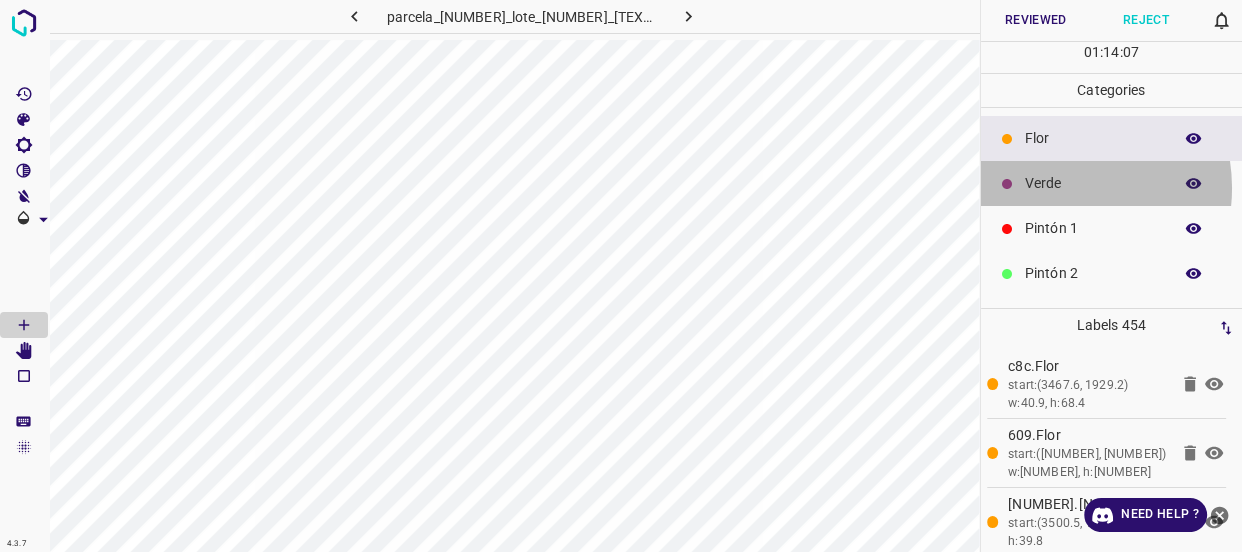 click on "Verde" at bounding box center (1093, 183) 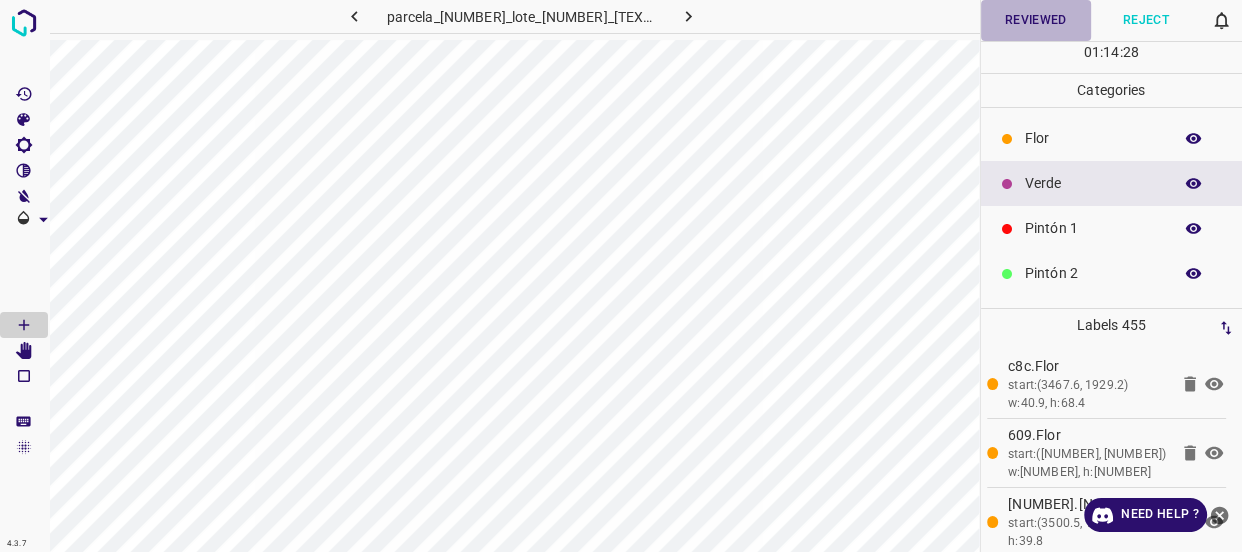 click on "Reviewed" at bounding box center [1036, 20] 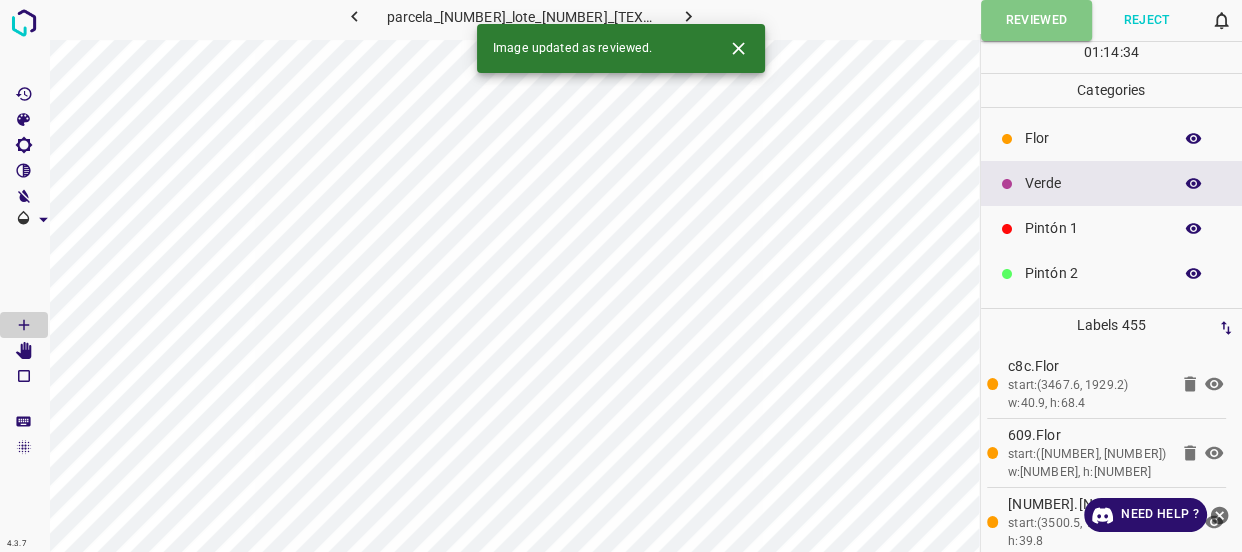 click 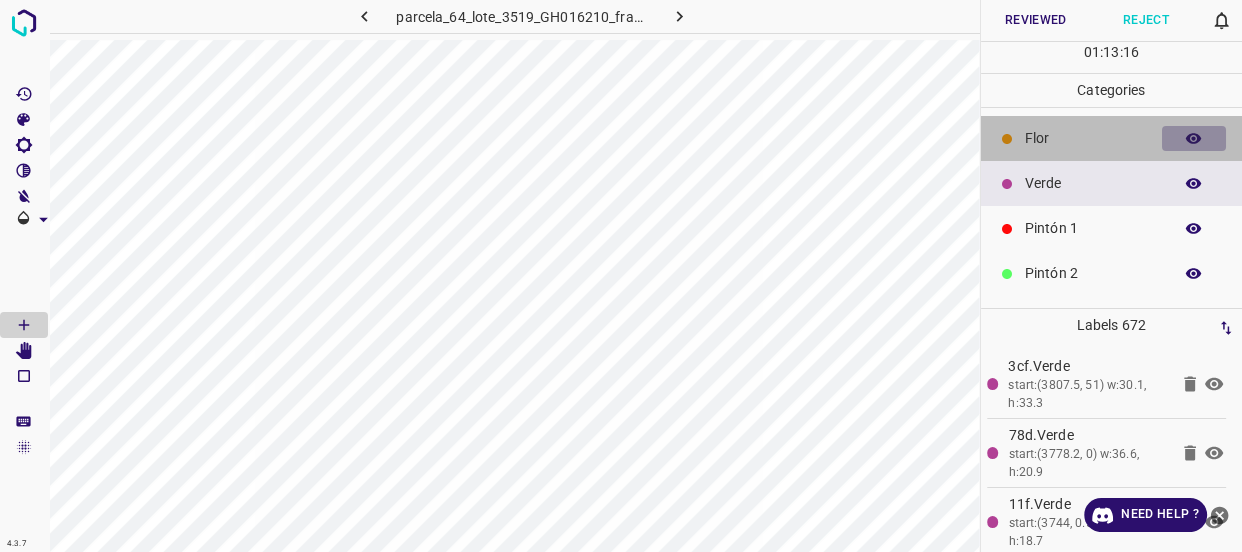 click 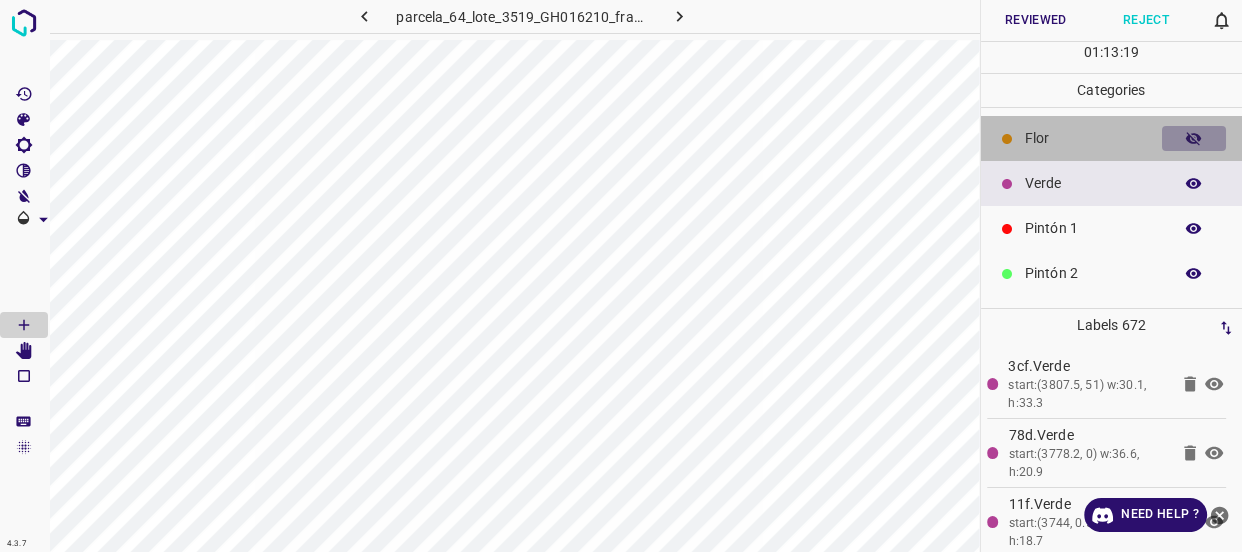 click 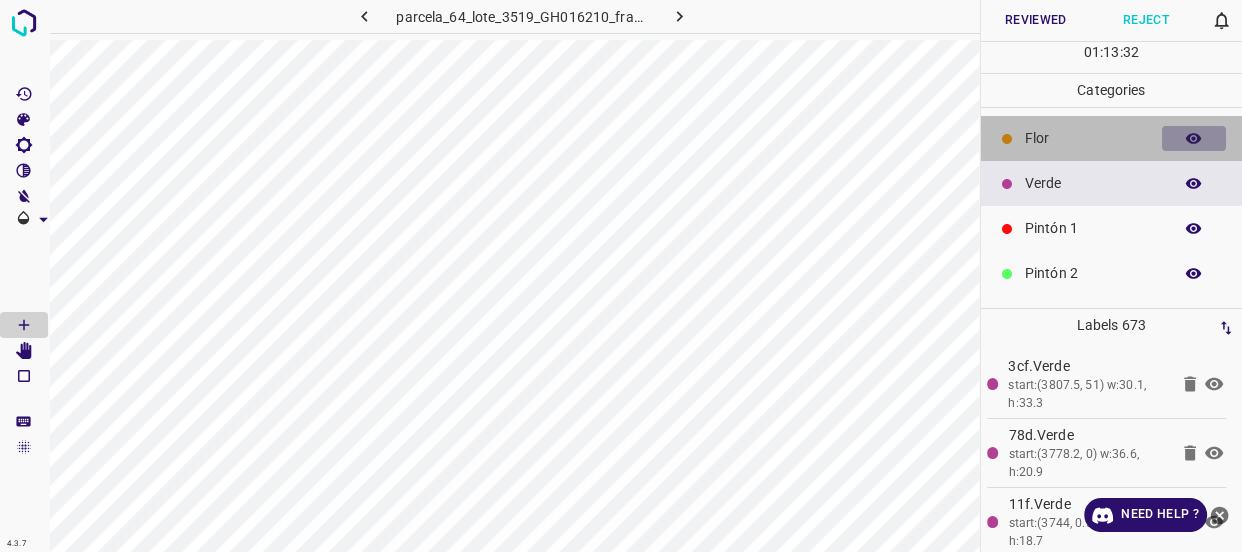 click 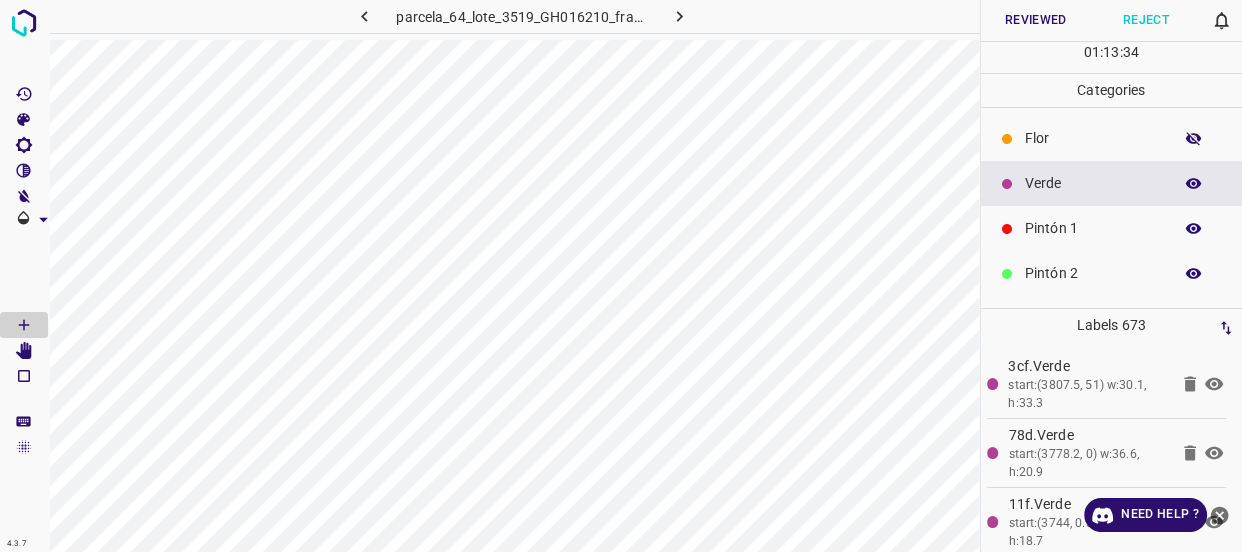 click 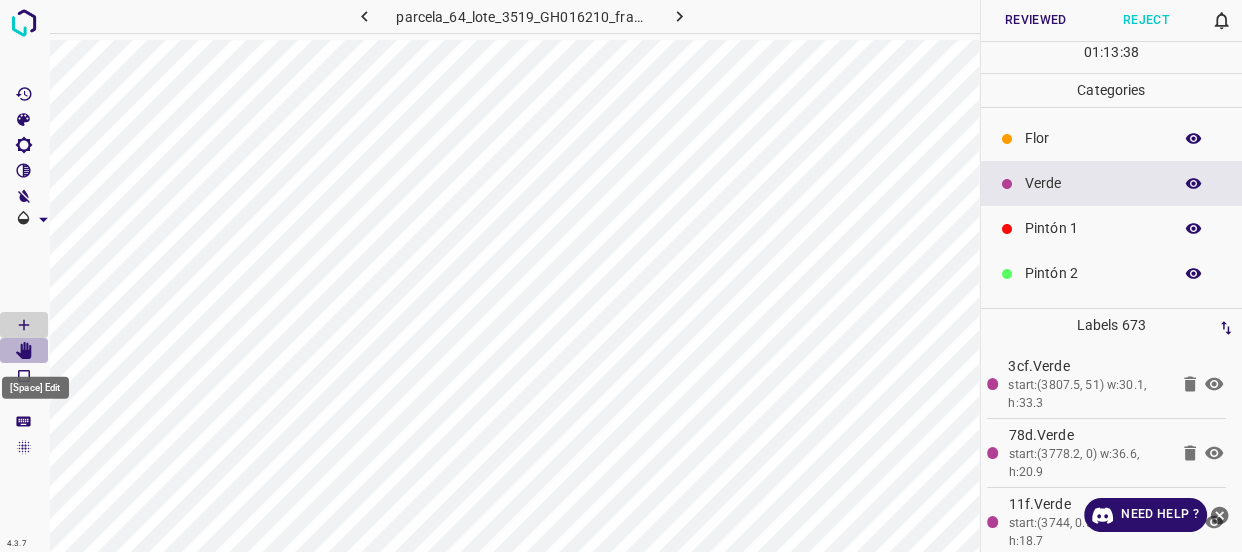 click 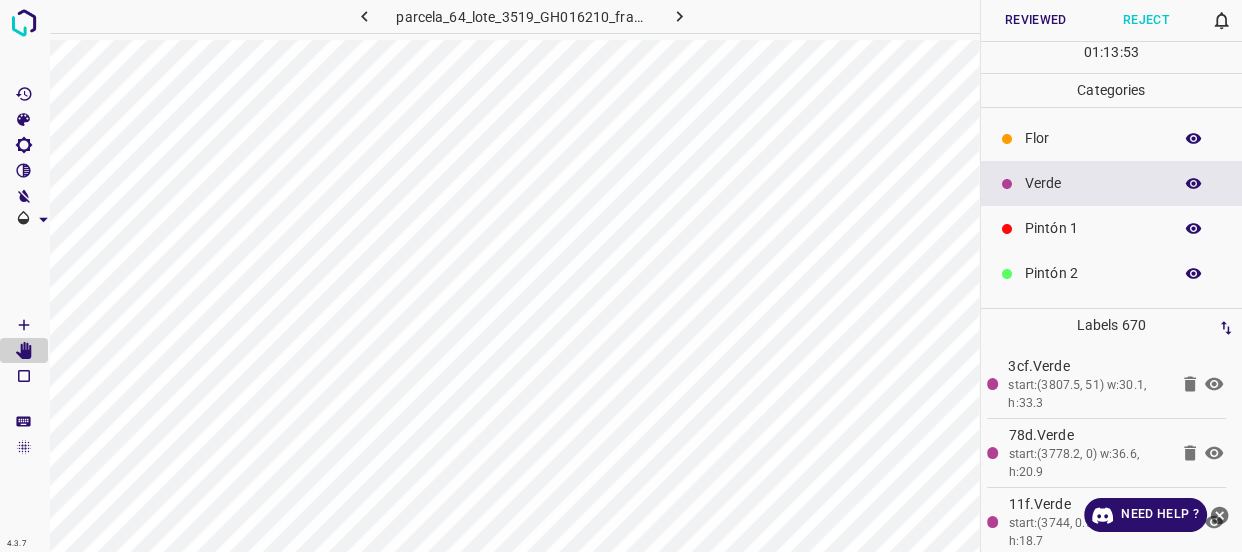 click 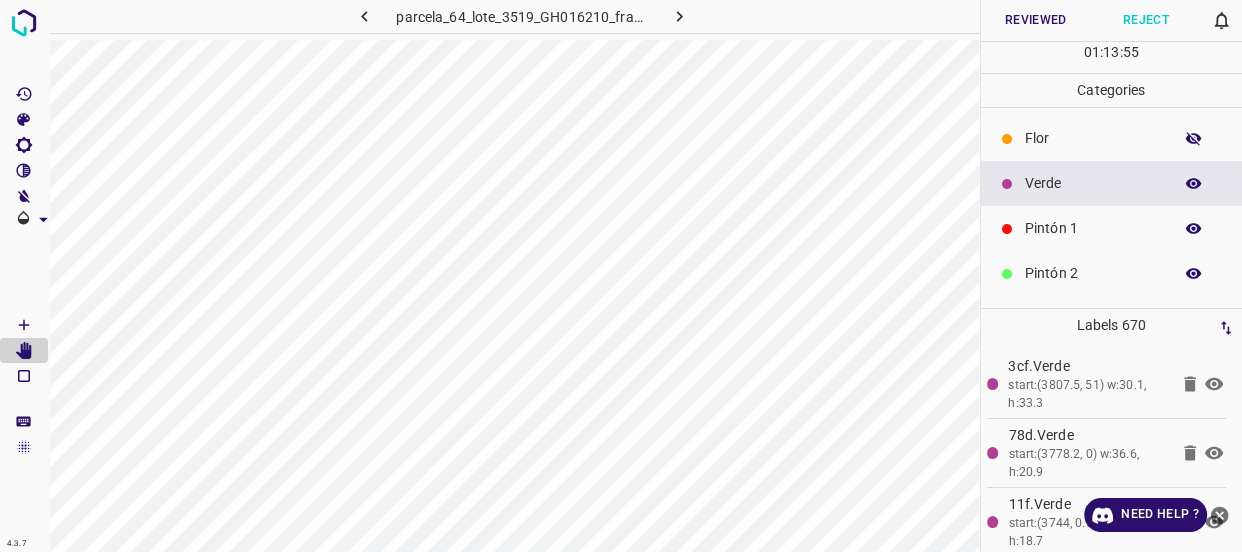 click 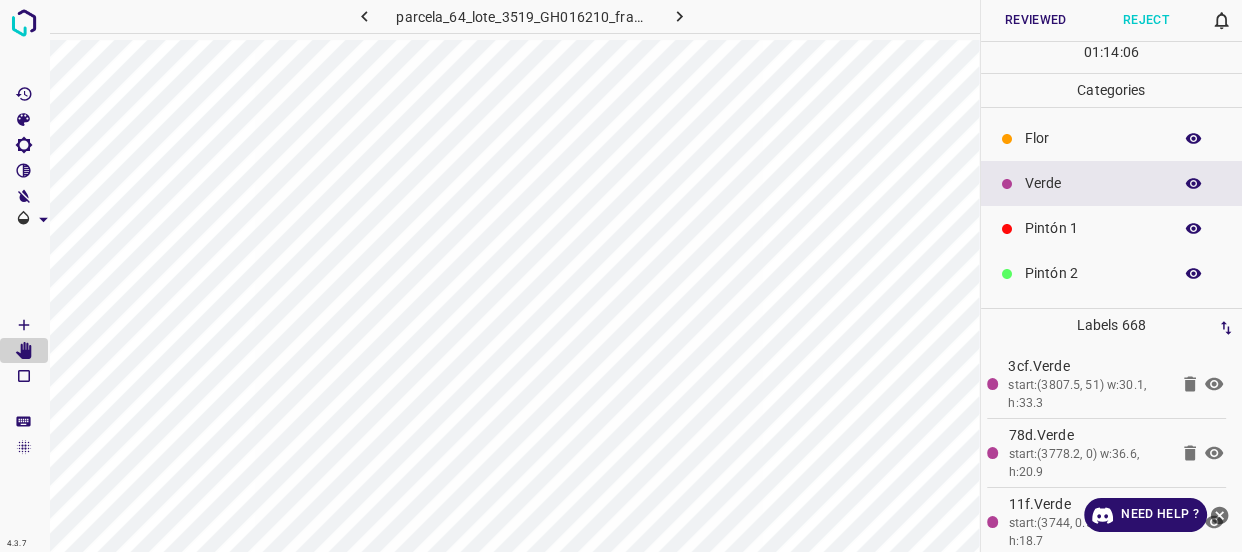 click 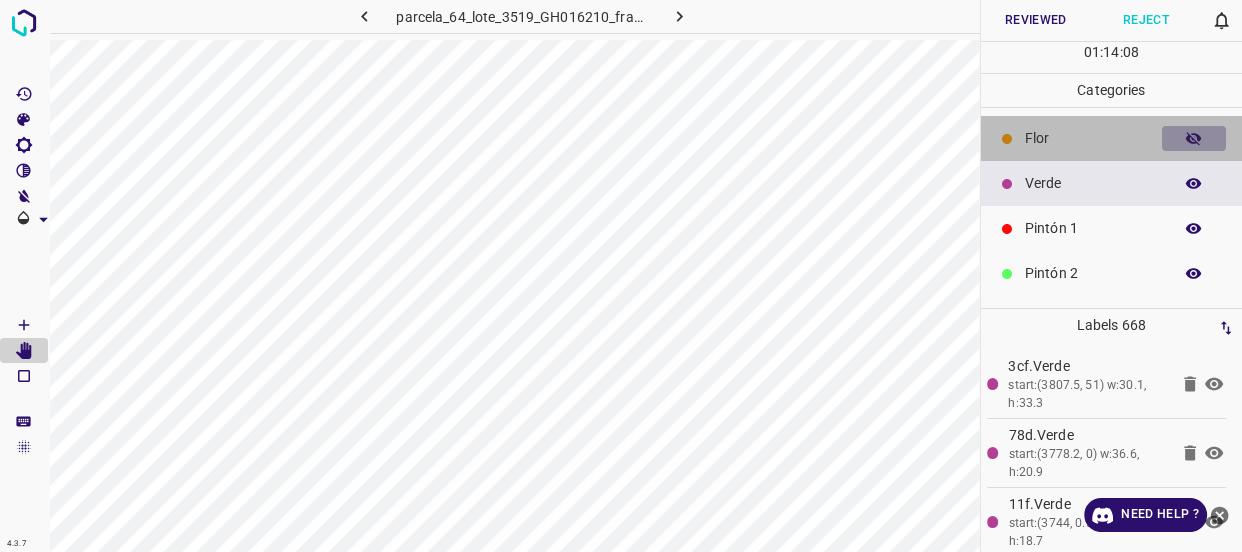 click 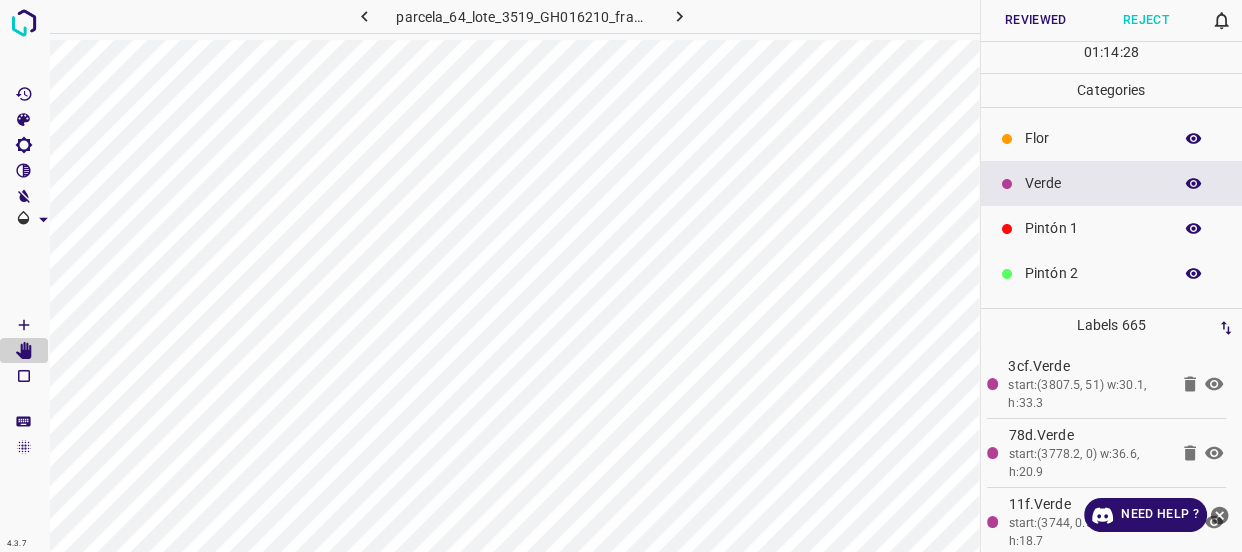 click 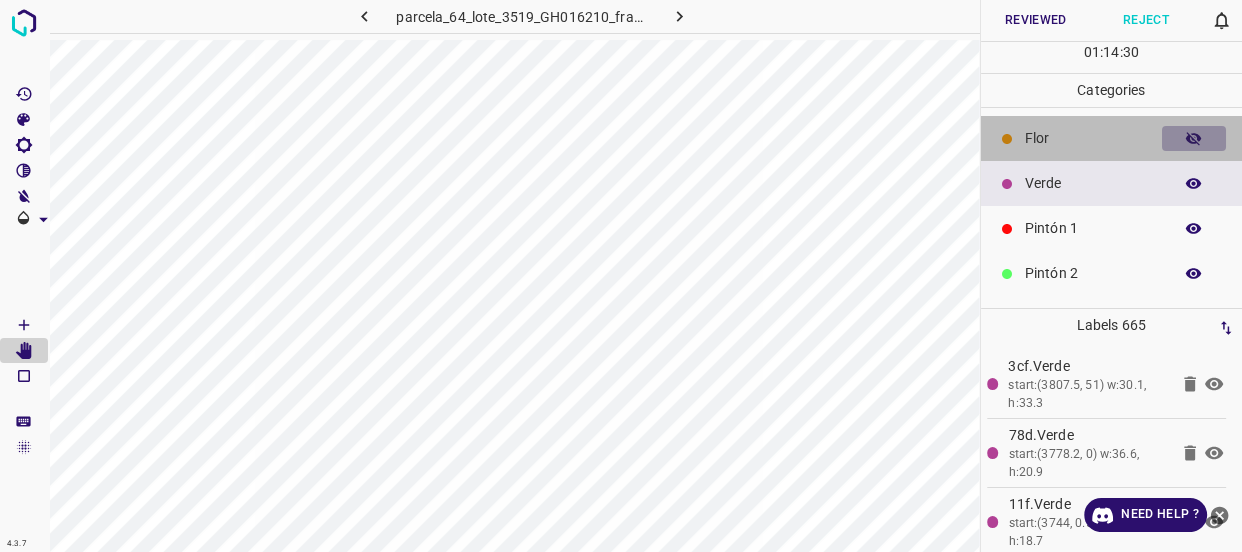 click 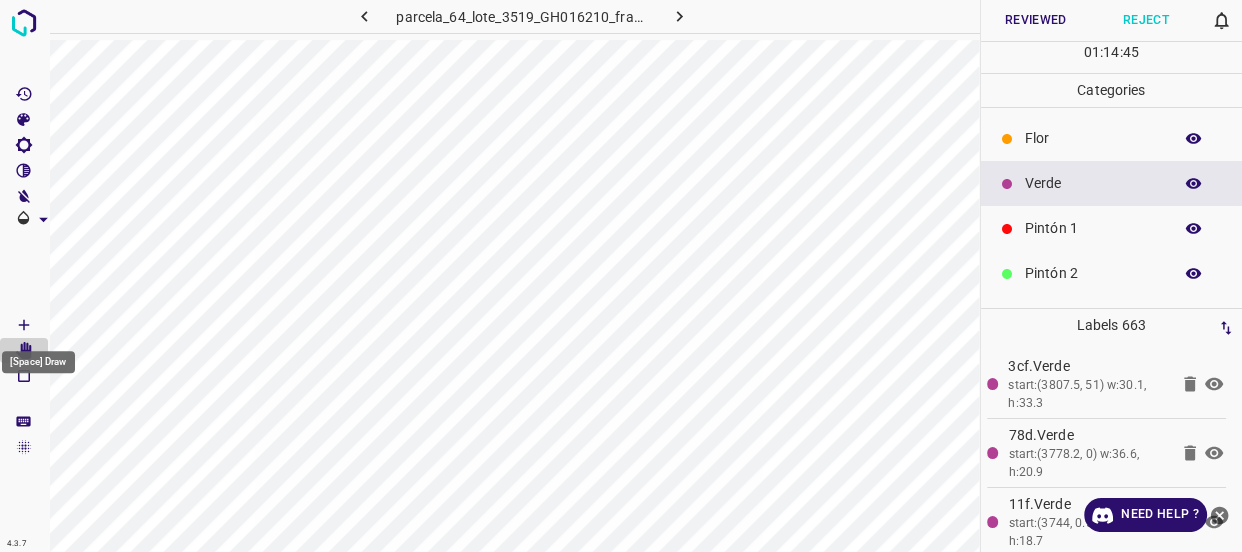 click 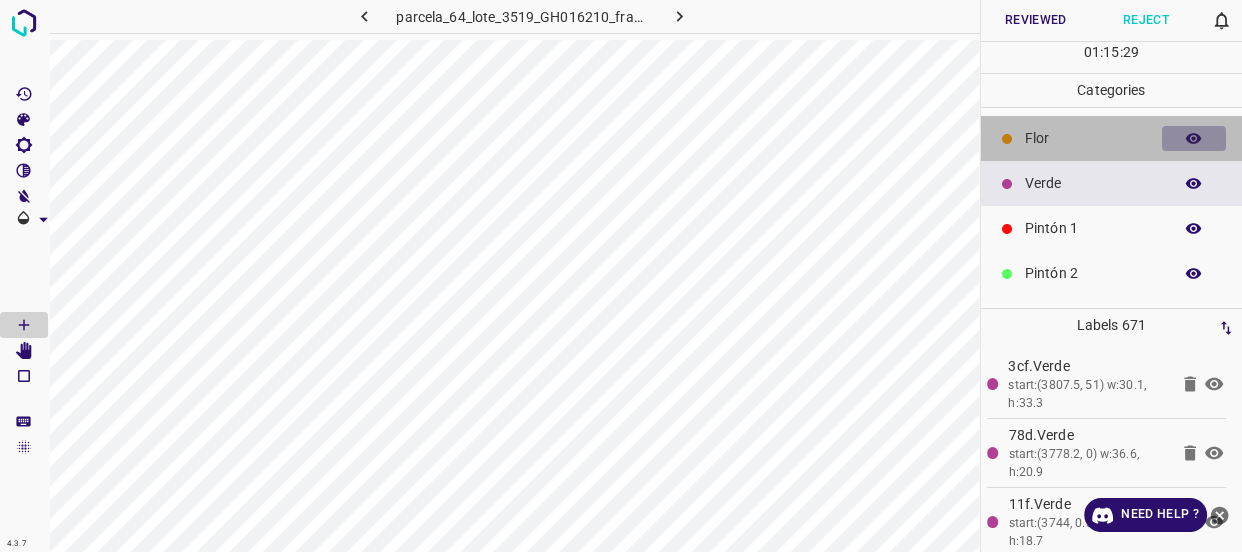 click 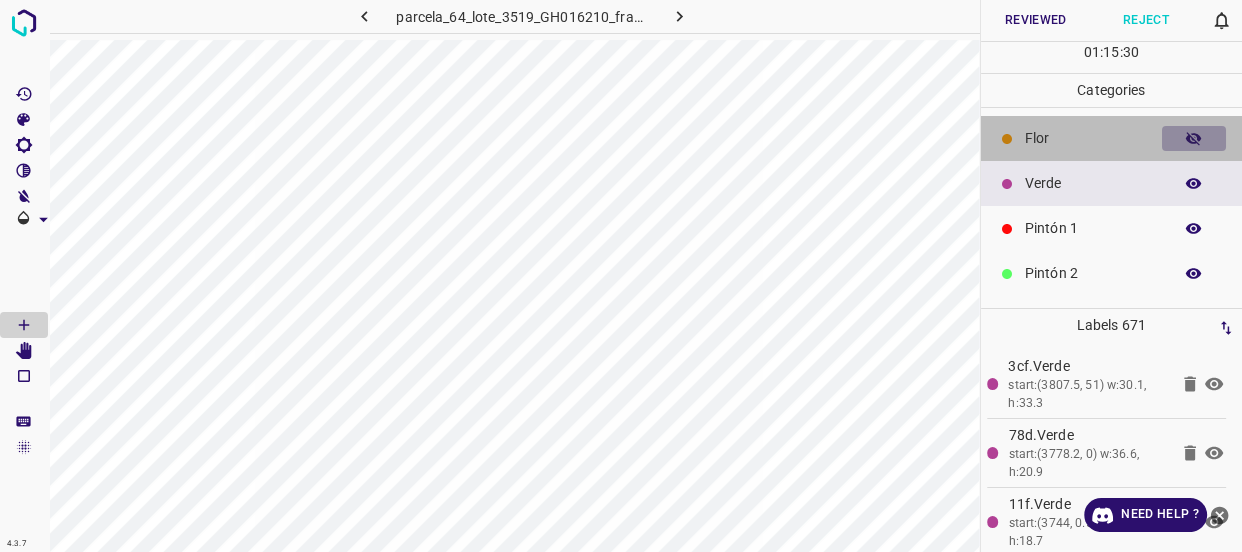click 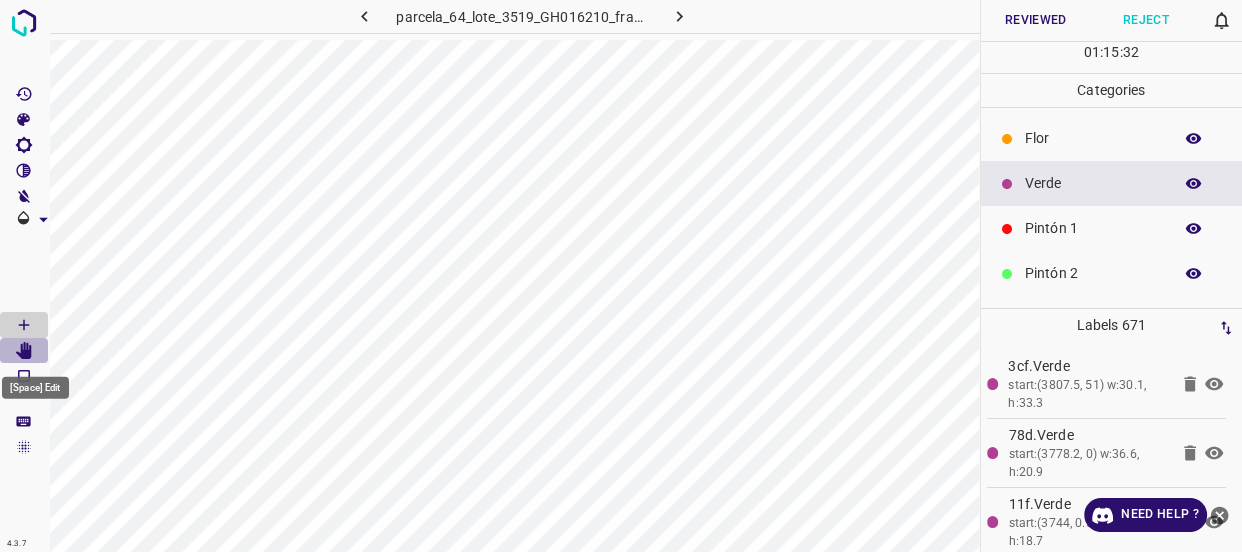 click 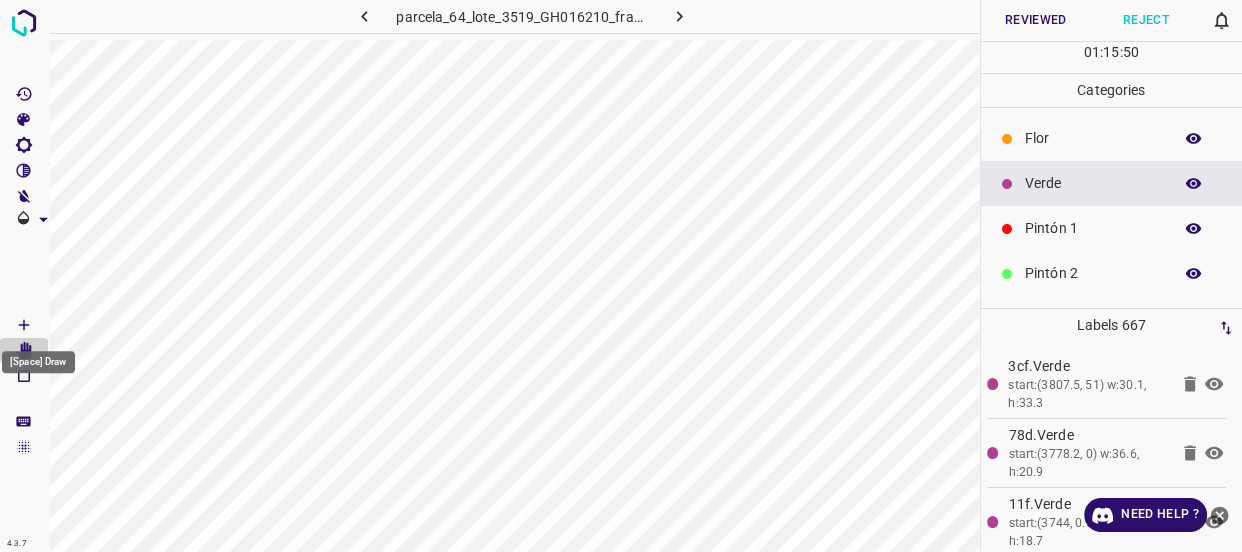 click 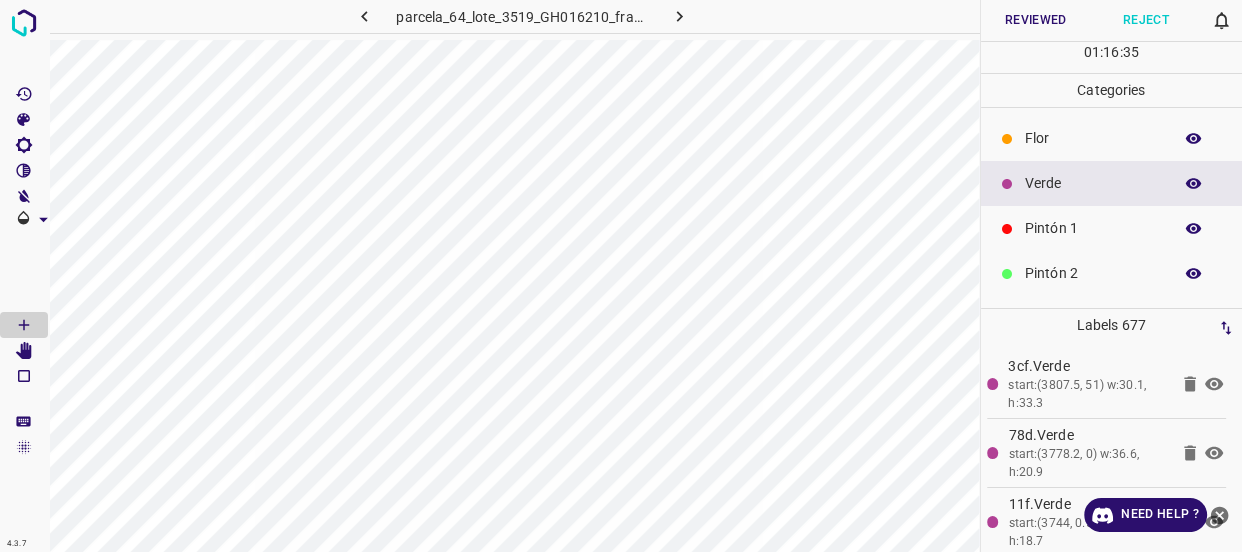 click 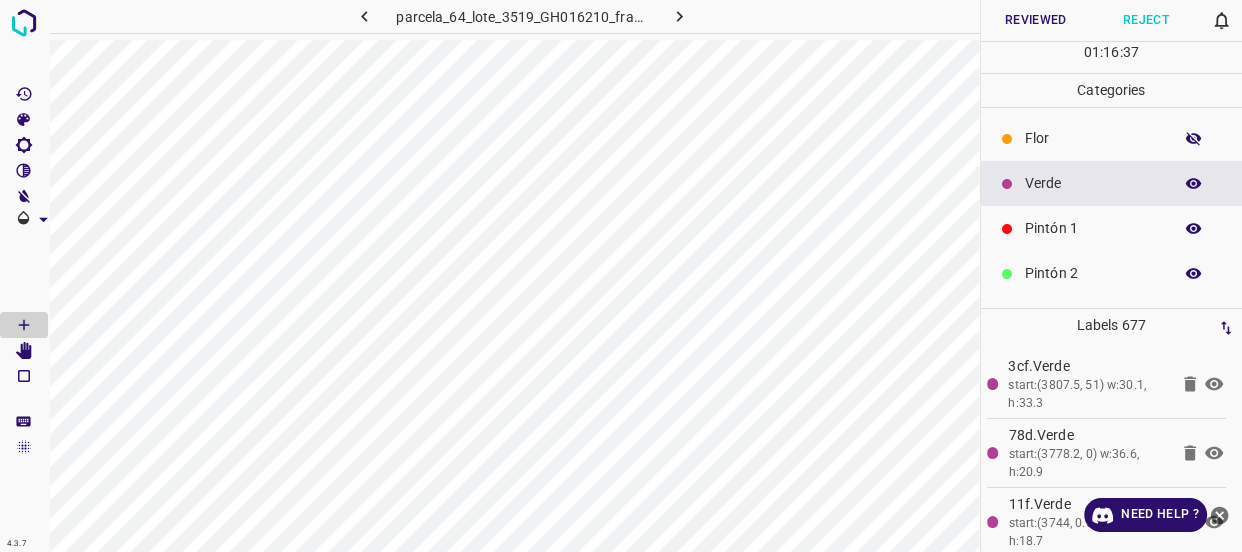 click 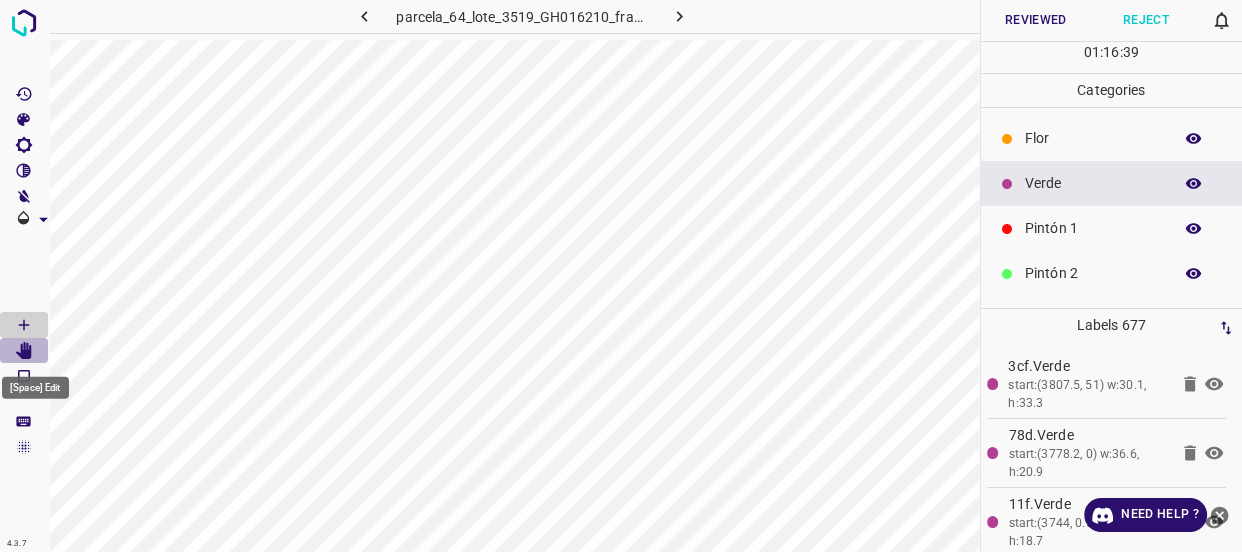 click 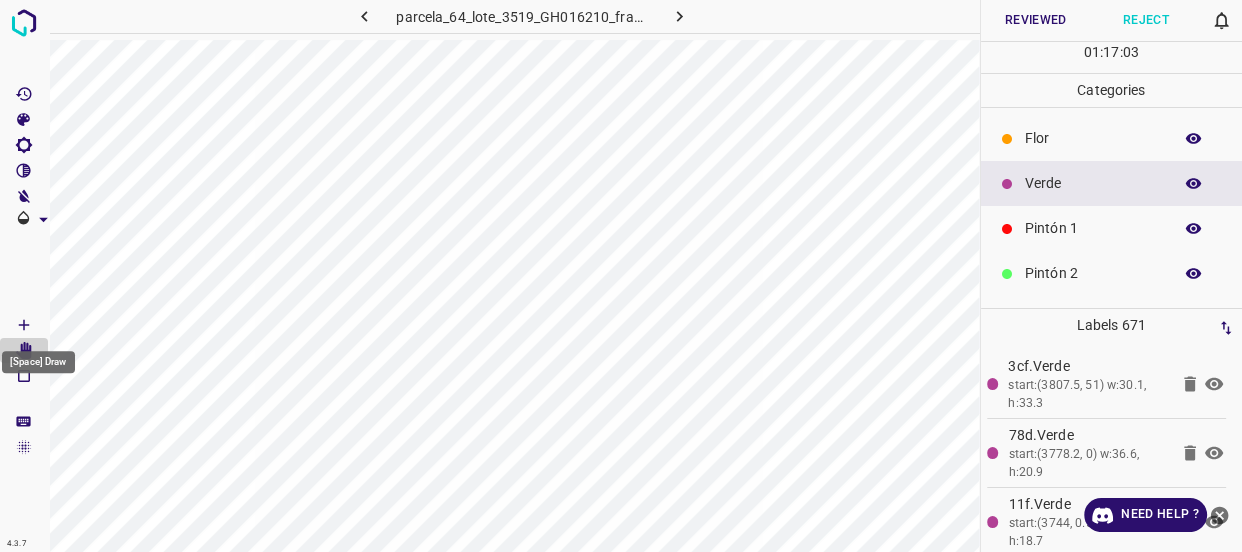 click 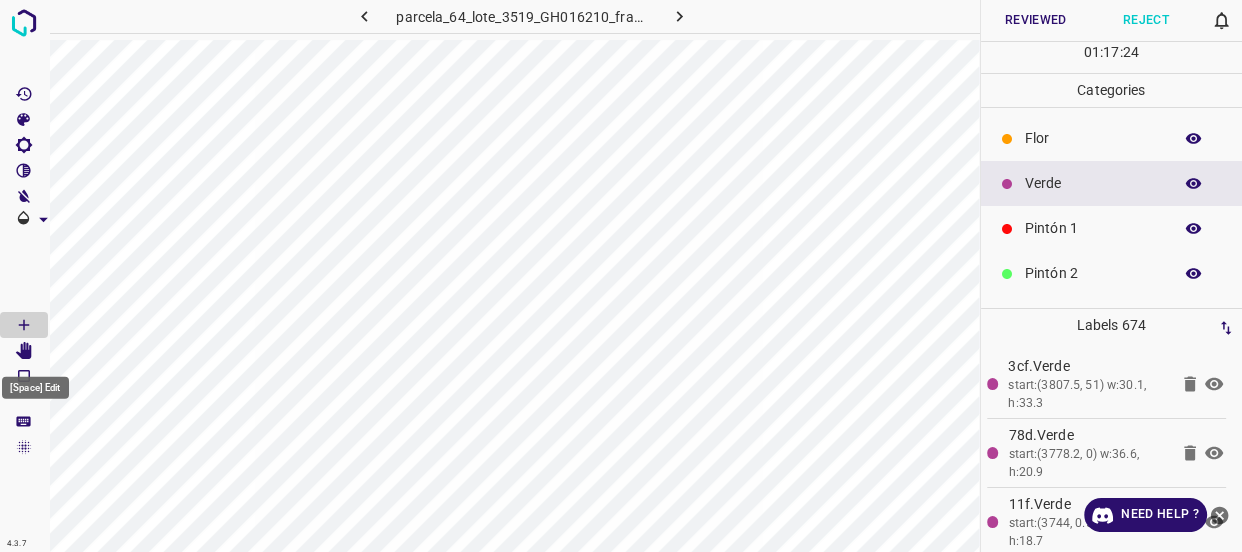click 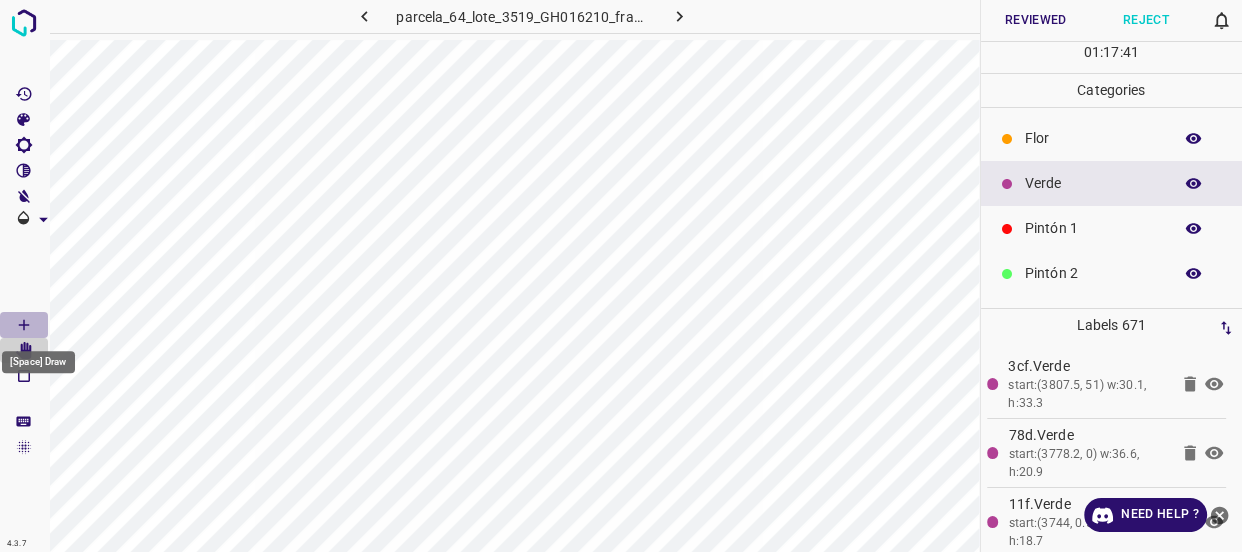 click 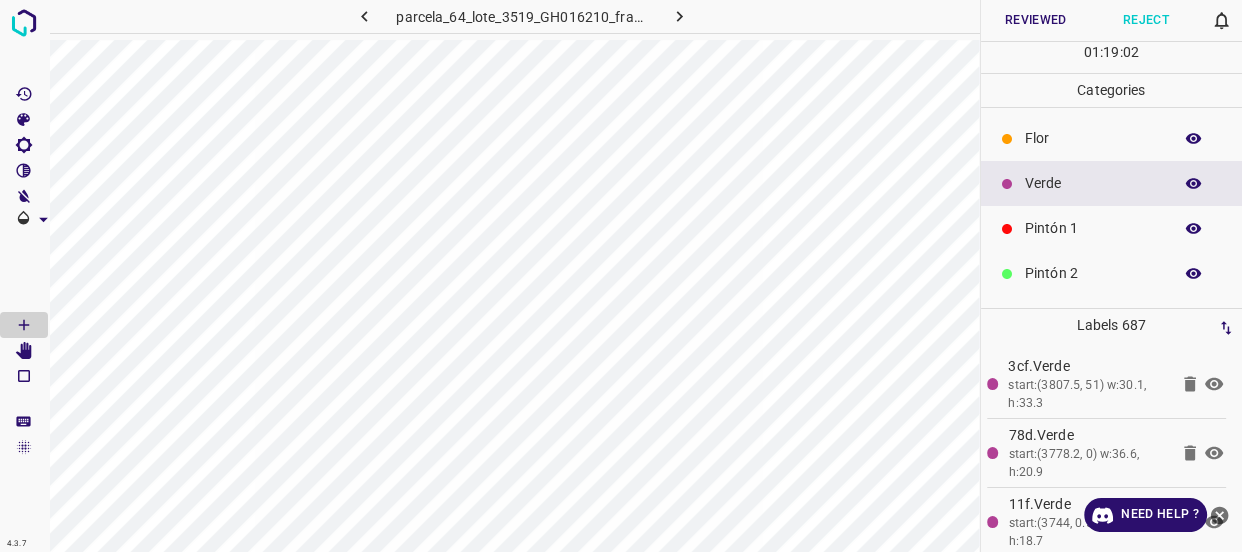 click on "Flor" at bounding box center (1093, 138) 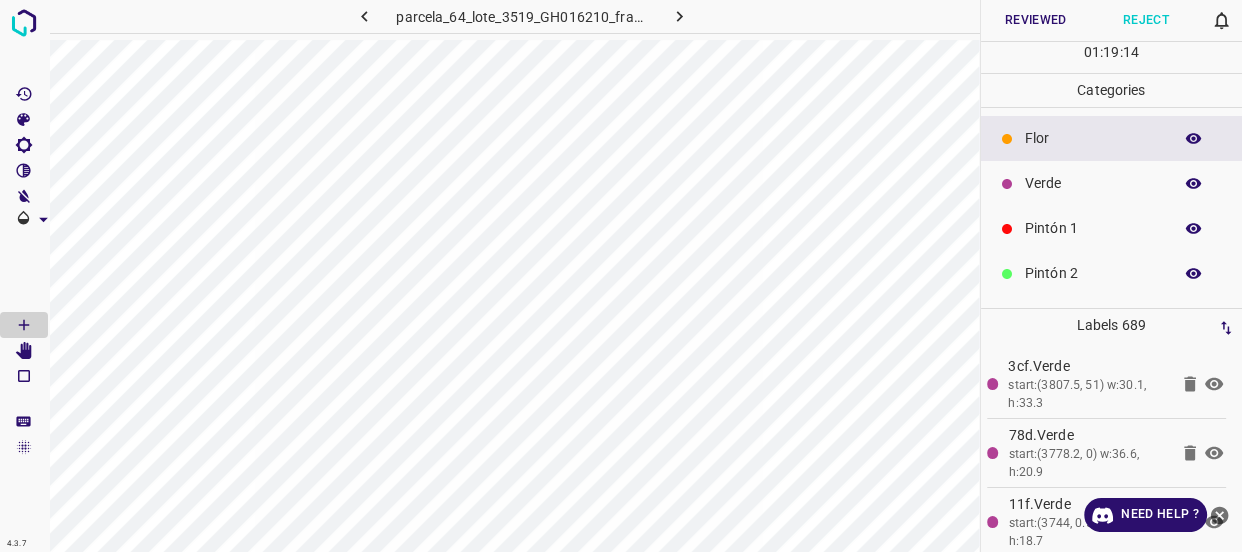 click on "Verde" at bounding box center [1093, 183] 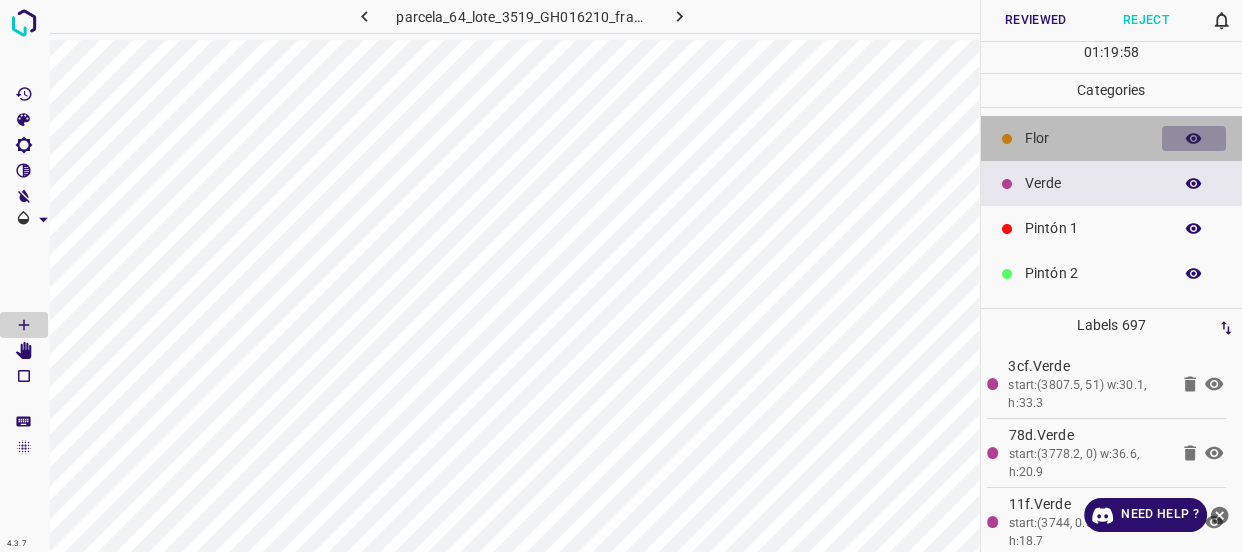 click at bounding box center [1194, 139] 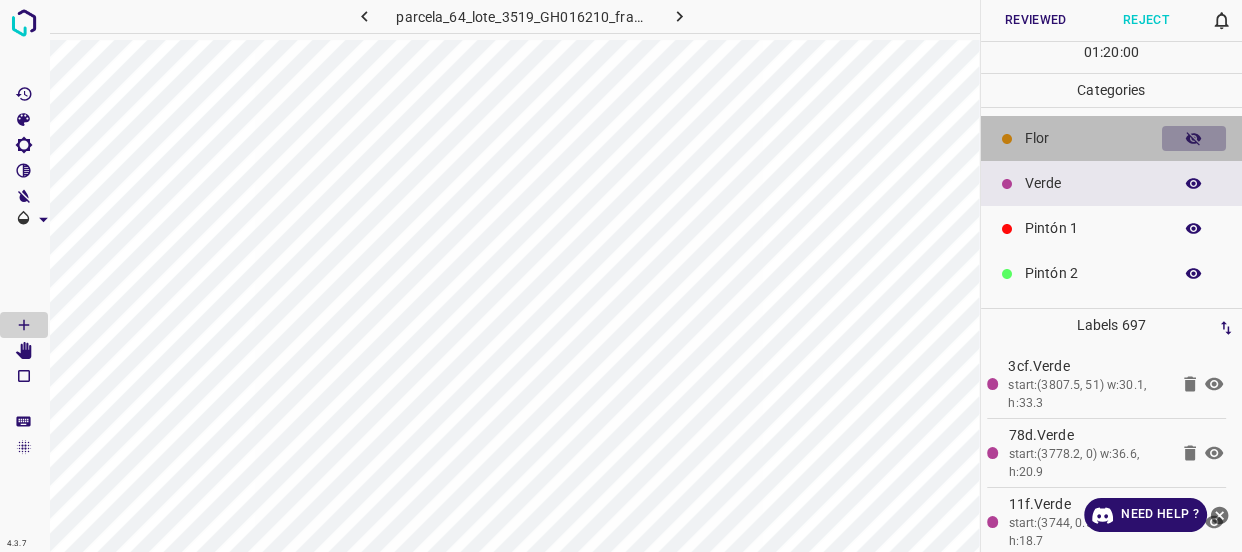 click at bounding box center [1194, 139] 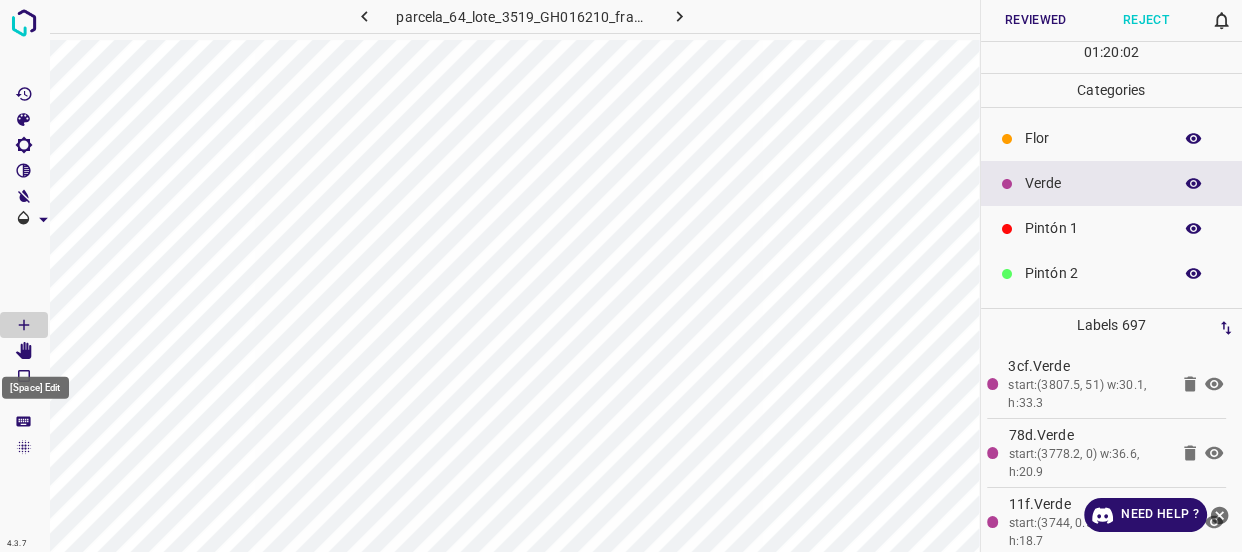 click 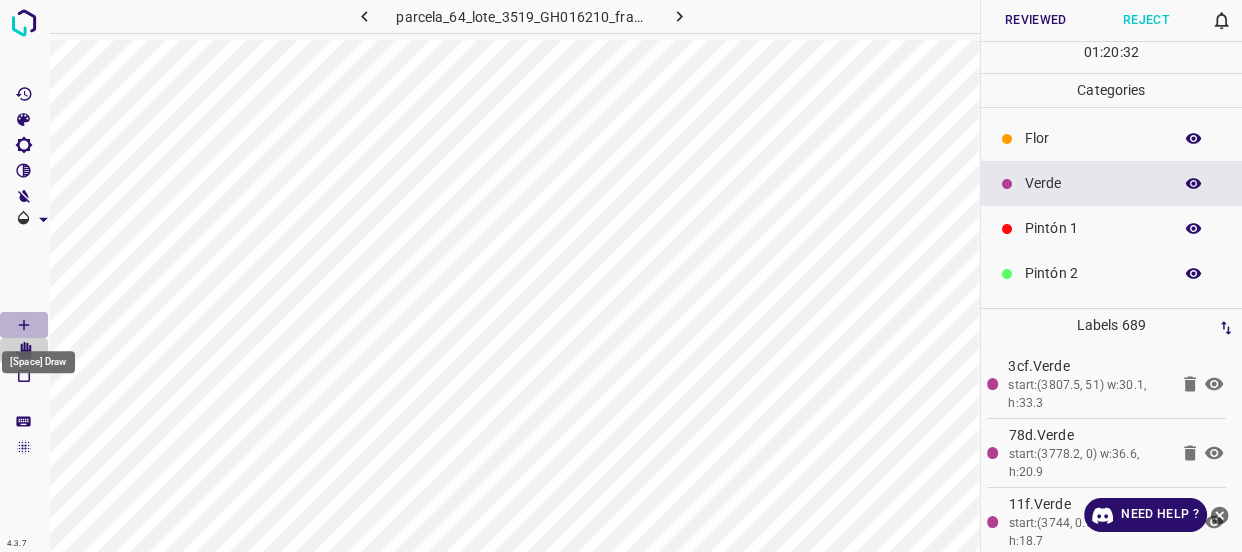 click 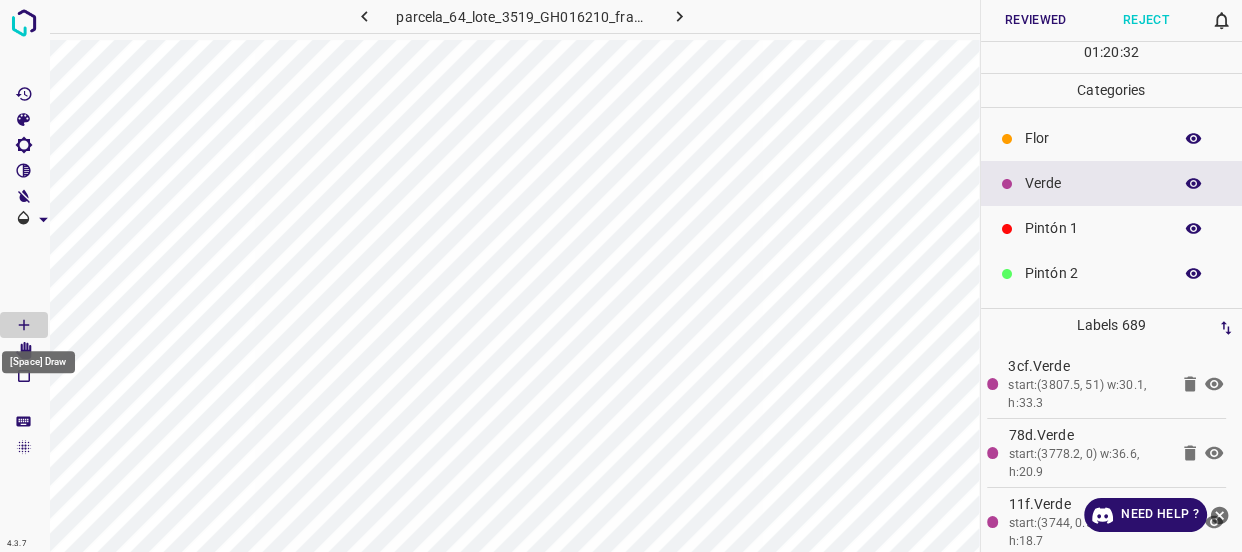 click on "Flor" at bounding box center [1093, 138] 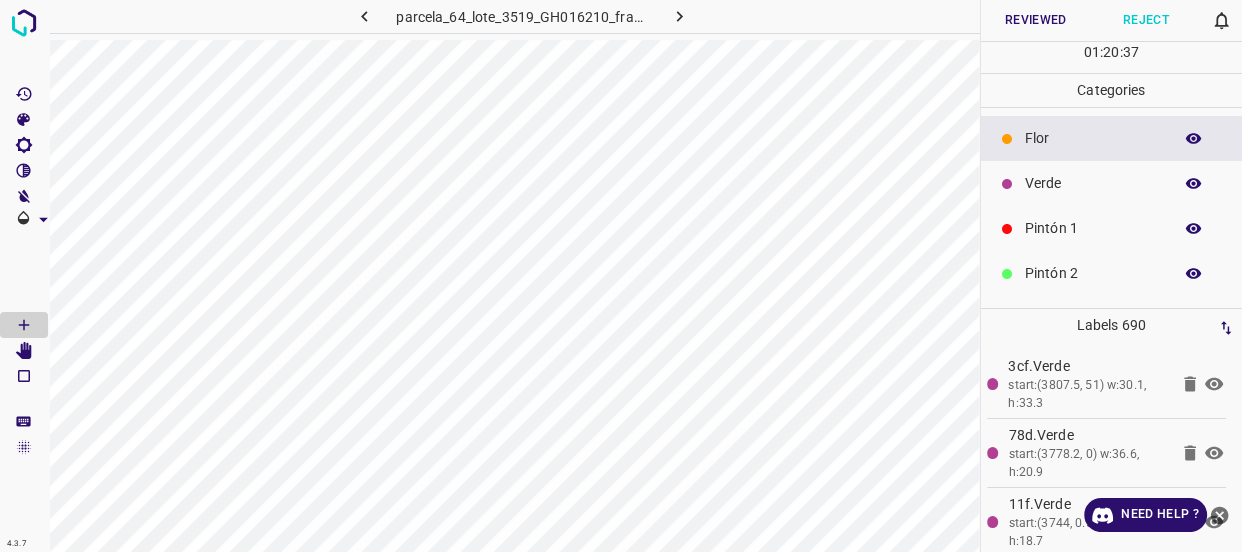 click on "Verde" at bounding box center [1093, 183] 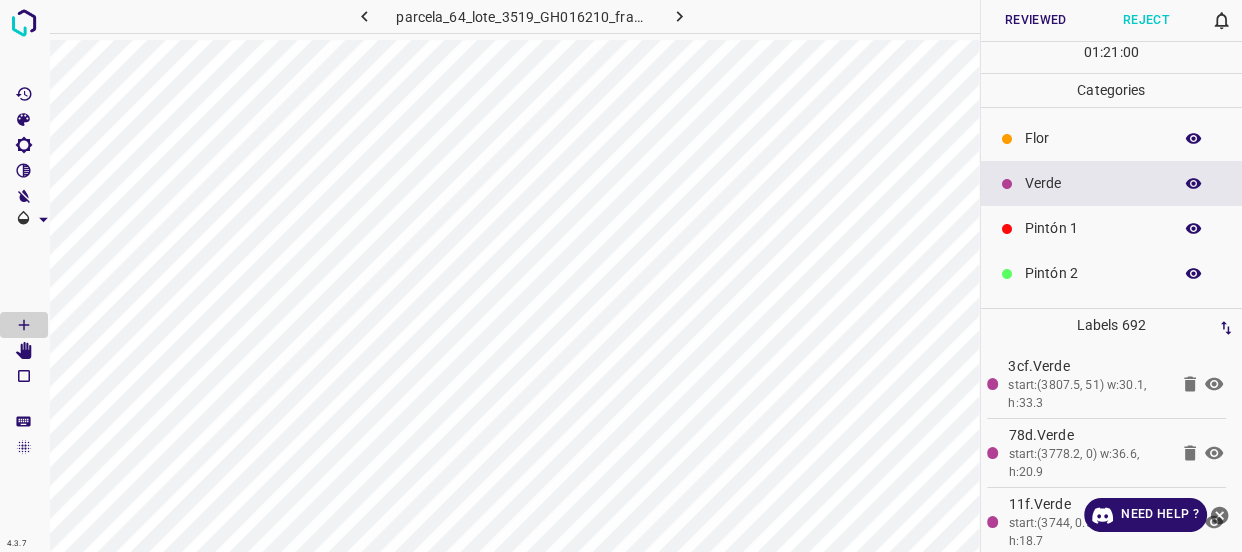click 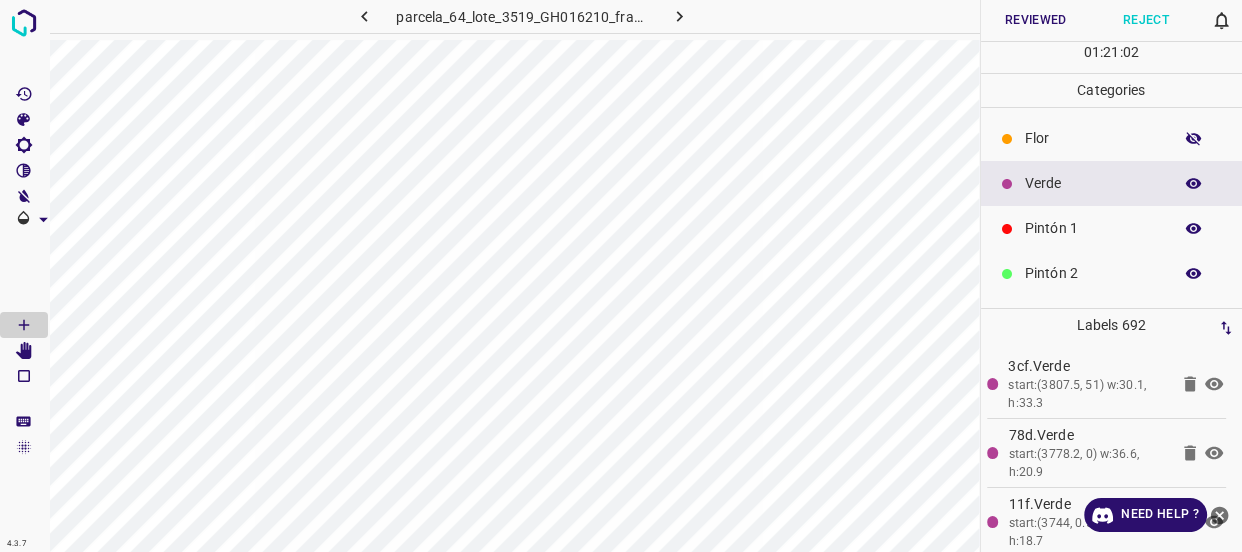 click 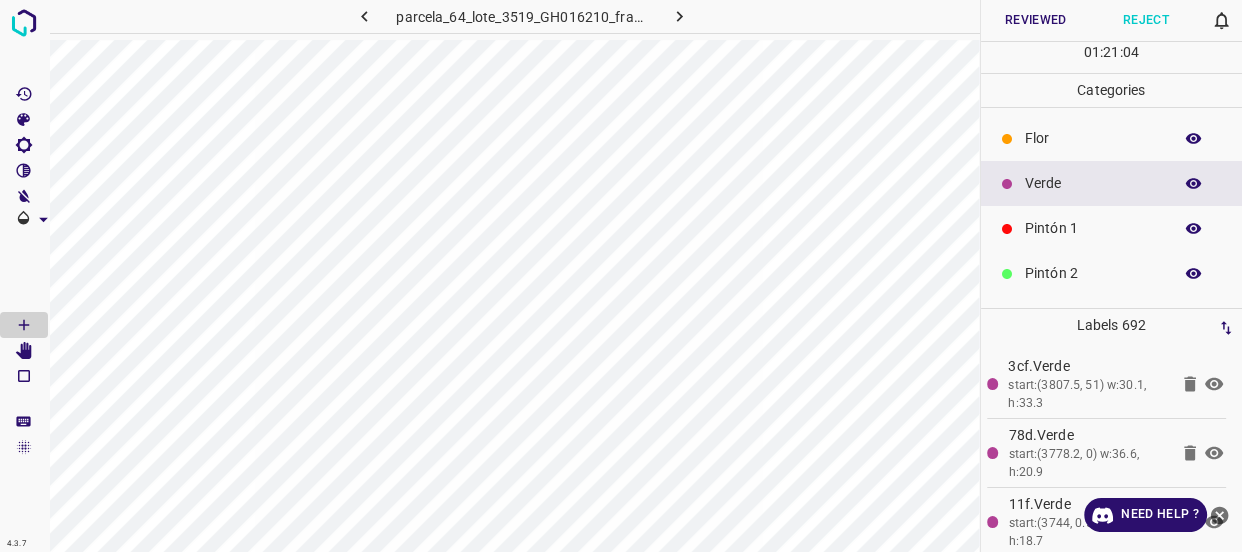 click 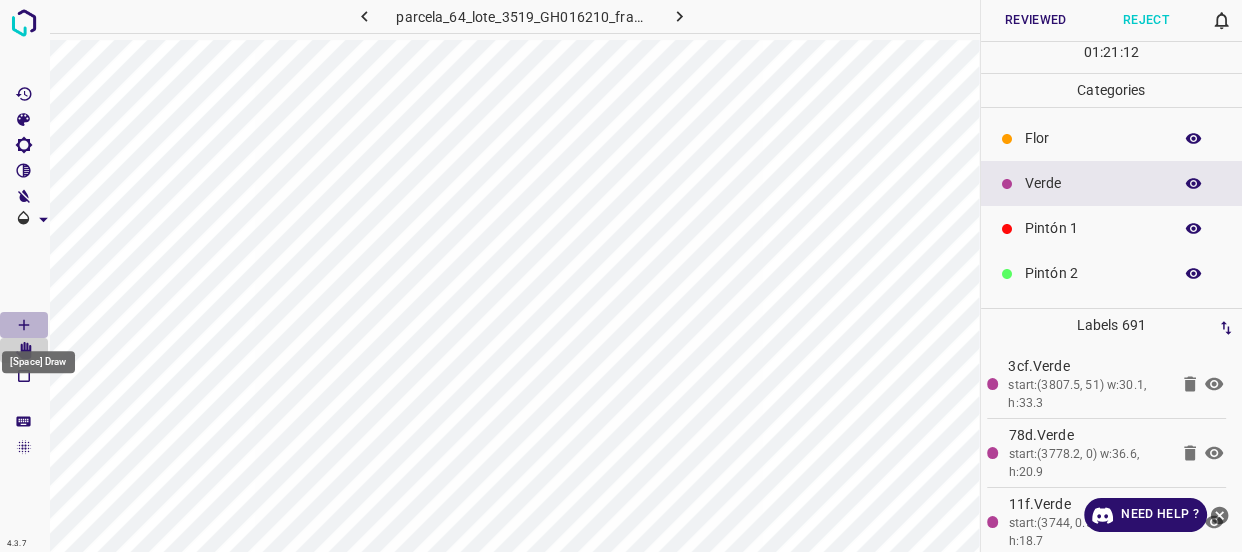 click 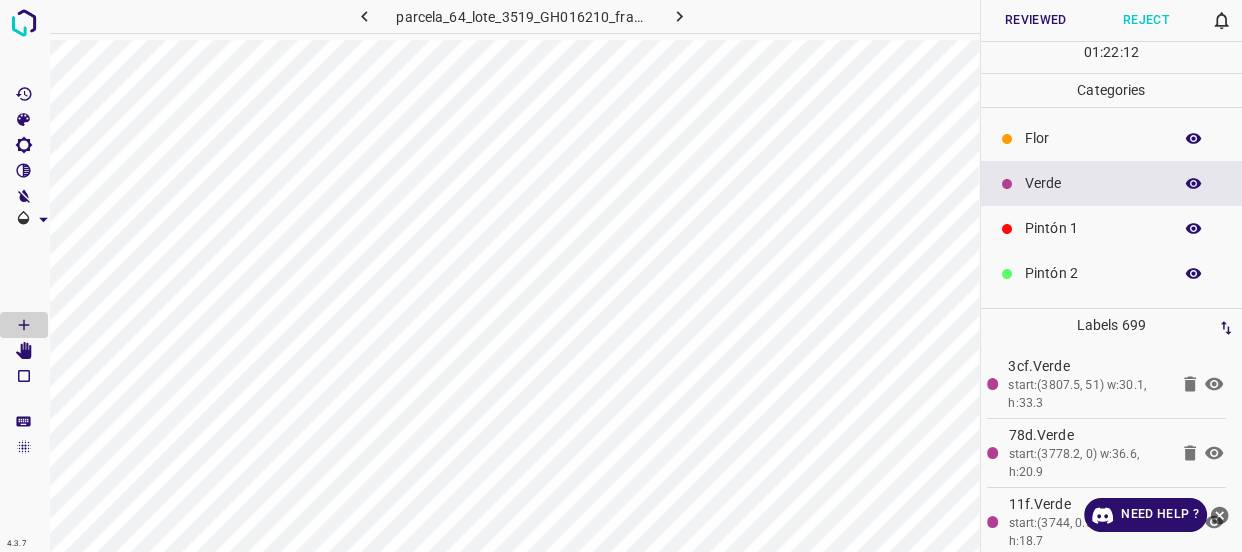 click on "Reviewed" at bounding box center (1036, 20) 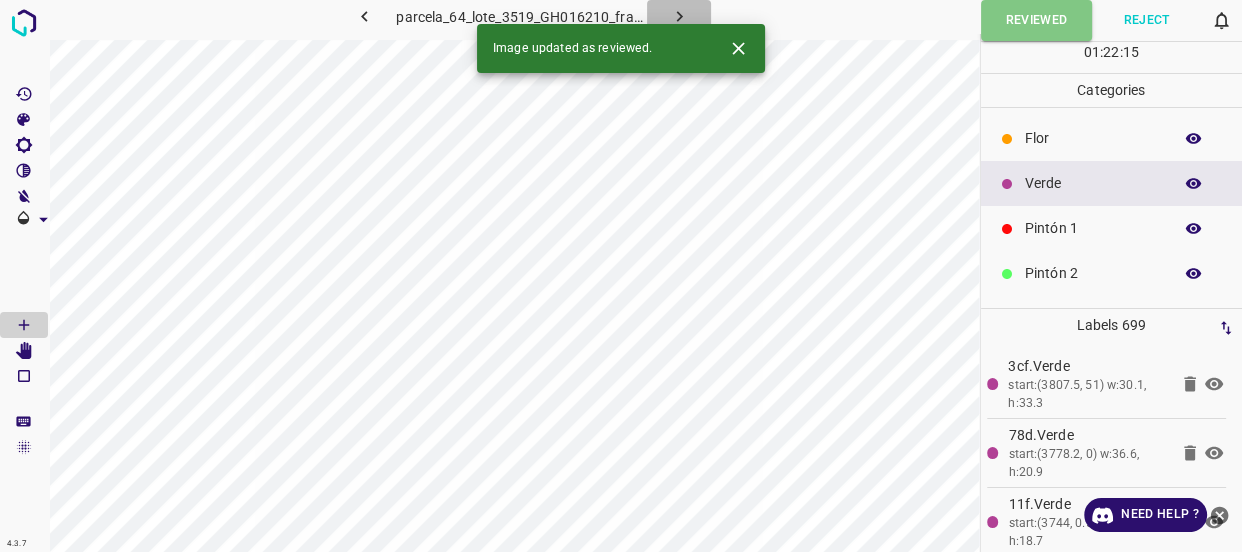 click 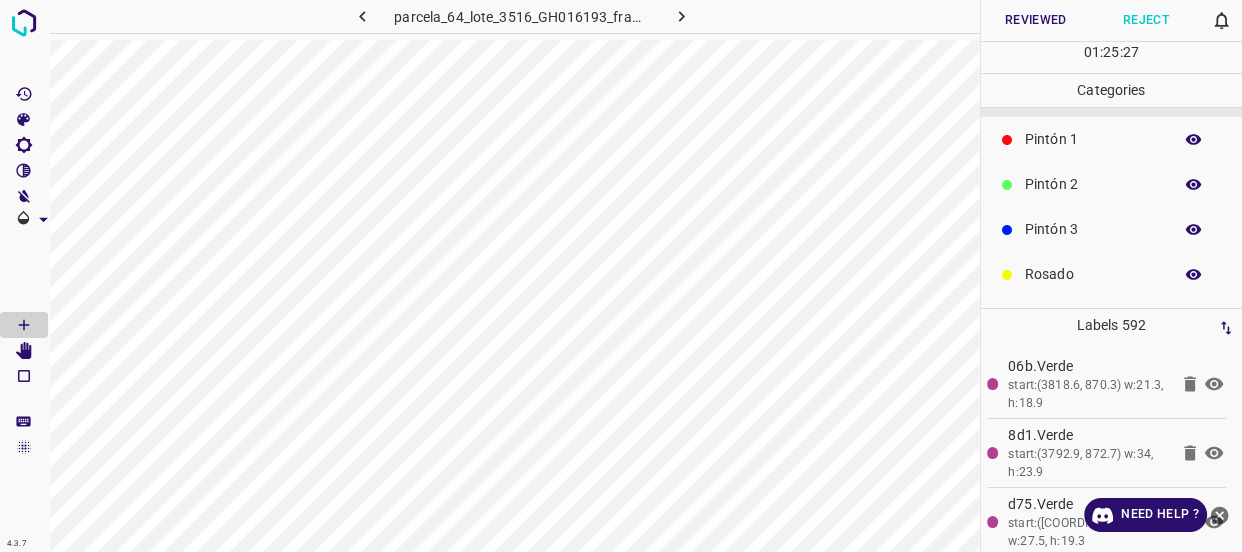 scroll, scrollTop: 175, scrollLeft: 0, axis: vertical 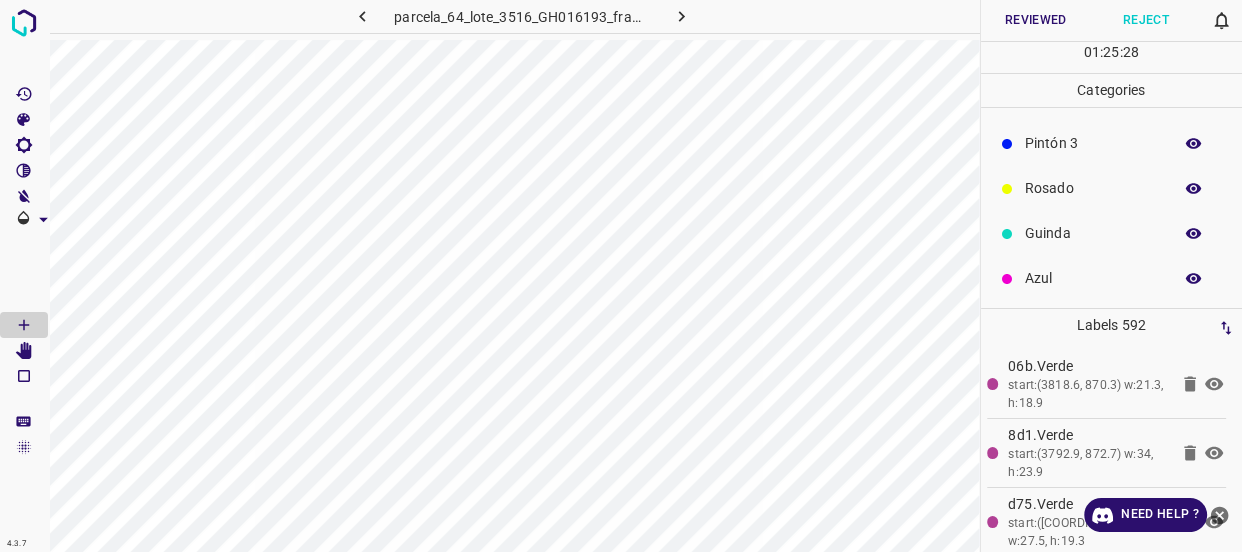 click on "Pintón 3" at bounding box center [1093, 143] 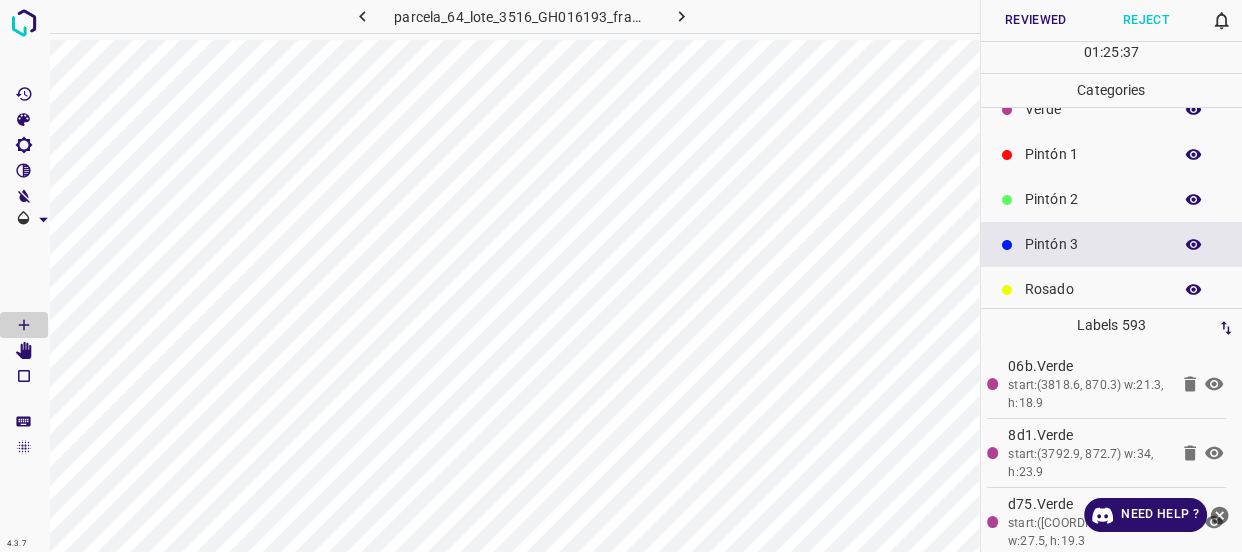 scroll, scrollTop: 0, scrollLeft: 0, axis: both 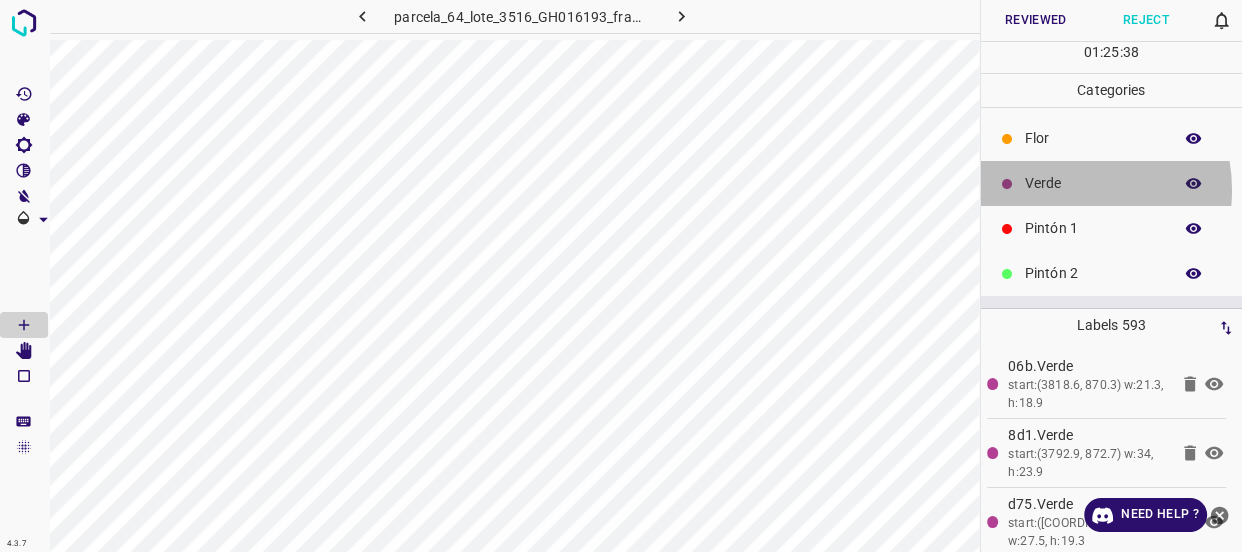 click on "Verde" at bounding box center (1093, 183) 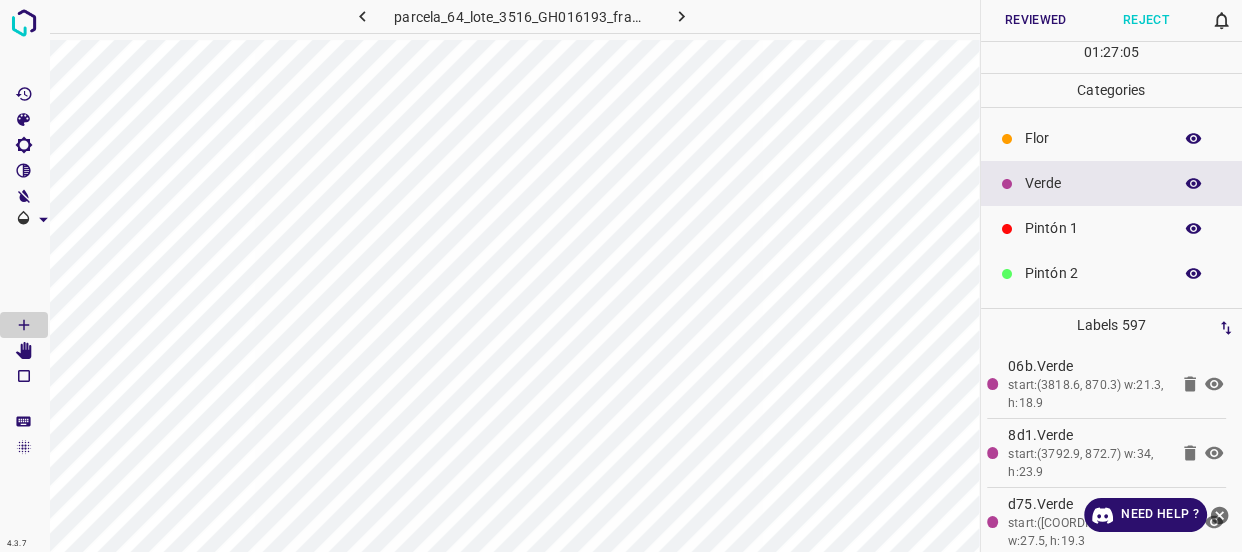 click on "Reviewed" at bounding box center (1036, 20) 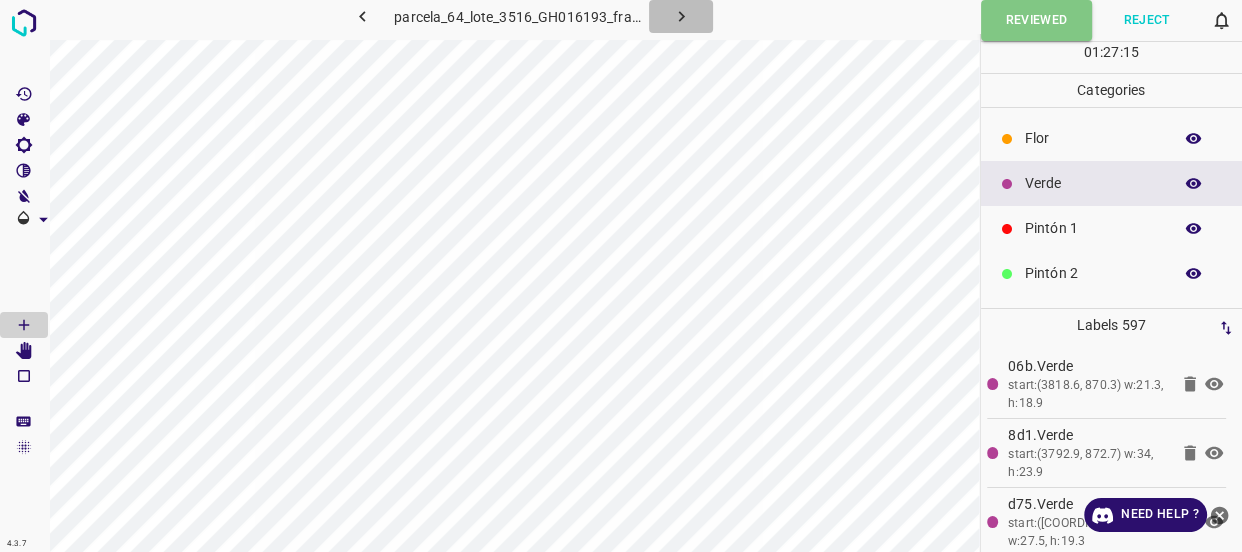 click 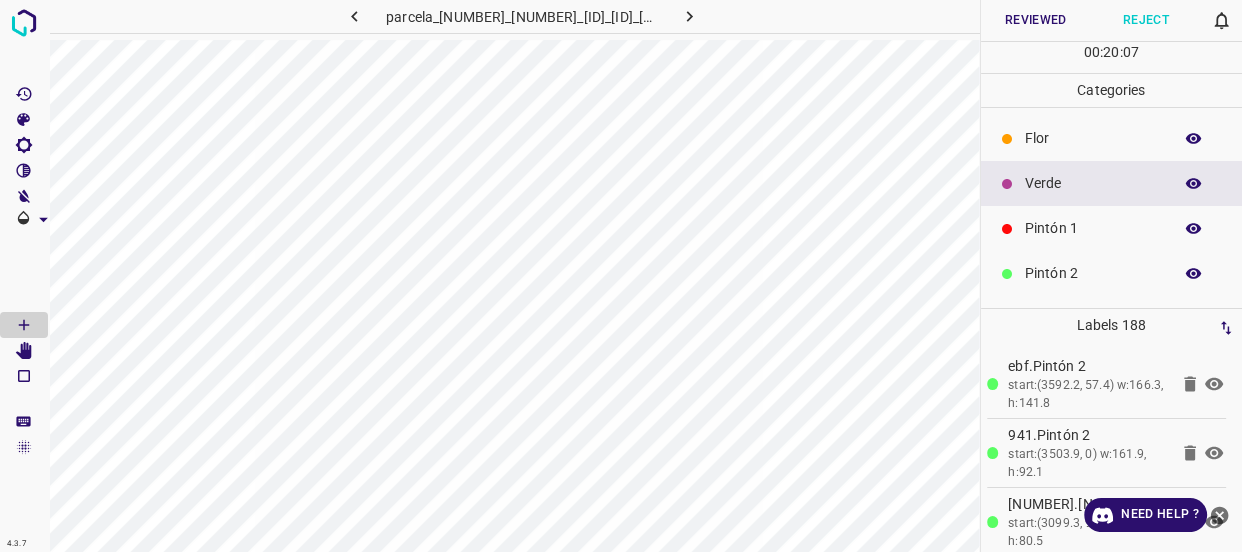 click 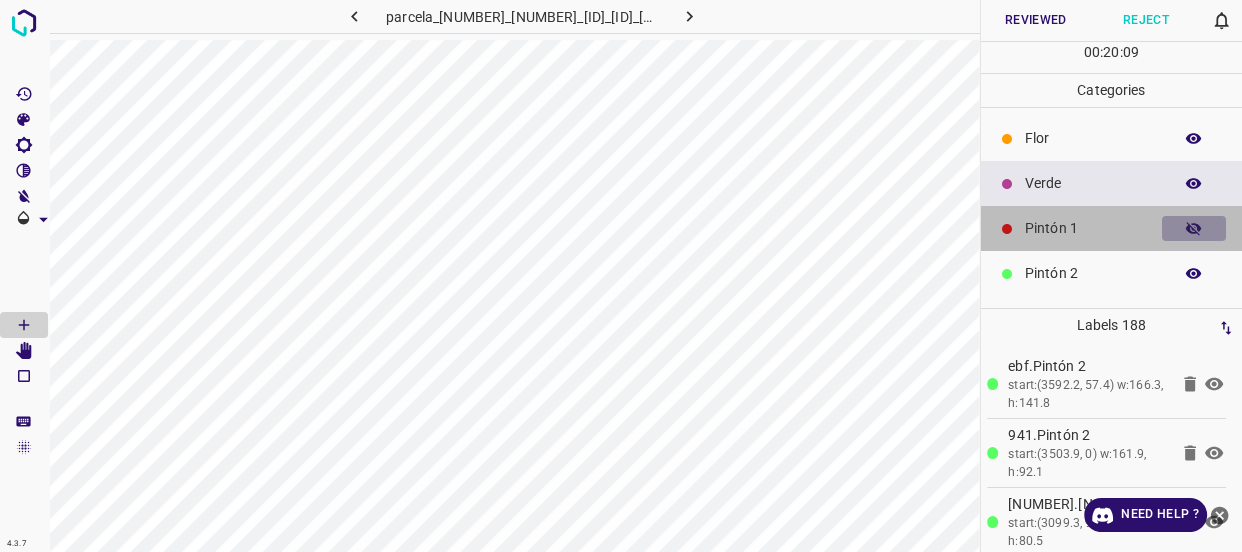 click 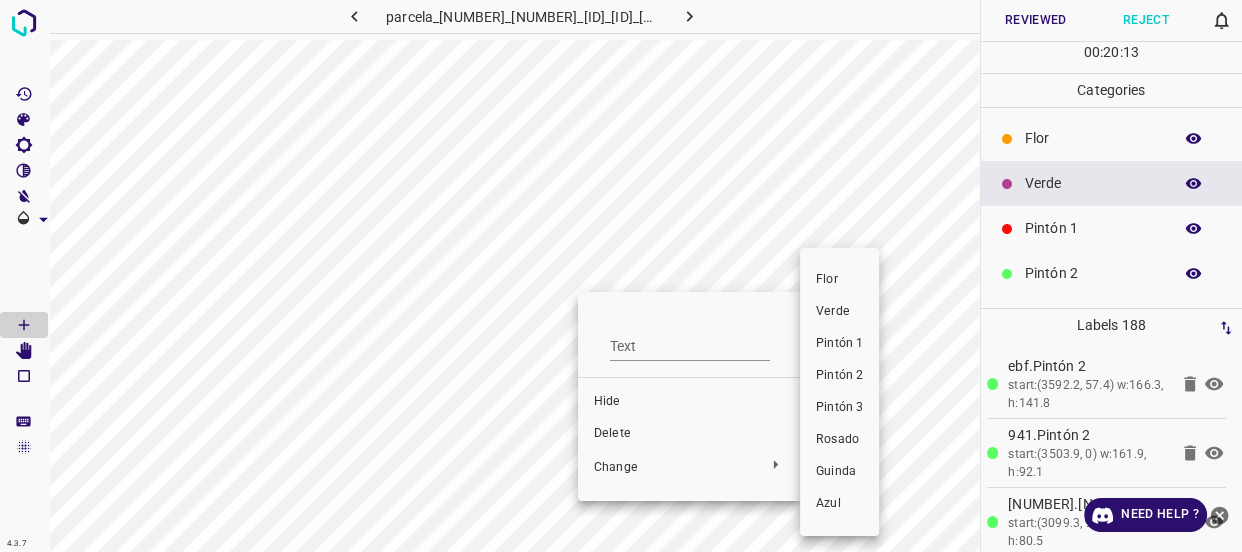 click on "Verde" at bounding box center [839, 312] 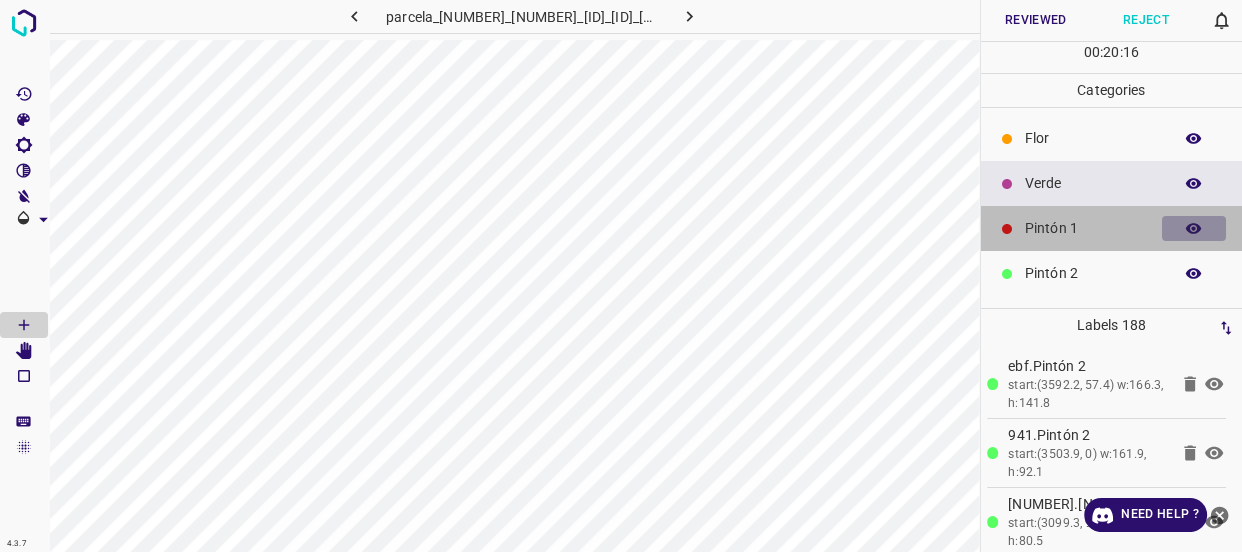 click 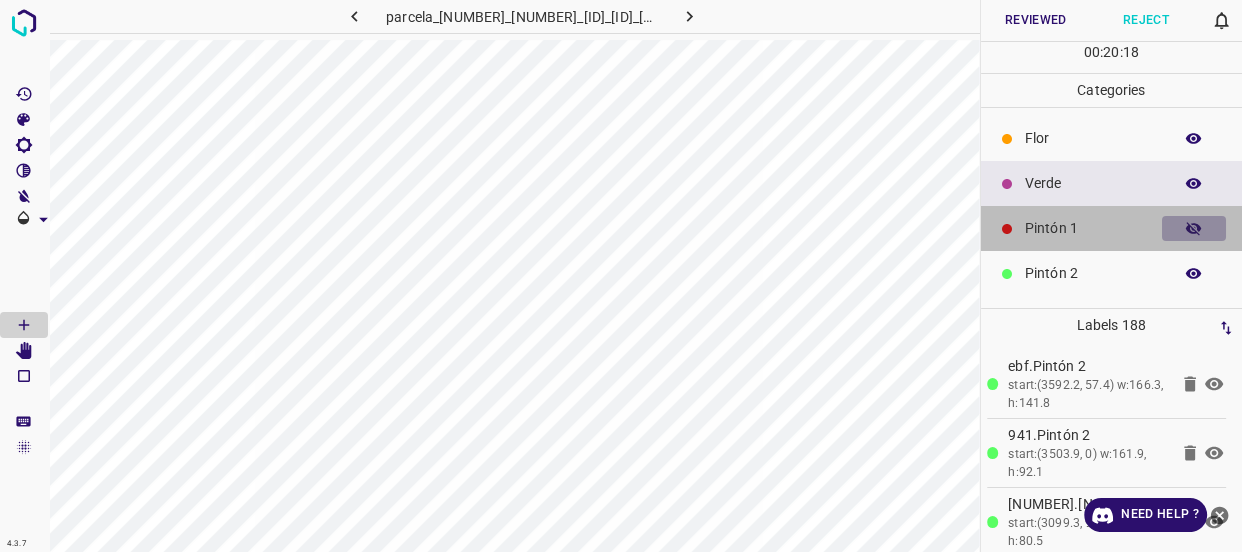 click 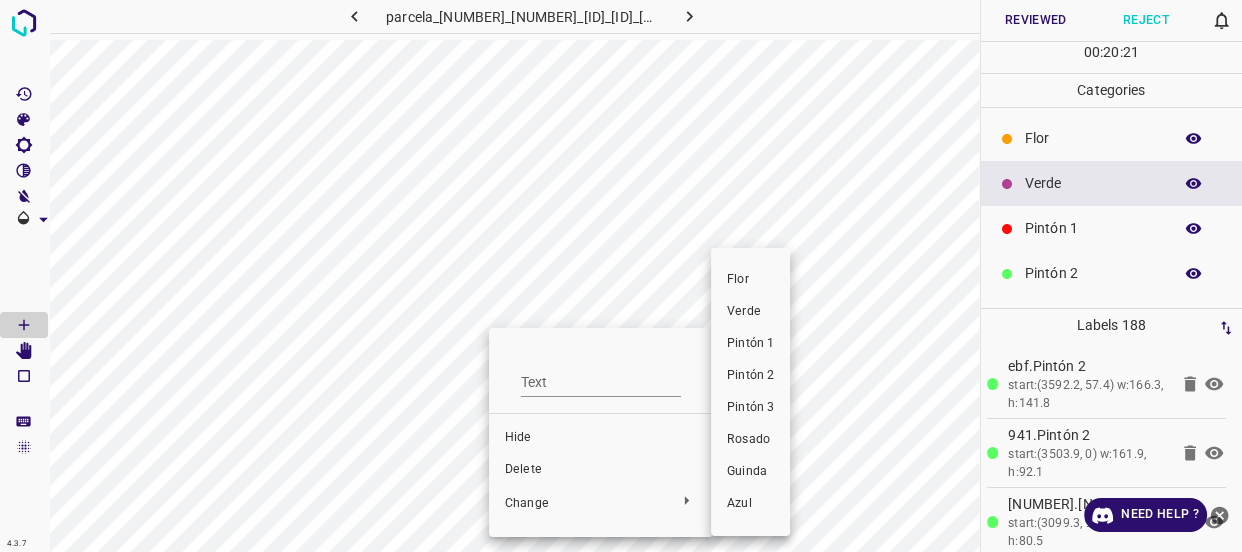 click on "Verde" at bounding box center (750, 312) 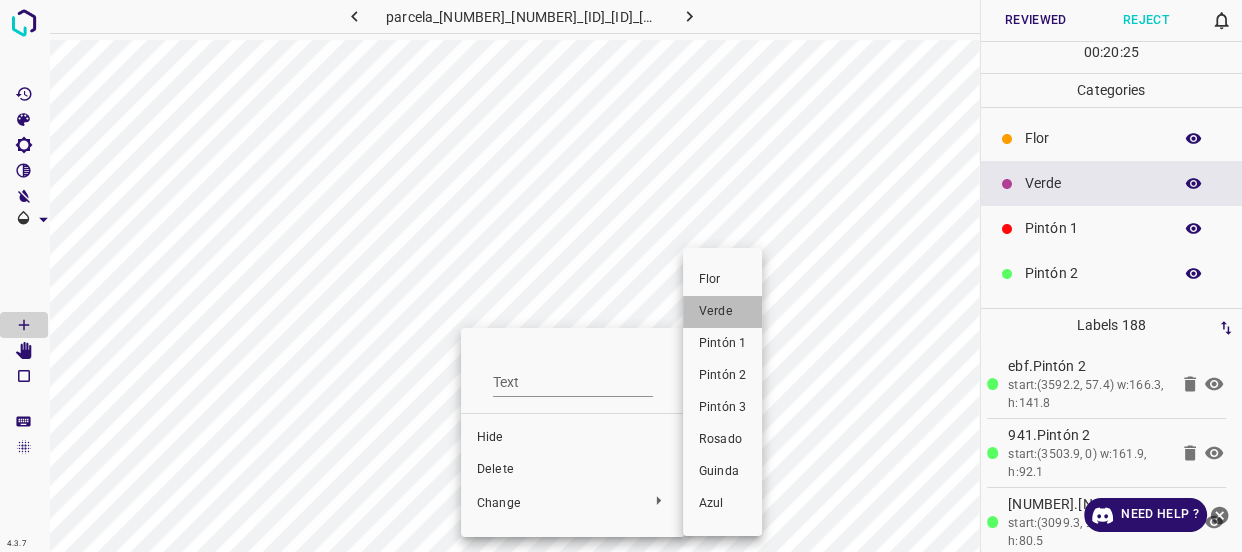 click on "Verde" at bounding box center (722, 312) 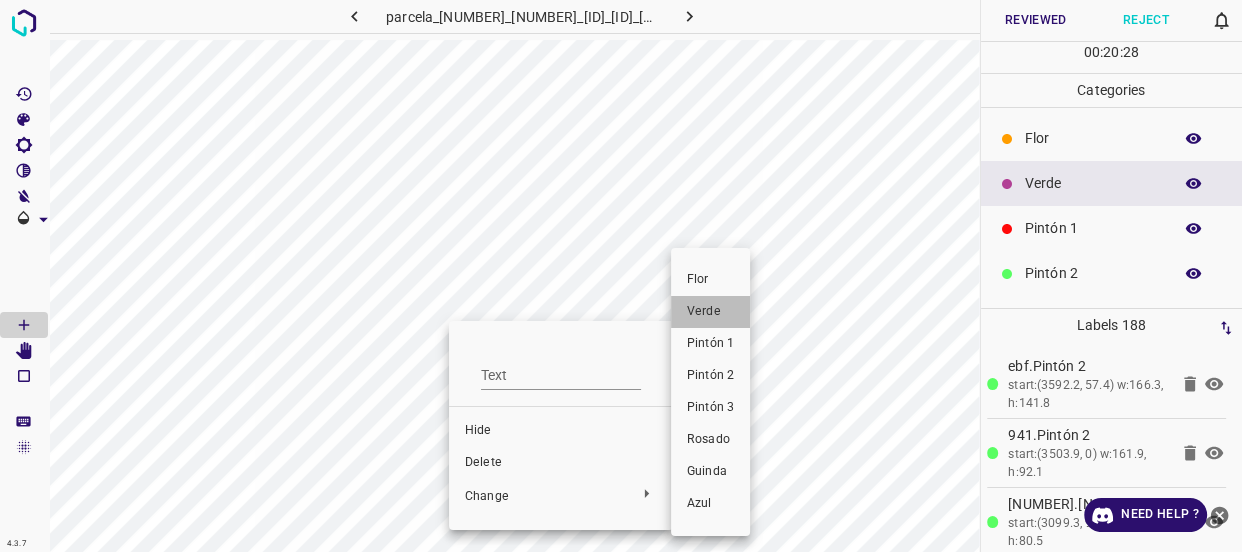 click on "Verde" at bounding box center [710, 312] 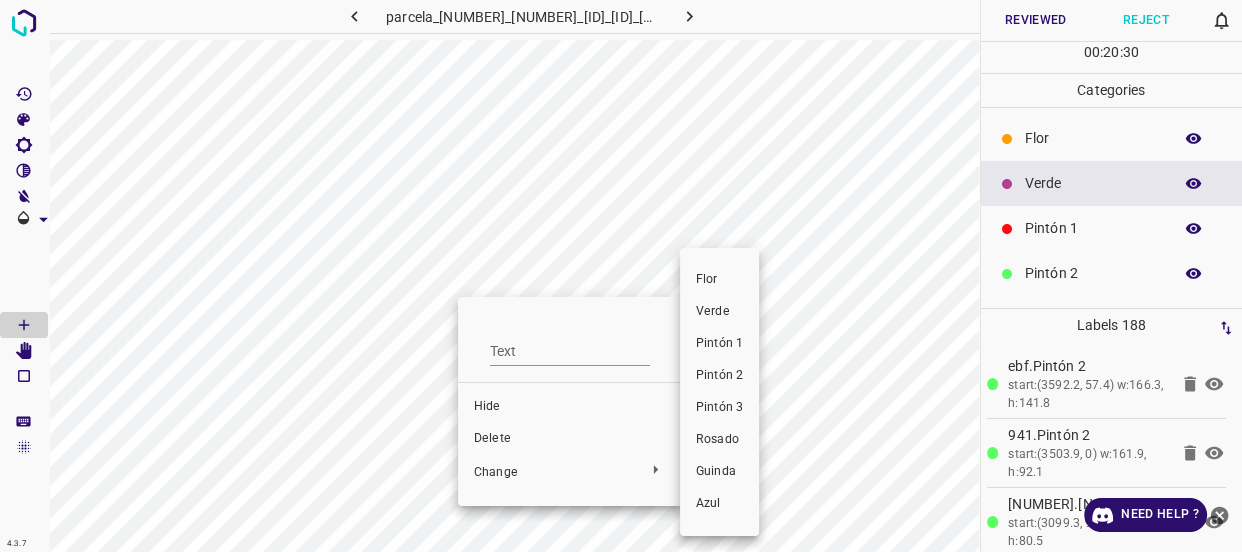 drag, startPoint x: 709, startPoint y: 308, endPoint x: 545, endPoint y: 359, distance: 171.7469 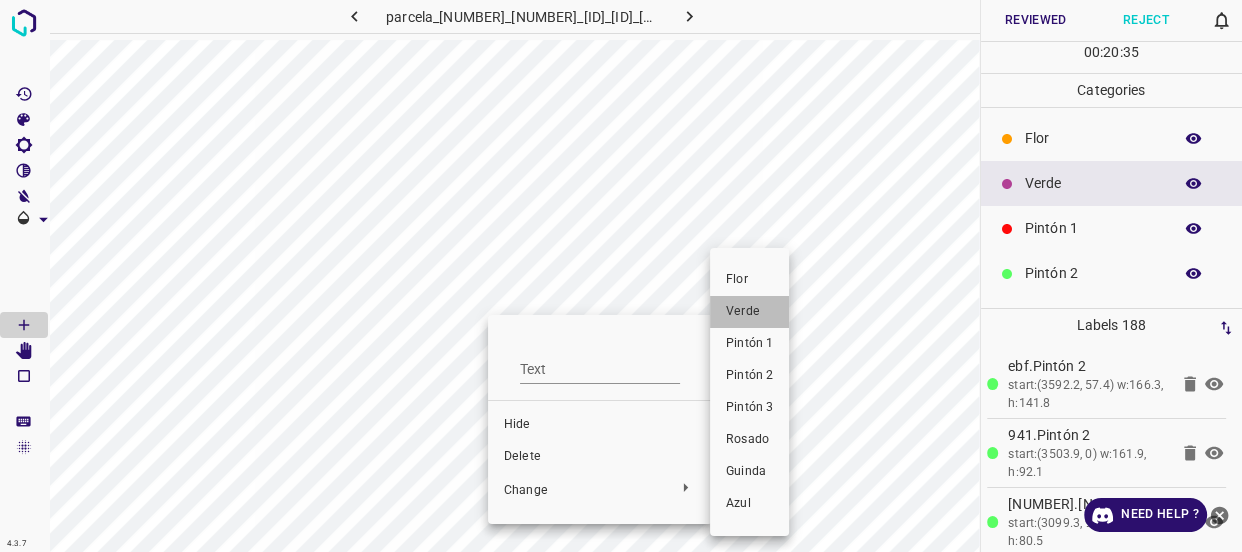 click on "Verde" at bounding box center (749, 312) 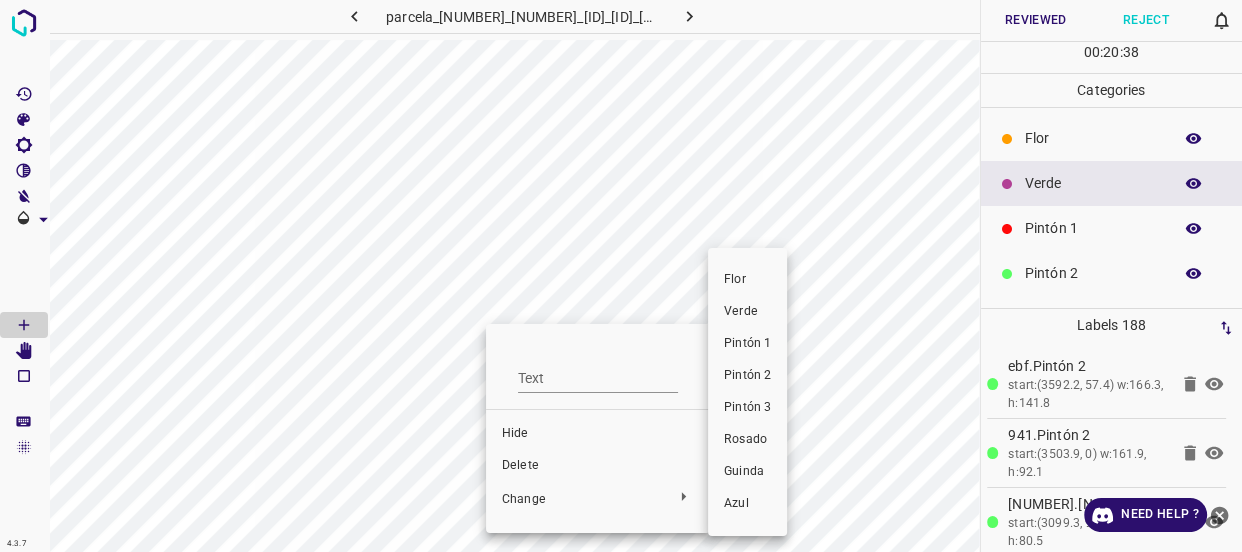 click on "Verde" at bounding box center (747, 312) 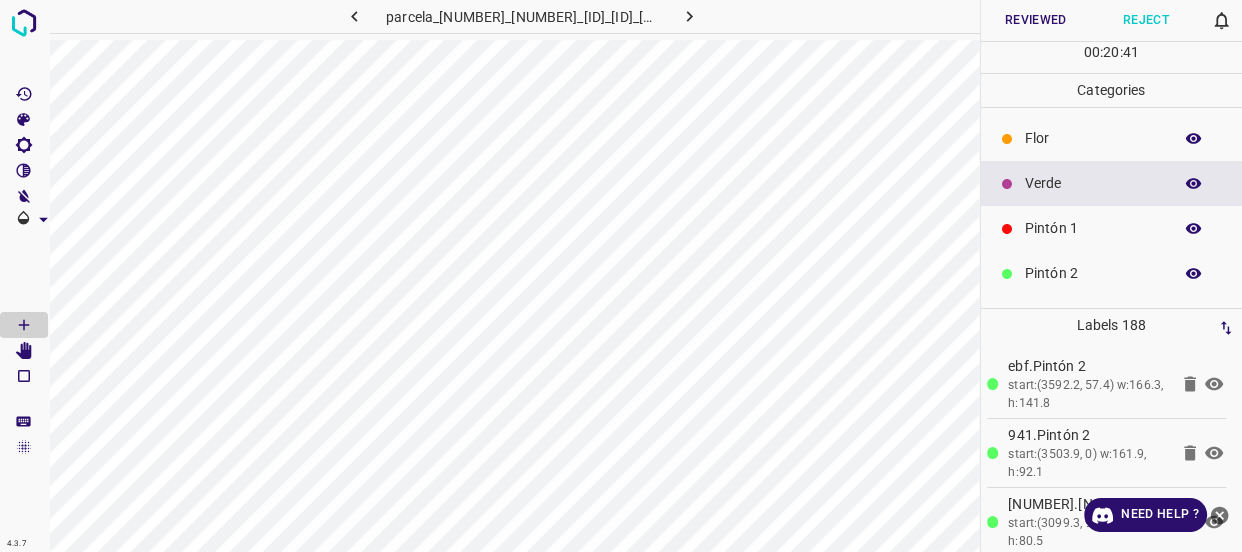 click 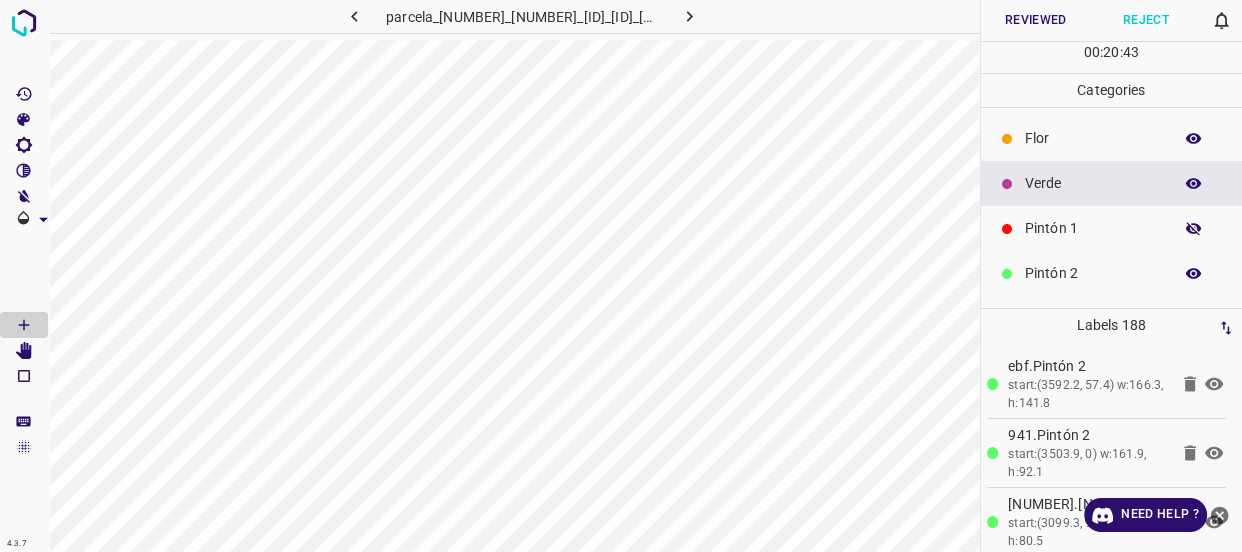click 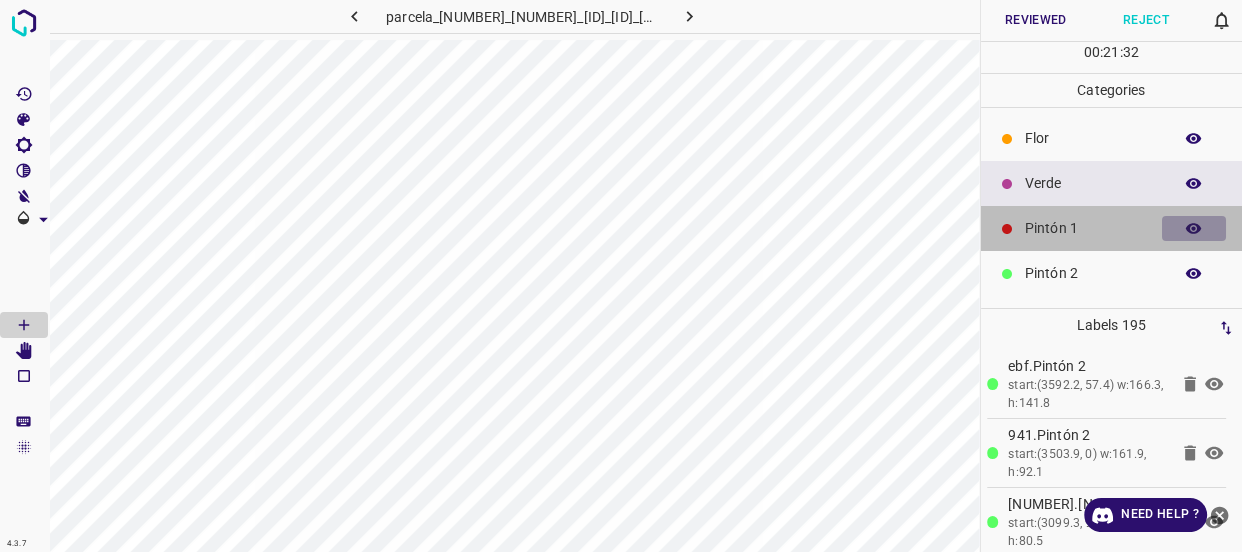 click 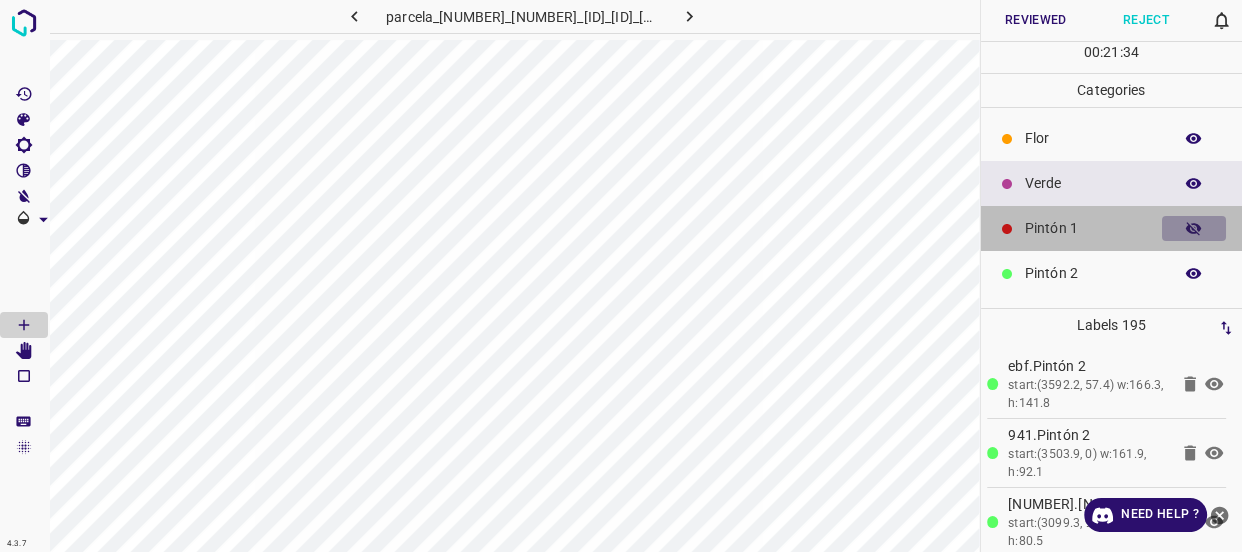 click 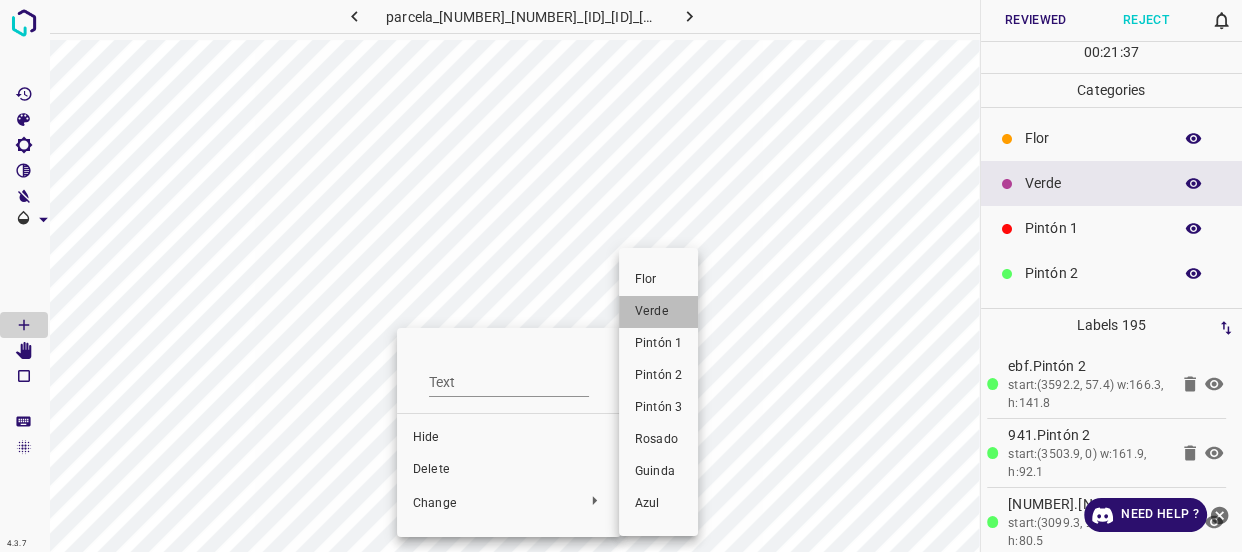click on "Verde" at bounding box center (658, 312) 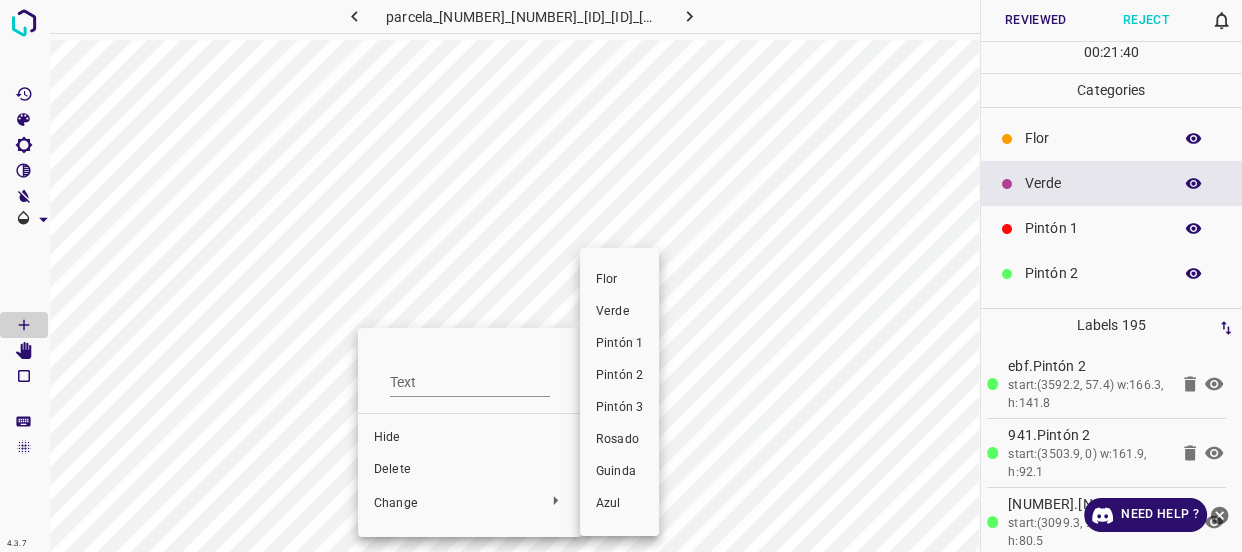 click on "Verde" at bounding box center (619, 312) 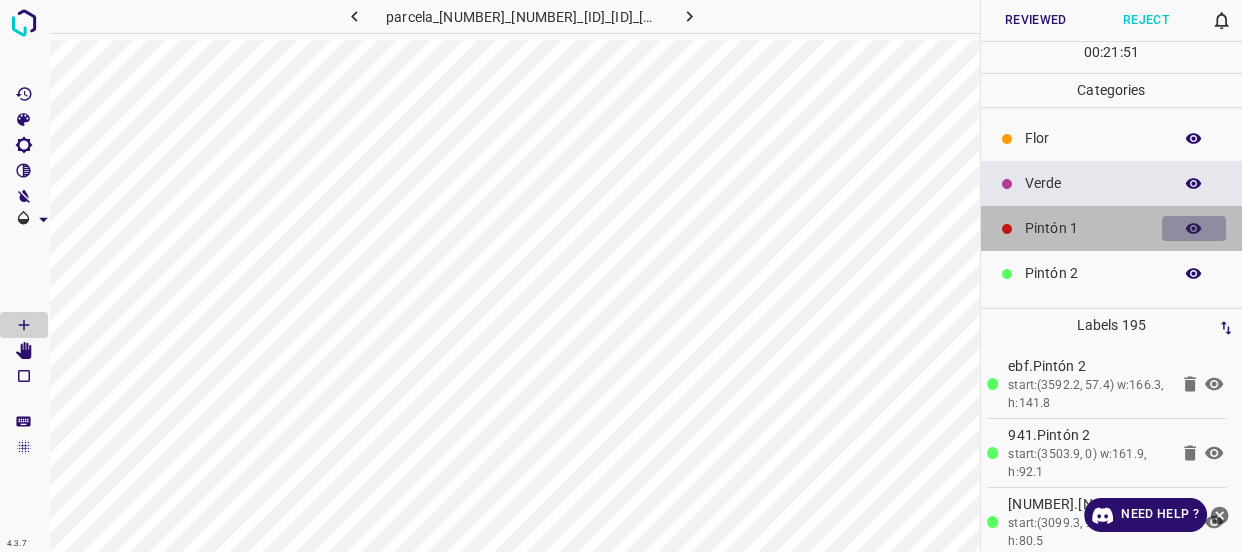 click 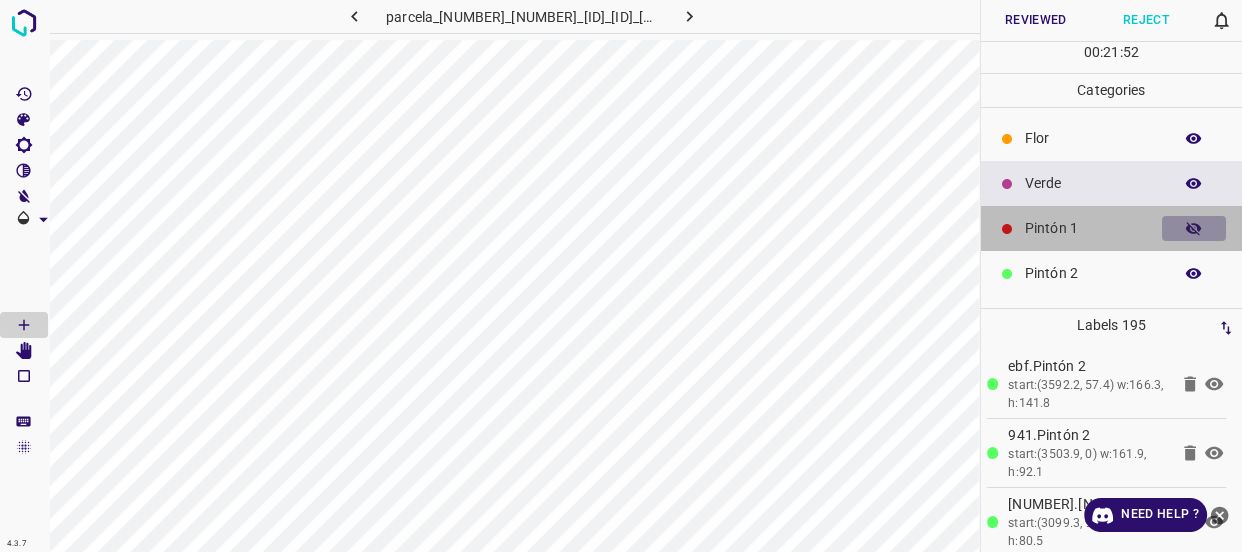 click 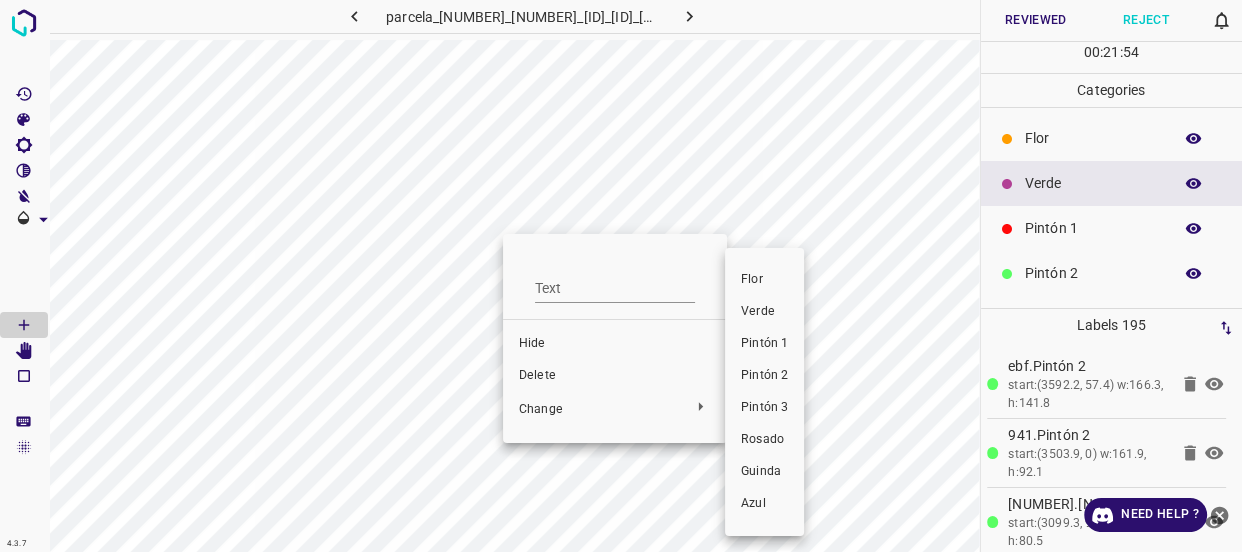 click on "Verde" at bounding box center (764, 312) 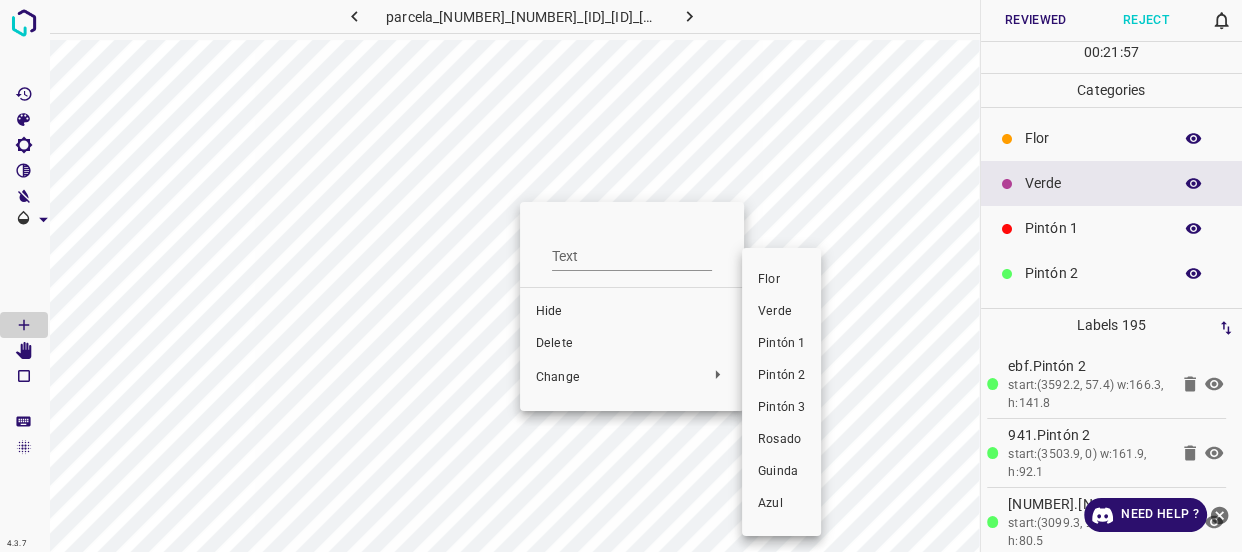 click on "Verde" at bounding box center (781, 312) 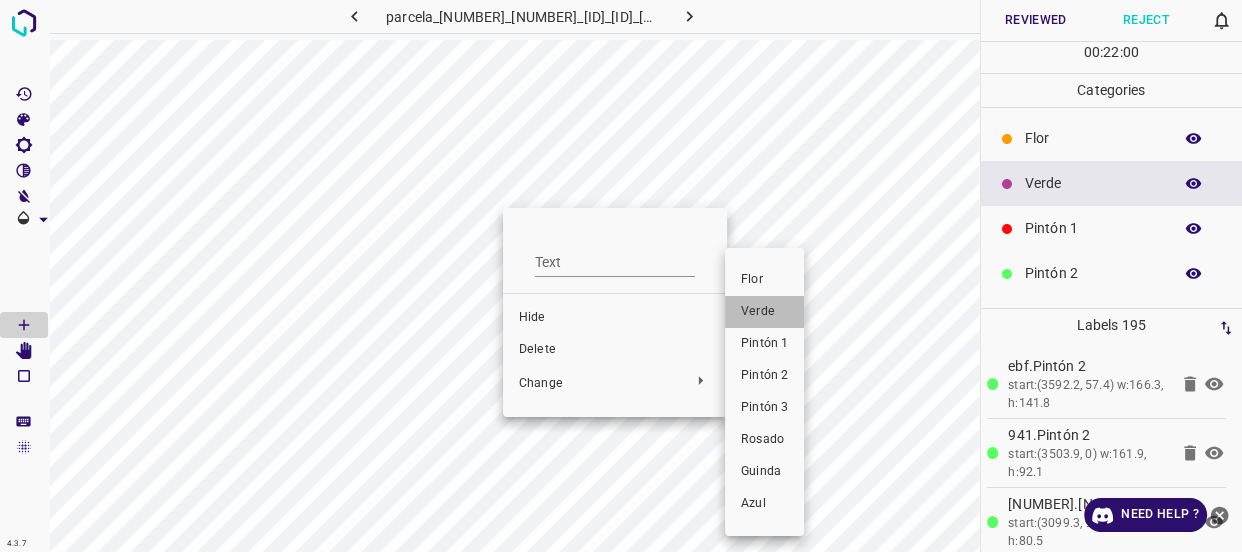 click on "Verde" at bounding box center (764, 312) 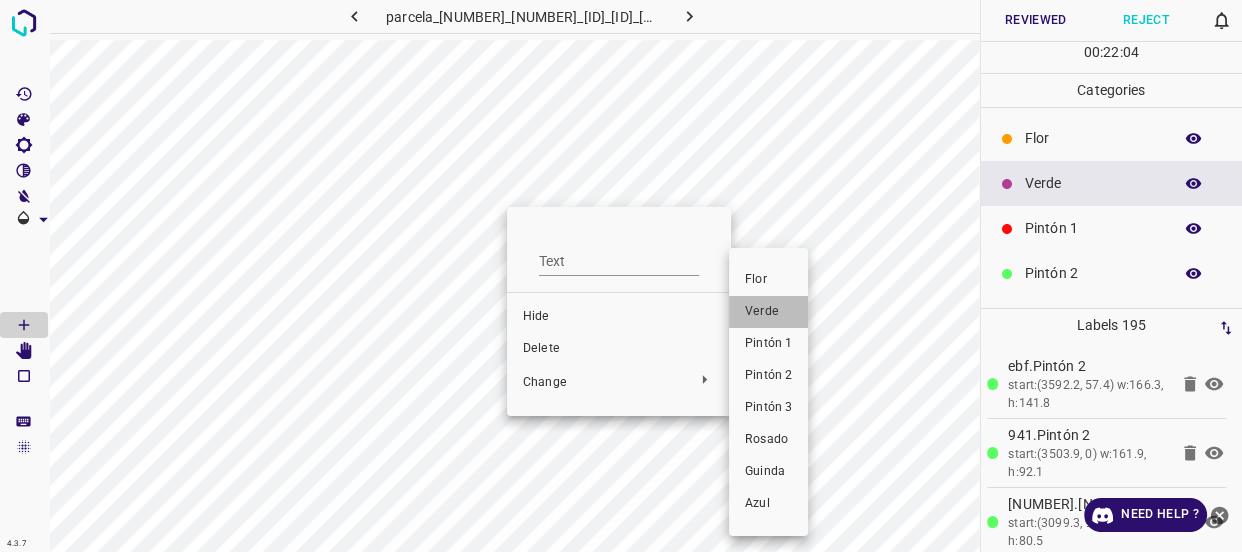 click on "Verde" at bounding box center [768, 312] 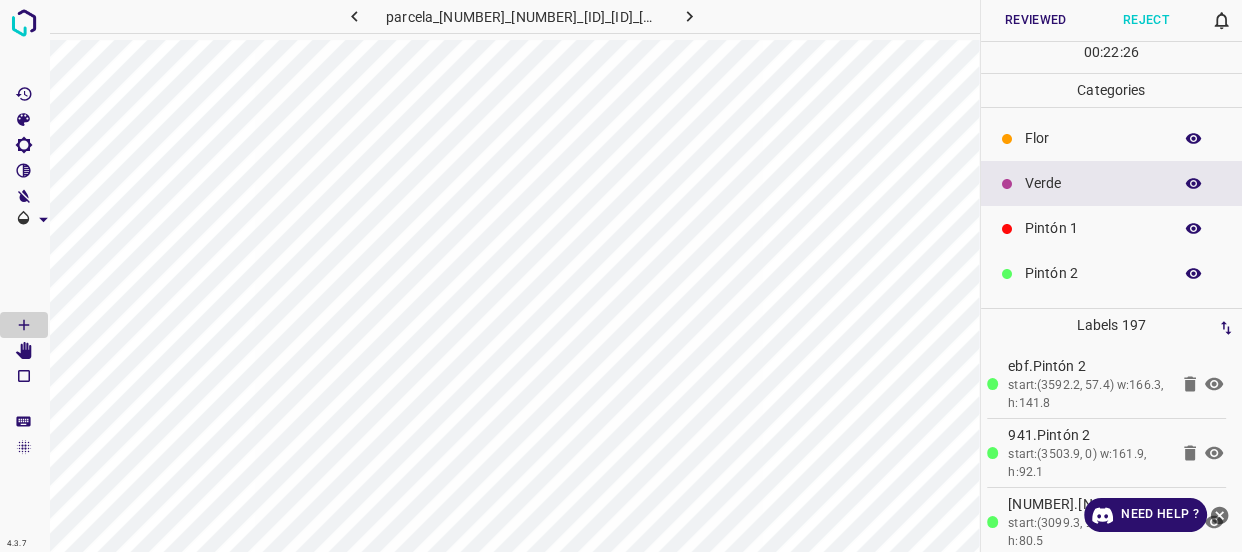 click on "Flor" at bounding box center [1093, 138] 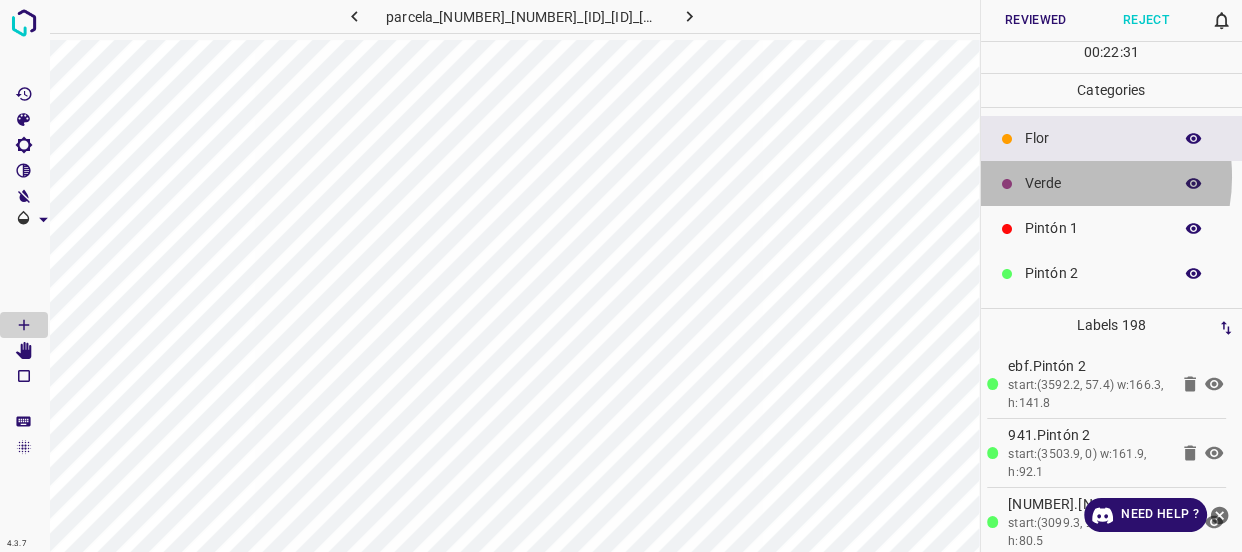 click on "Verde" at bounding box center (1093, 183) 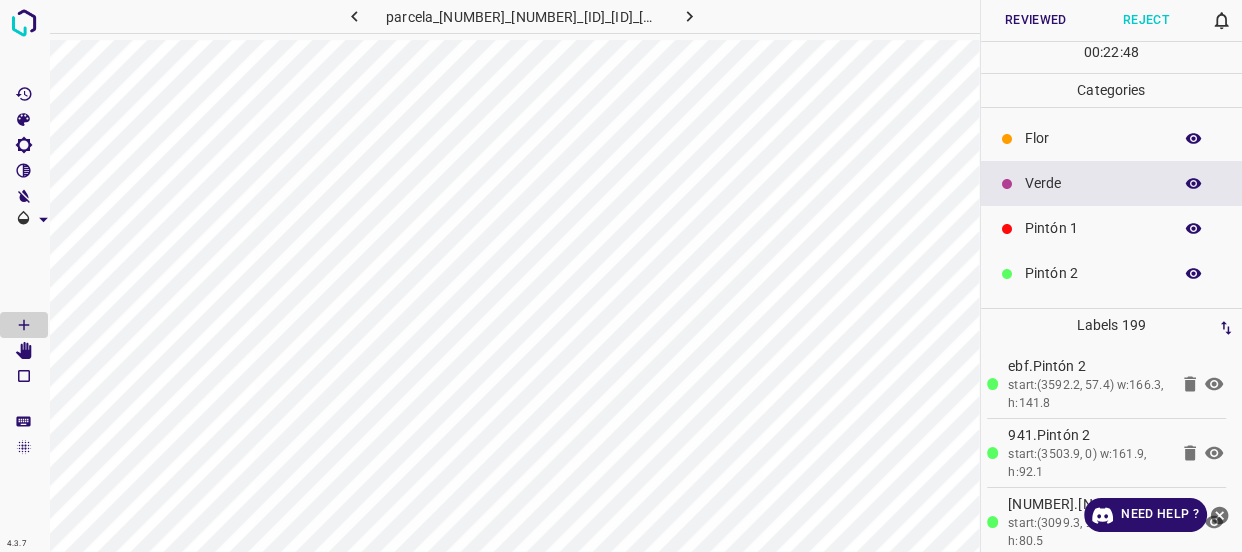 click on "Reviewed" at bounding box center [1036, 20] 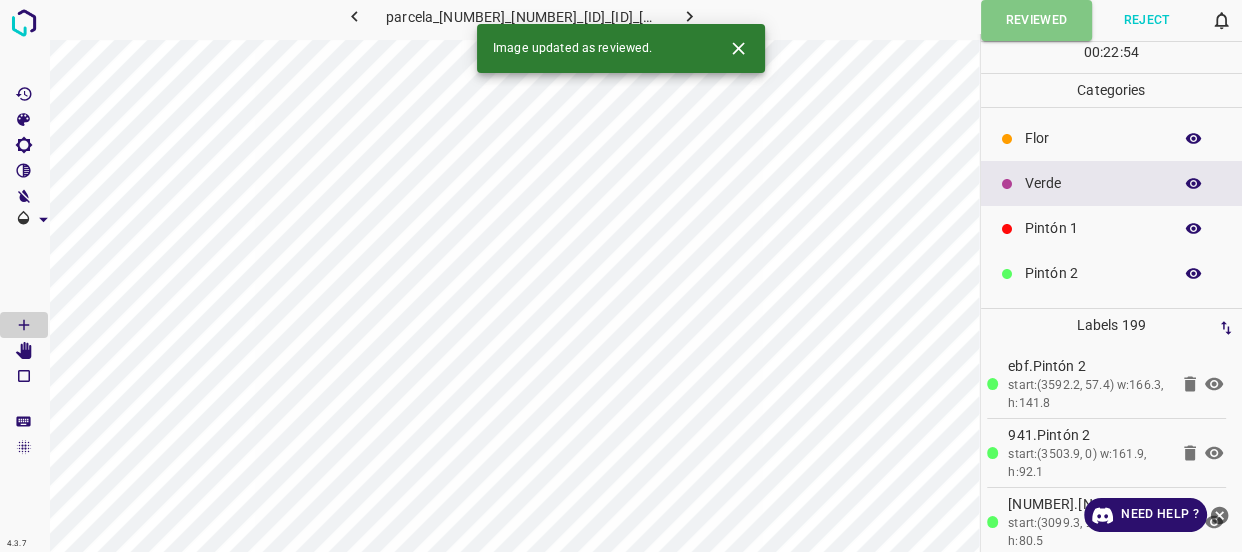 click 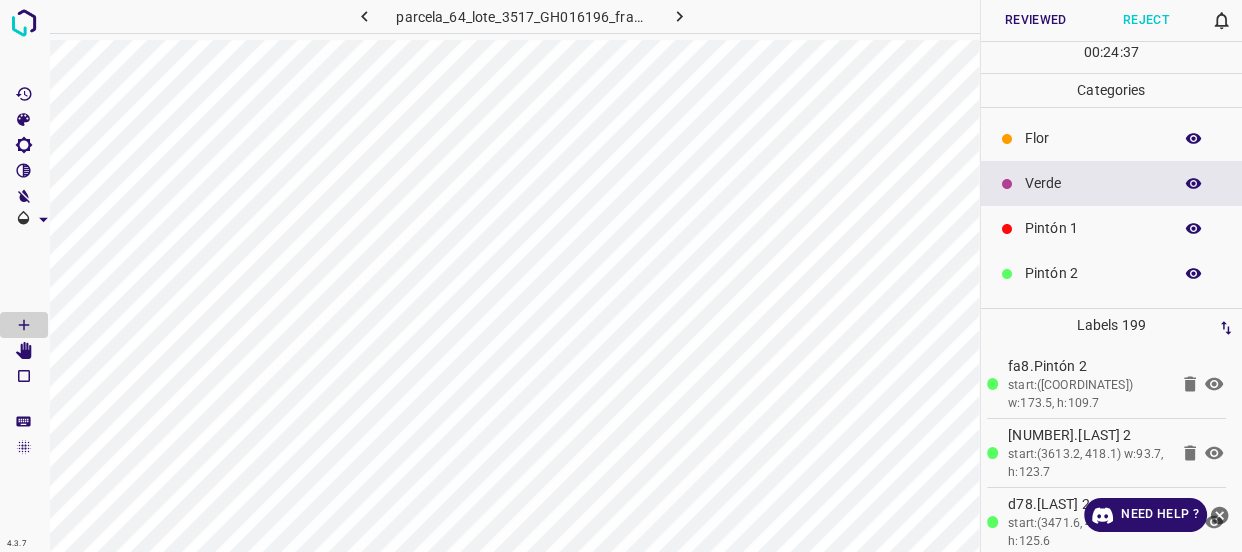 click 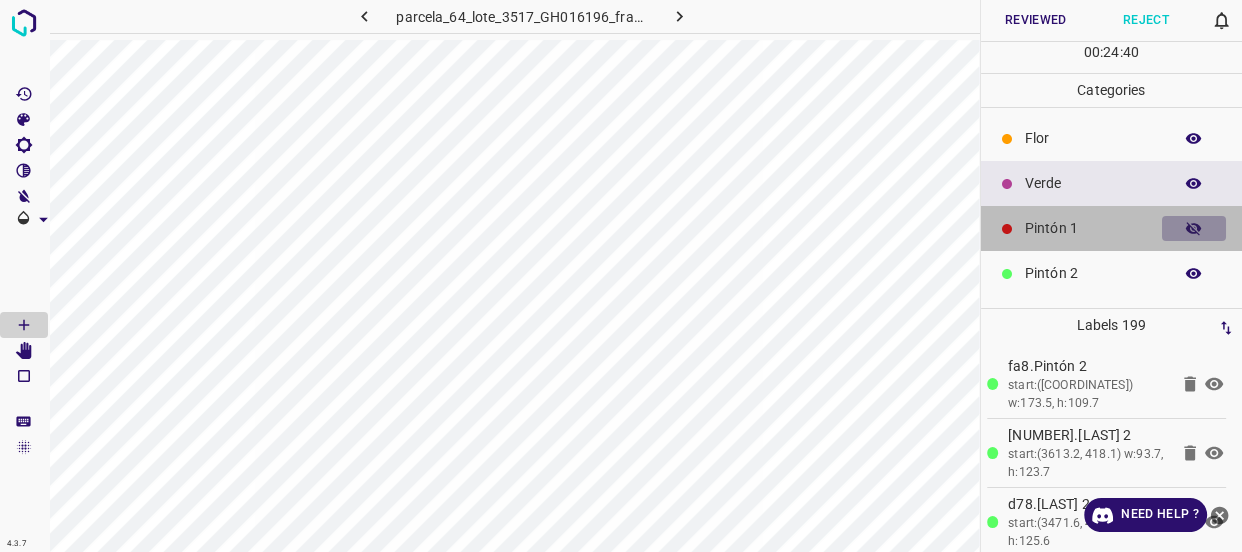 click 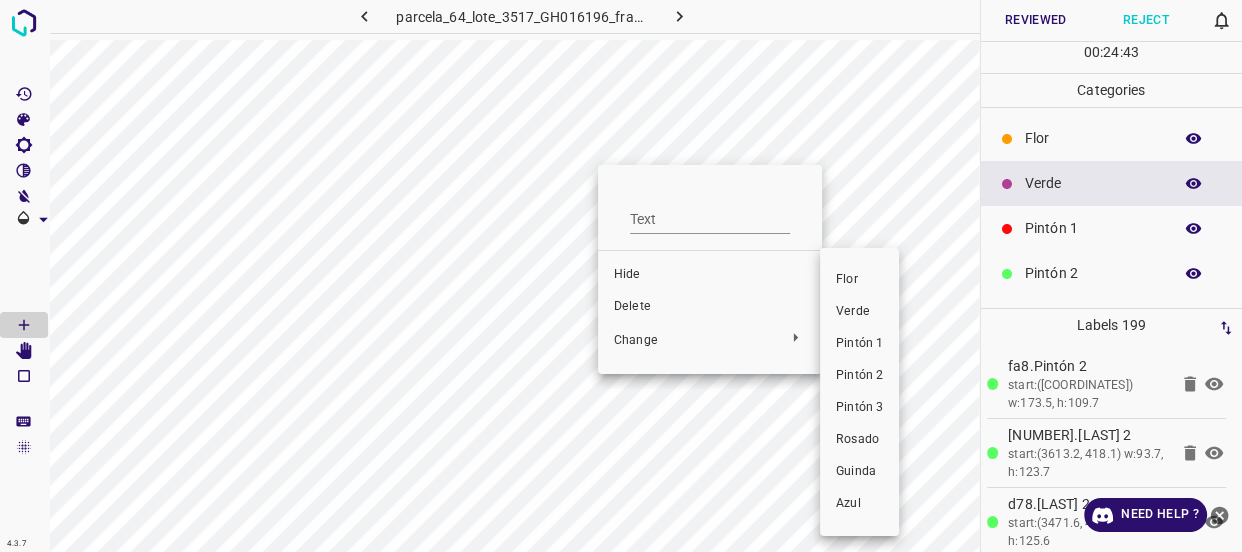 click on "Verde" at bounding box center (859, 312) 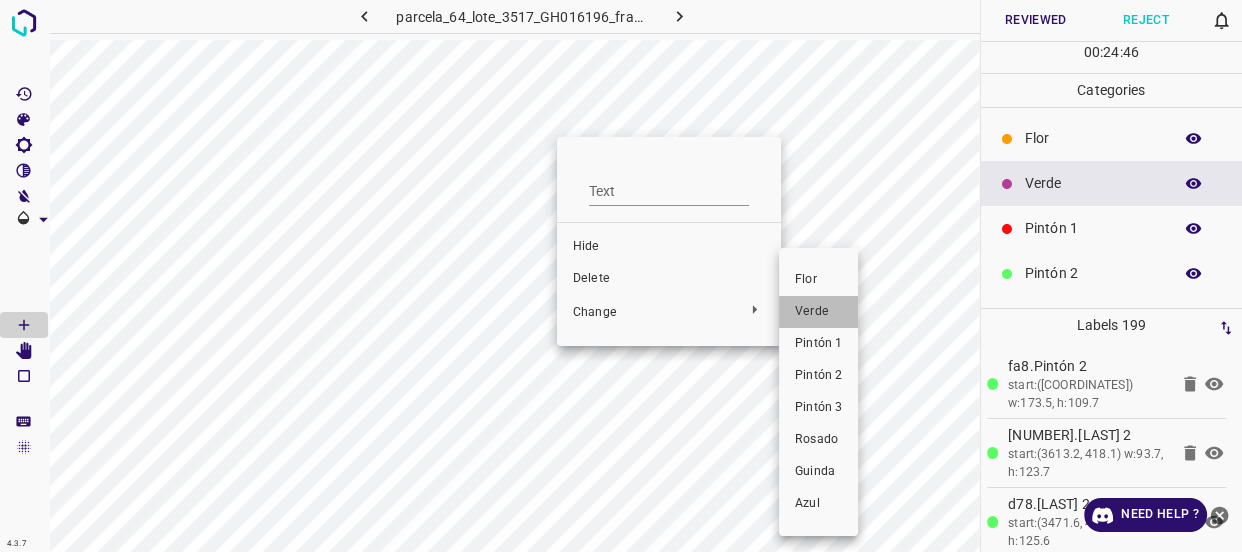 click on "Verde" at bounding box center [818, 312] 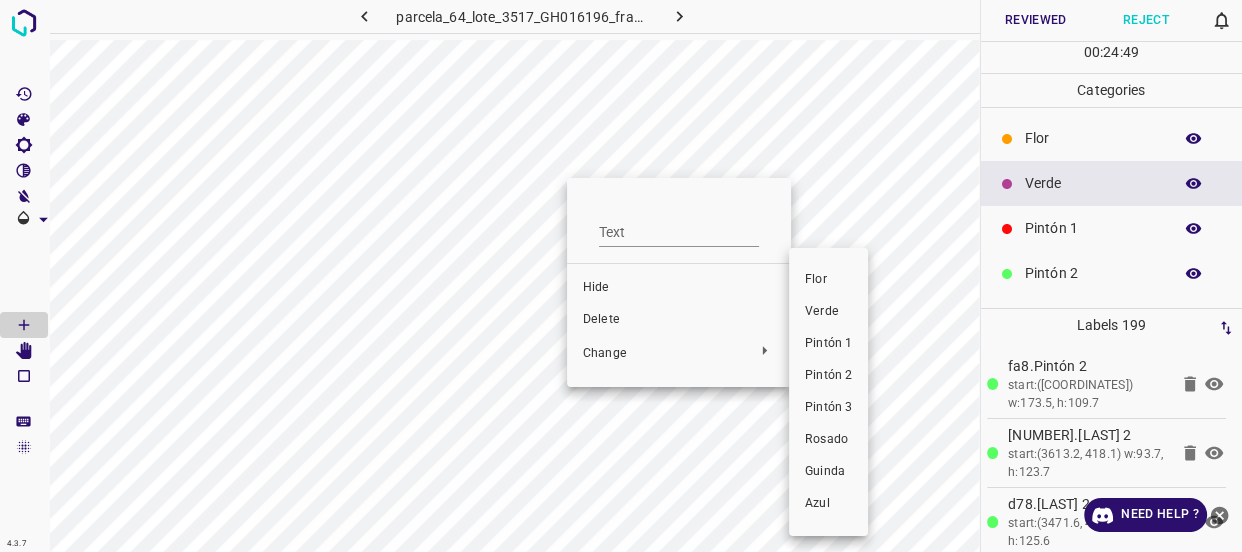 click on "Verde" at bounding box center (828, 312) 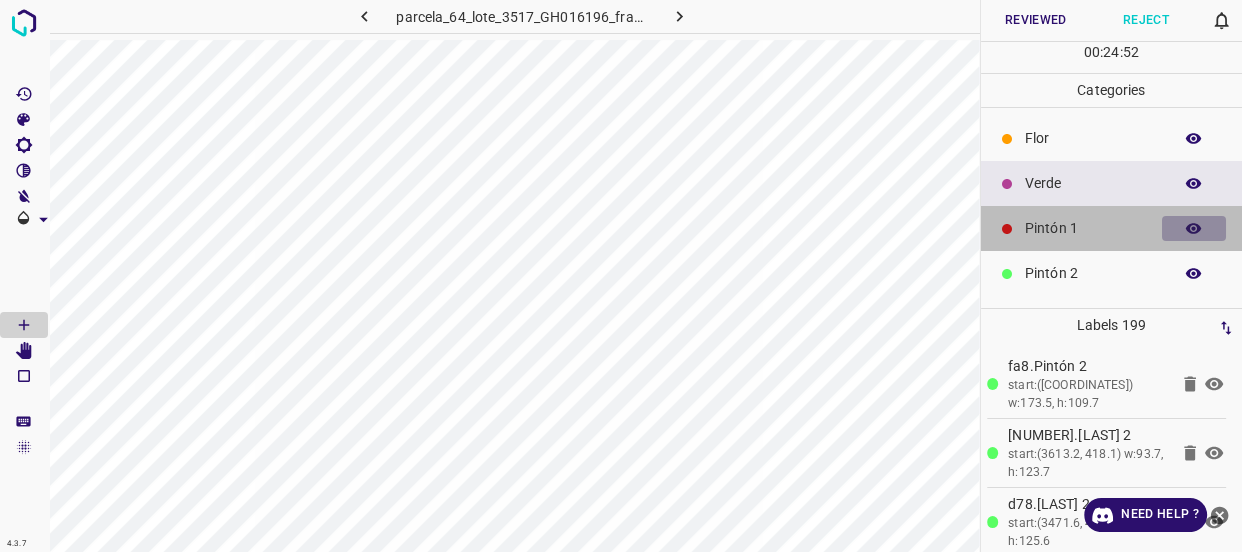 click 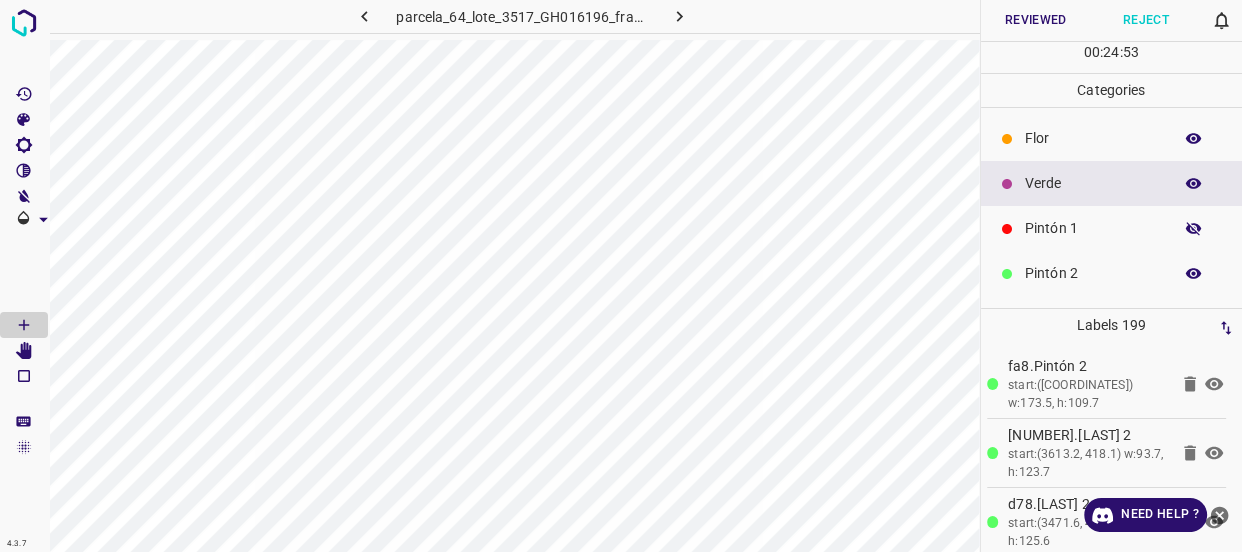 click 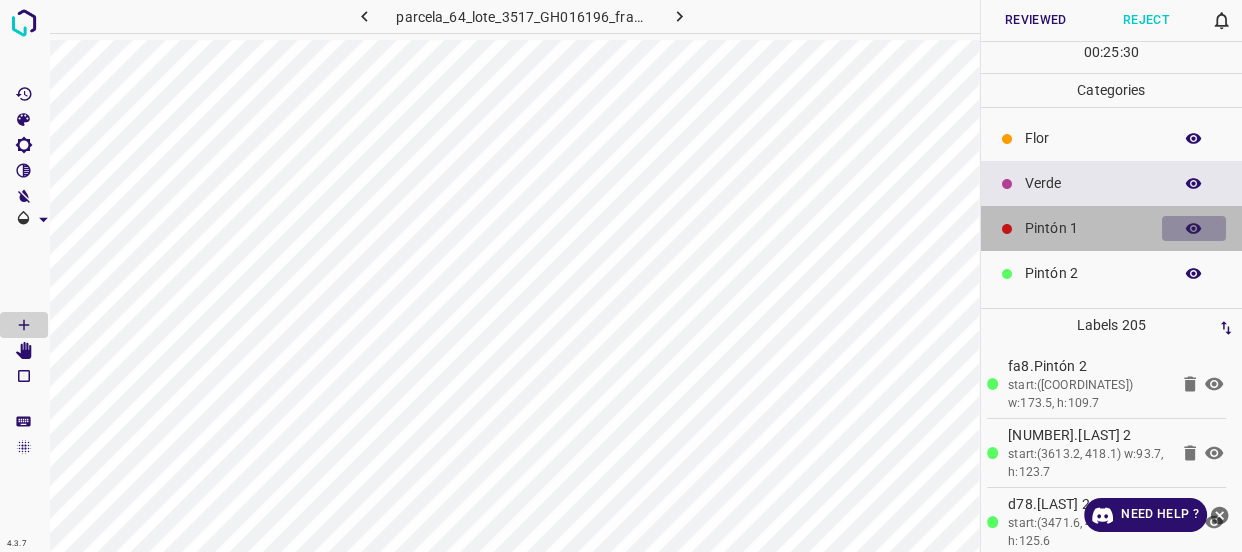 click 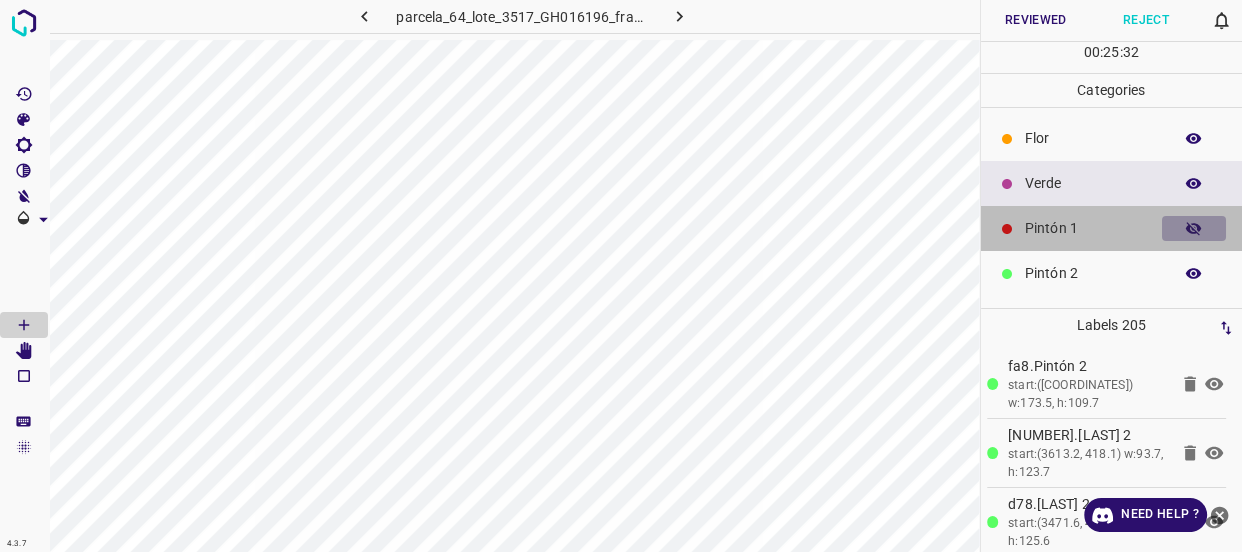 click 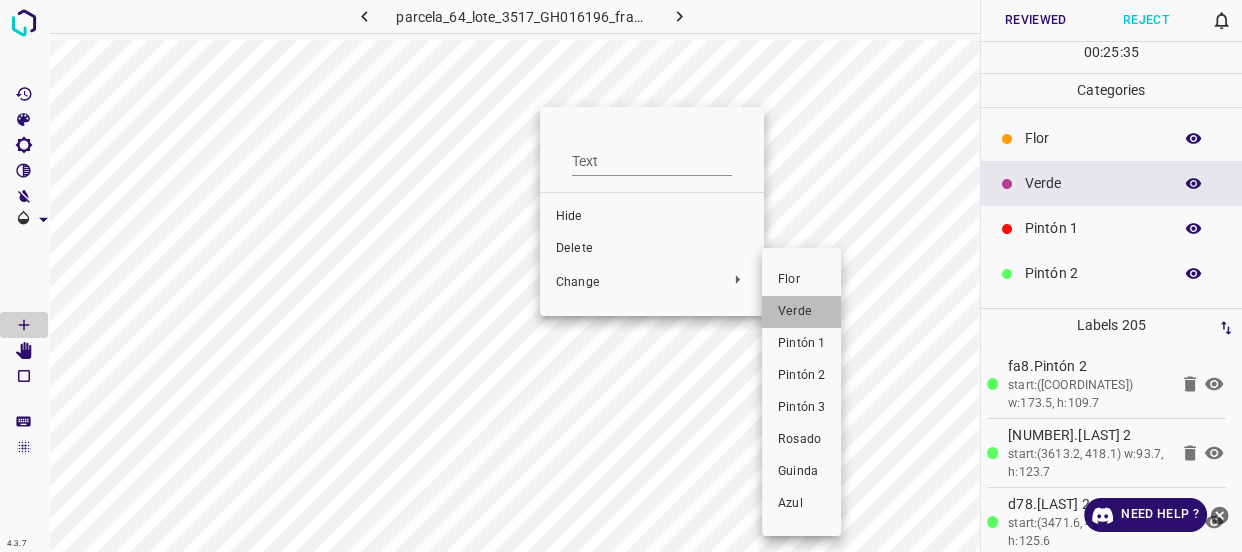 click on "Verde" at bounding box center [801, 312] 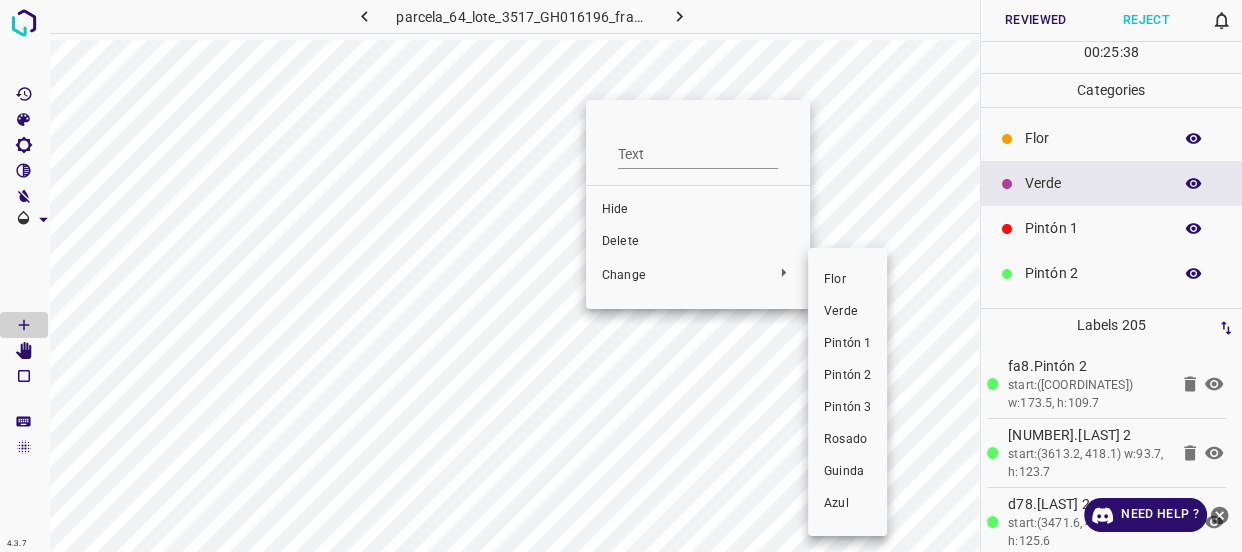 click on "Verde" at bounding box center (847, 312) 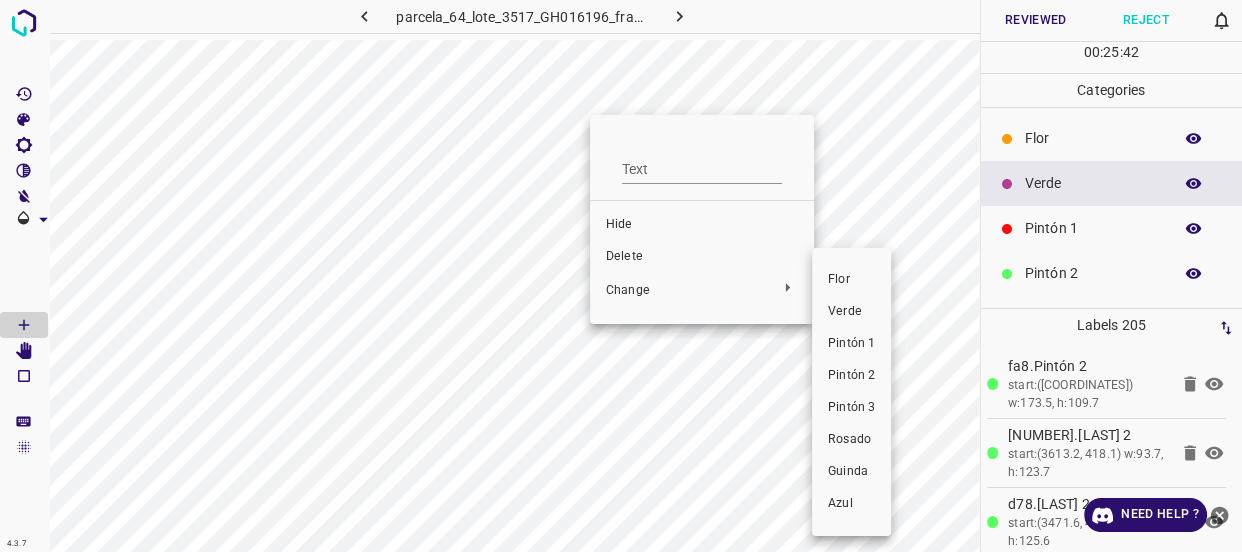 click on "Verde" at bounding box center [851, 312] 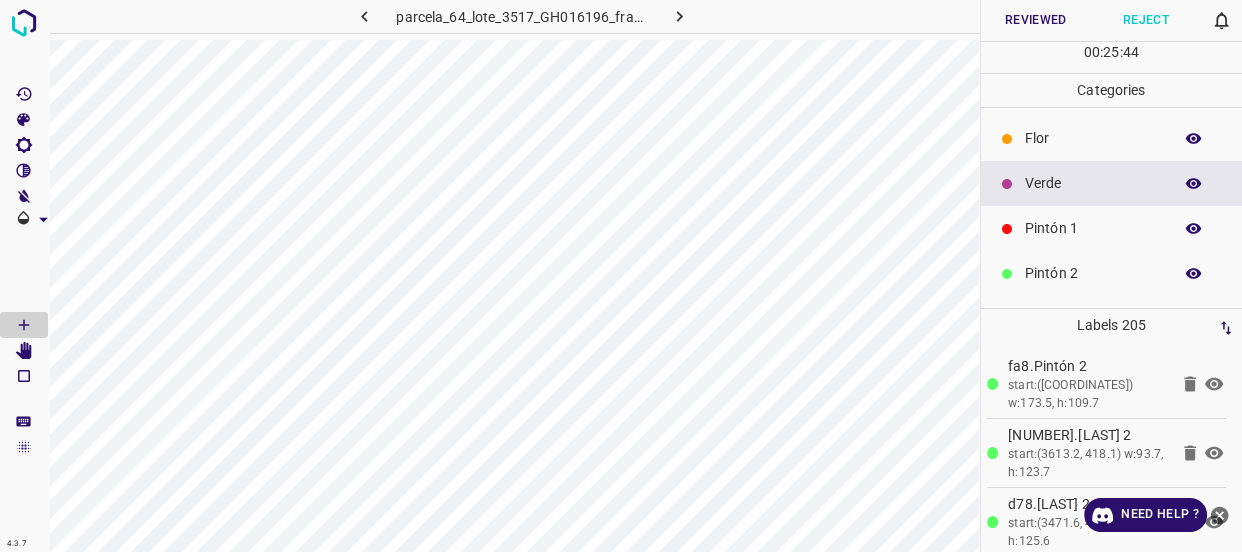 click 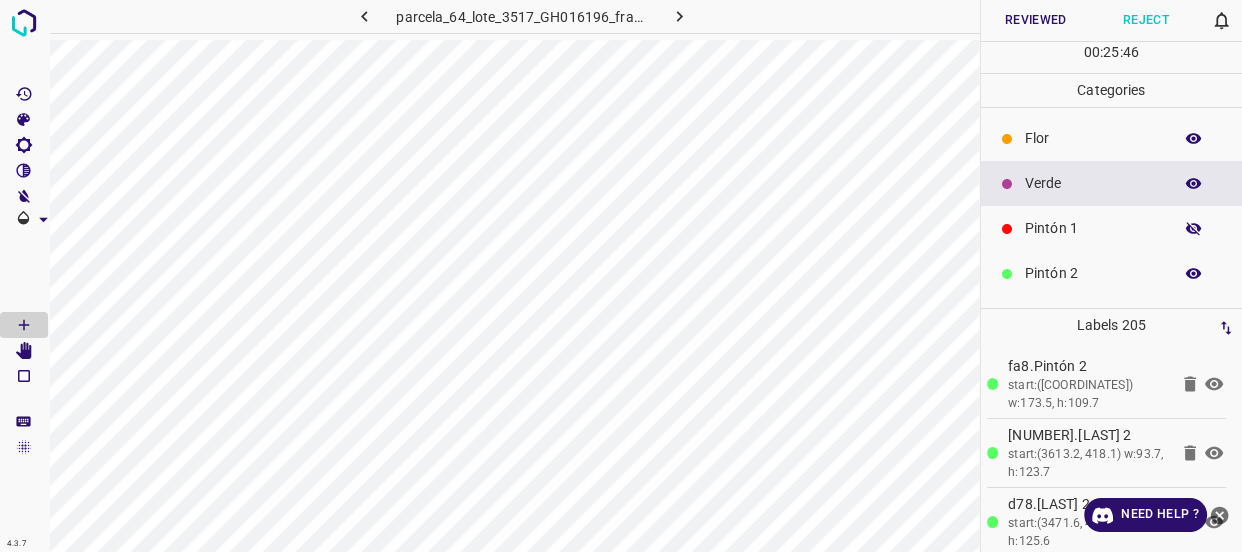 click 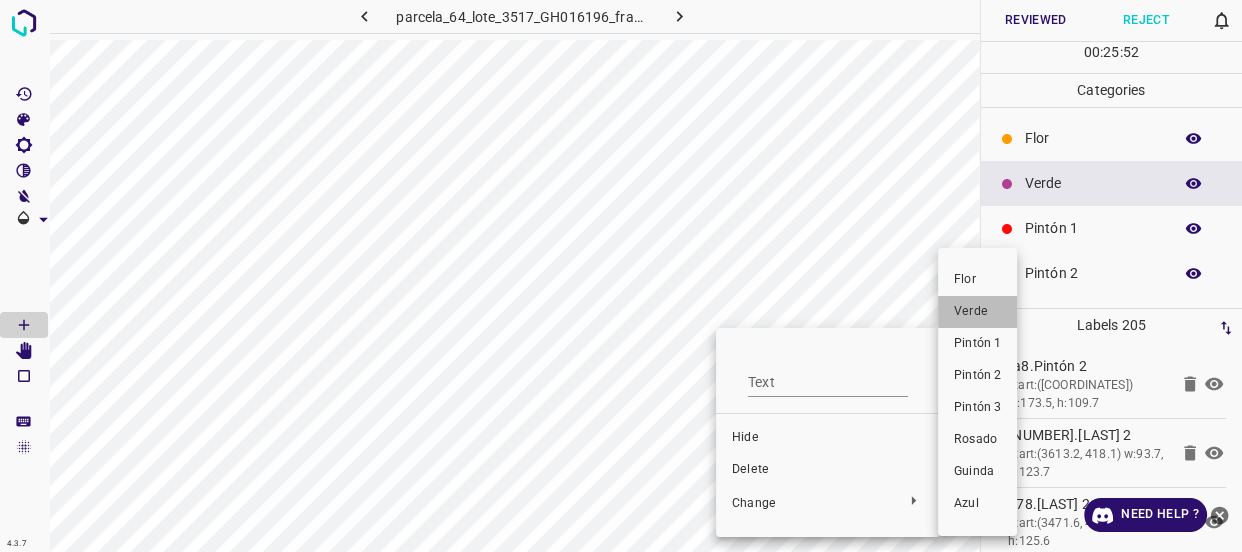 click on "Verde" at bounding box center (977, 312) 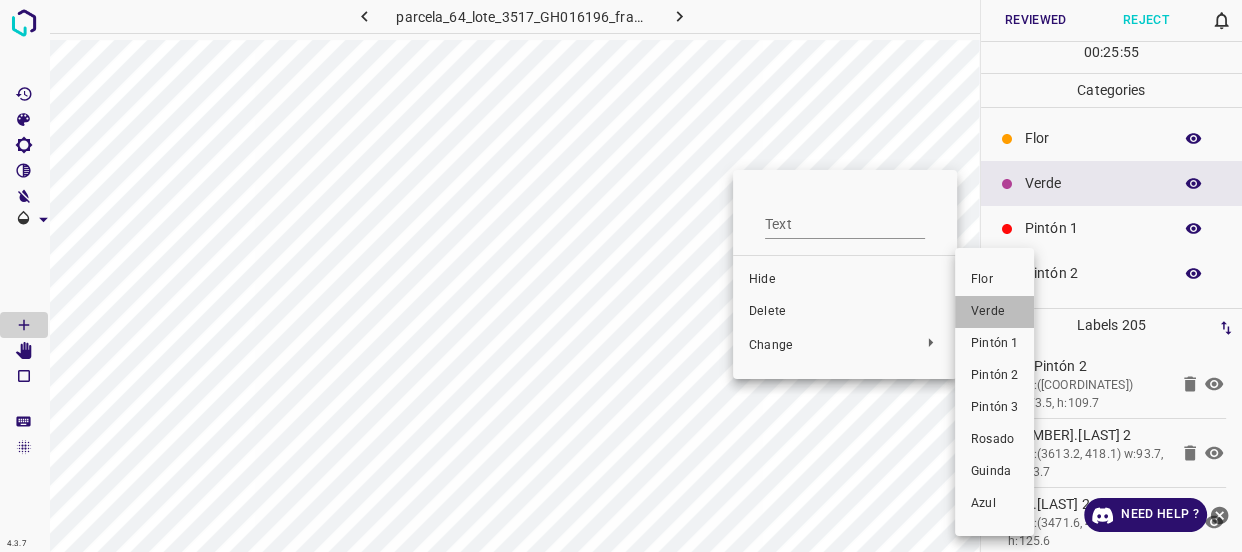 click on "Verde" at bounding box center (994, 312) 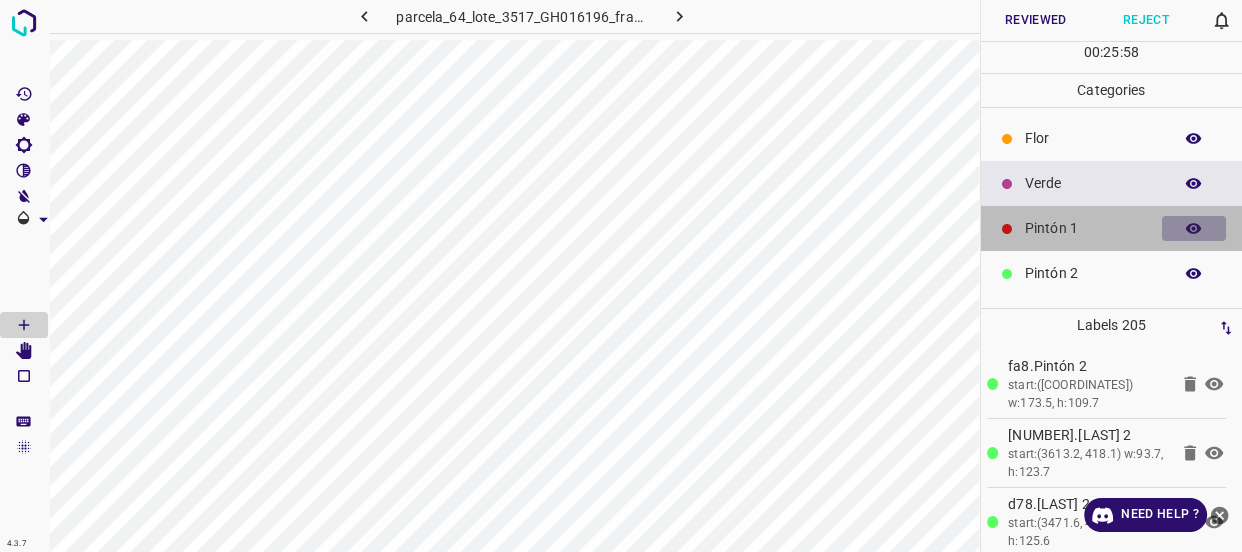 click 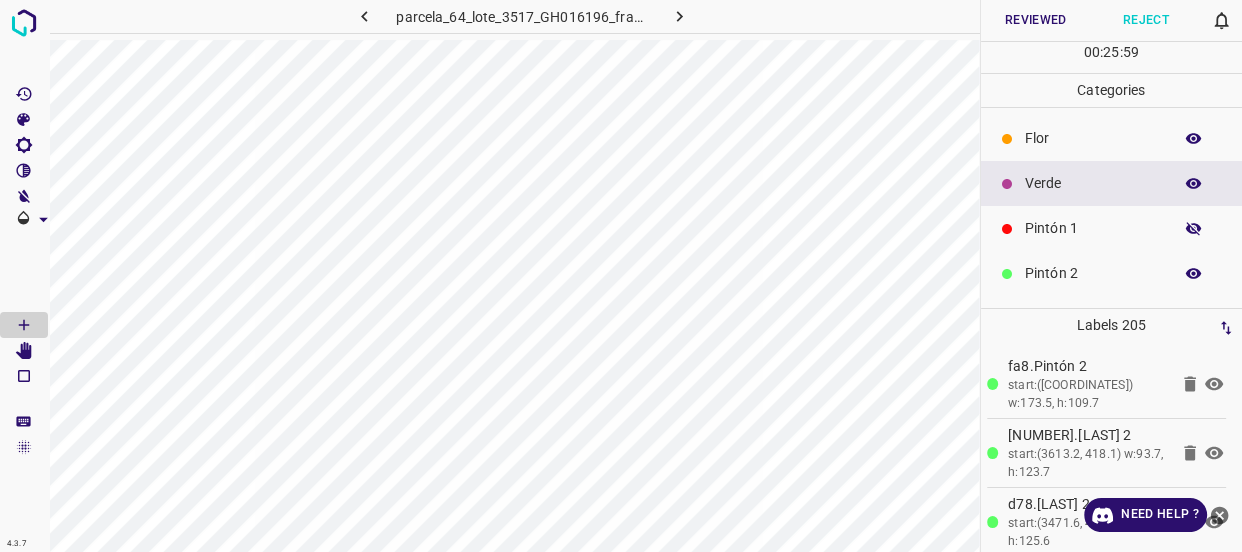 click 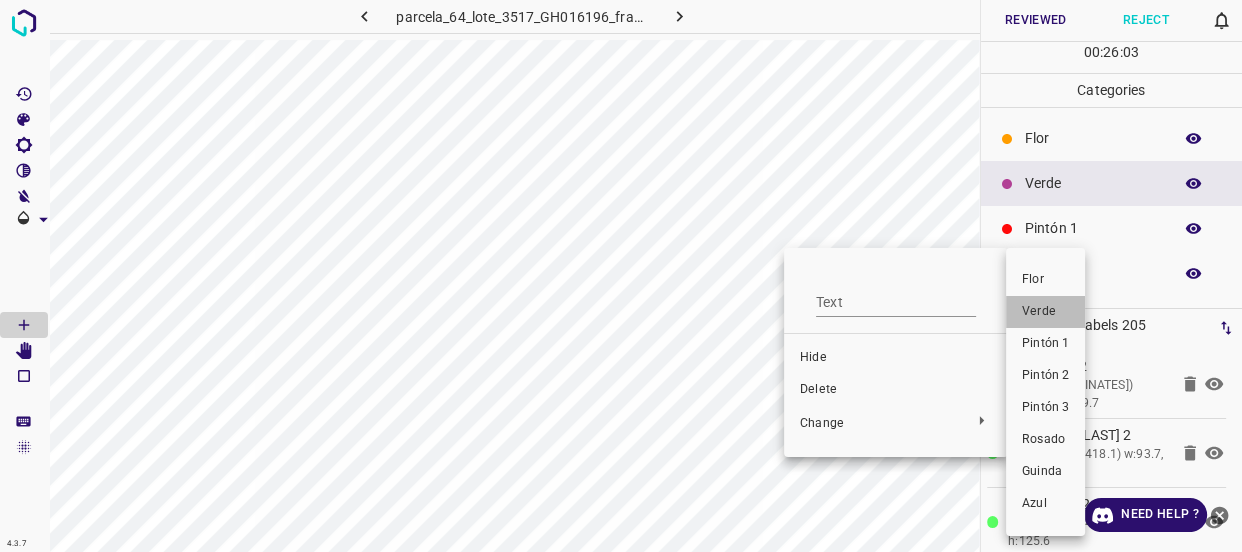 click on "Verde" at bounding box center [1045, 312] 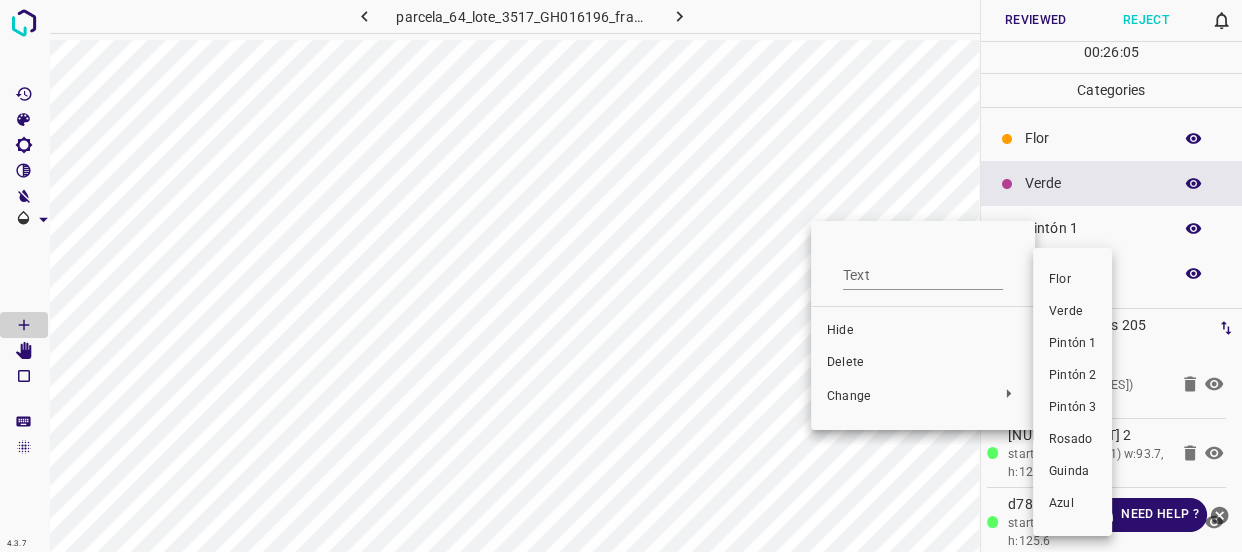 click on "Verde" at bounding box center [1072, 312] 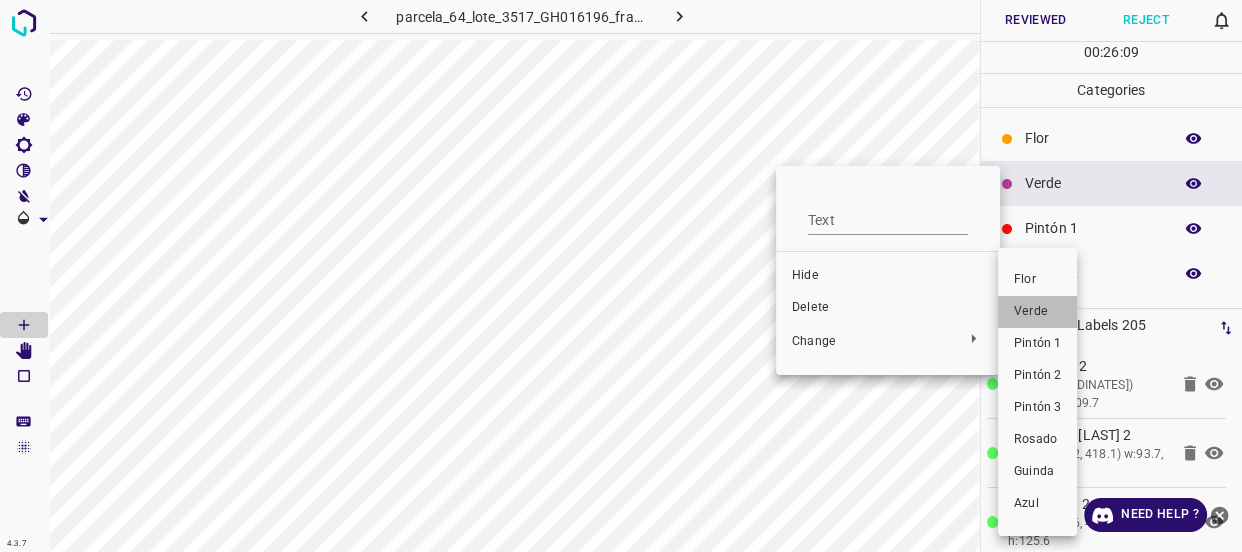 click on "Verde" at bounding box center [1037, 312] 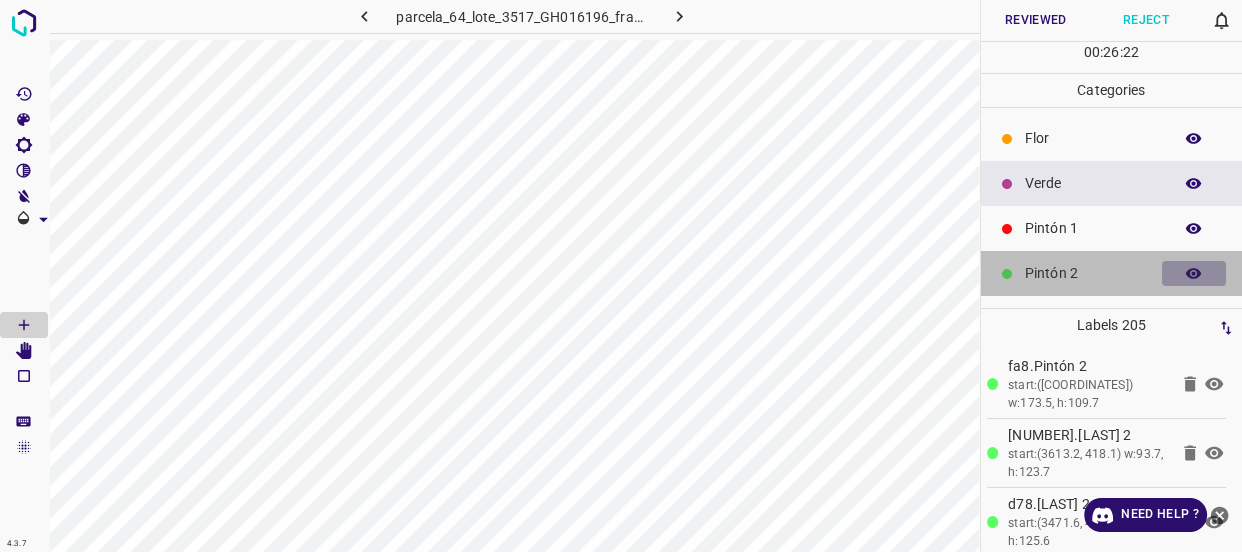 click 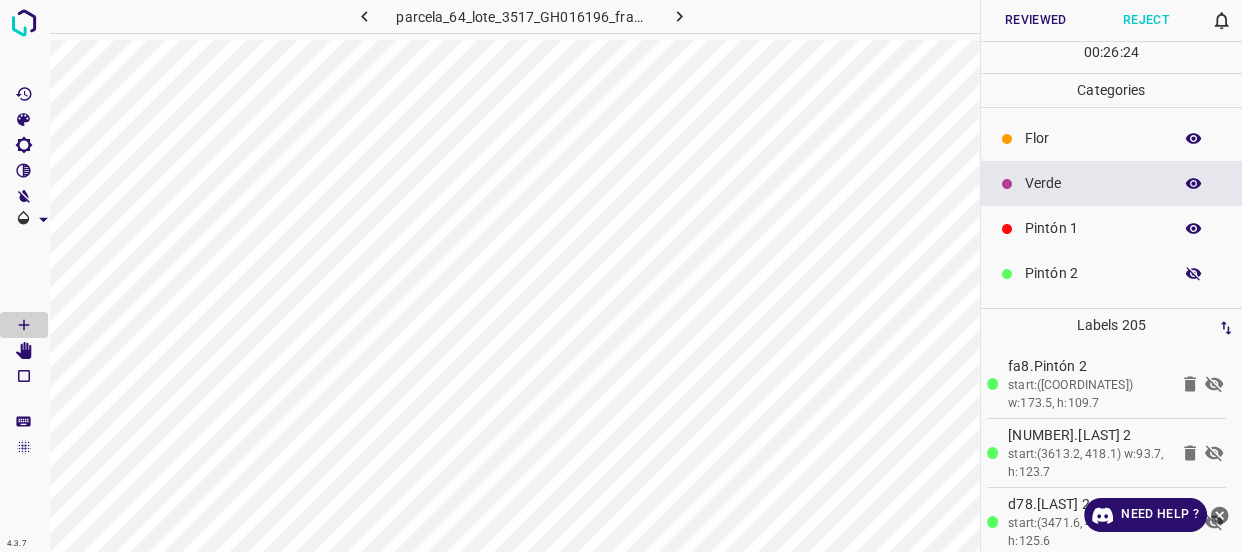 click 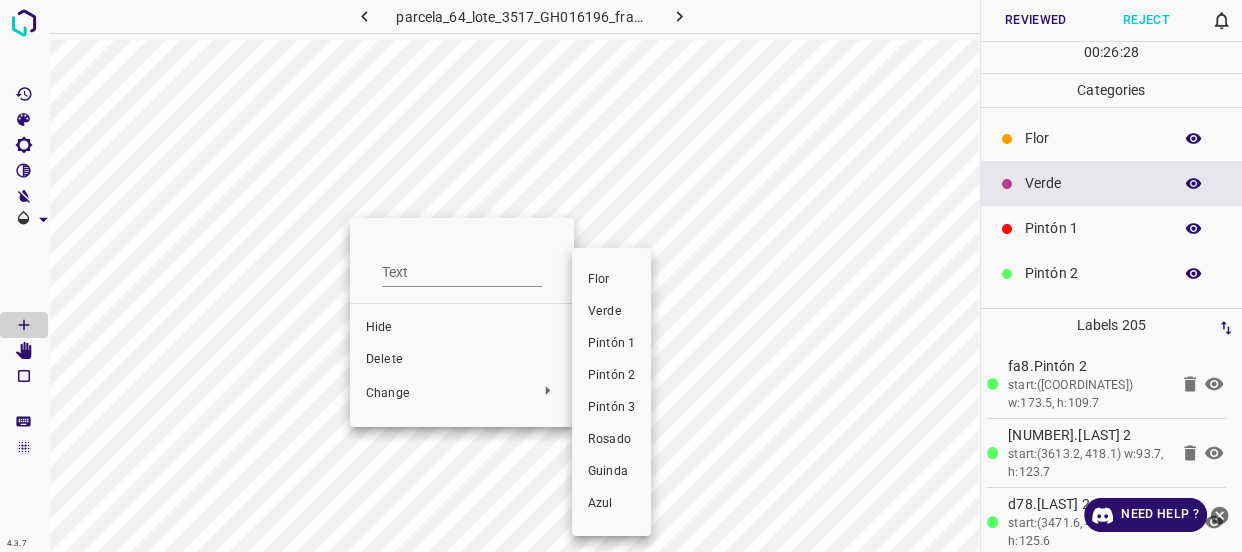 click on "Verde" at bounding box center (611, 312) 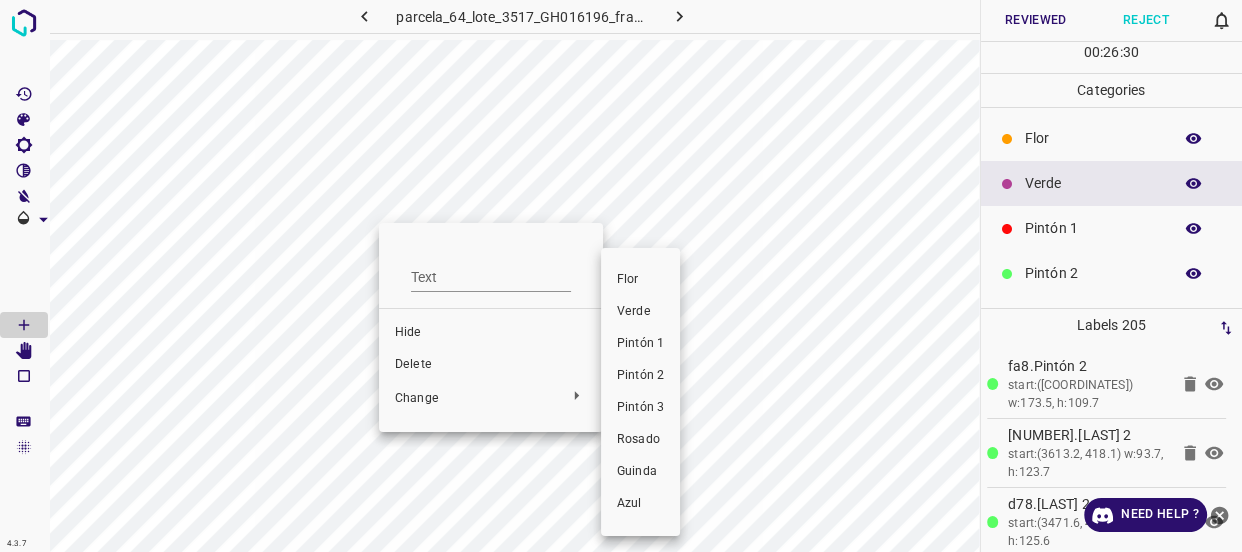 click on "Verde" at bounding box center [640, 312] 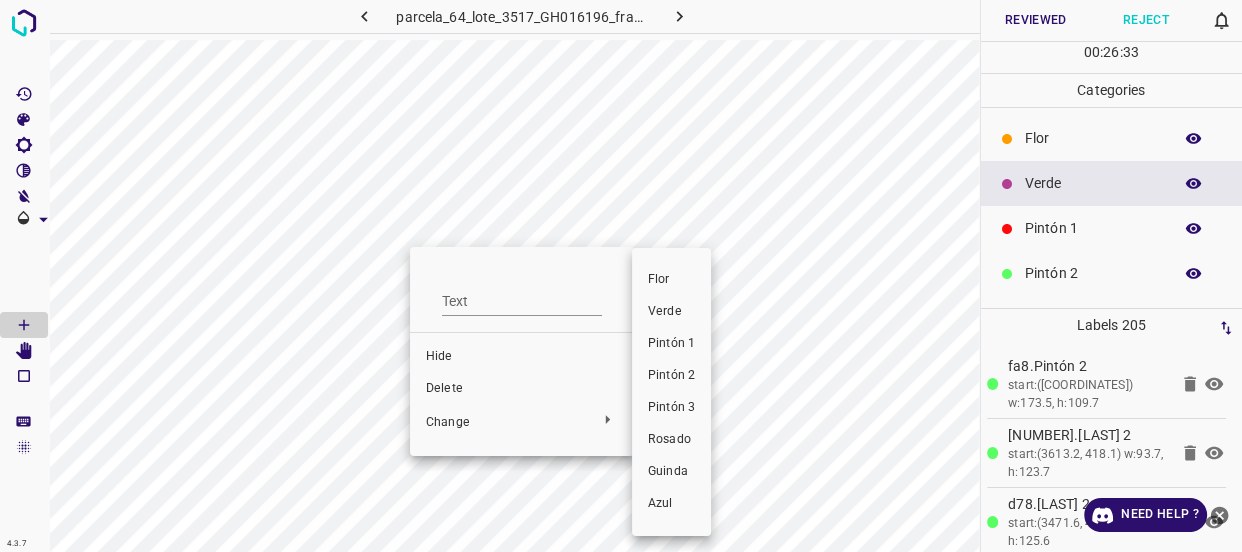click on "Verde" at bounding box center [671, 312] 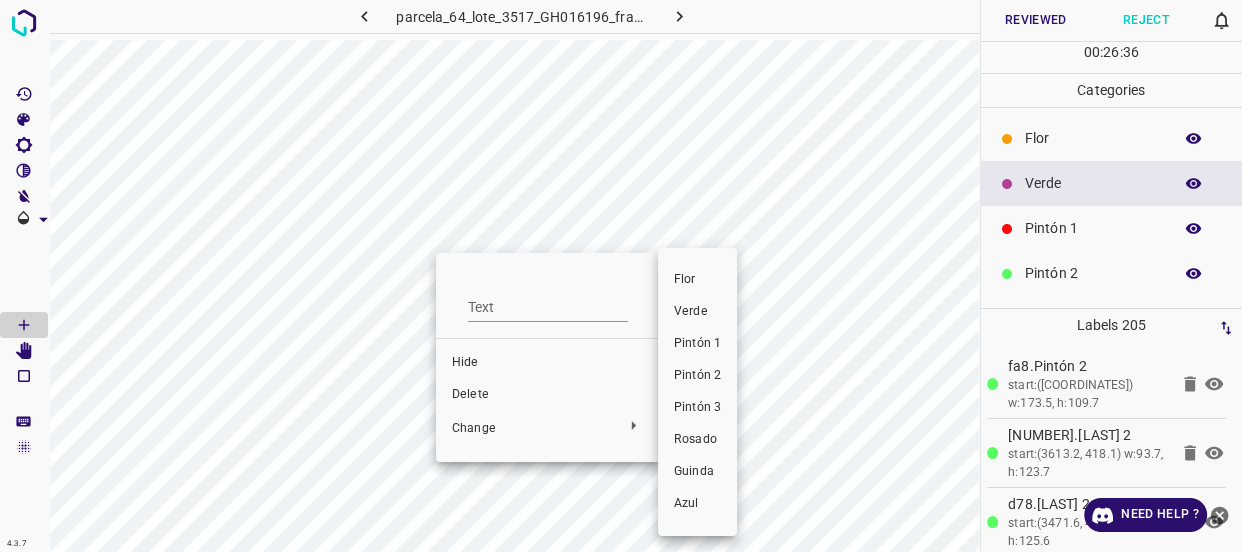click on "Verde" at bounding box center [697, 312] 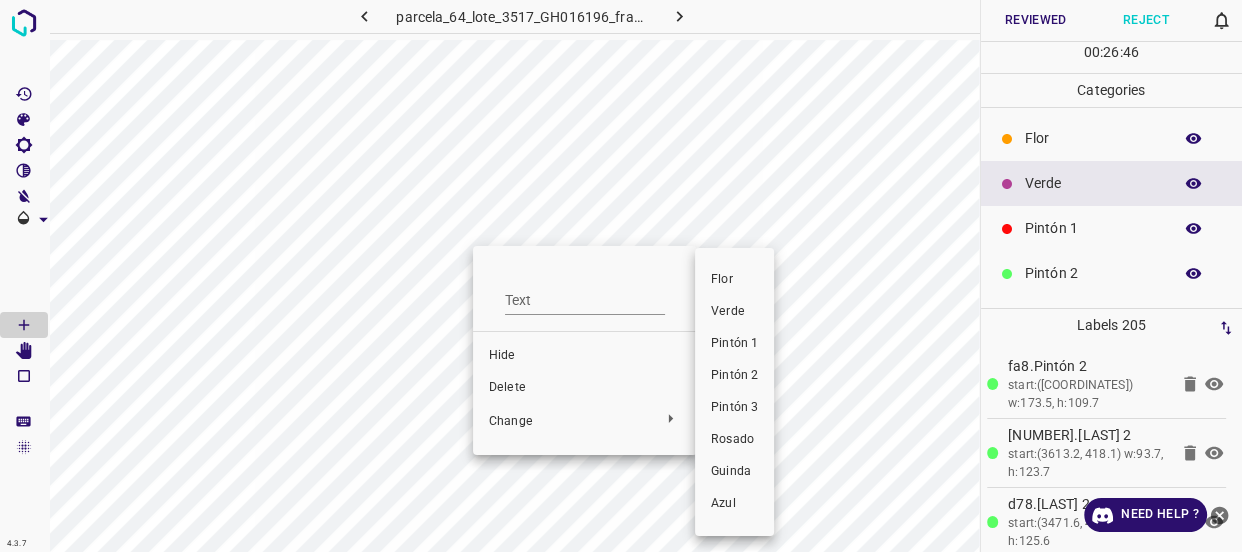 click on "Pintón 1" at bounding box center (734, 344) 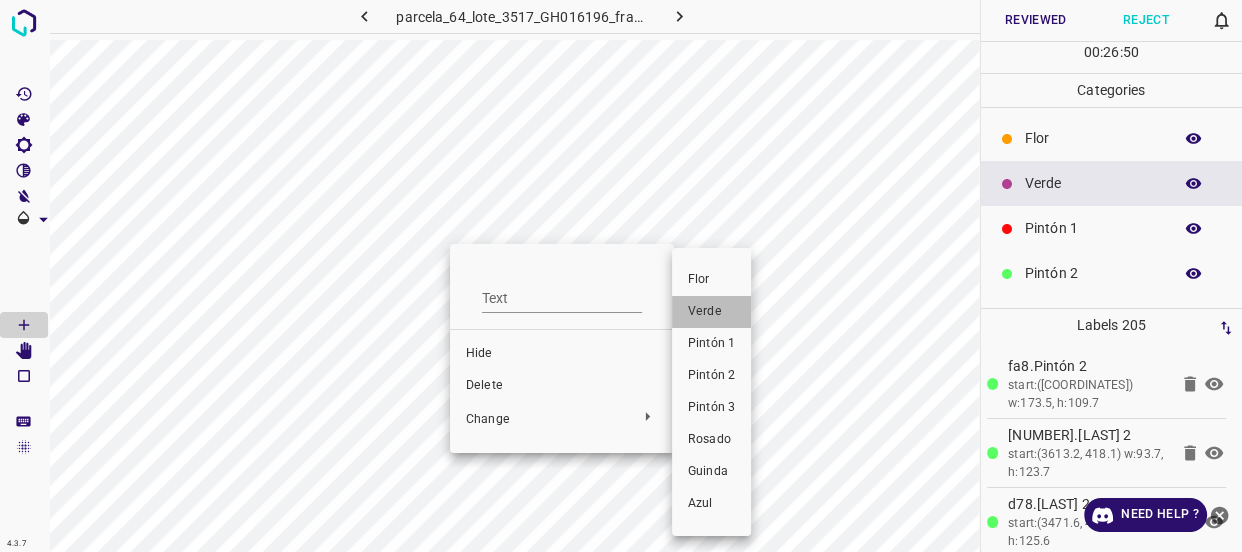 click on "Verde" at bounding box center (711, 312) 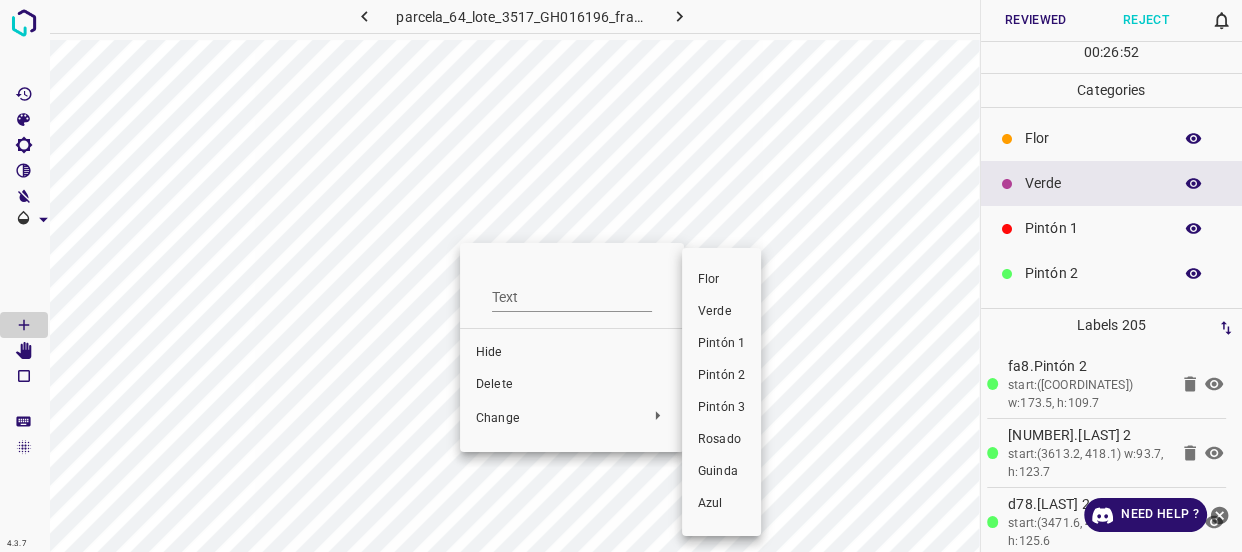 click on "Verde" at bounding box center [721, 312] 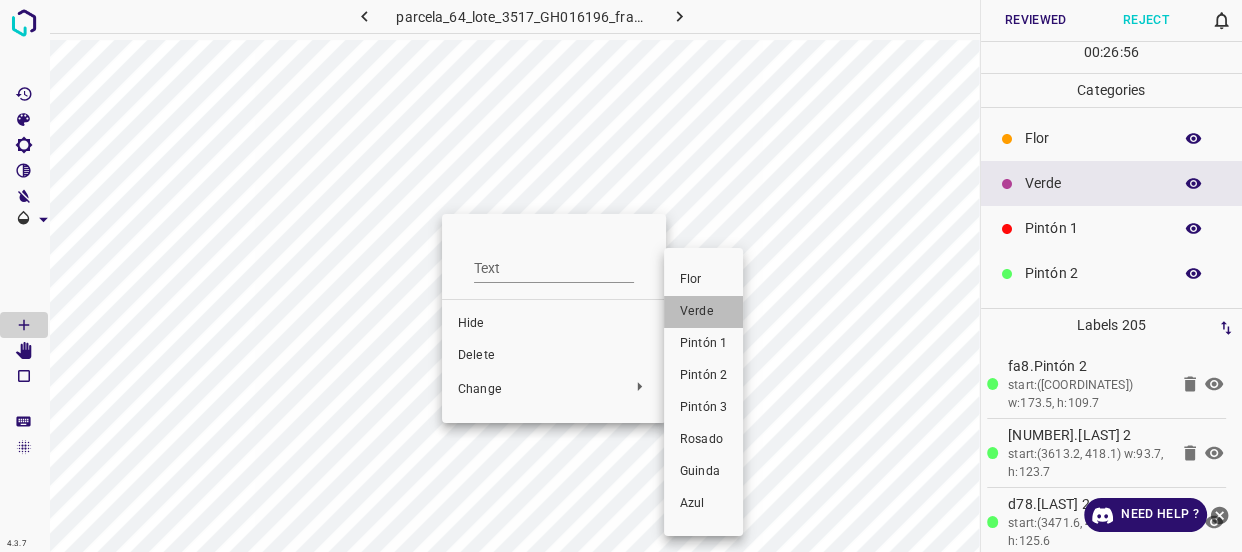 click on "Verde" at bounding box center (703, 312) 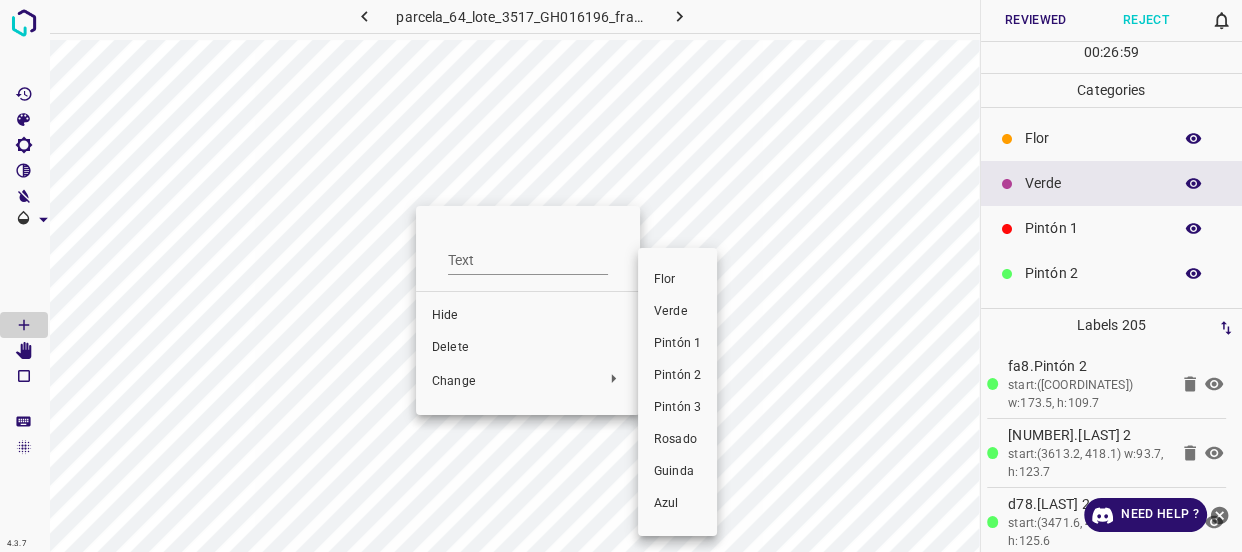 click on "Verde" at bounding box center (677, 312) 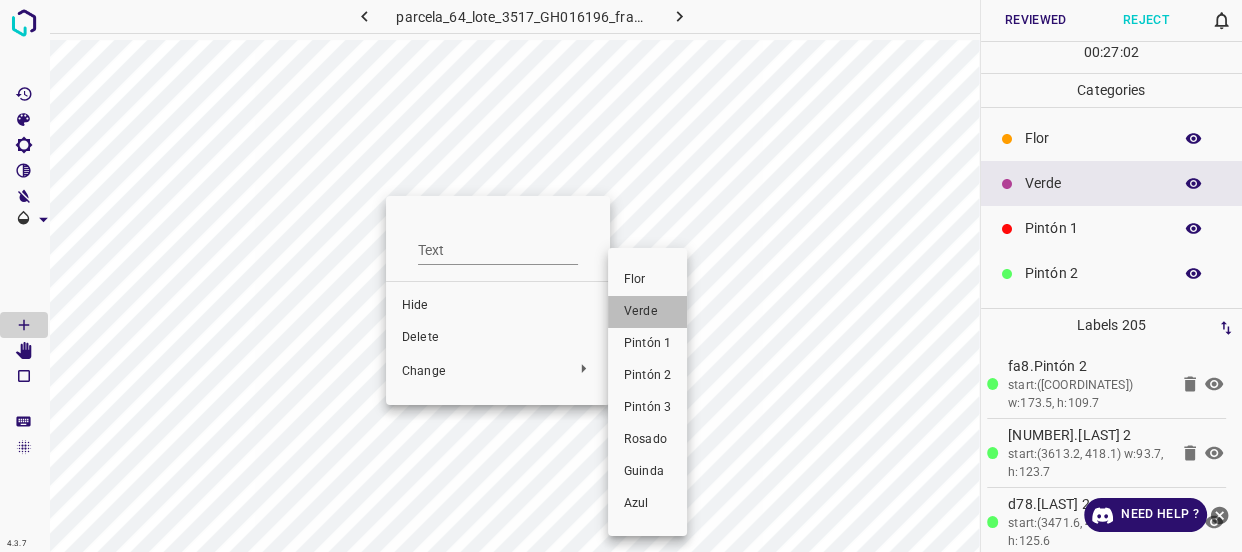 click on "Verde" at bounding box center [647, 312] 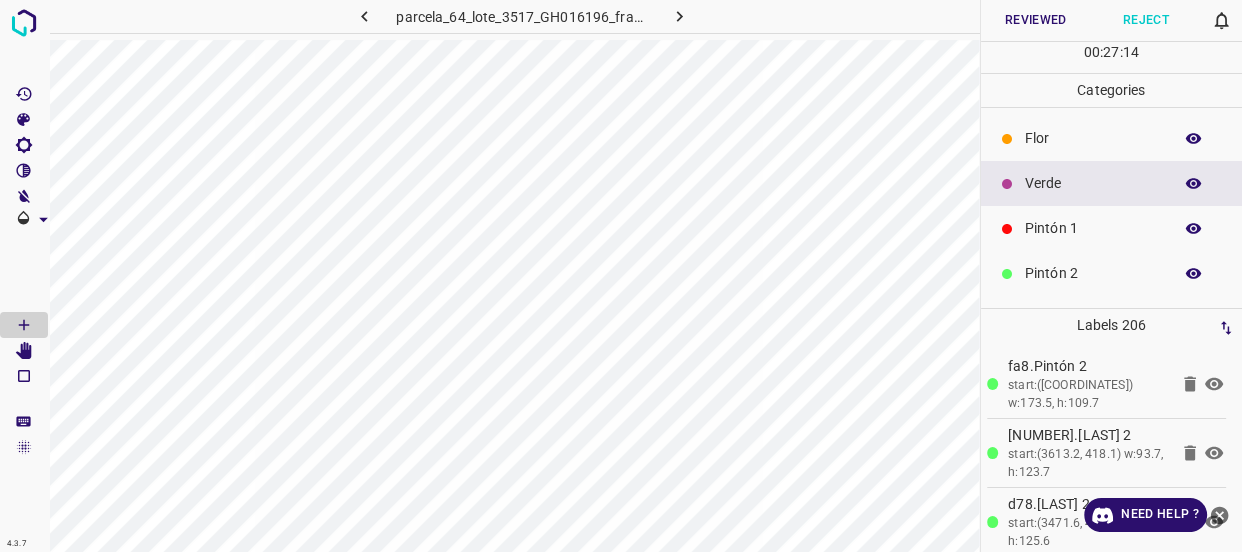 click 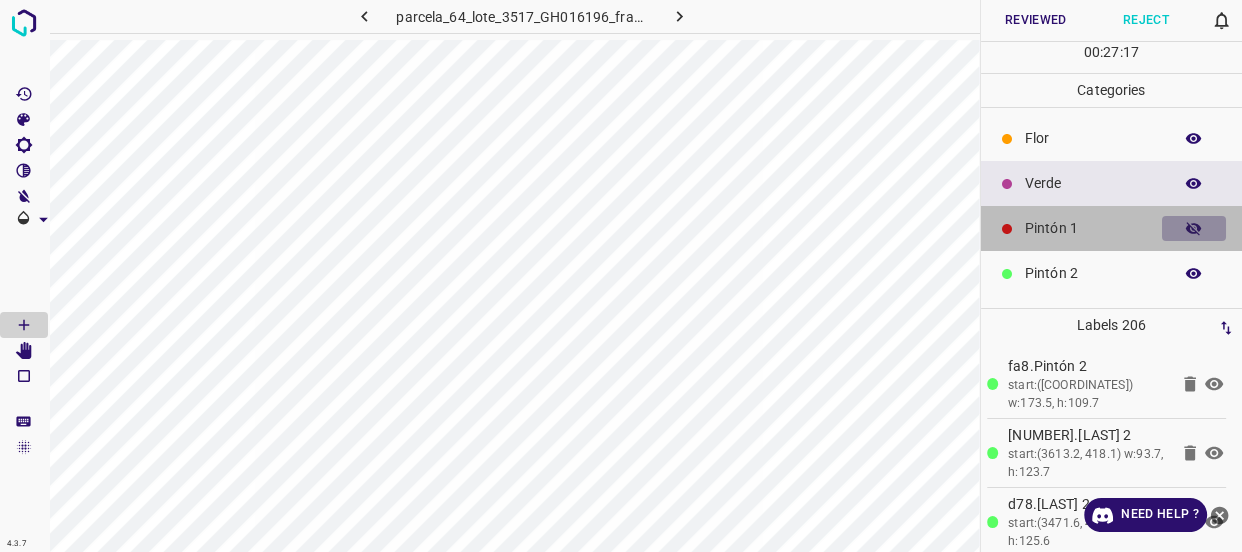 click 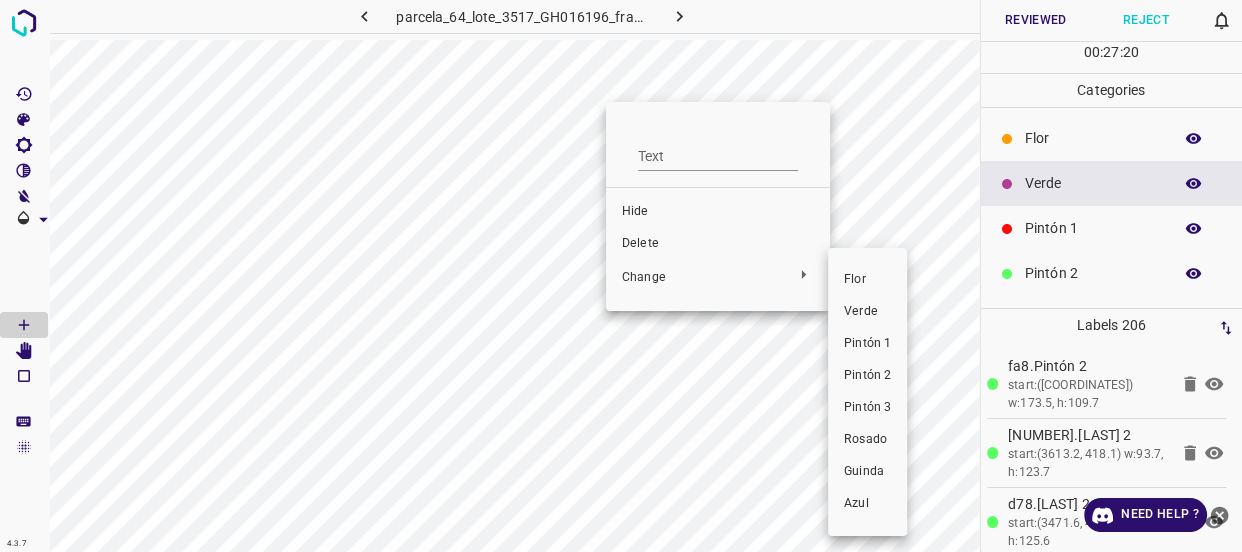 click on "Verde" at bounding box center [867, 312] 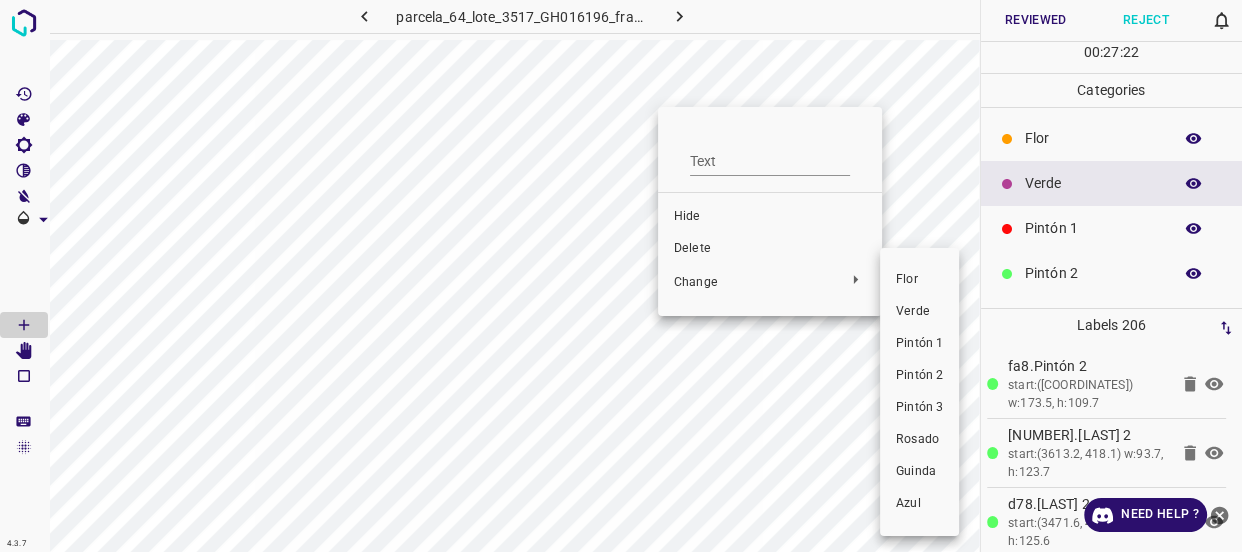 click on "Verde" at bounding box center [919, 312] 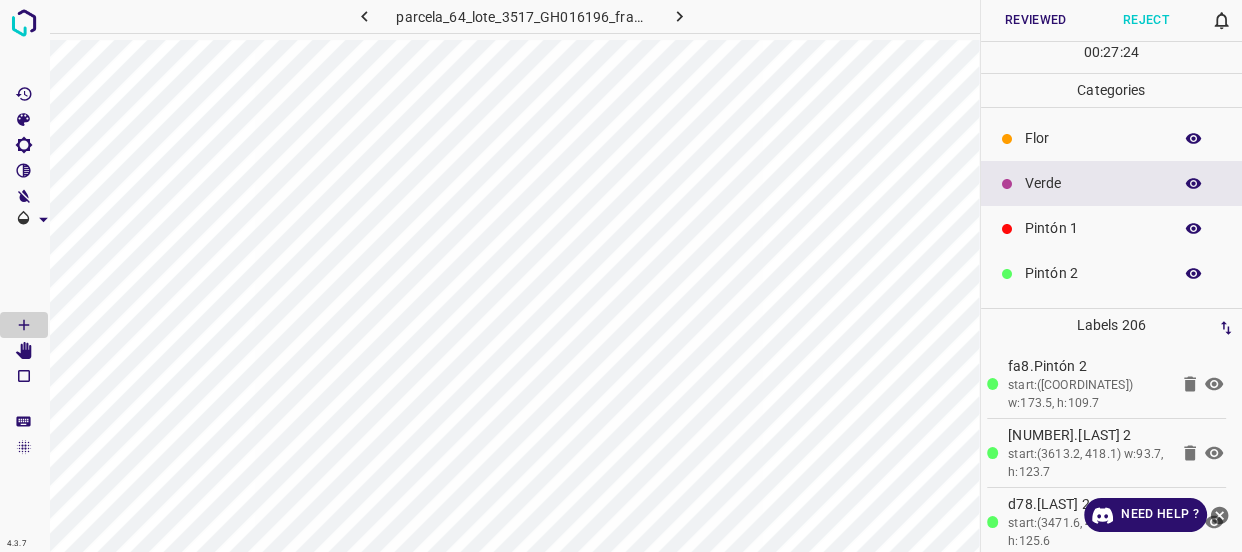 click 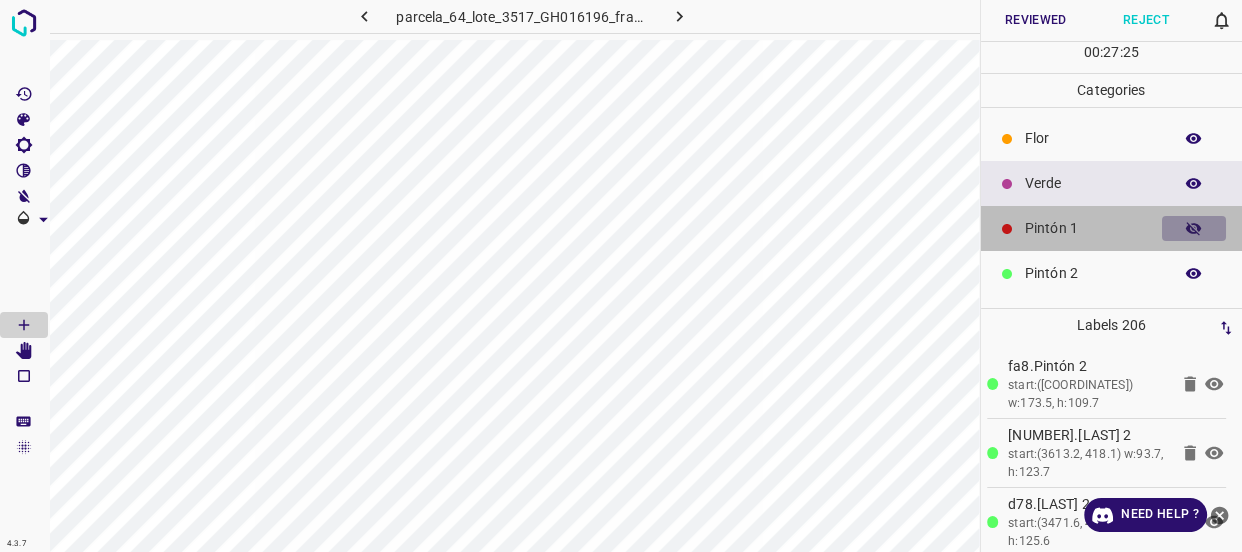 click 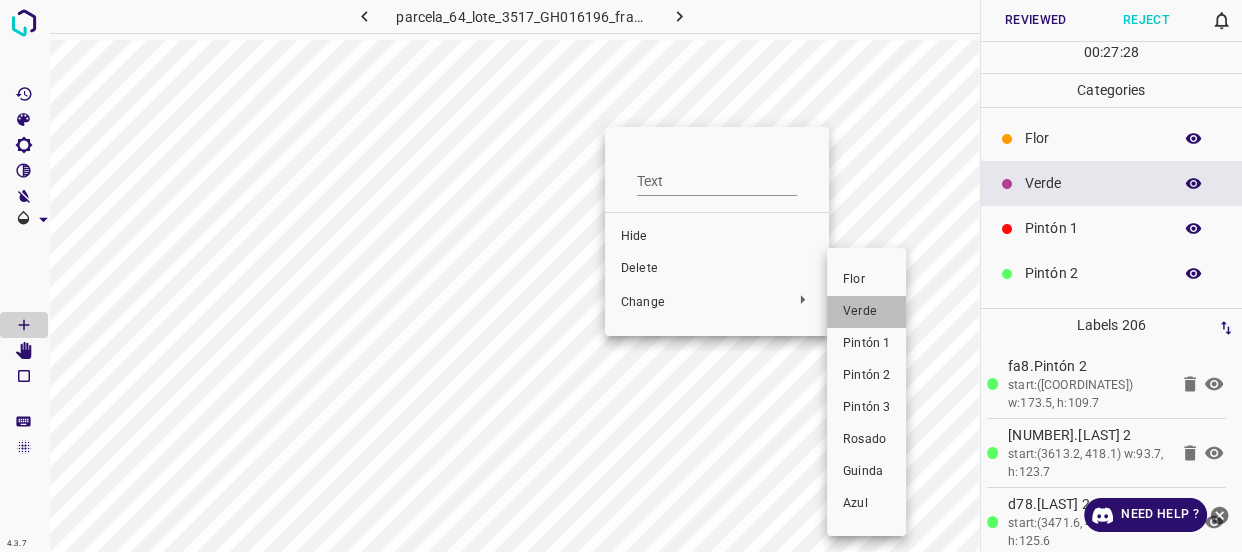 click on "Verde" at bounding box center (866, 312) 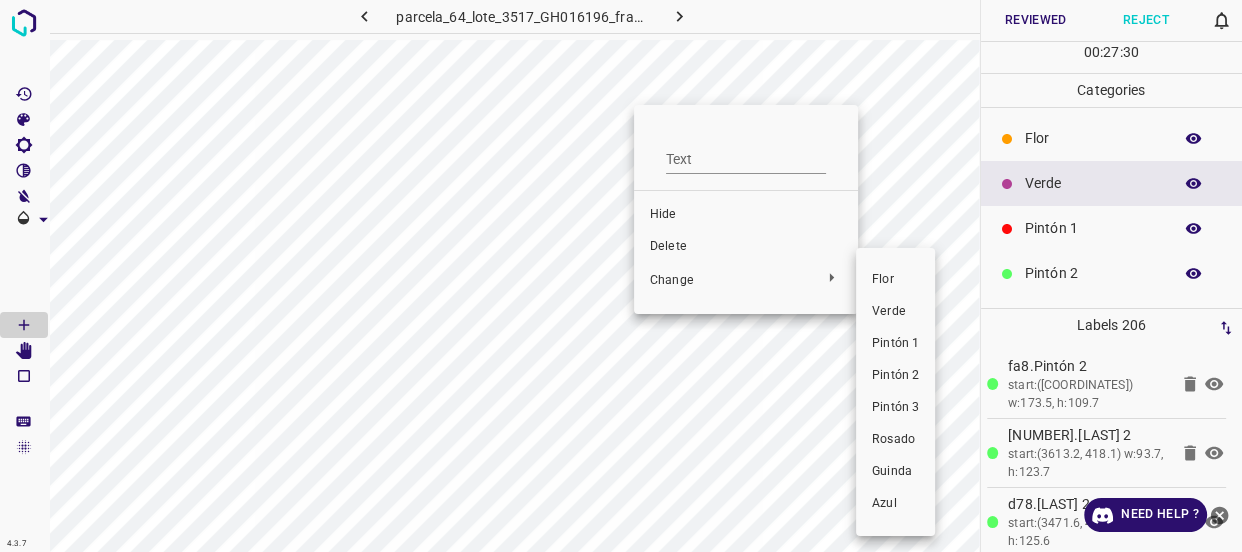 click on "Verde" at bounding box center [895, 312] 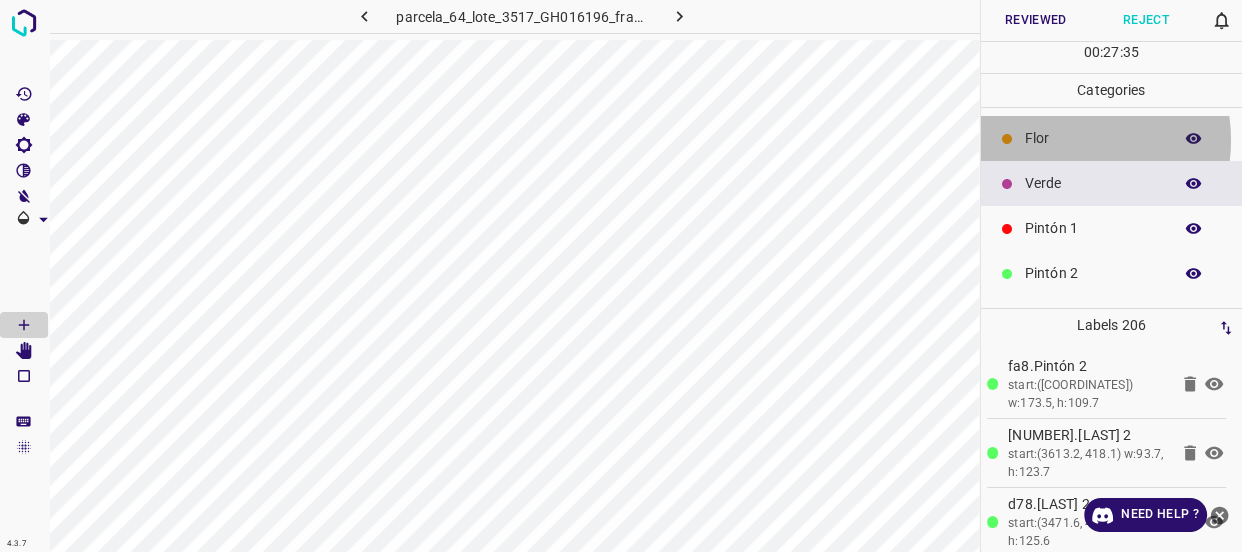 click on "Flor" at bounding box center (1093, 138) 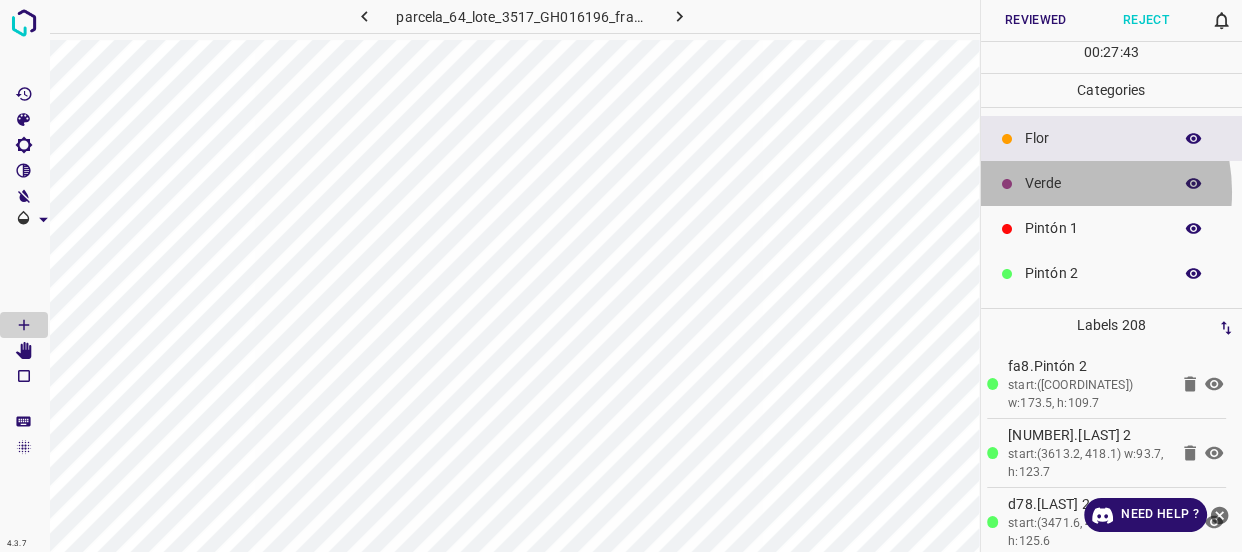 click on "Verde" at bounding box center (1093, 183) 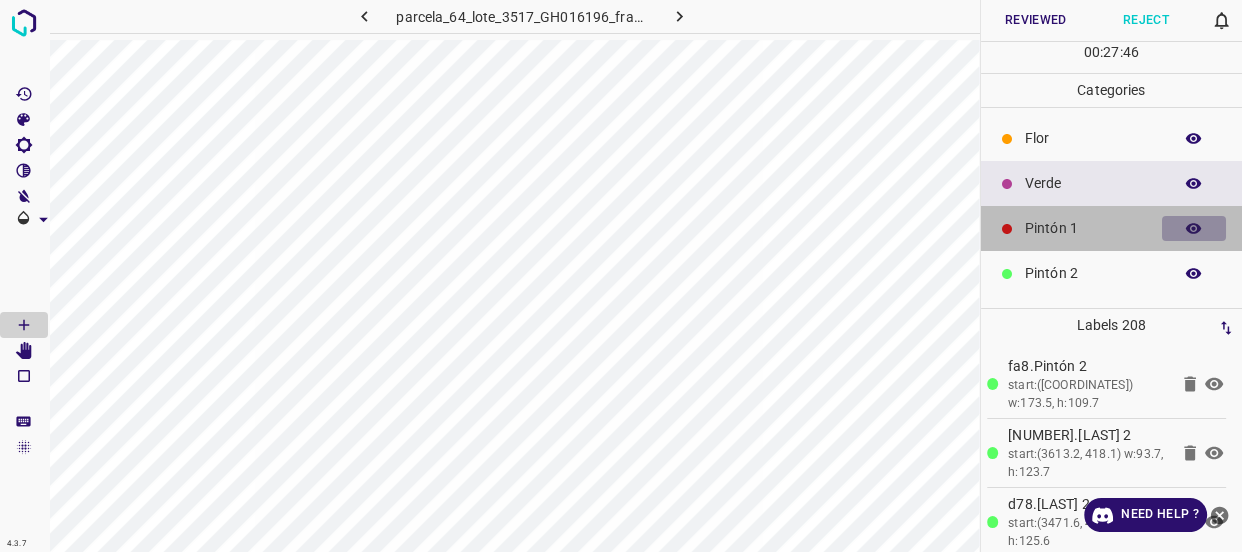 click 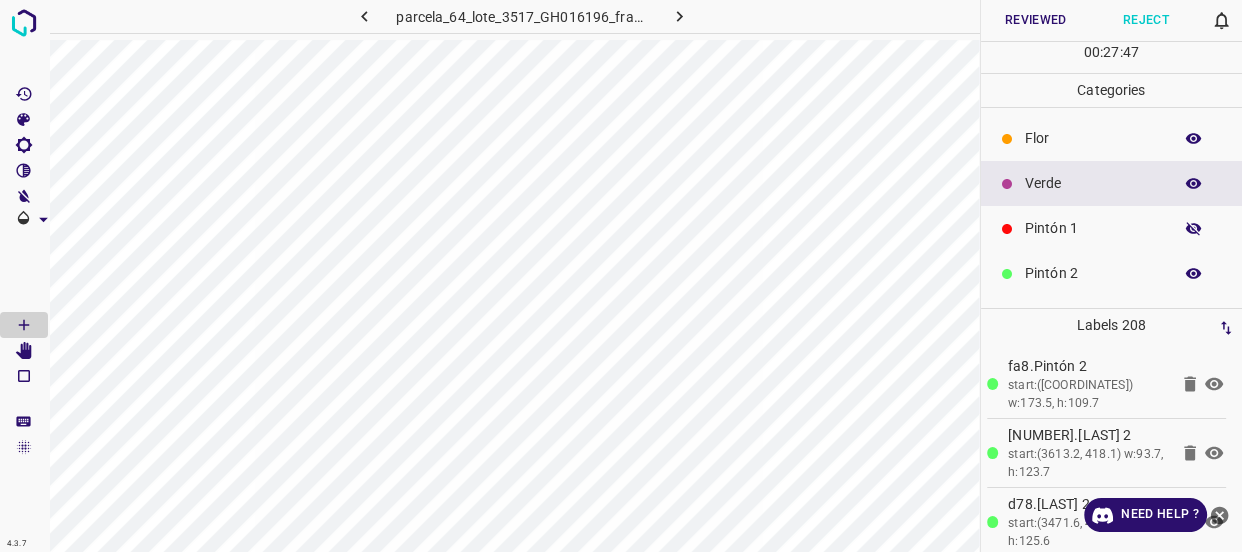 click 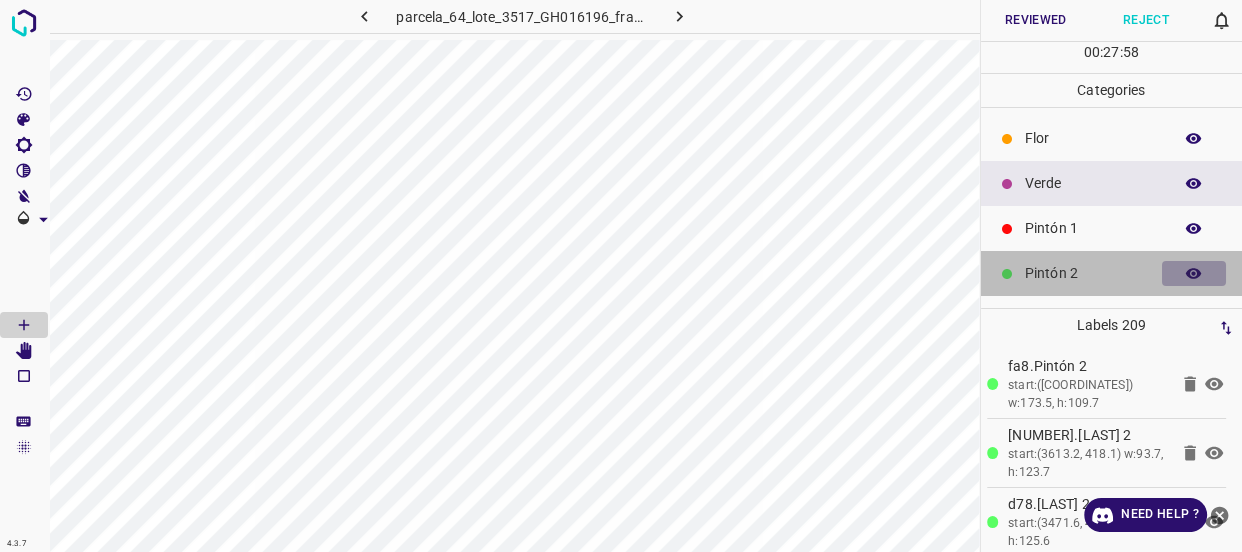 click 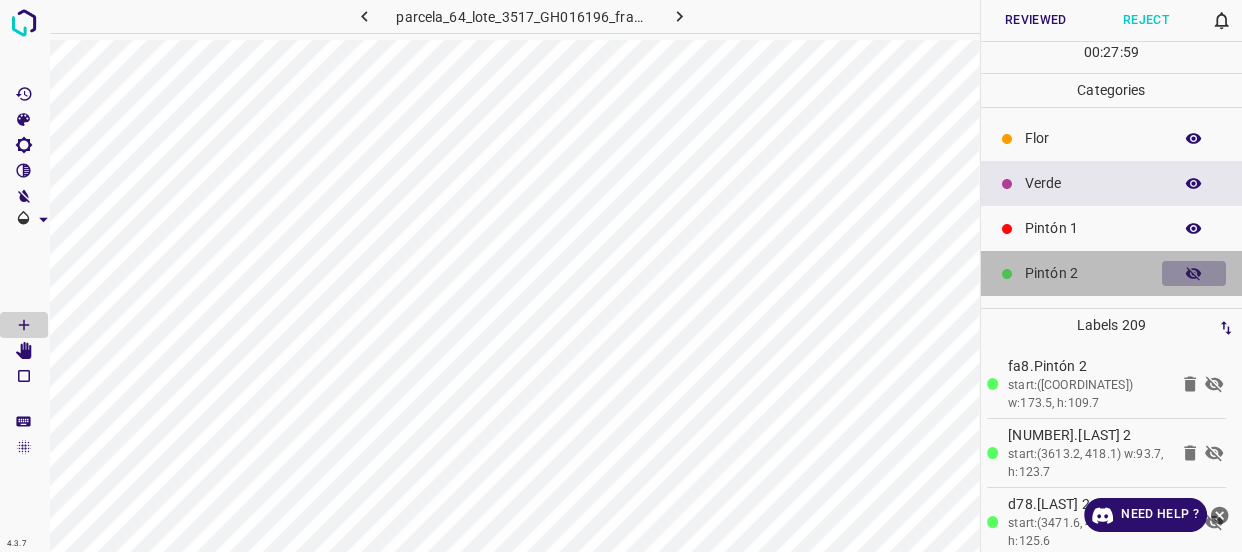 click 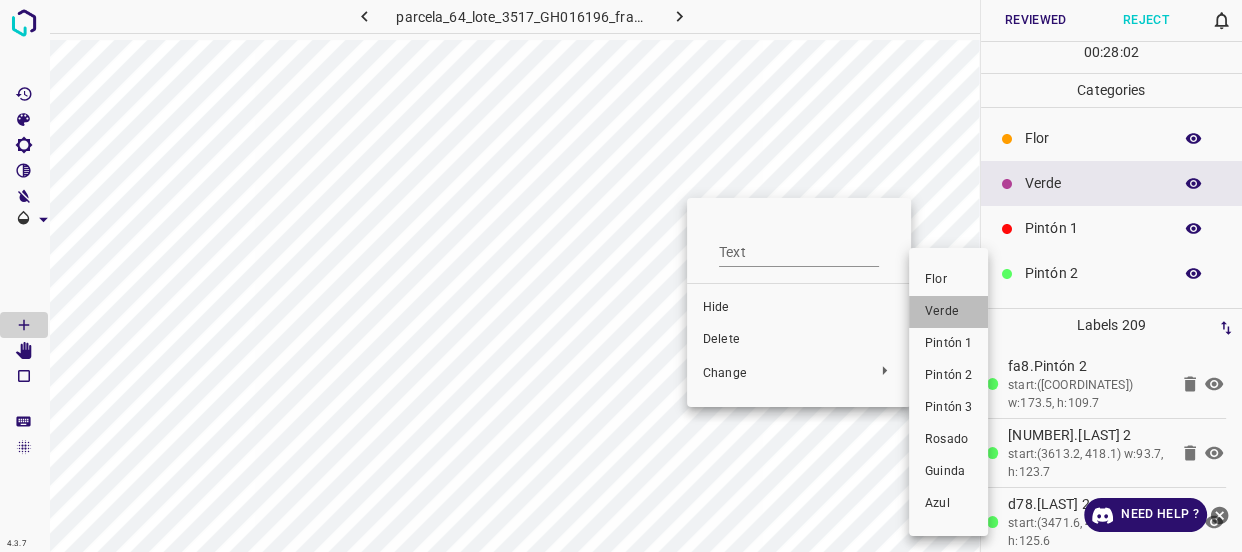 click on "Verde" at bounding box center [948, 312] 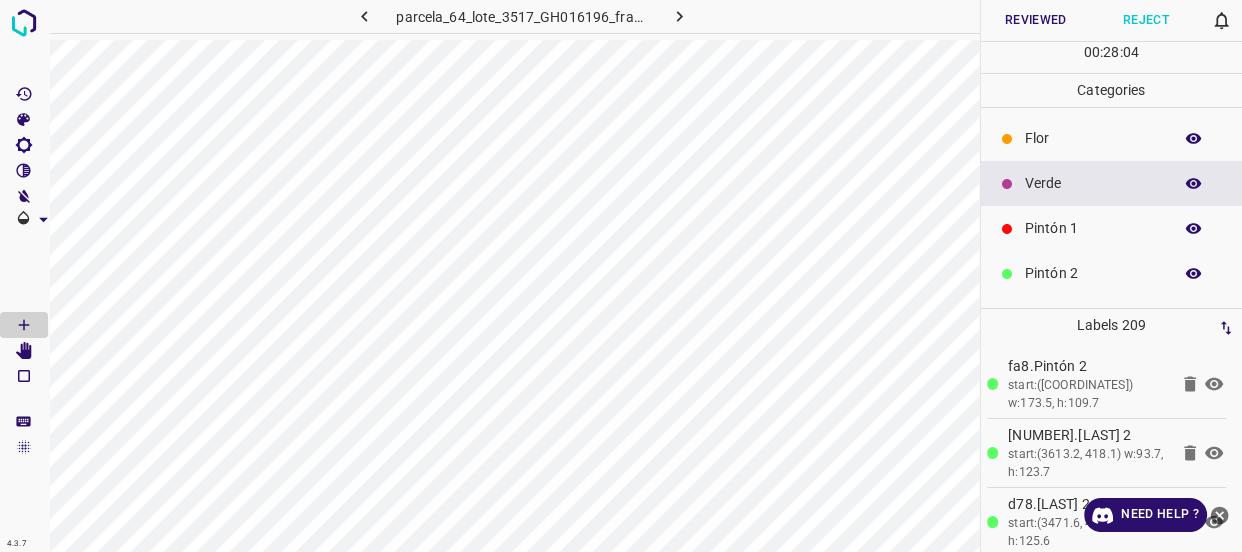 click 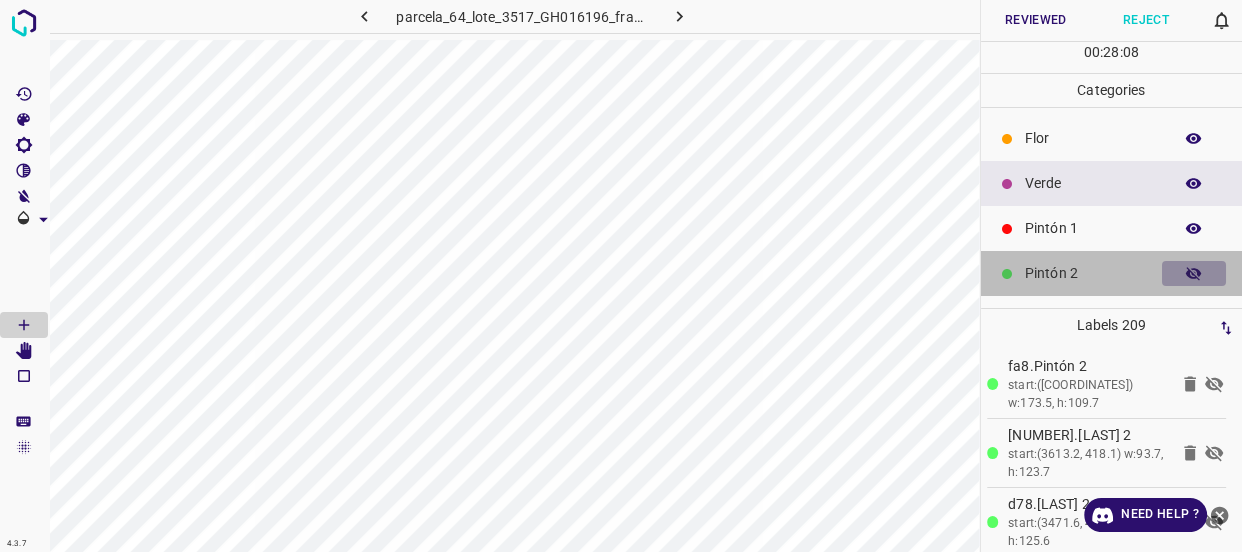 click 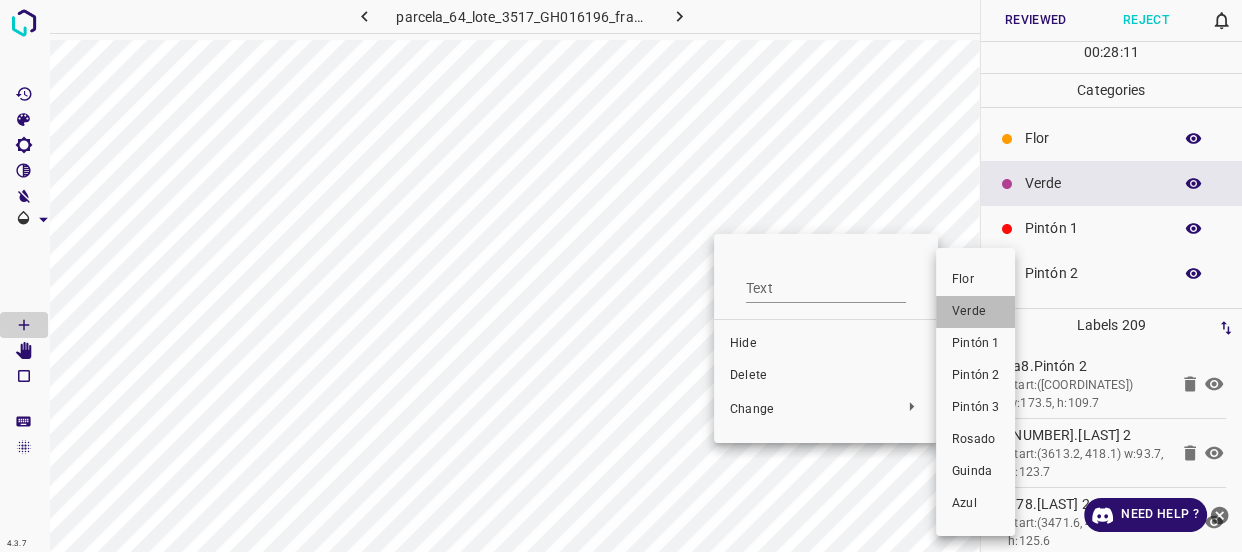 click on "Verde" at bounding box center [975, 312] 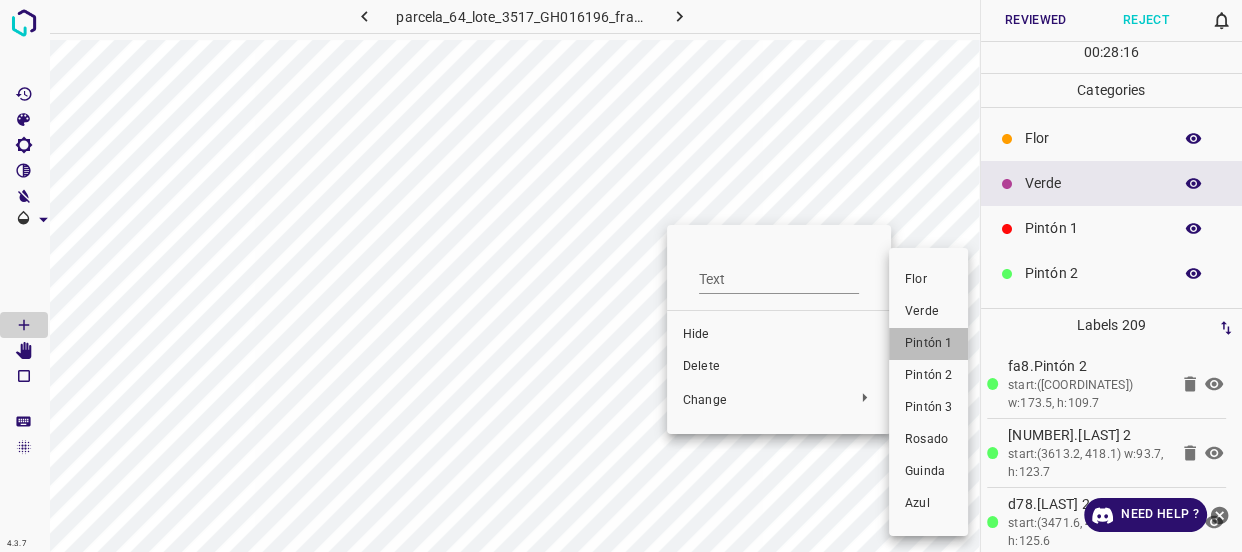 click on "Pintón 1" at bounding box center [928, 344] 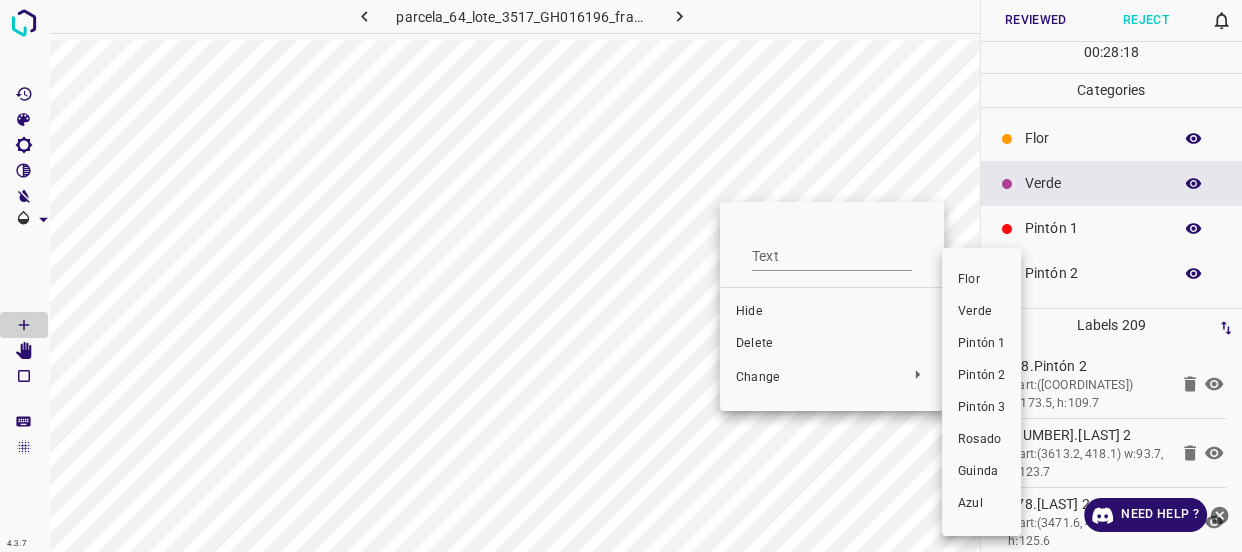 click on "Pintón 1" at bounding box center [981, 344] 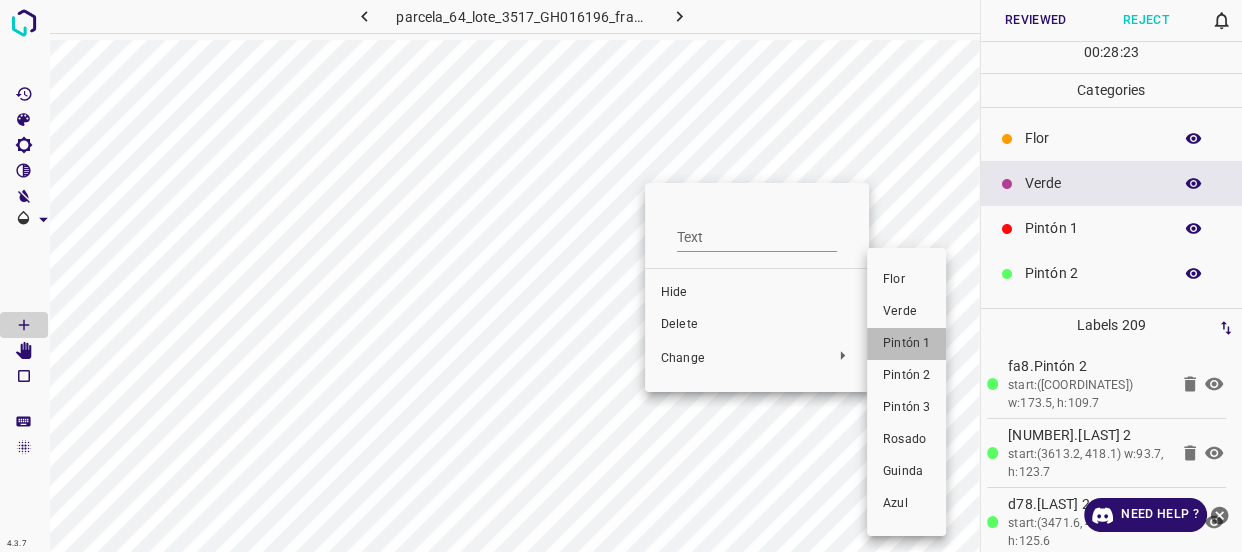 click on "Pintón 1" at bounding box center [906, 344] 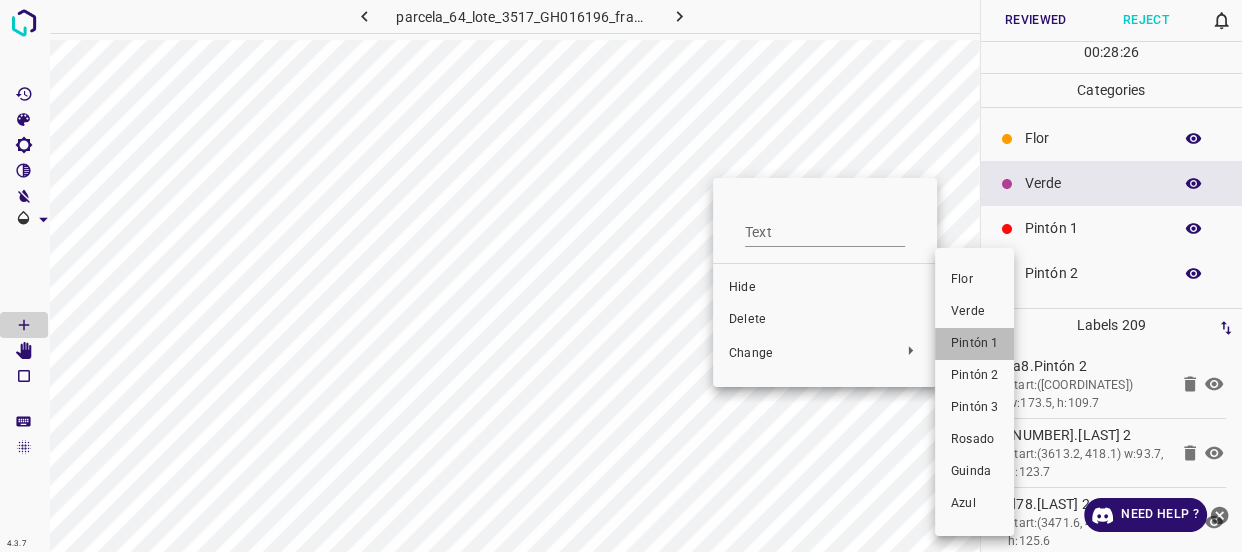 drag, startPoint x: 967, startPoint y: 349, endPoint x: 880, endPoint y: 173, distance: 196.32881 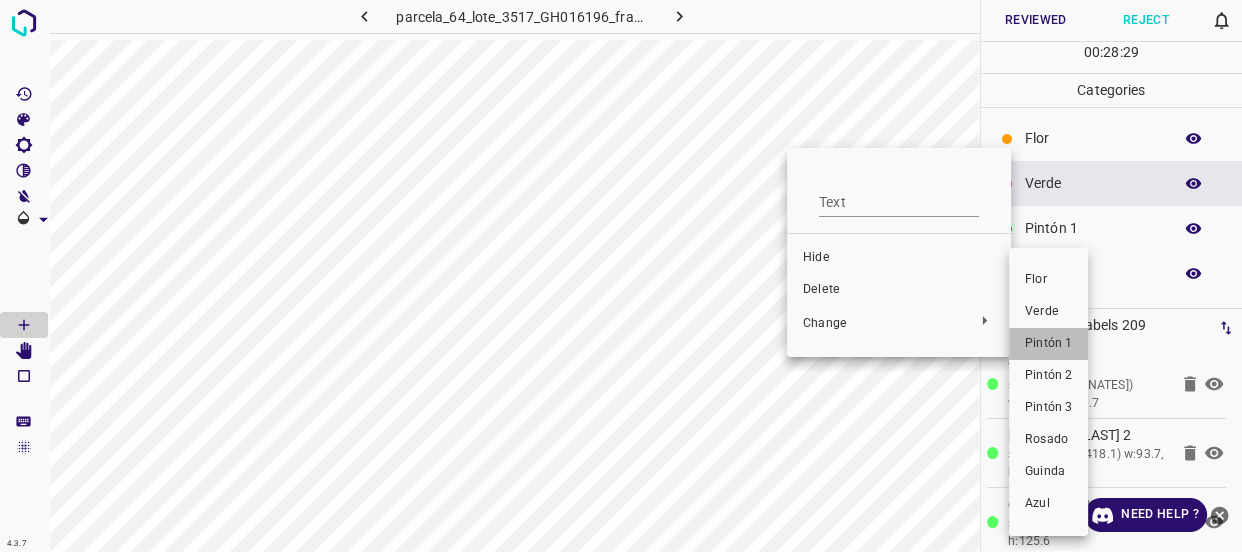 click on "Pintón 1" at bounding box center (1048, 344) 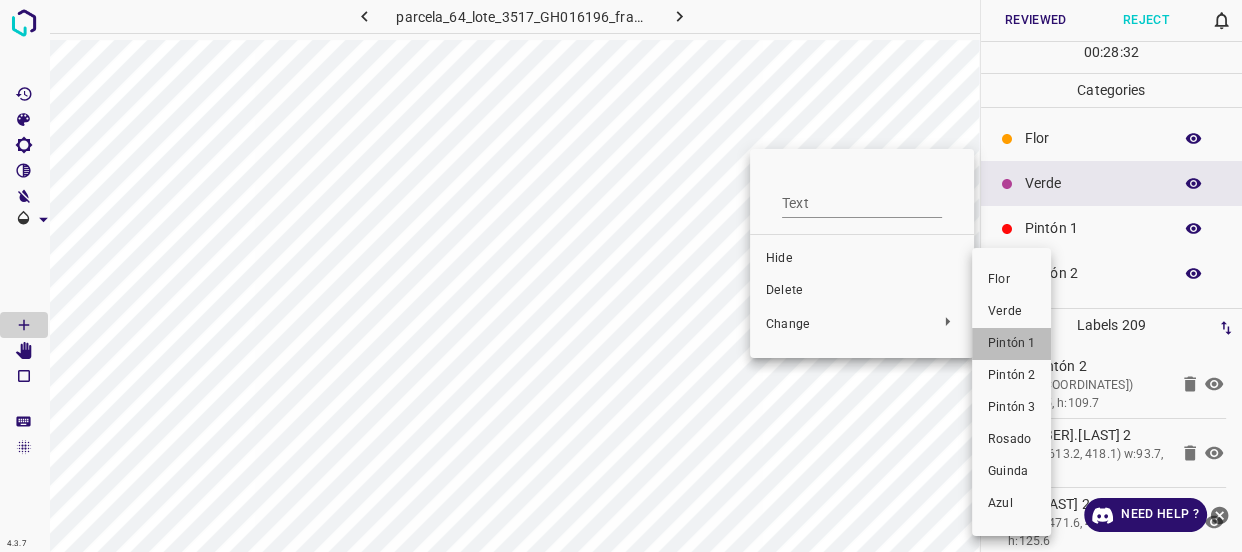 drag, startPoint x: 992, startPoint y: 339, endPoint x: 893, endPoint y: 168, distance: 197.59048 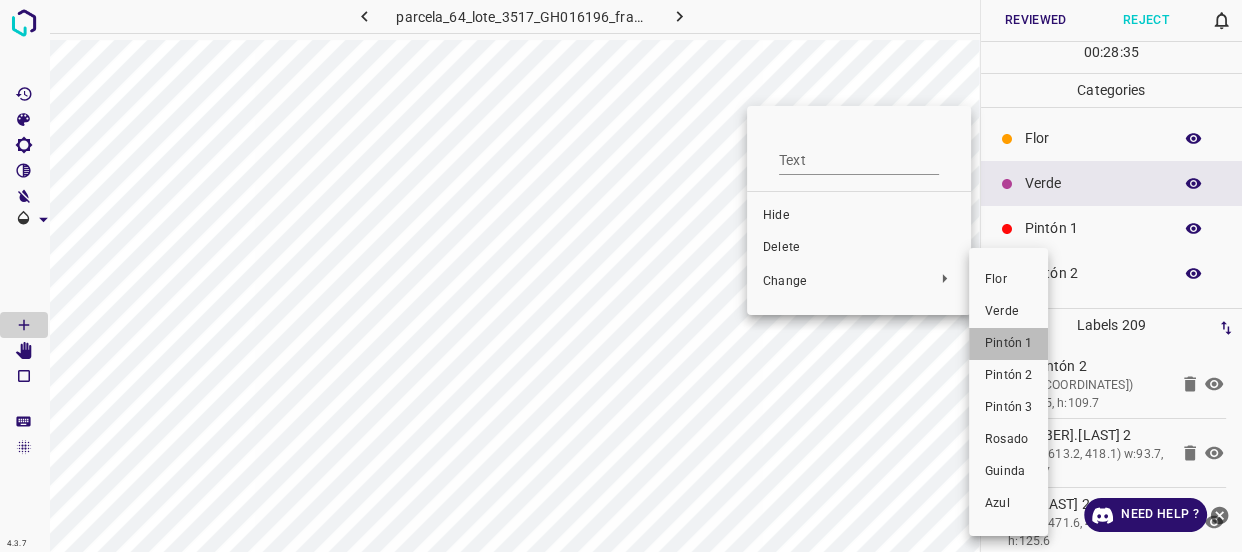 drag, startPoint x: 1015, startPoint y: 345, endPoint x: 828, endPoint y: 200, distance: 236.63051 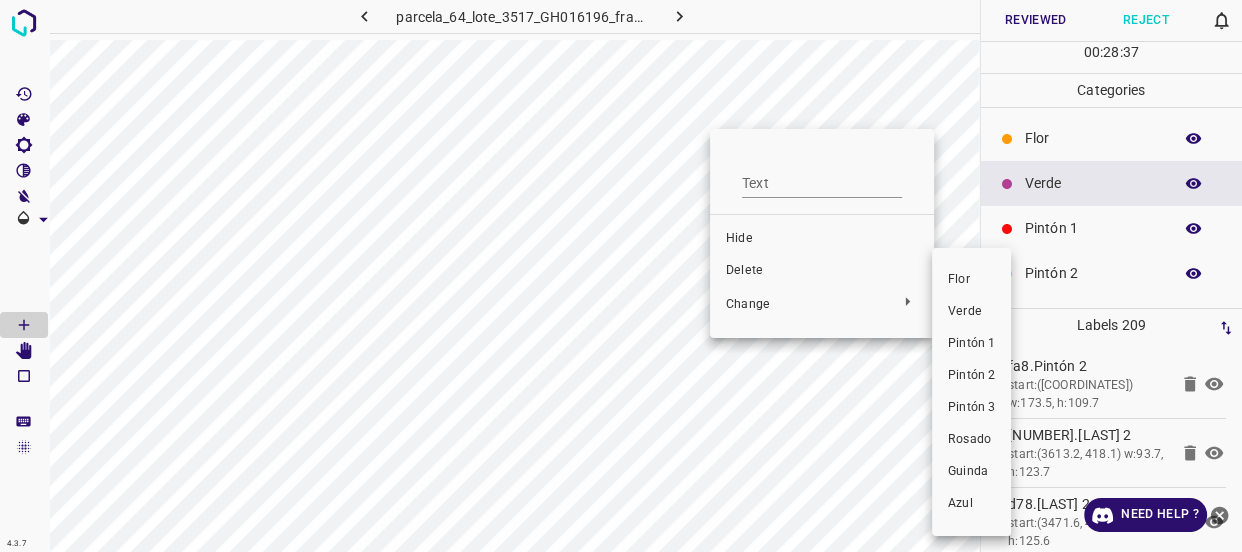 drag, startPoint x: 943, startPoint y: 343, endPoint x: 813, endPoint y: 244, distance: 163.4044 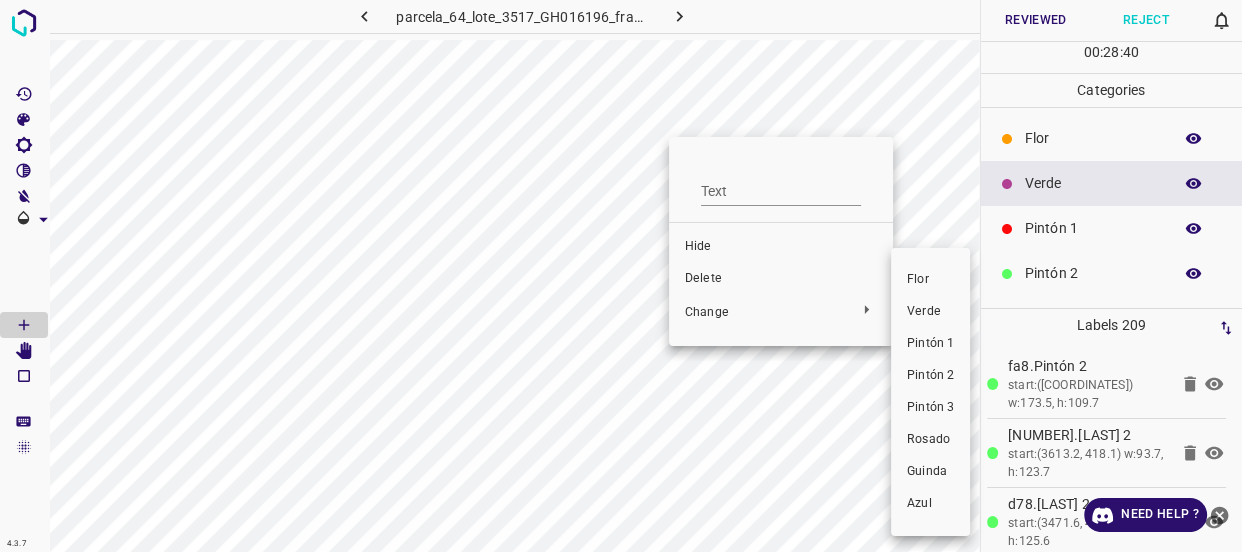drag, startPoint x: 921, startPoint y: 338, endPoint x: 687, endPoint y: 176, distance: 284.60498 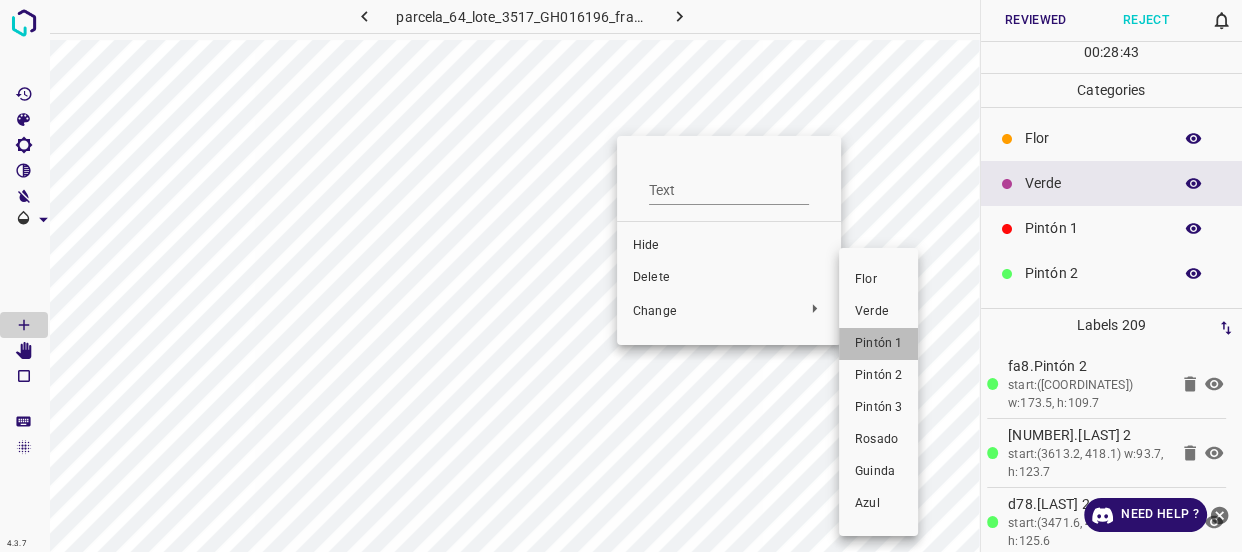 click on "Pintón 1" at bounding box center [878, 344] 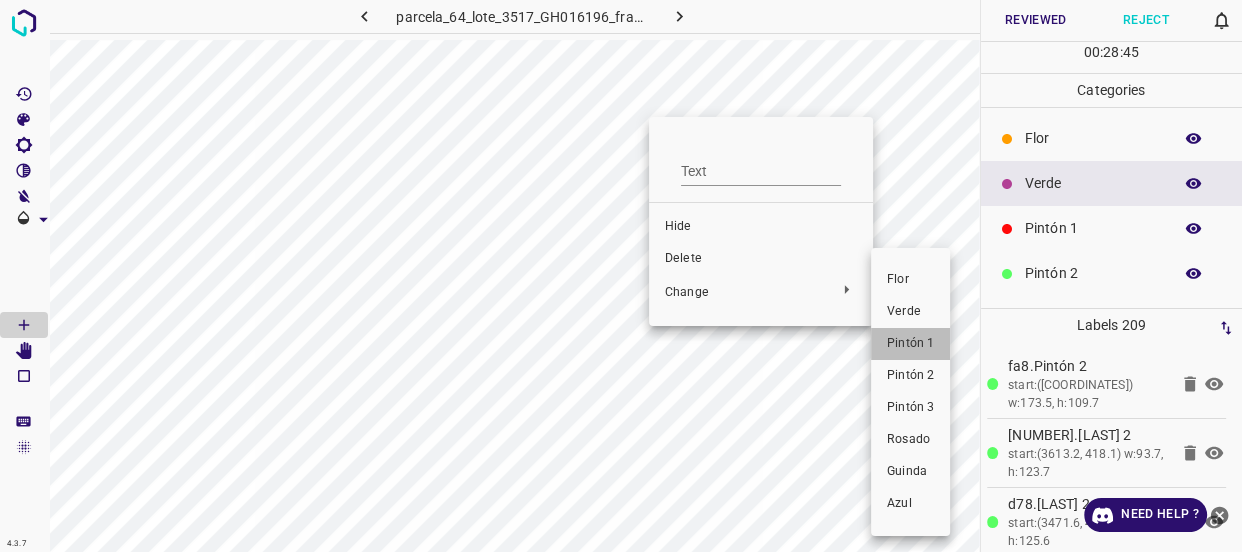 drag, startPoint x: 901, startPoint y: 345, endPoint x: 805, endPoint y: 180, distance: 190.89526 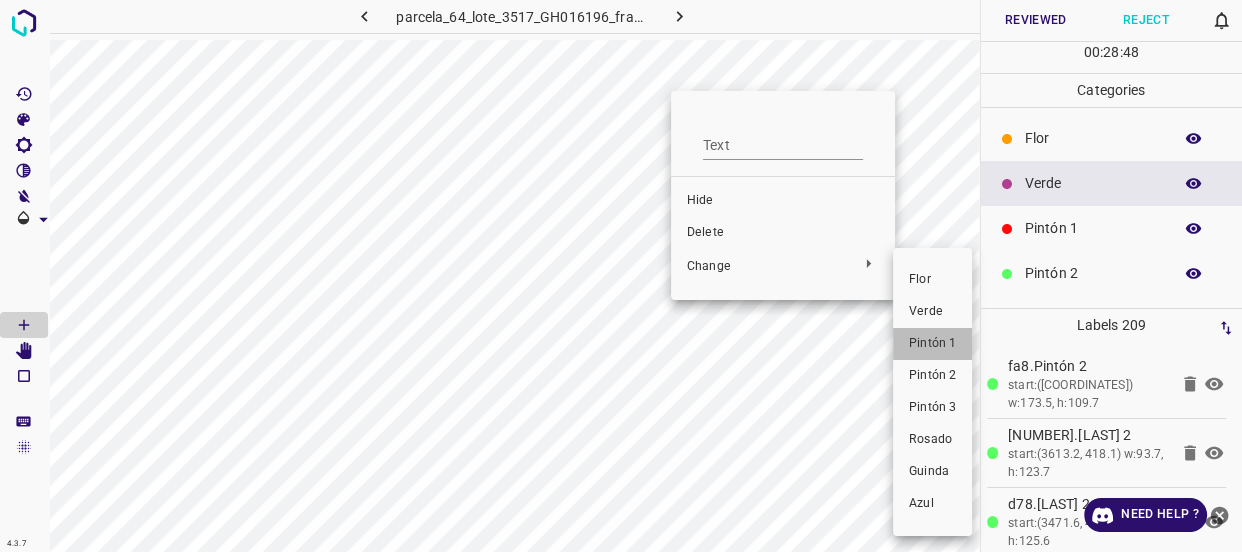 click on "Pintón 1" at bounding box center [932, 344] 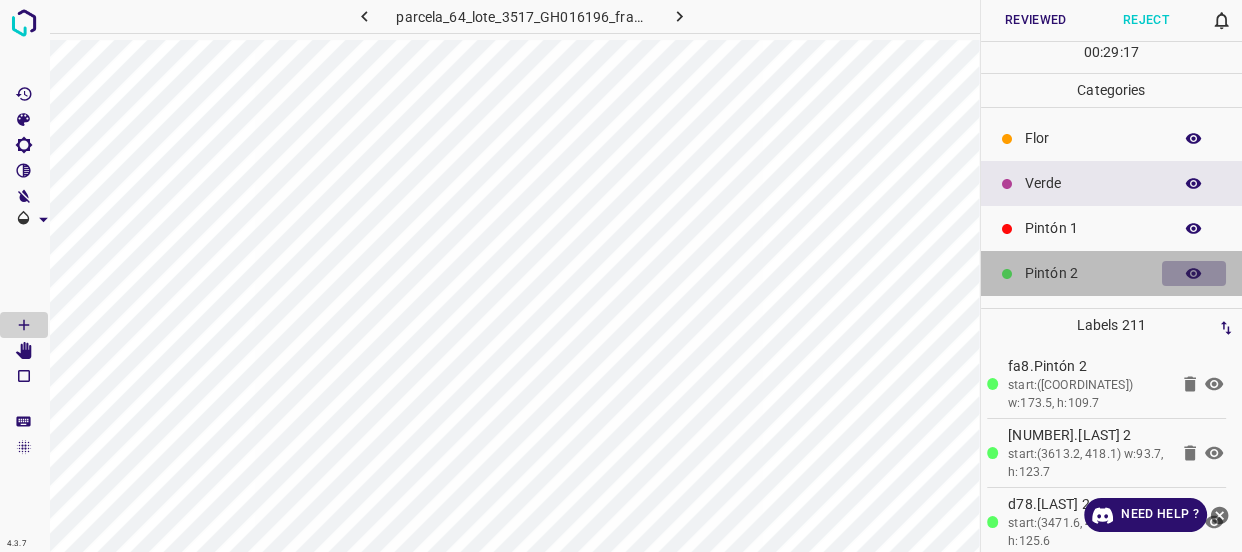 click 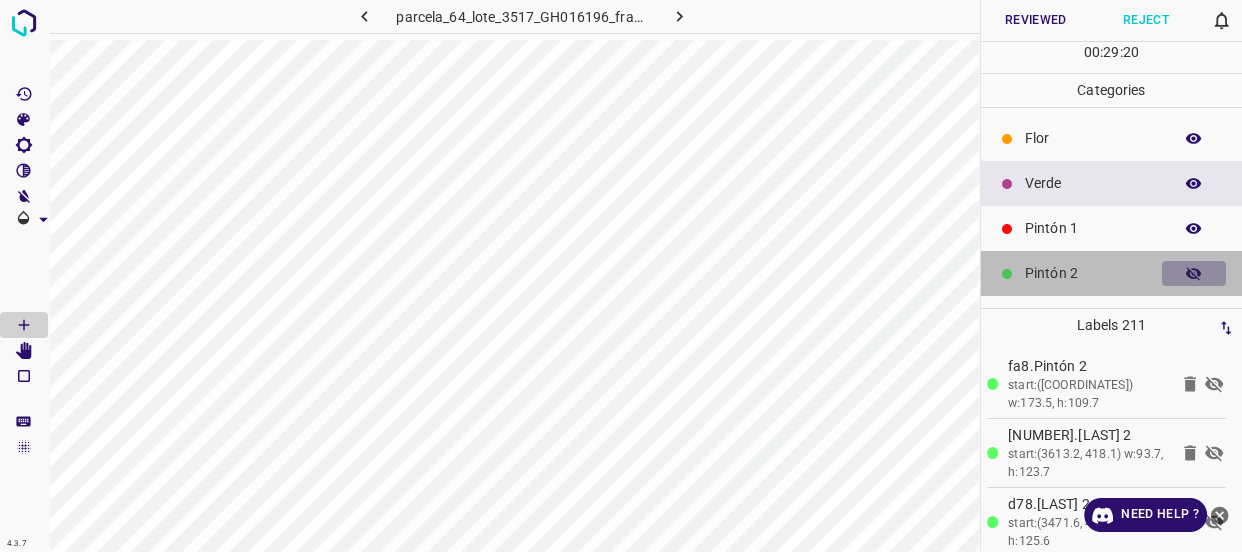 click 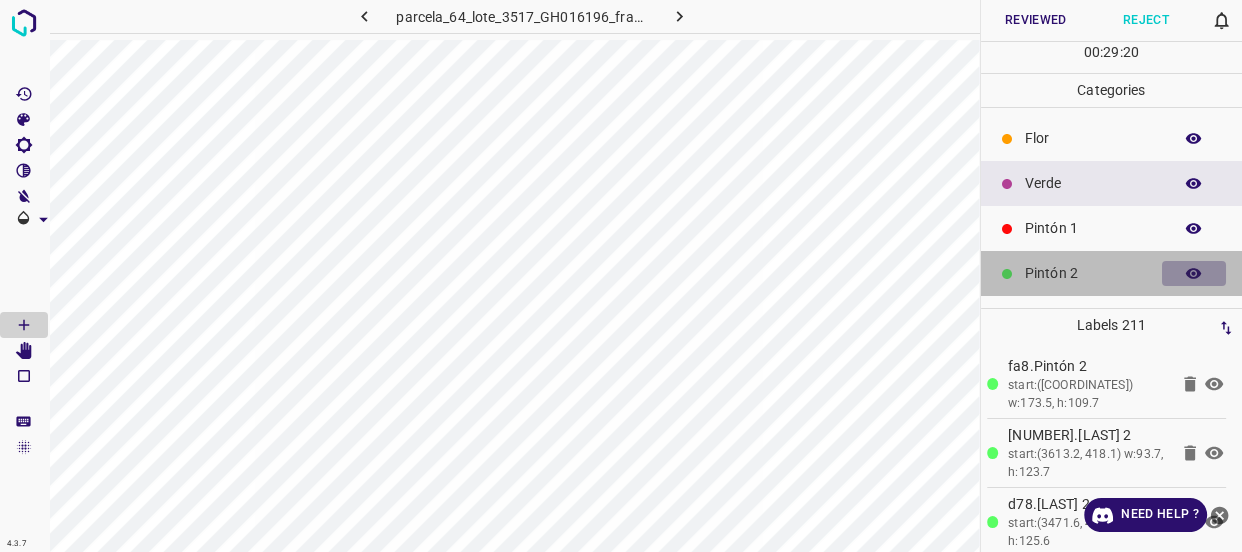 click 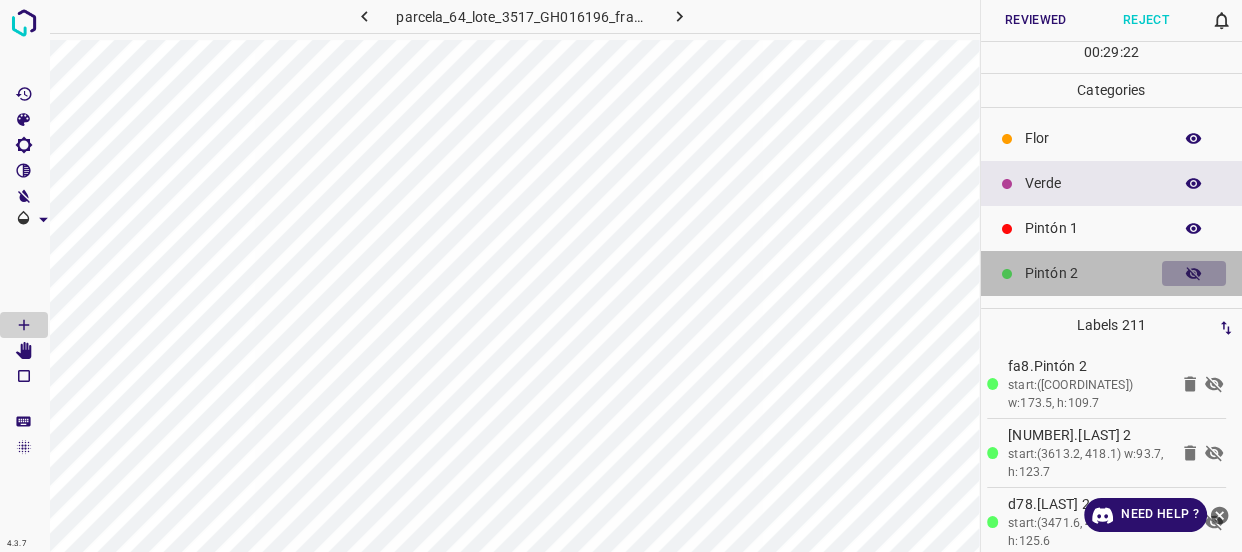 click 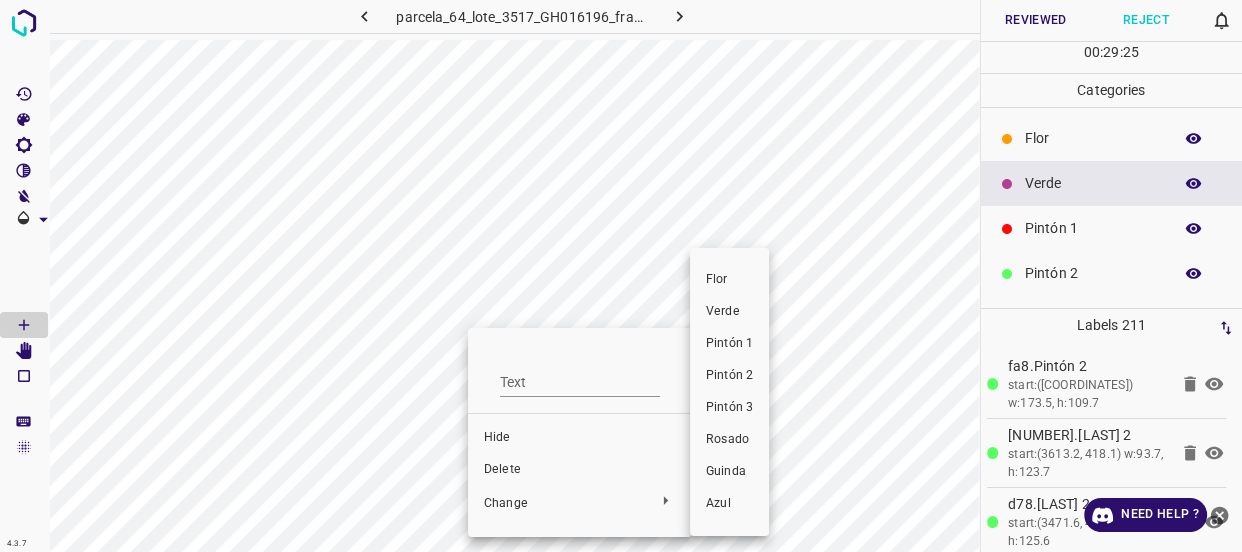 click on "Pintón 1" at bounding box center (729, 344) 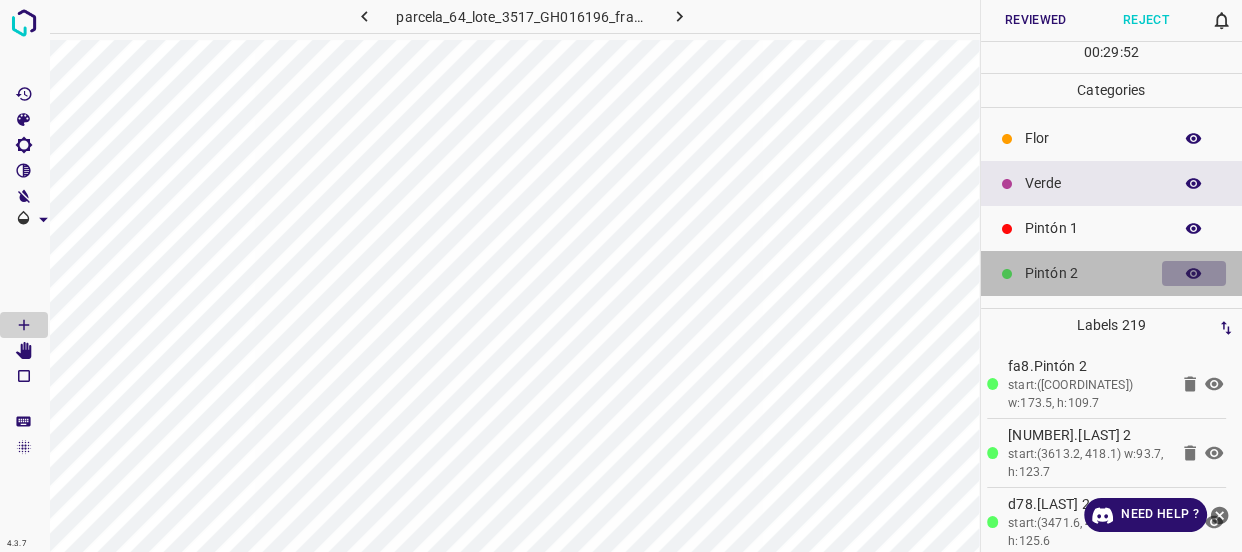 click 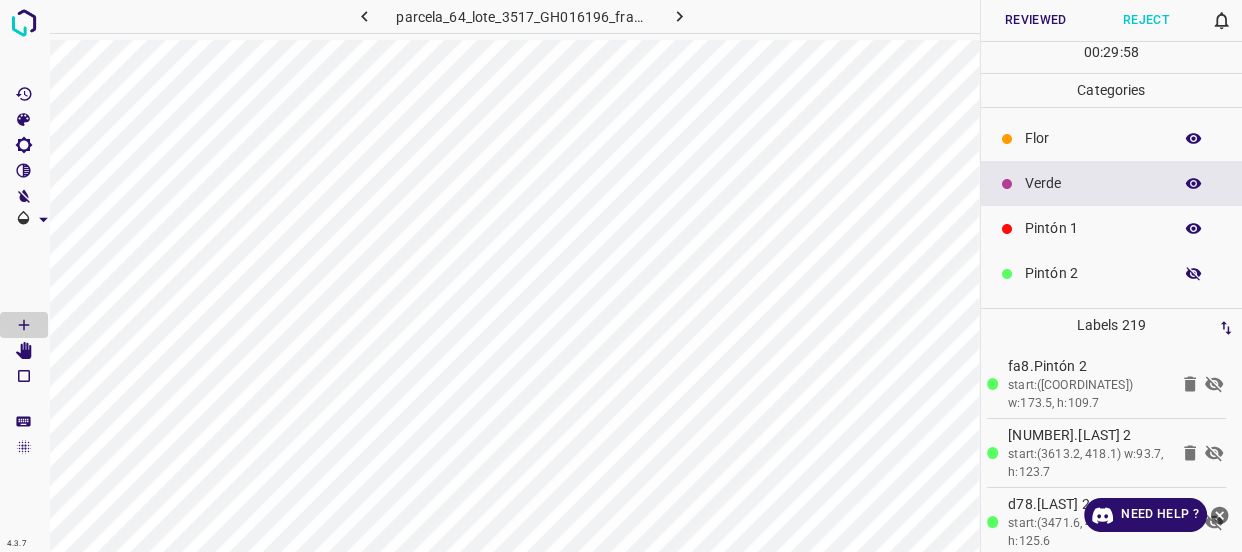 click 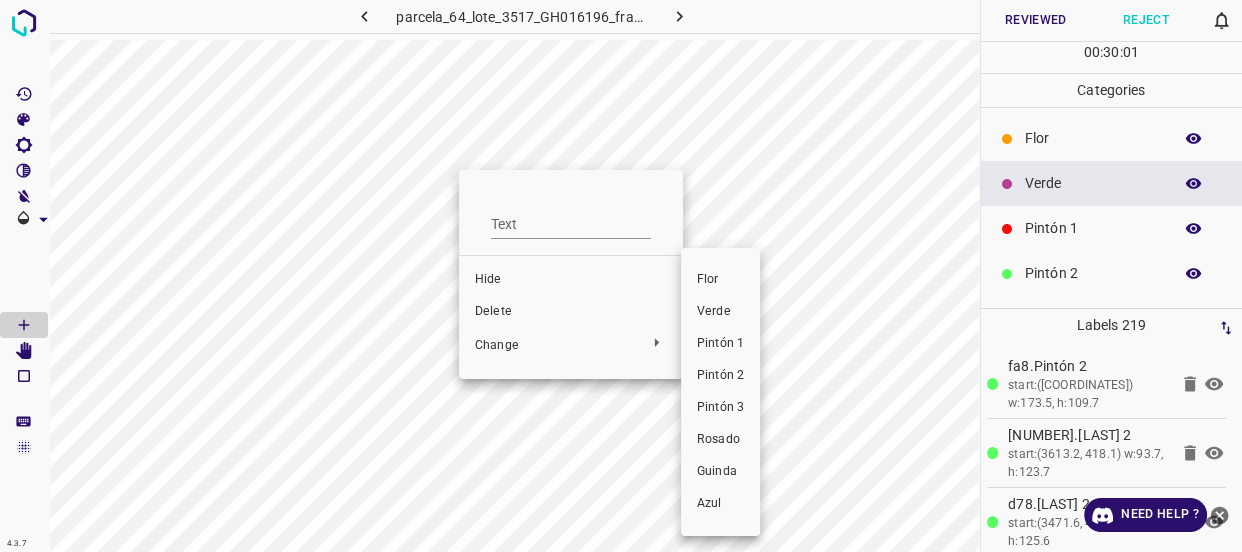 click on "Pintón 1" at bounding box center [720, 344] 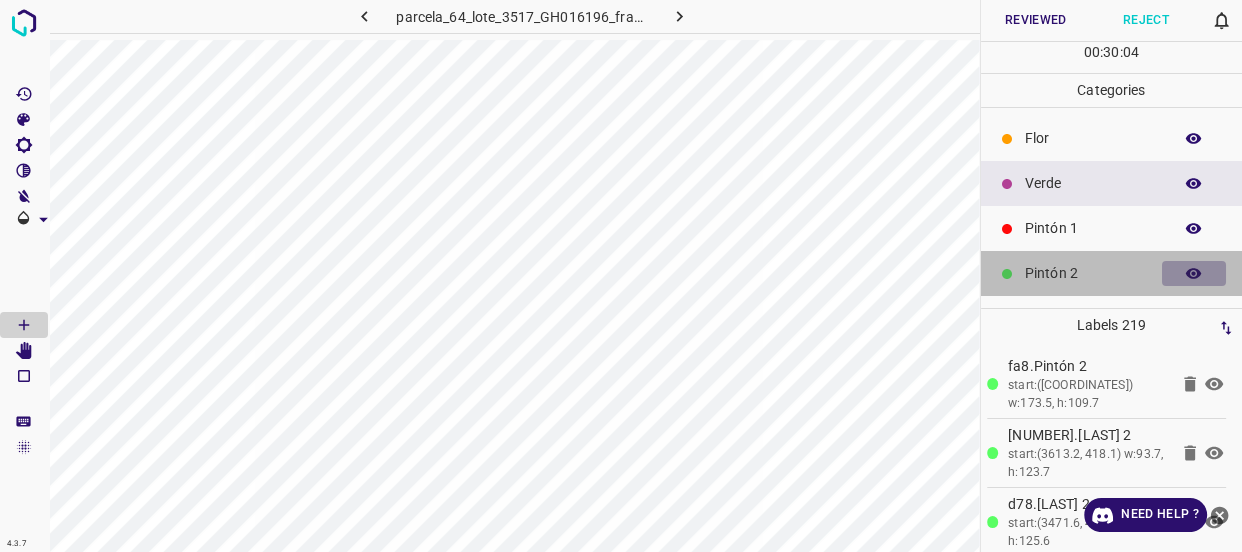 click 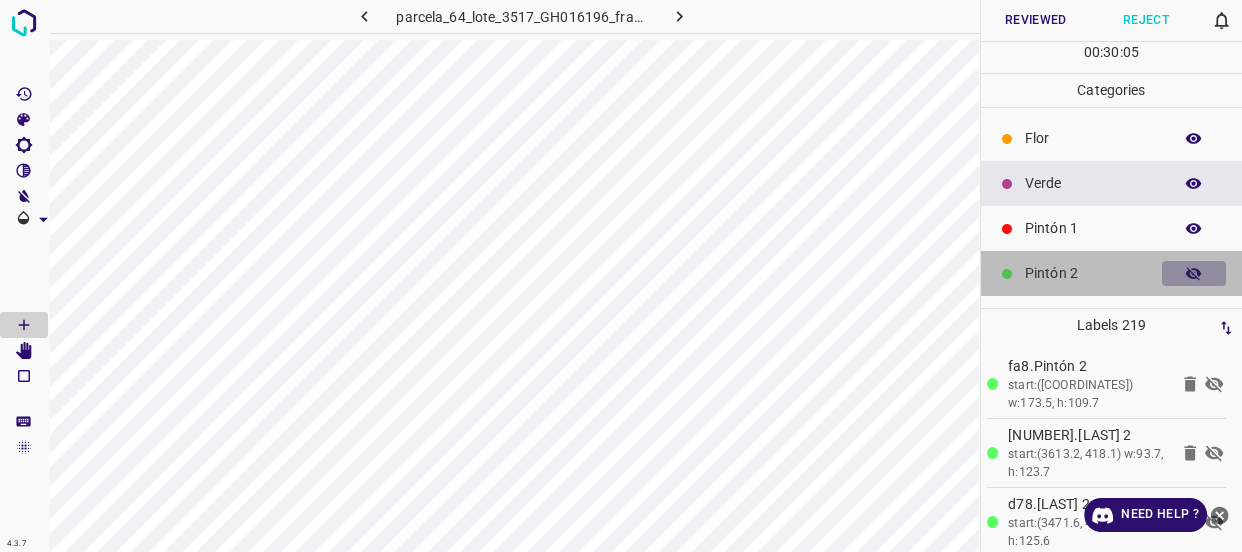 click 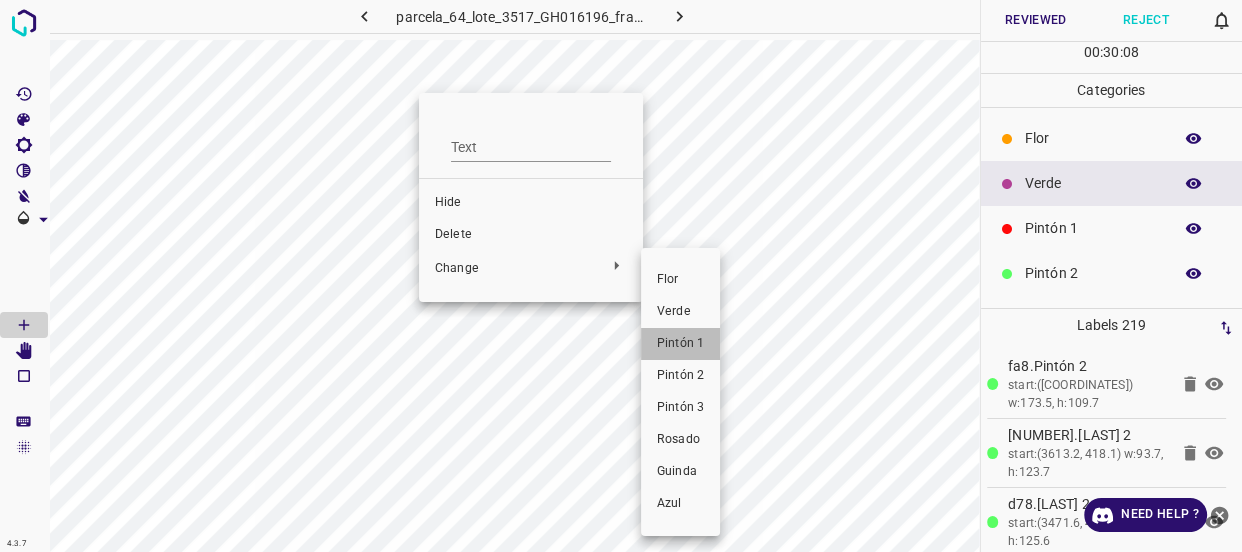 click on "Pintón 1" at bounding box center (680, 344) 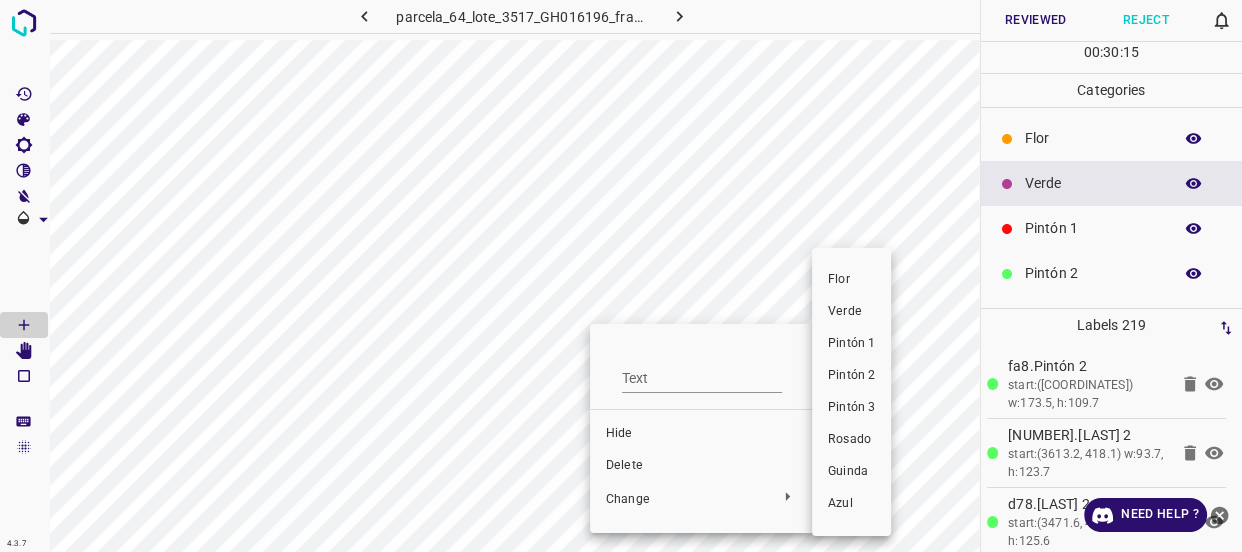 click on "Pintón 1" at bounding box center [851, 344] 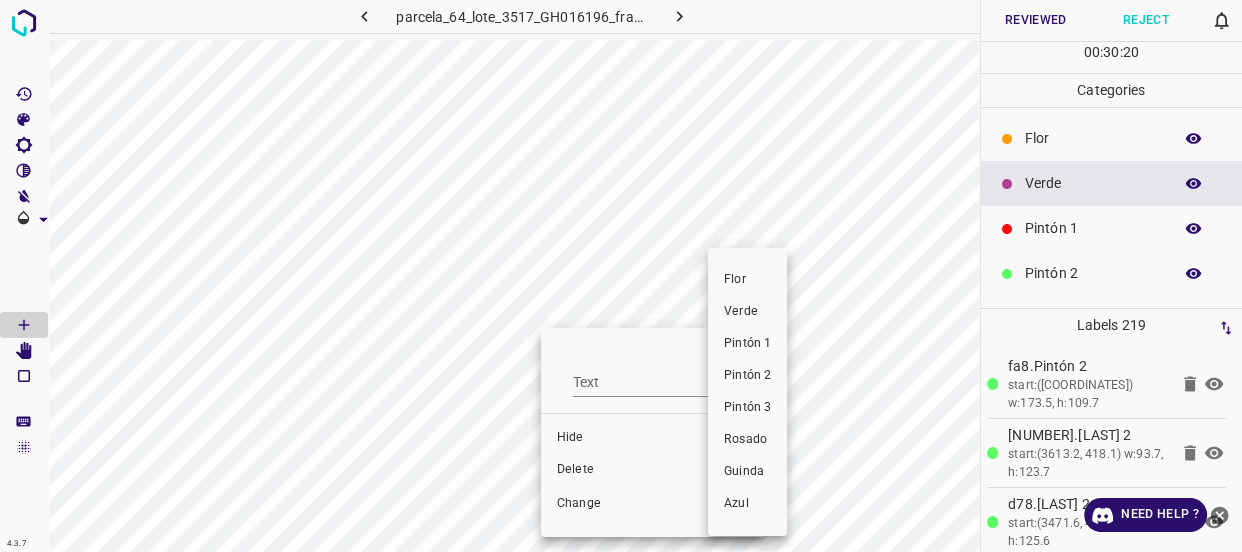 click on "Pintón 1" at bounding box center [747, 344] 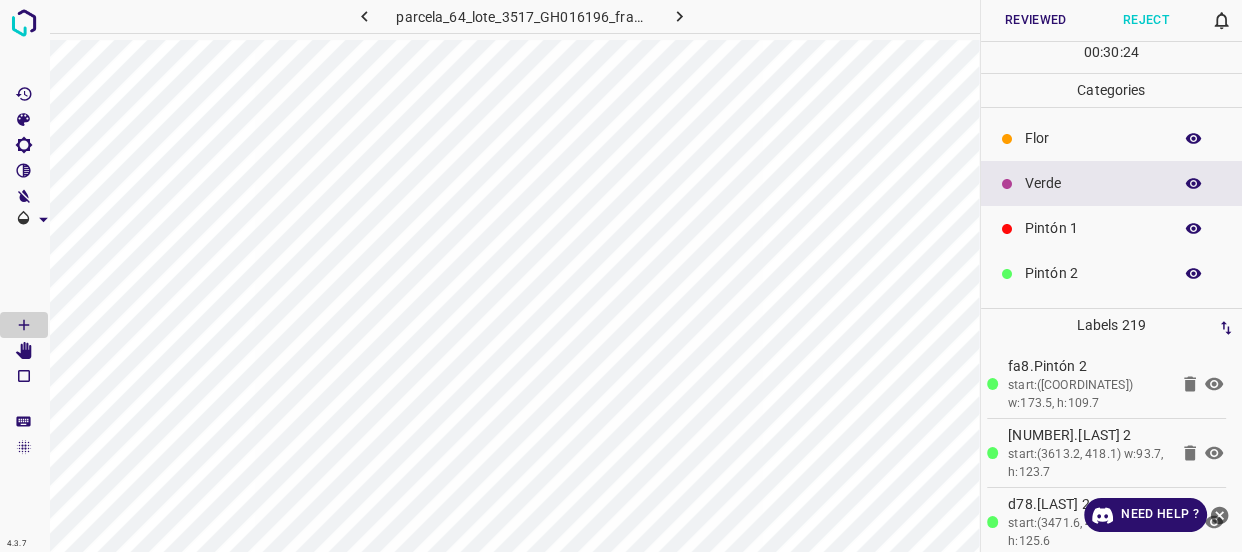 click on "Reviewed" at bounding box center (1036, 20) 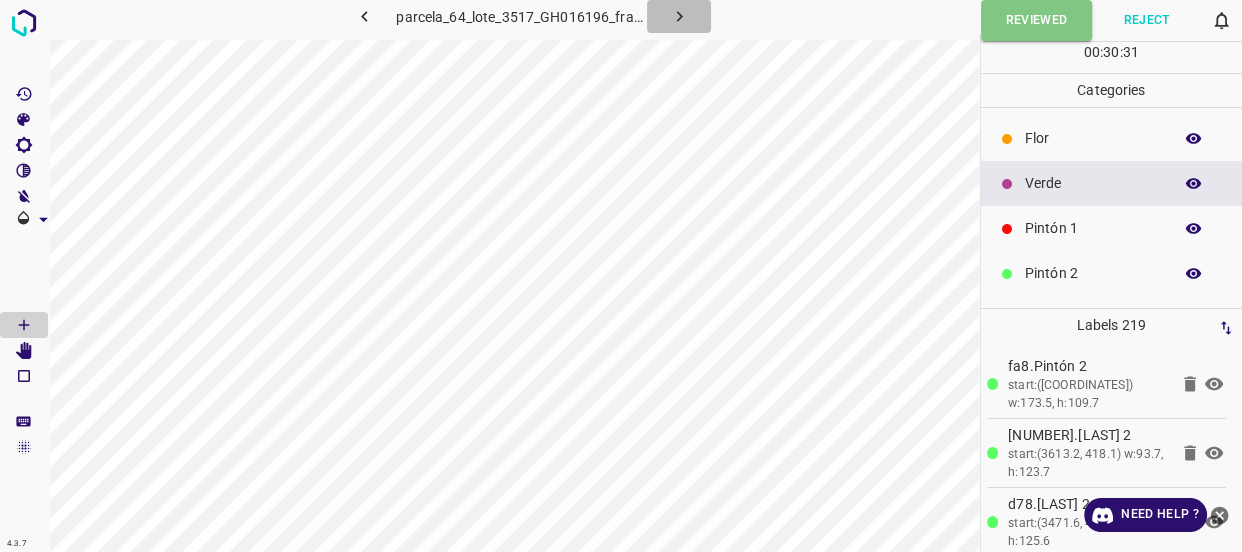 click 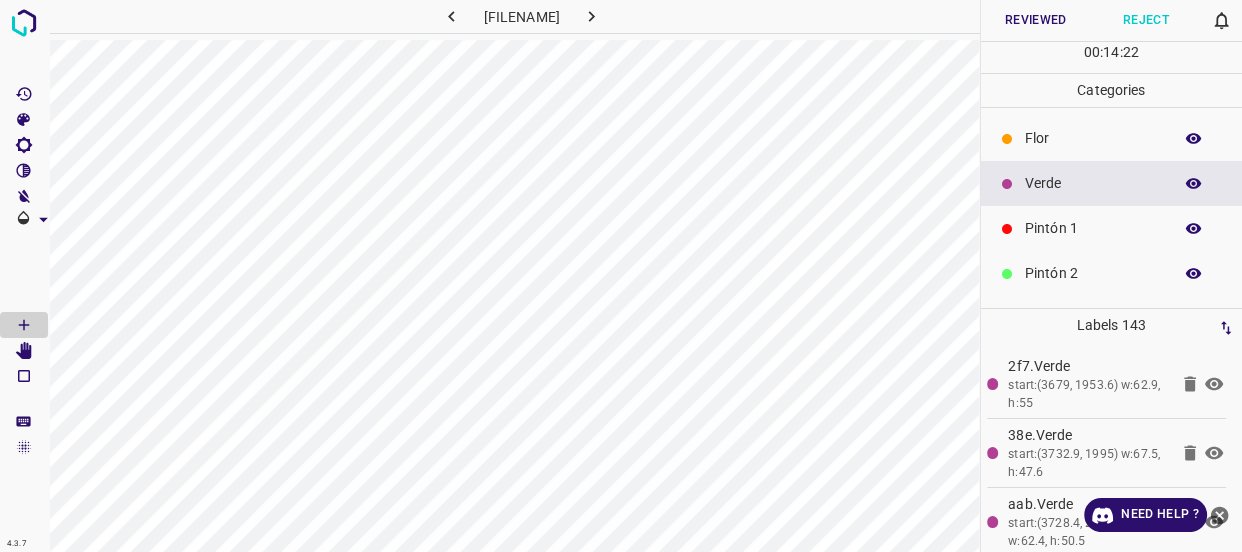 click 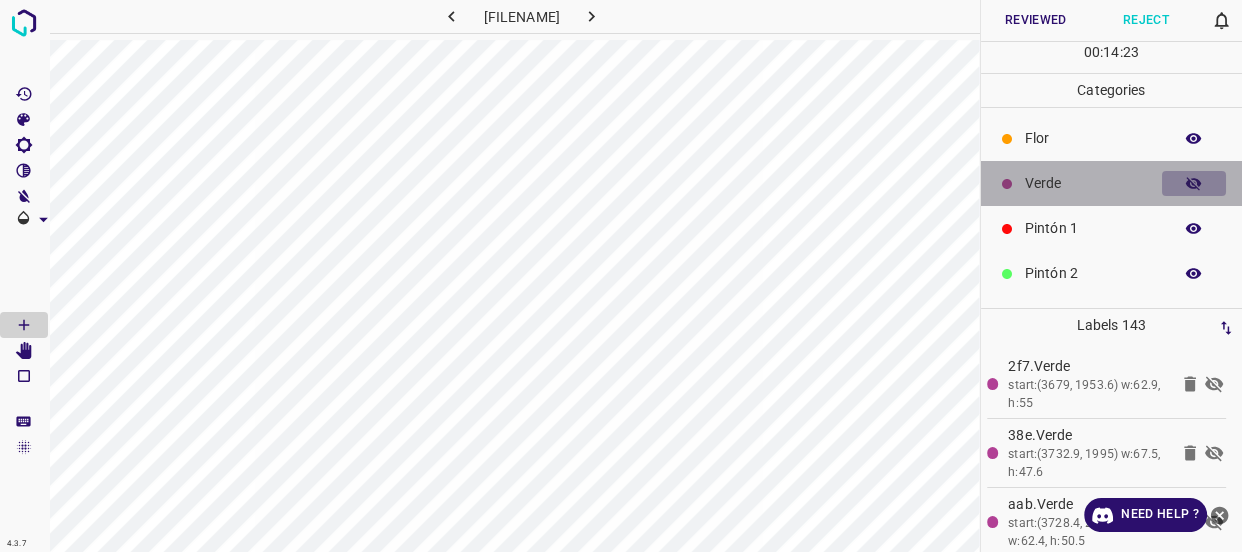click 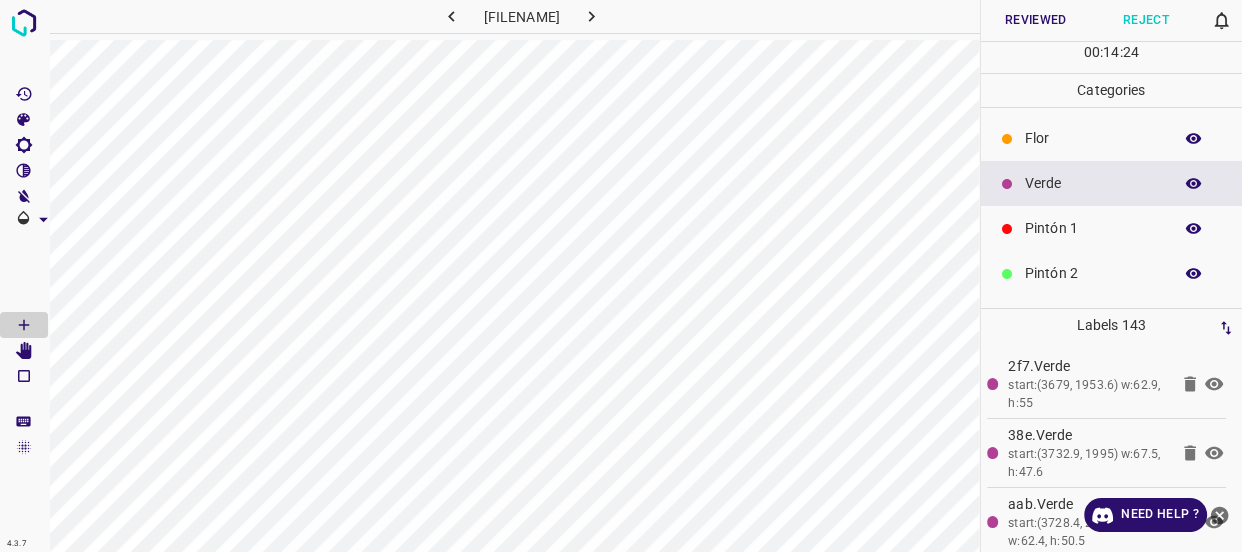 click 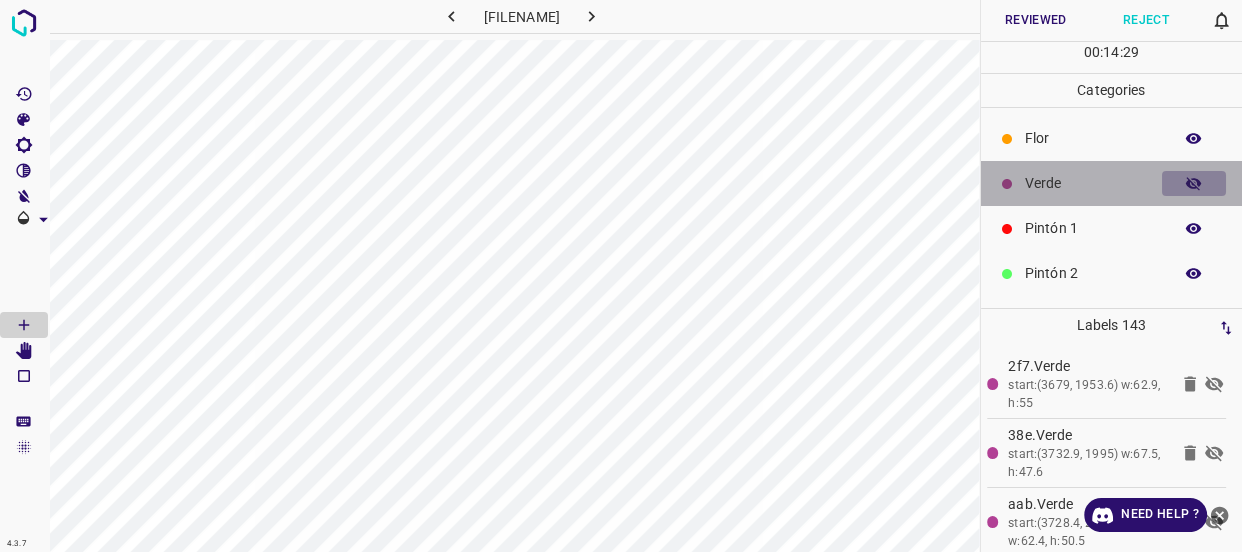 click 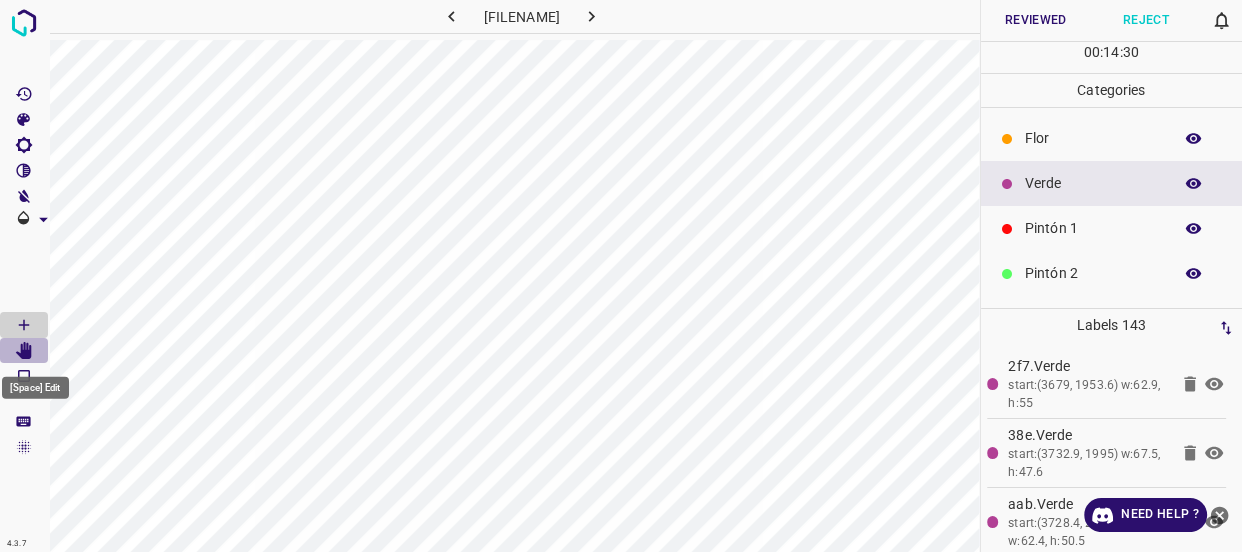 click 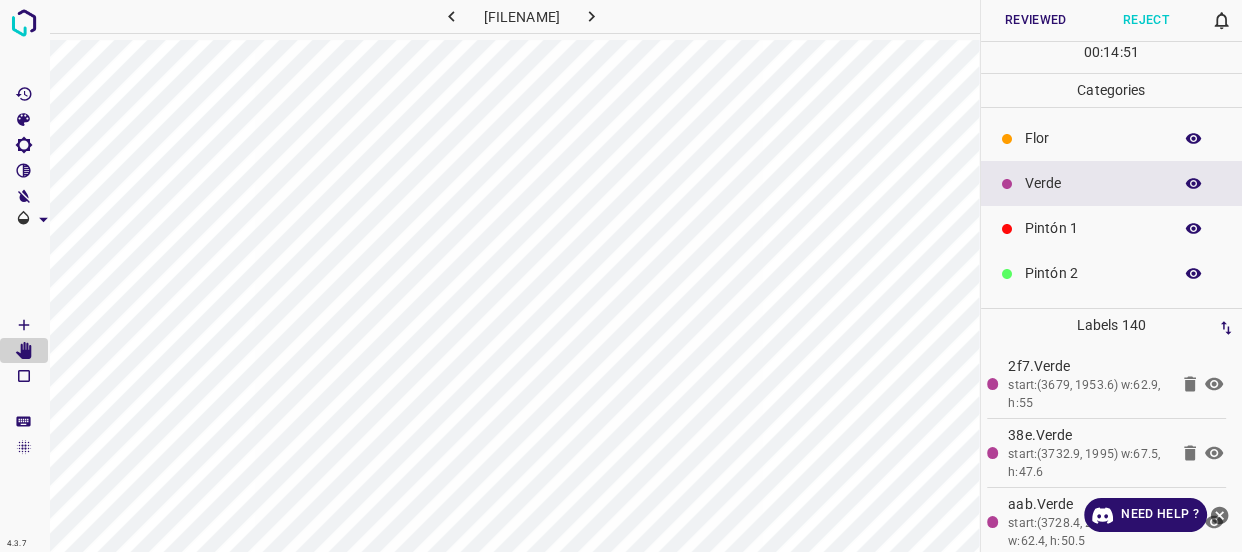 click 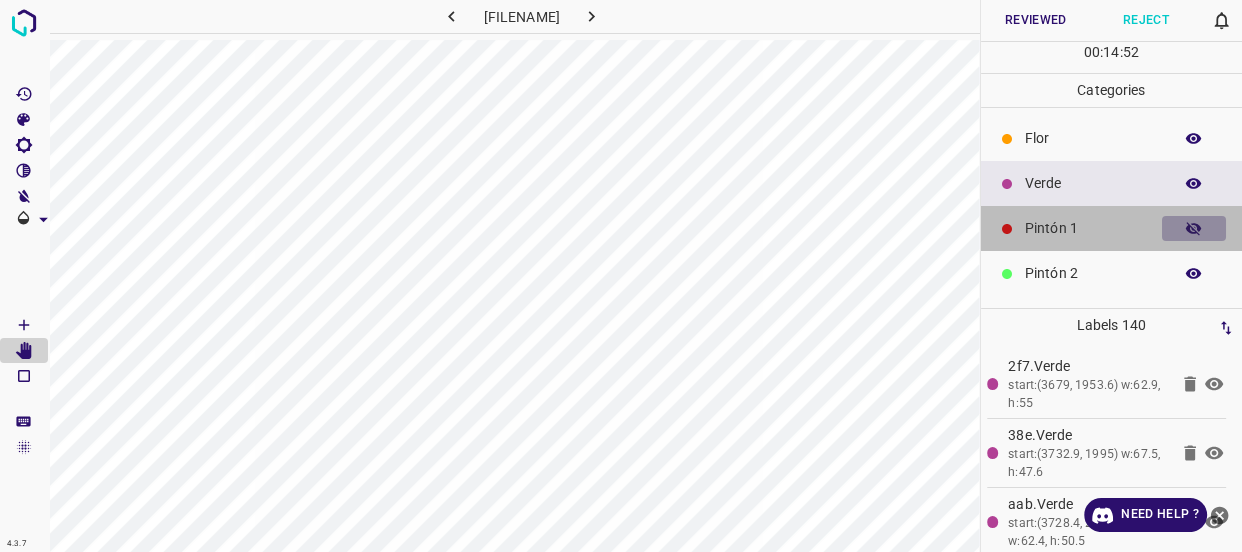 click 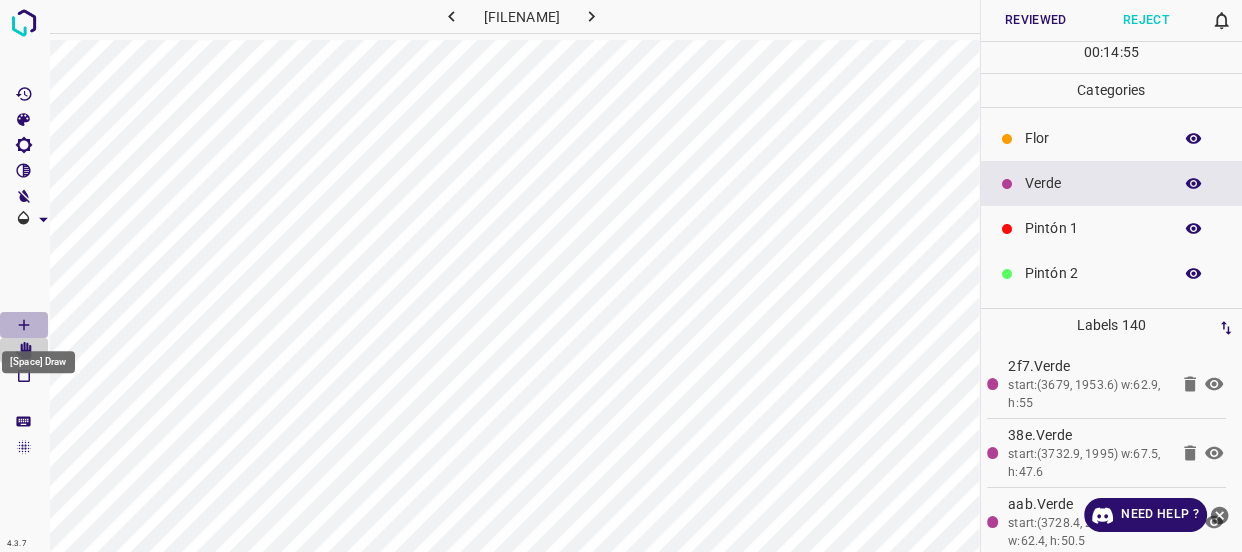 click 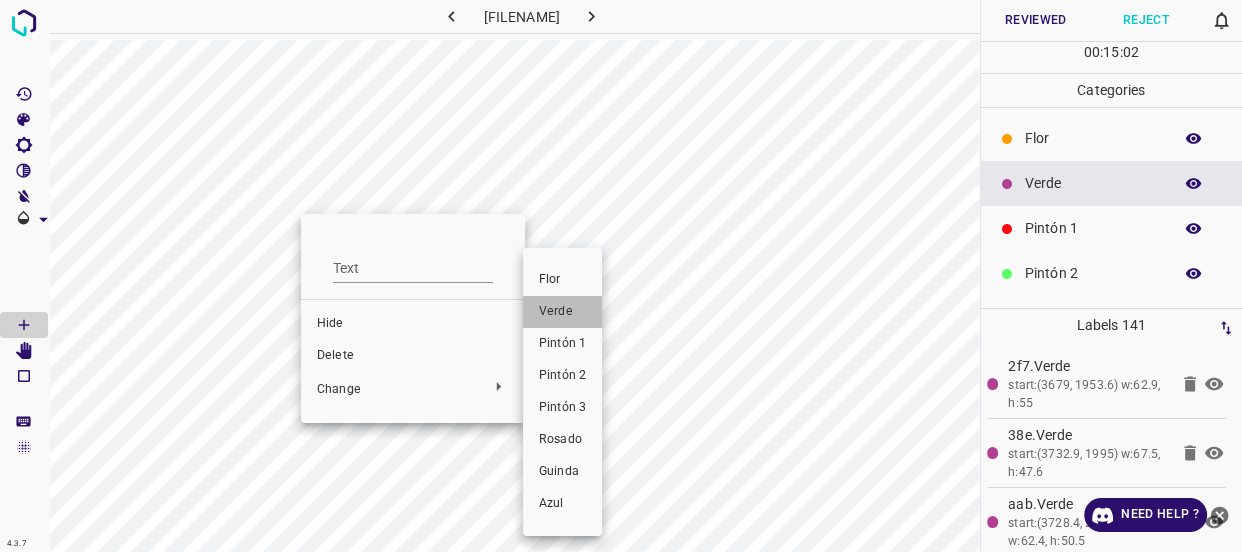 click on "Verde" at bounding box center (562, 312) 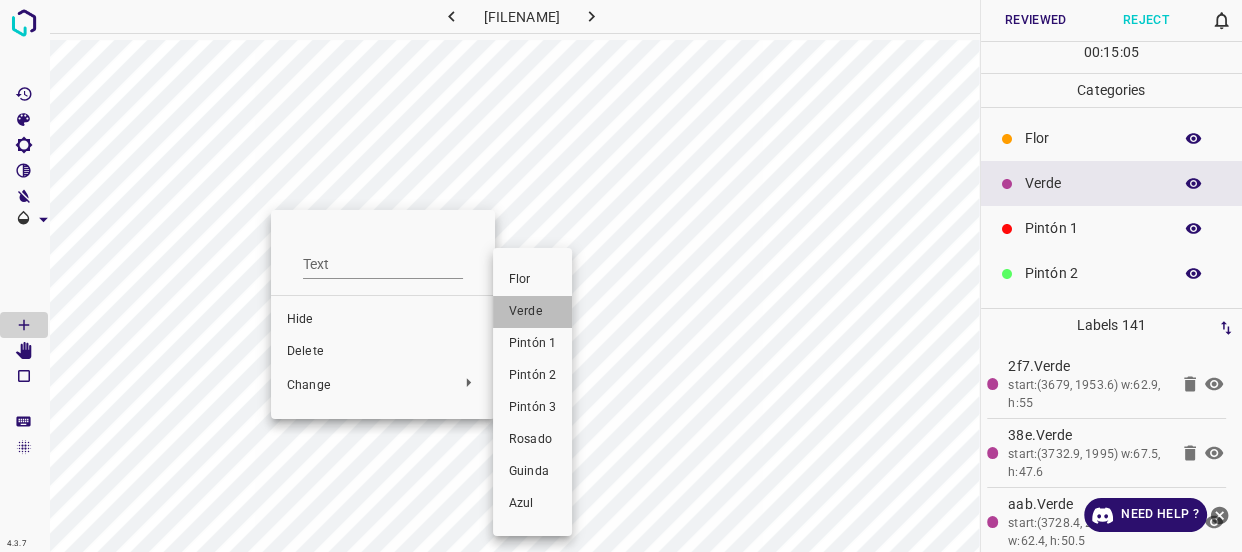click on "Verde" at bounding box center (532, 312) 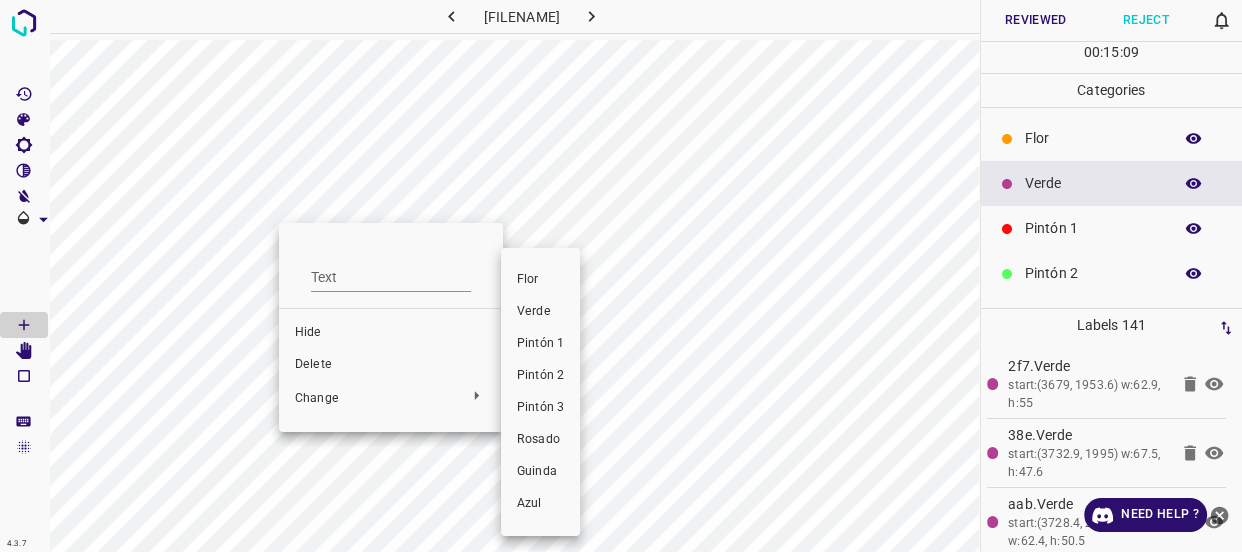click on "Verde" at bounding box center [540, 312] 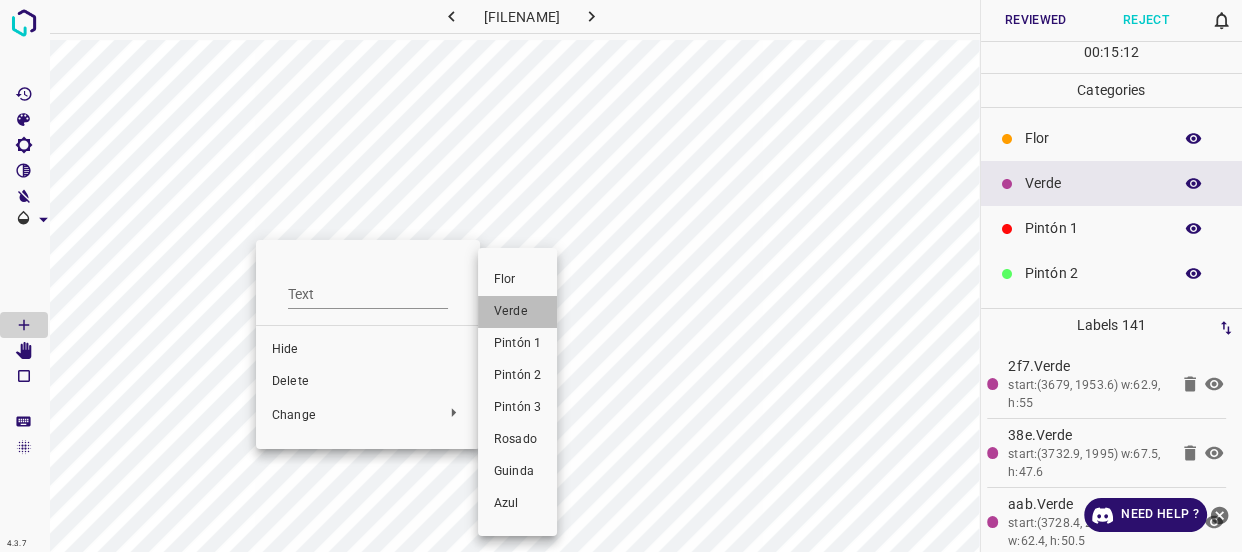 click on "Verde" at bounding box center [517, 312] 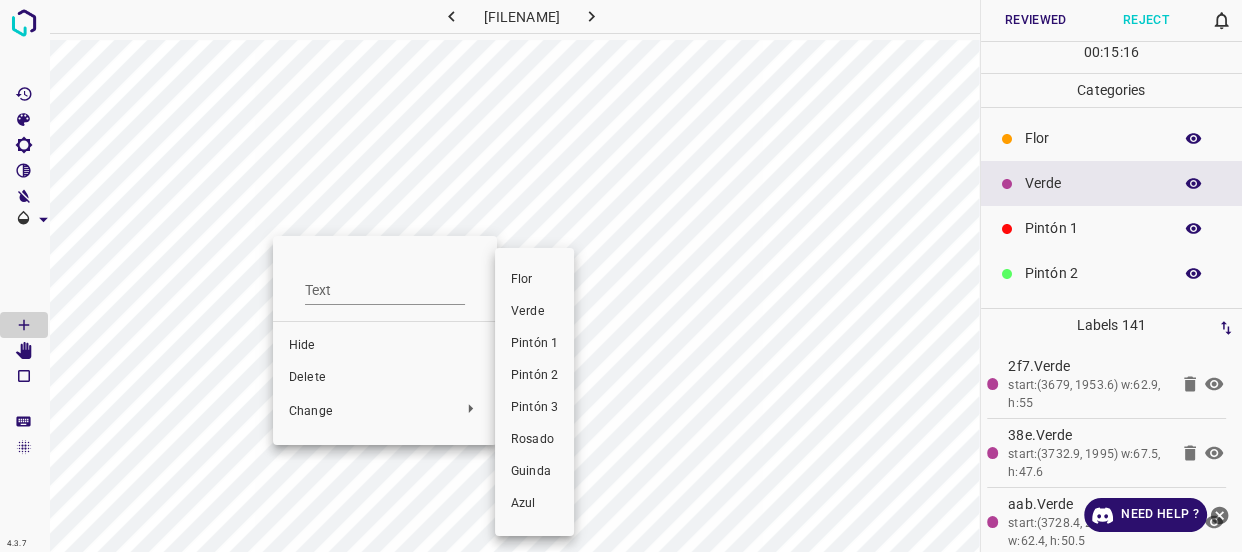 click on "Verde" at bounding box center (534, 312) 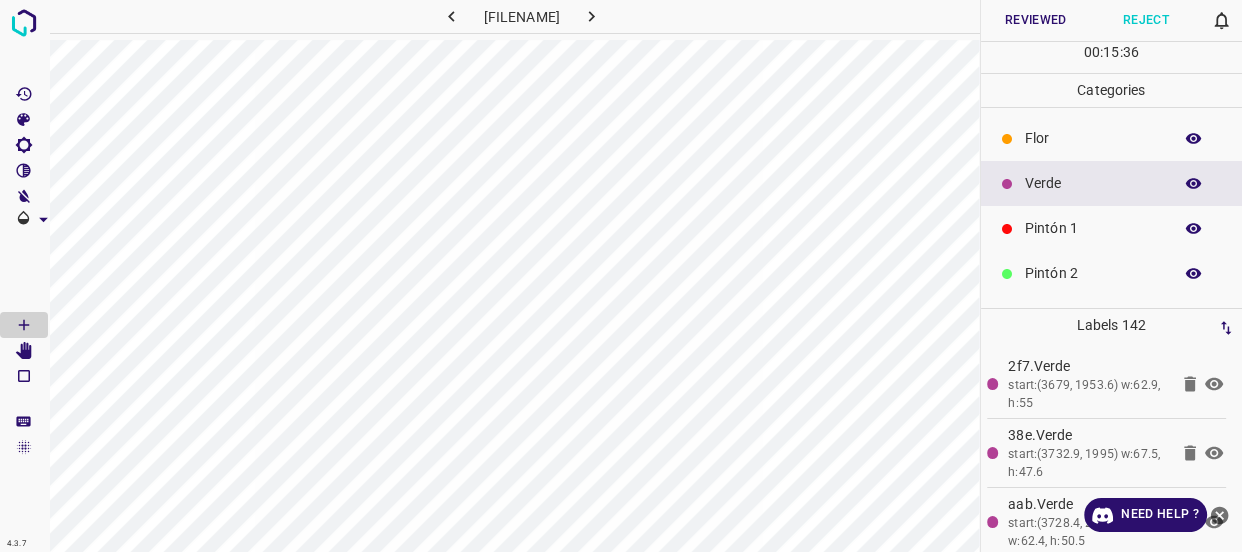 click on "Reviewed" at bounding box center [1036, 20] 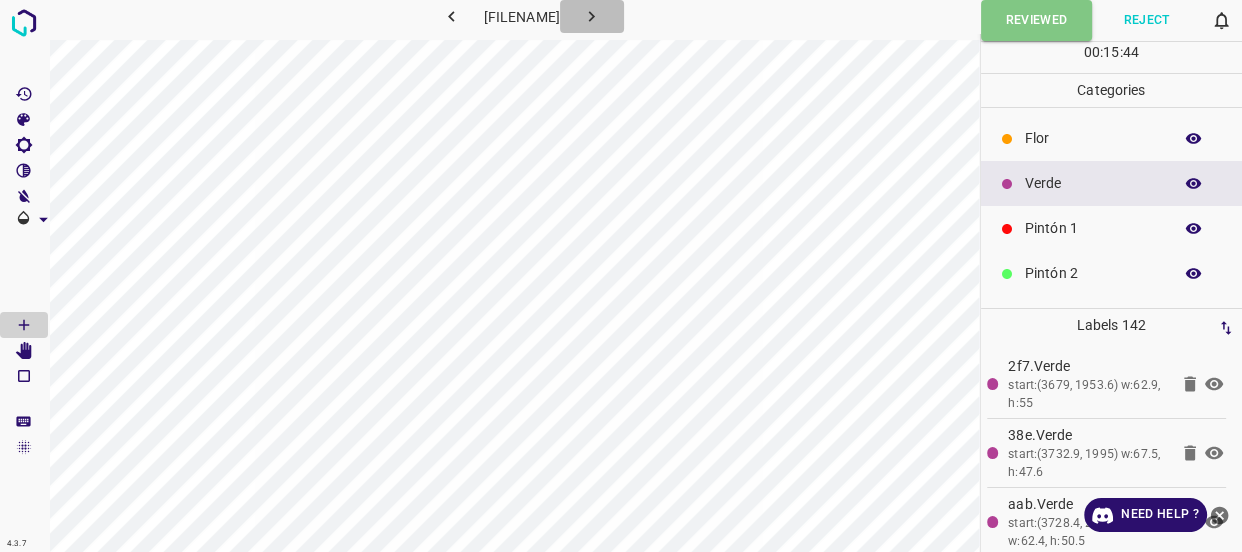 click 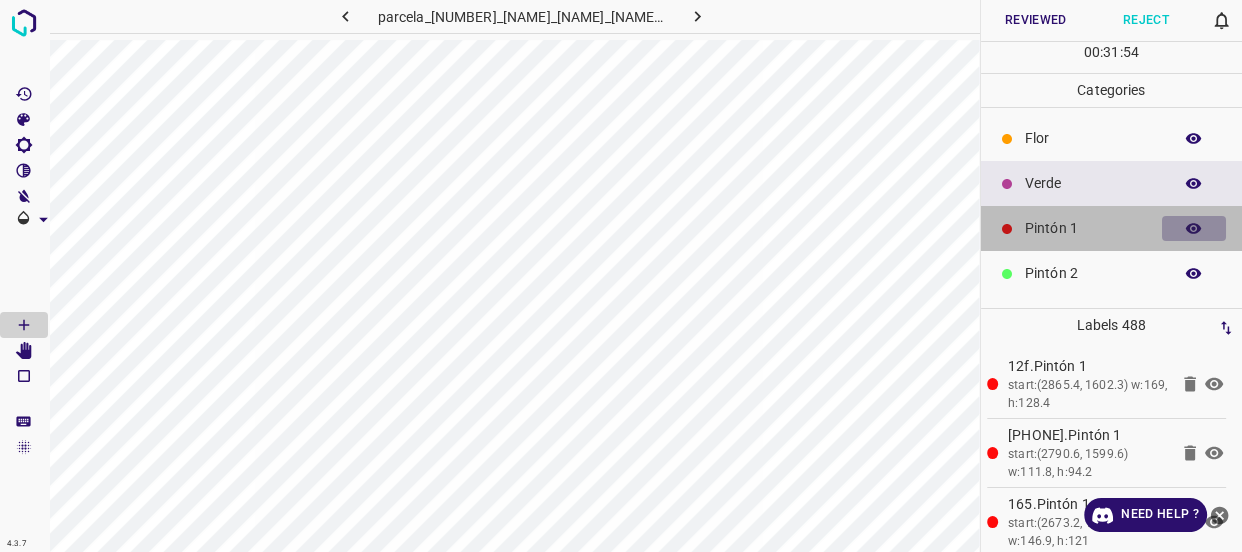 click 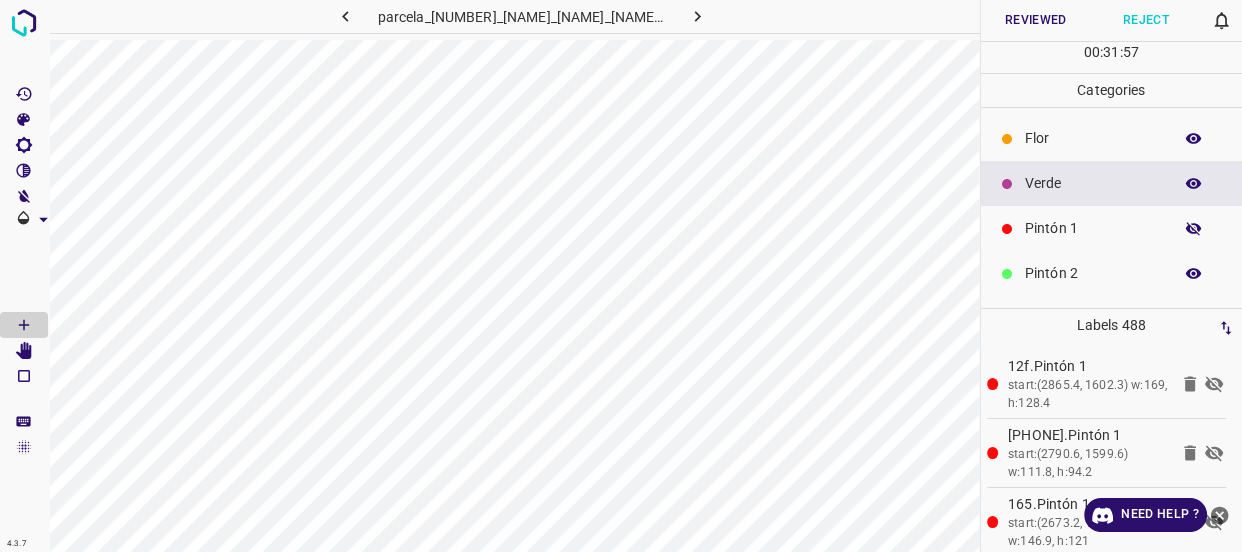 click 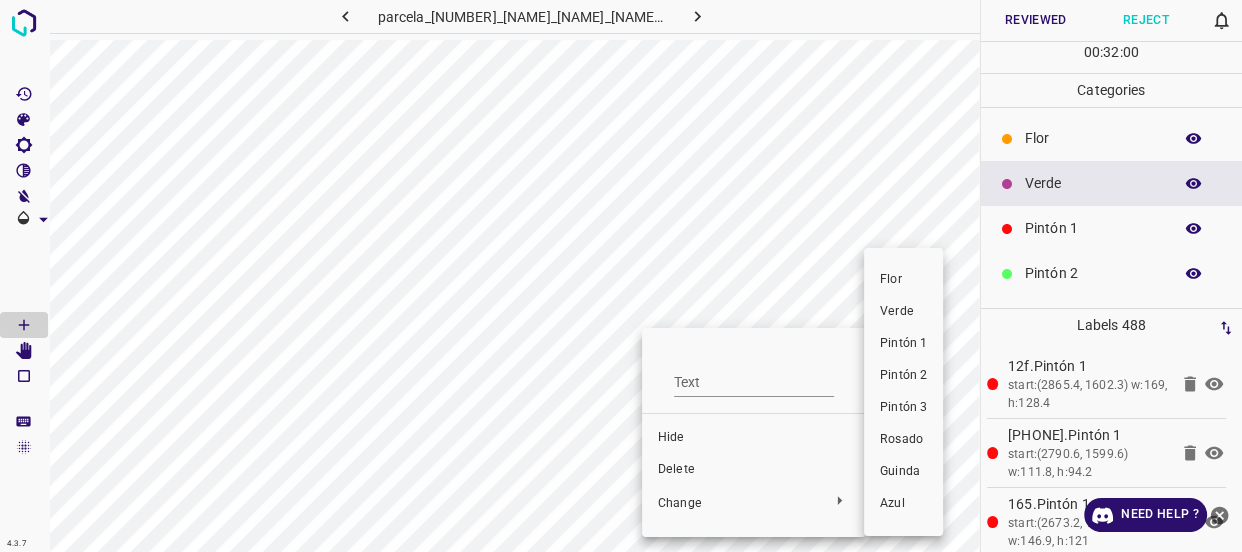 drag, startPoint x: 917, startPoint y: 314, endPoint x: 681, endPoint y: 438, distance: 266.59332 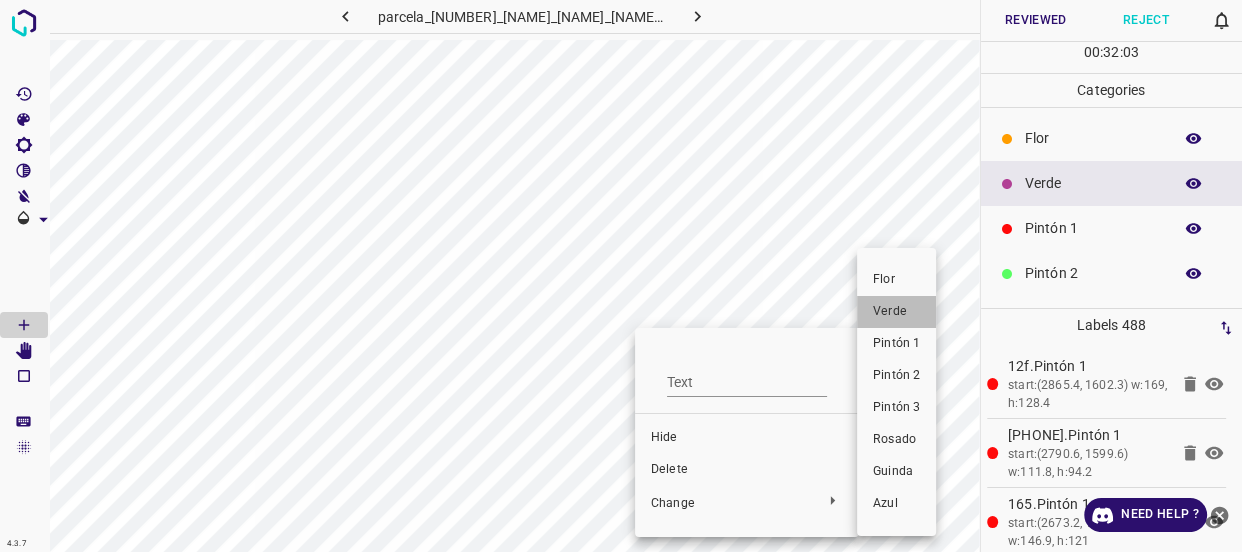 drag, startPoint x: 906, startPoint y: 310, endPoint x: 636, endPoint y: 417, distance: 290.429 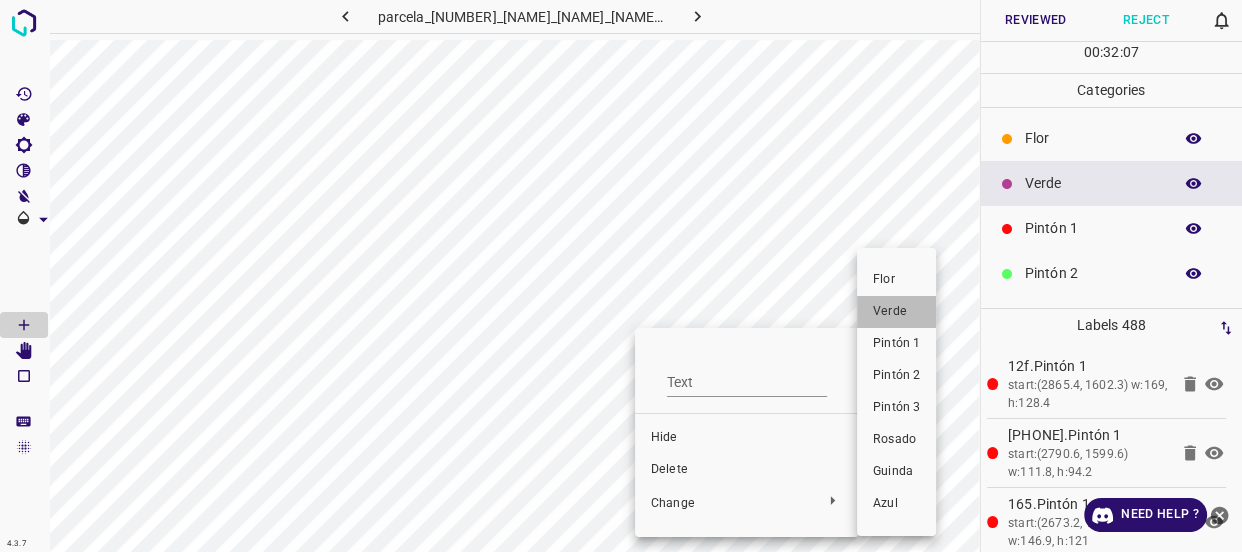 click on "Verde" at bounding box center (896, 312) 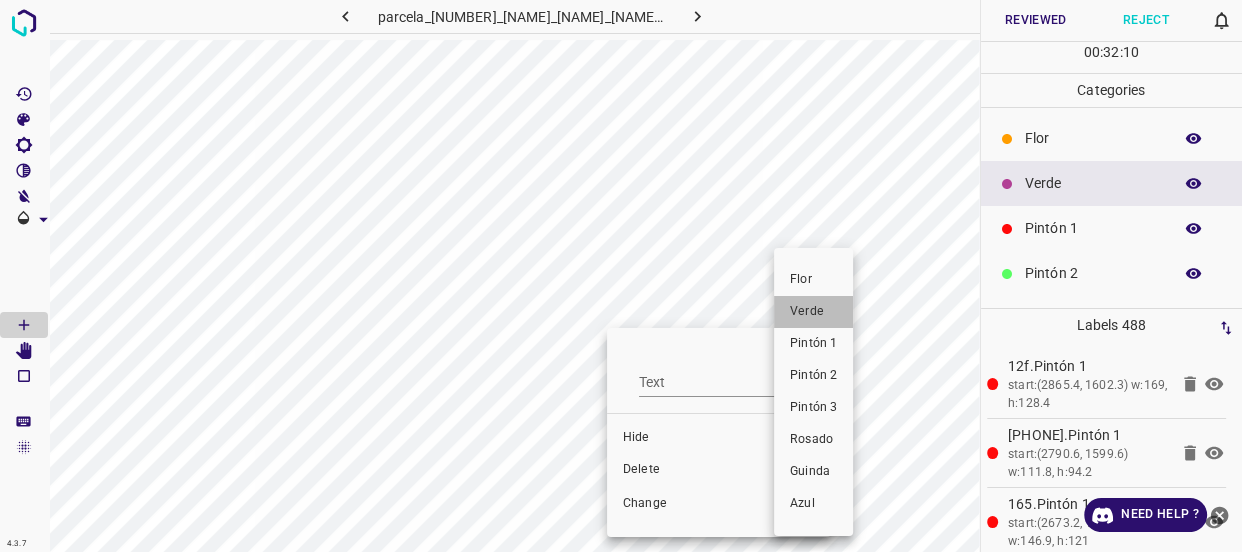 click on "Verde" at bounding box center (813, 312) 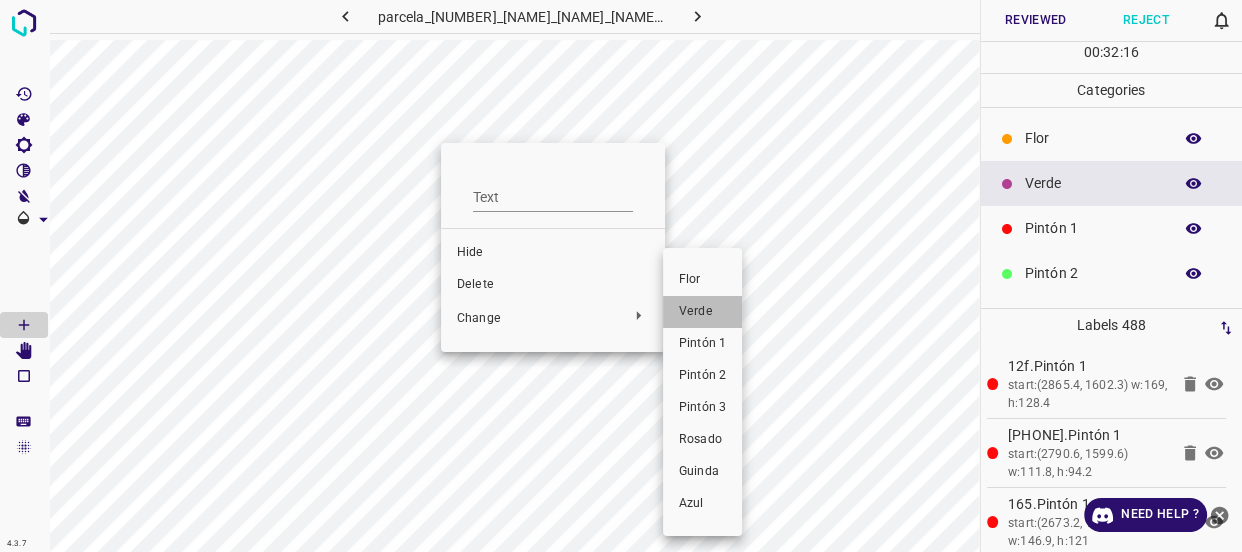 click on "Verde" at bounding box center [702, 312] 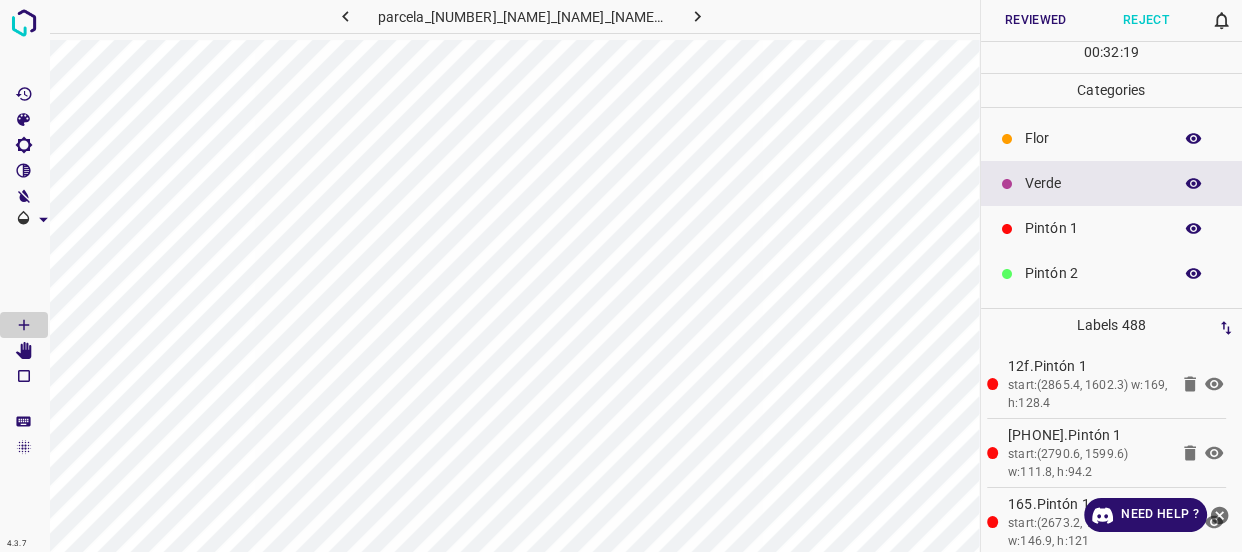 click 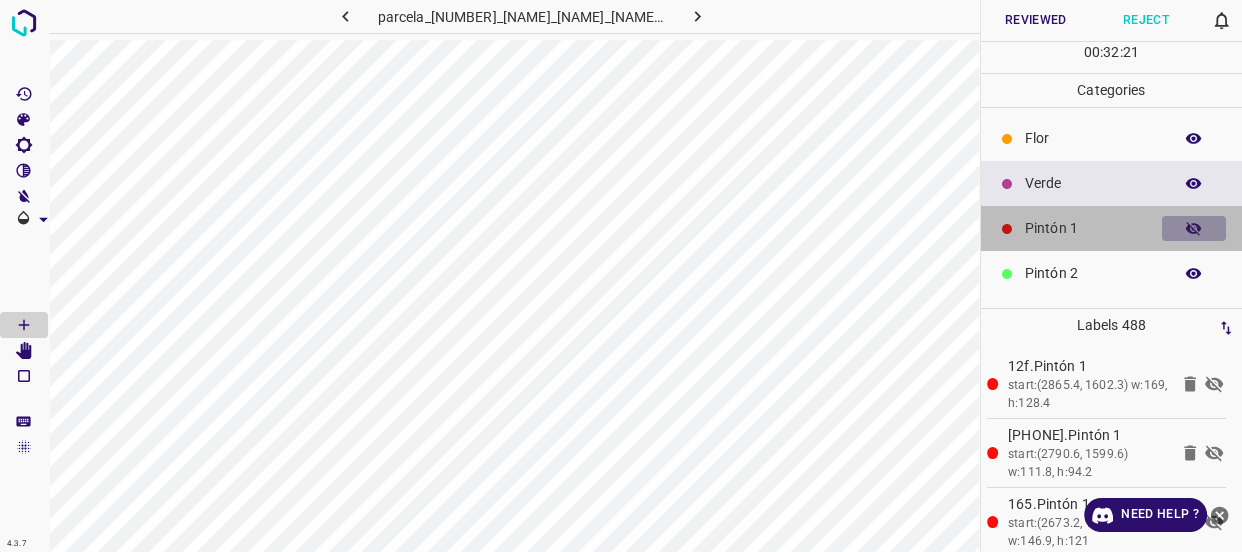 click 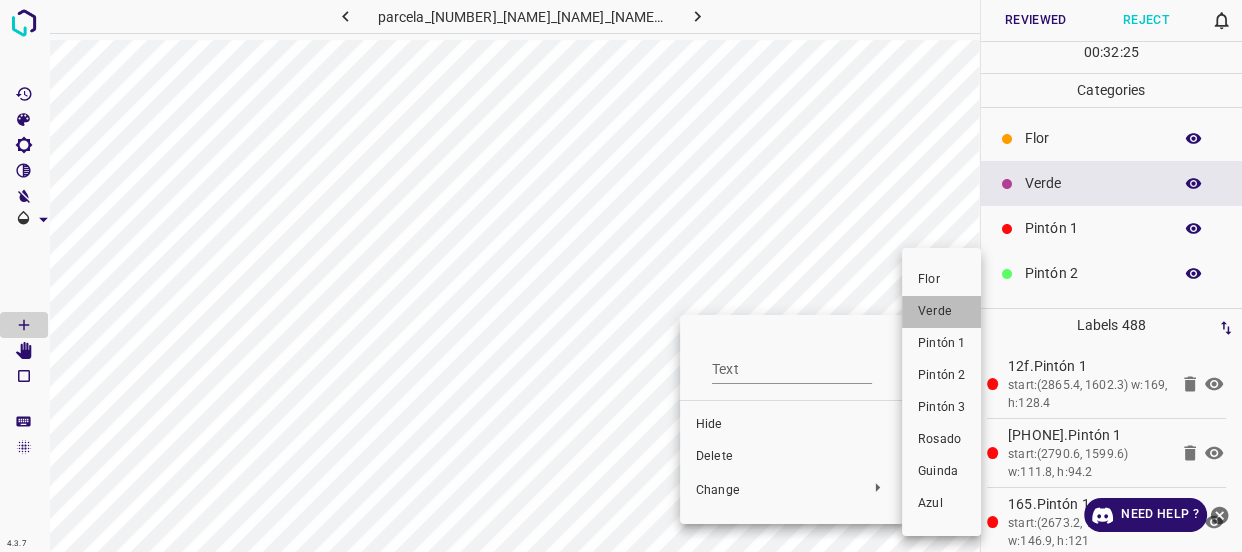 click on "Verde" at bounding box center (941, 312) 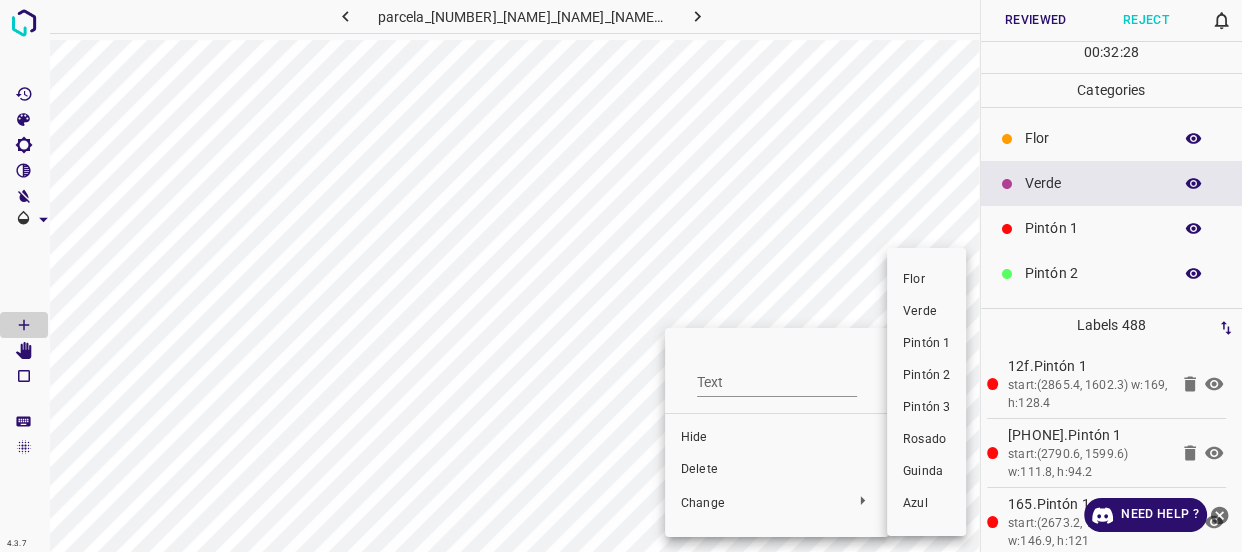 click on "Verde" at bounding box center (926, 312) 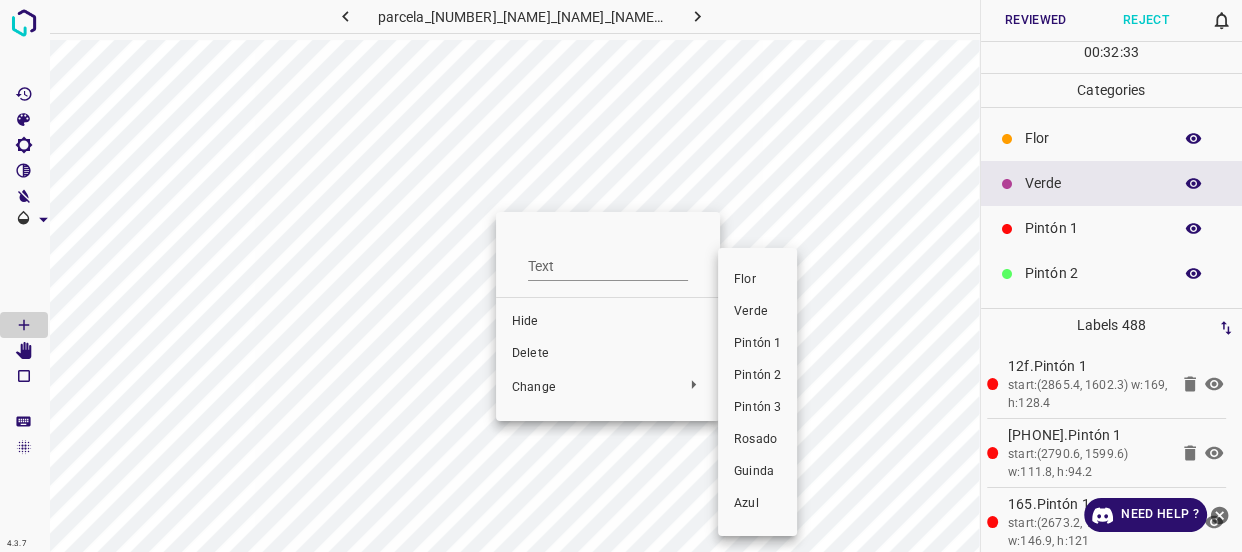 drag, startPoint x: 750, startPoint y: 320, endPoint x: 630, endPoint y: 278, distance: 127.13772 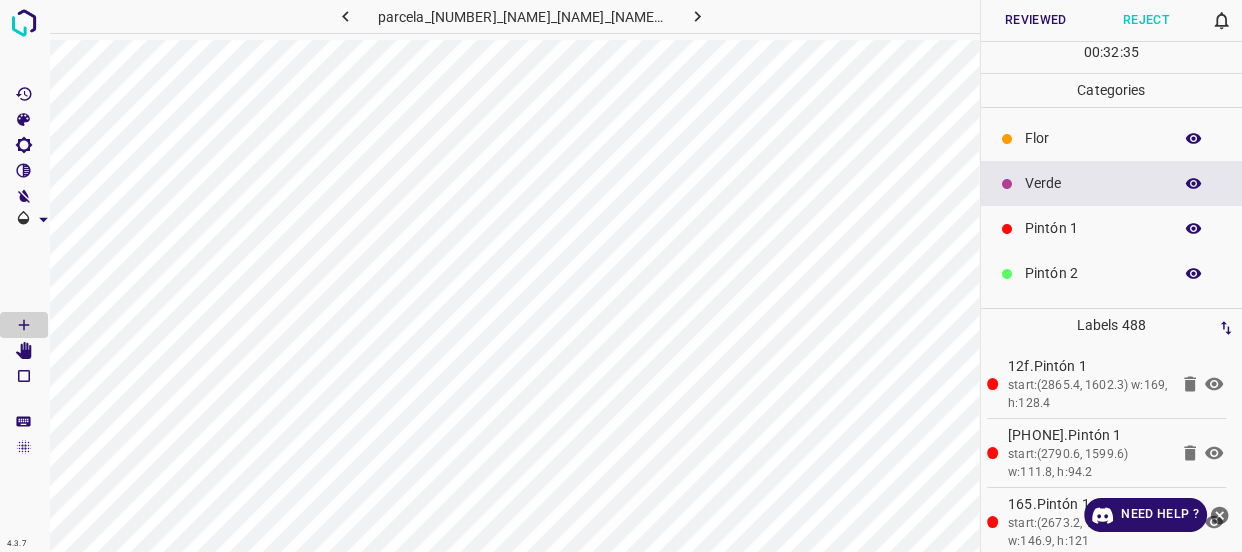click 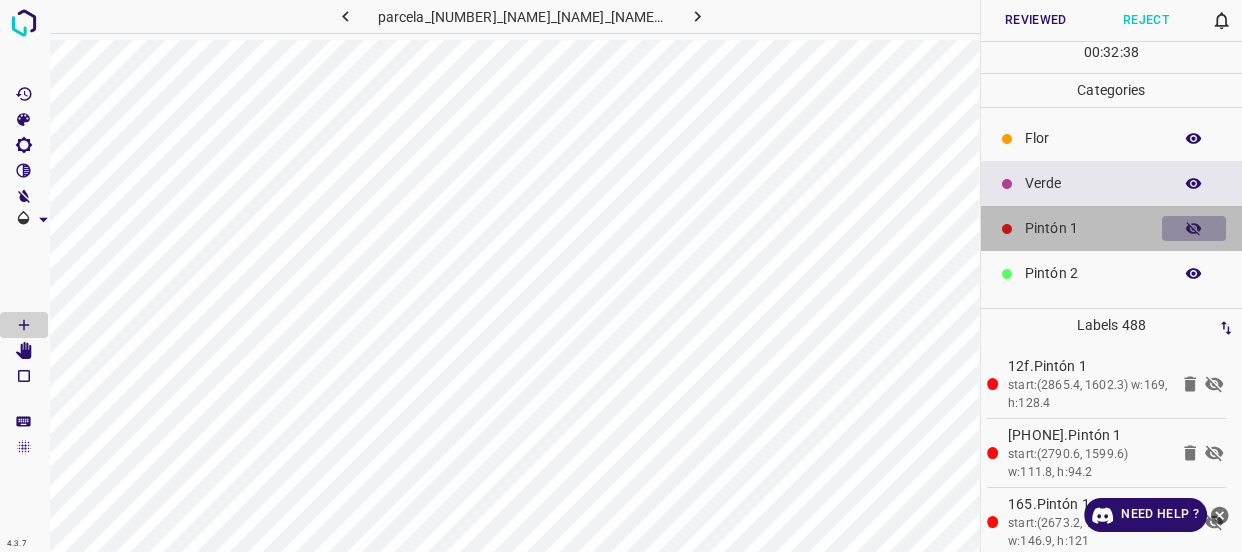 click 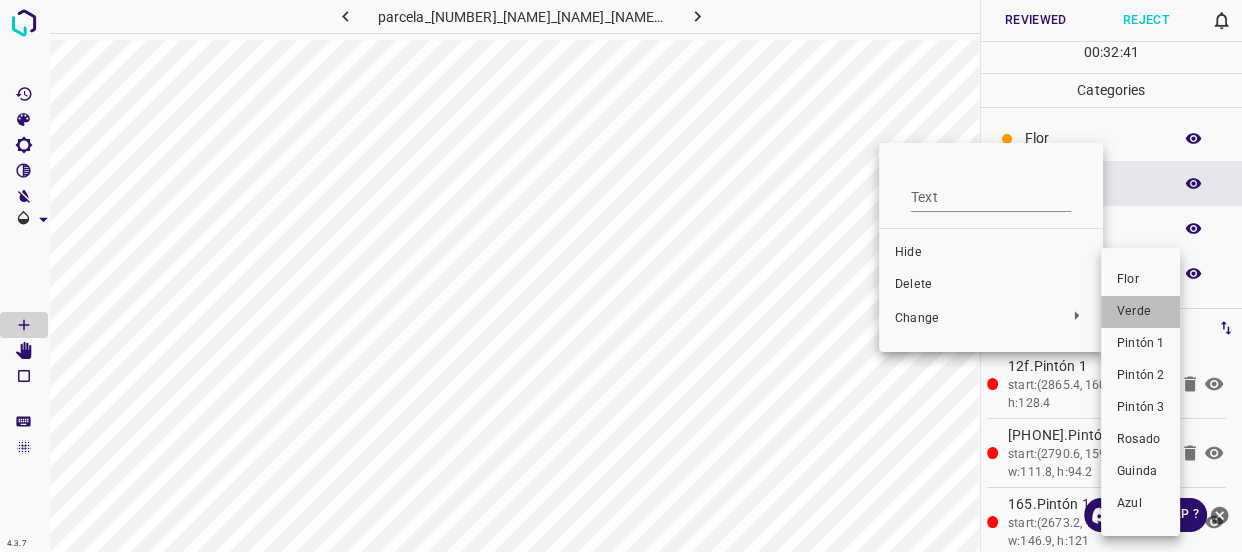 click on "Verde" at bounding box center [1140, 312] 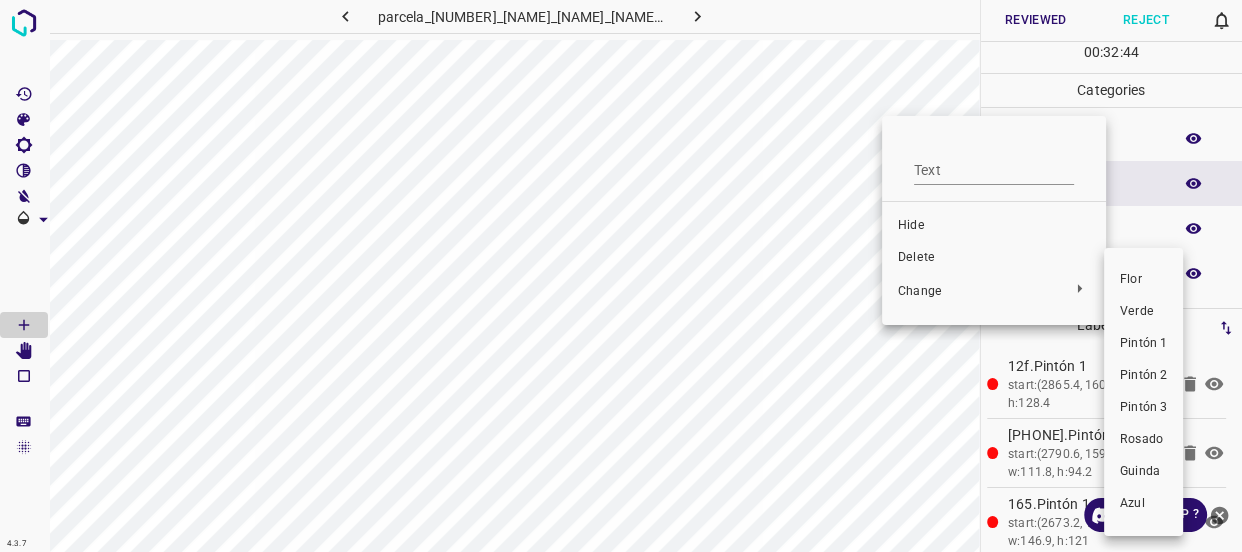 click on "Verde" at bounding box center (1143, 312) 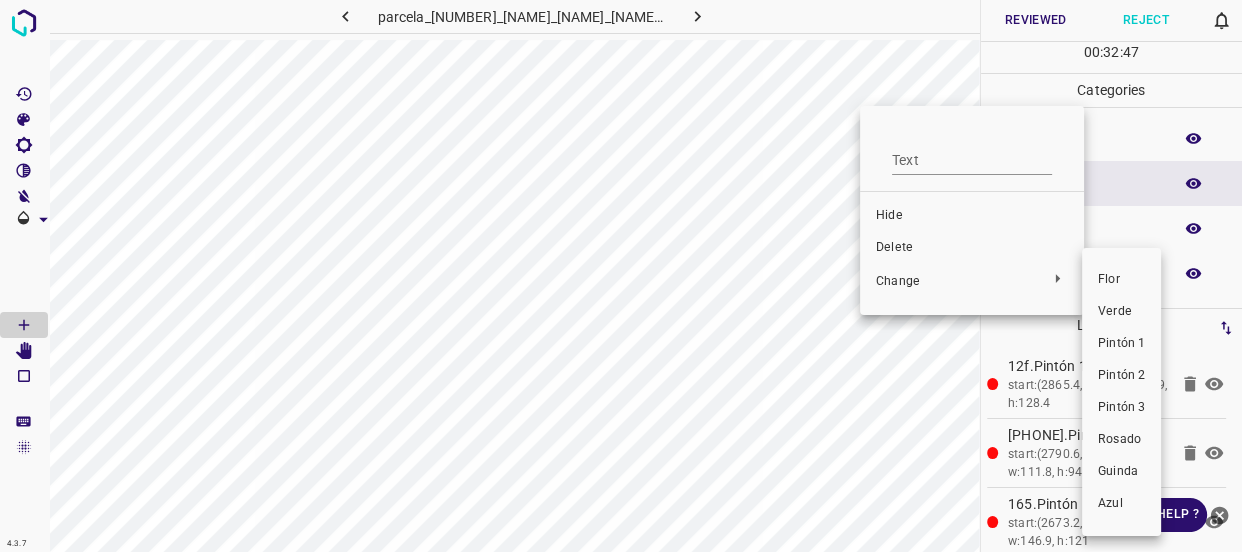 drag, startPoint x: 1100, startPoint y: 310, endPoint x: 931, endPoint y: 233, distance: 185.71483 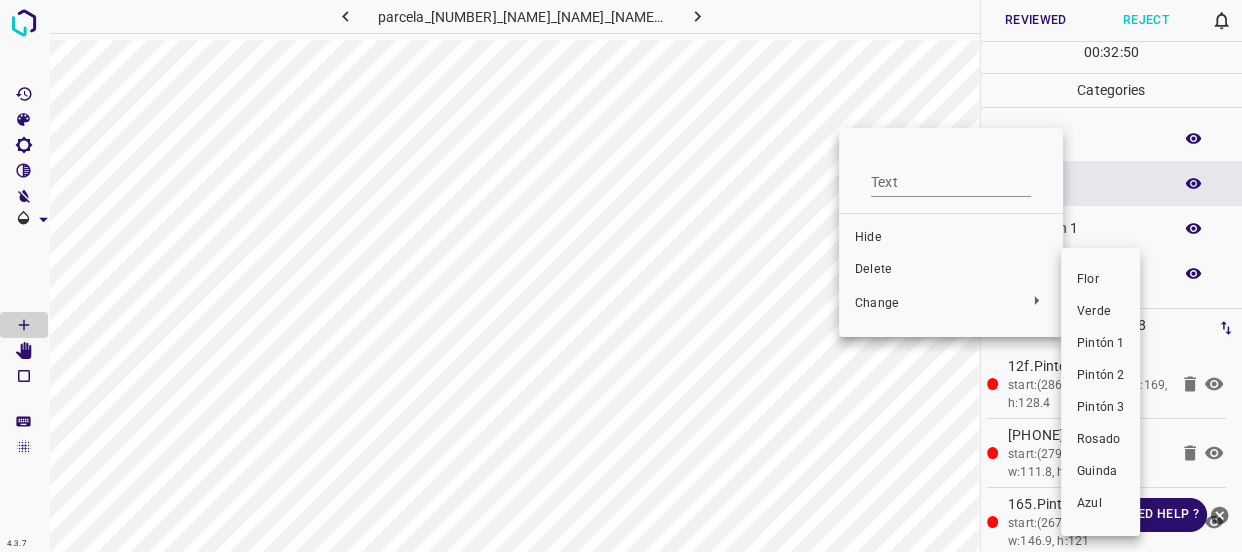 click on "Verde" at bounding box center [1100, 312] 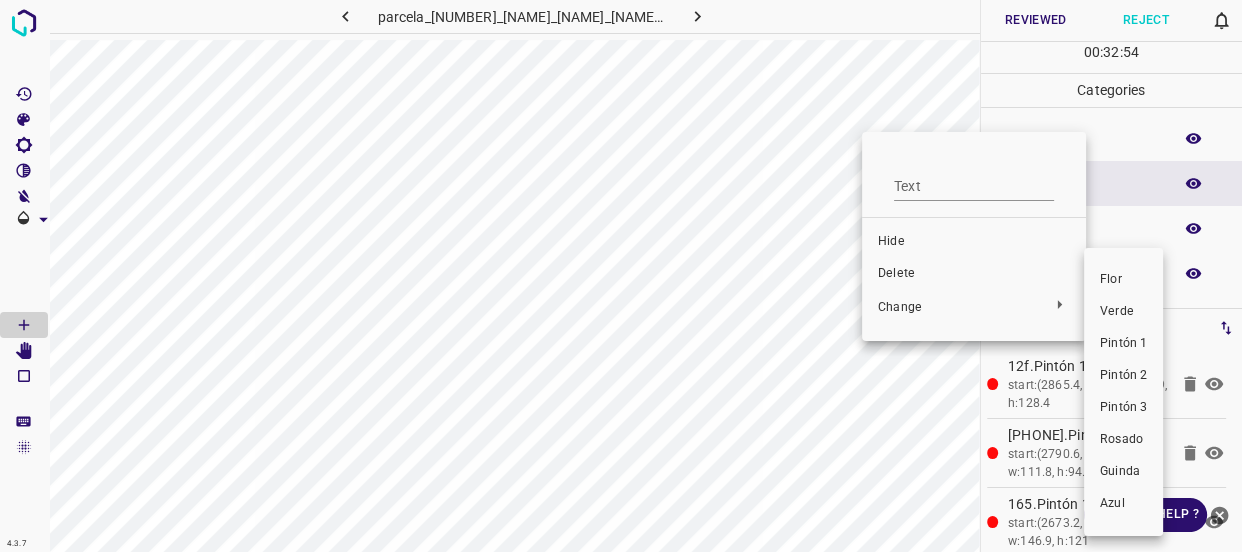 click on "Verde" at bounding box center (1123, 312) 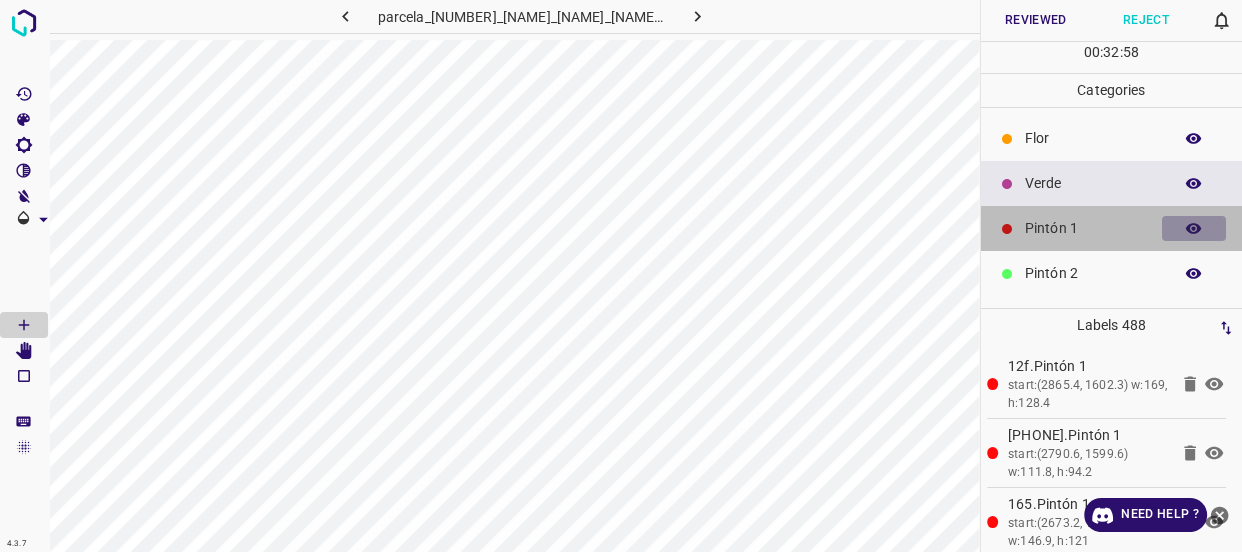 click 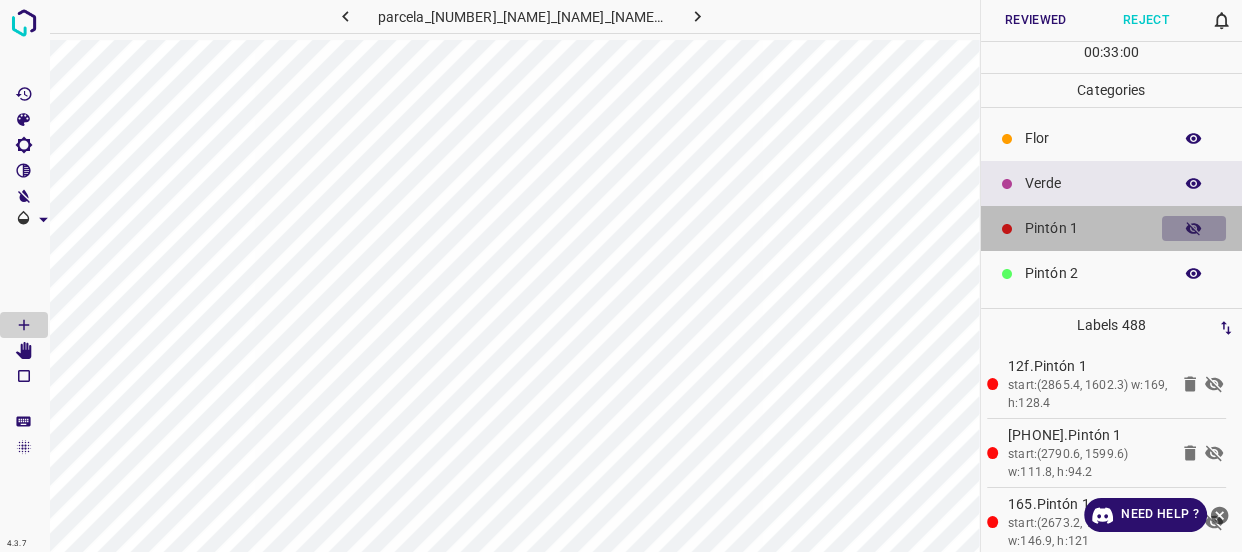 click 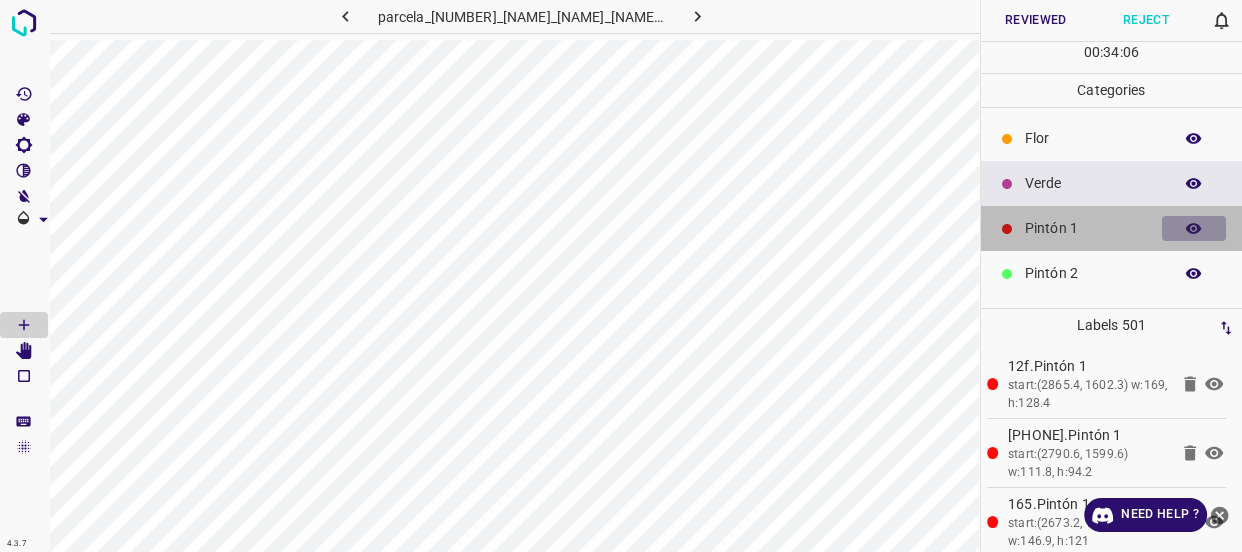 click 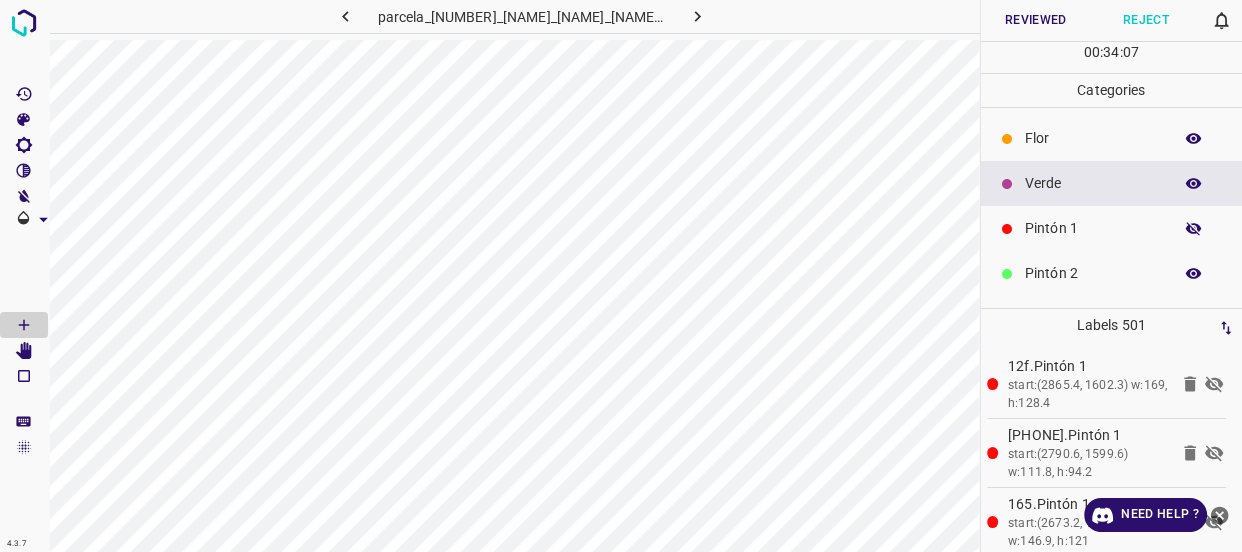 click 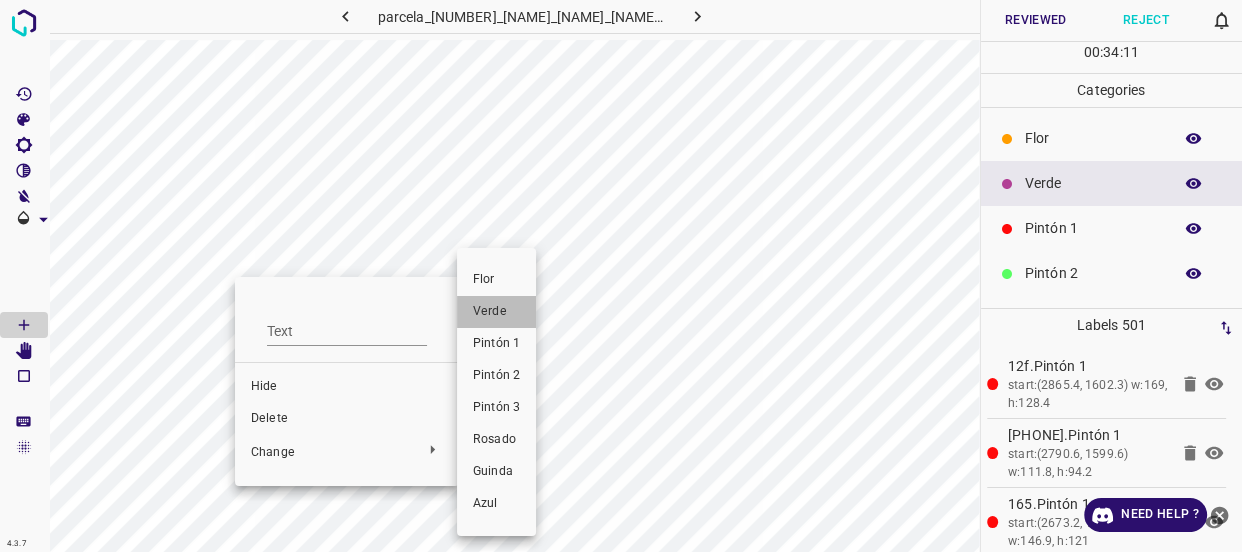 click on "Verde" at bounding box center [496, 312] 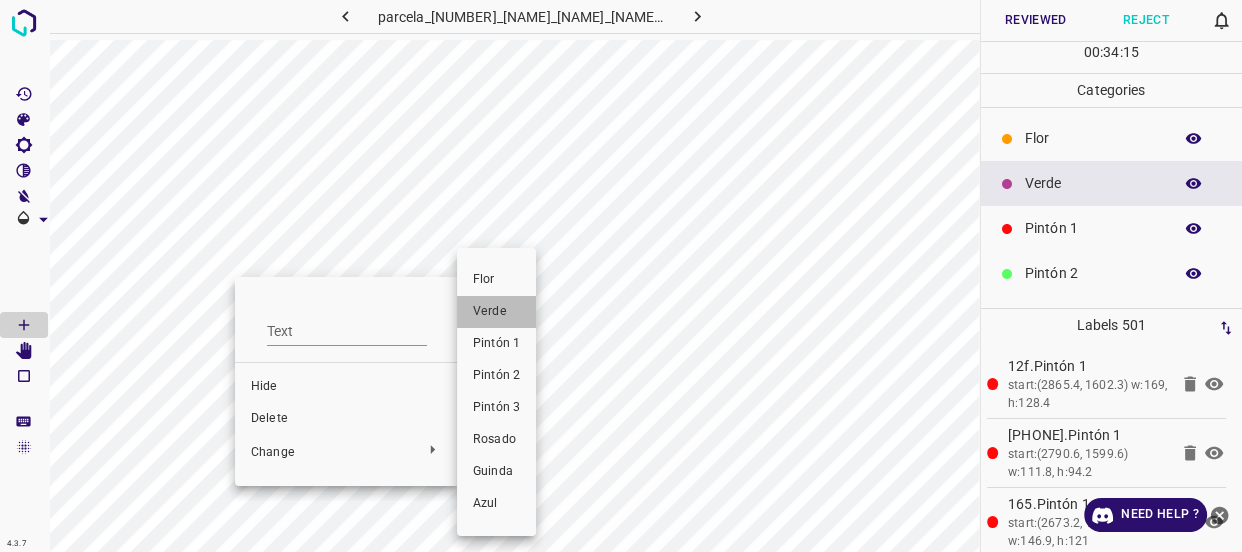 drag, startPoint x: 501, startPoint y: 316, endPoint x: 291, endPoint y: 293, distance: 211.25577 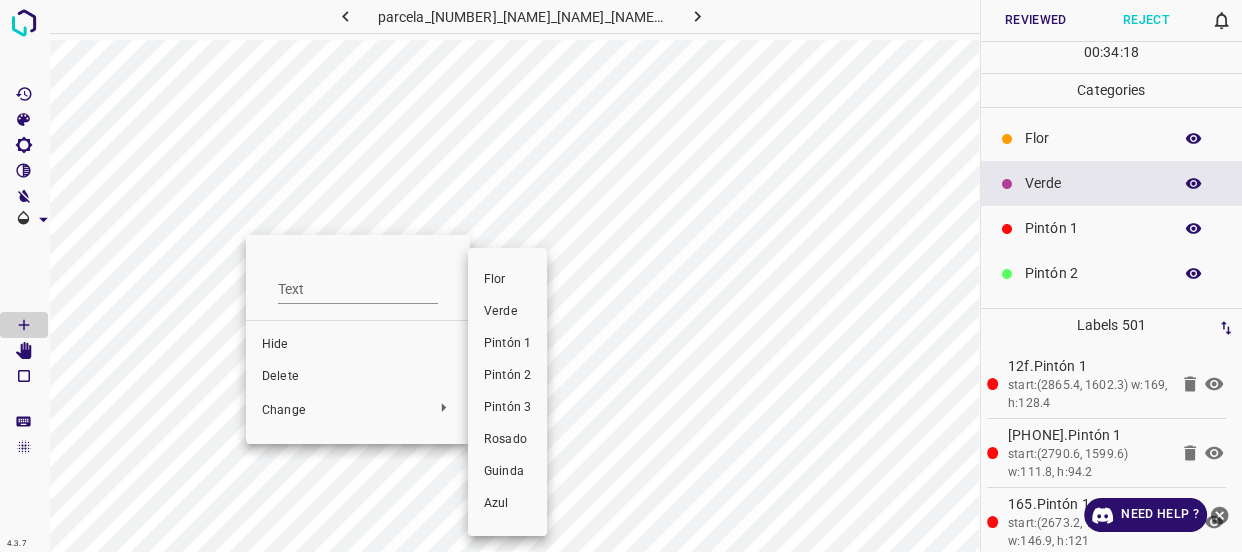 click on "Verde" at bounding box center [507, 312] 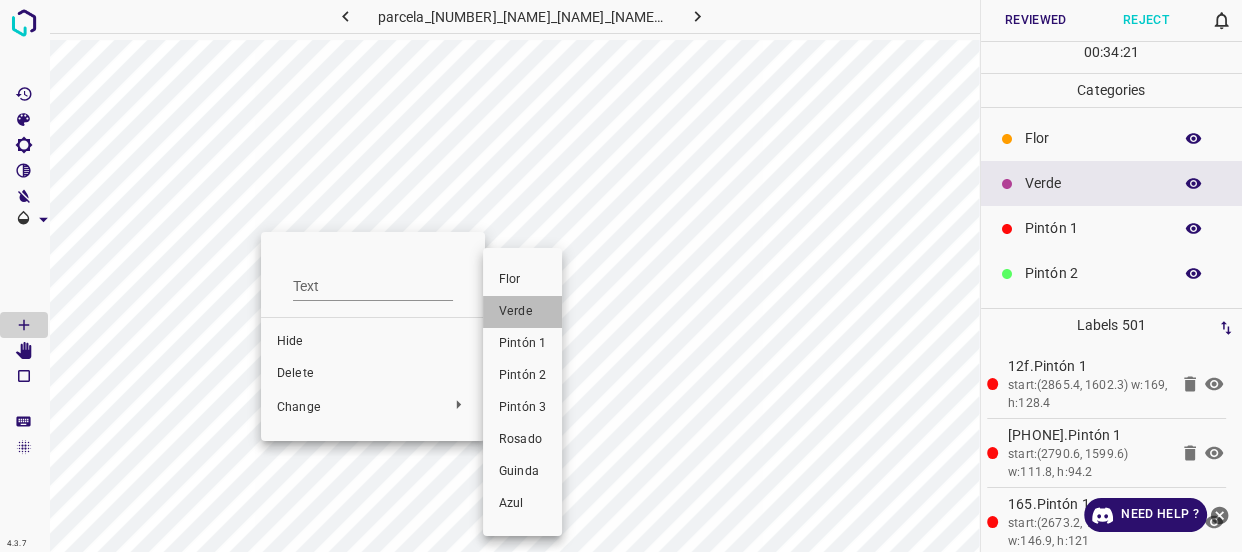 click on "Verde" at bounding box center (522, 312) 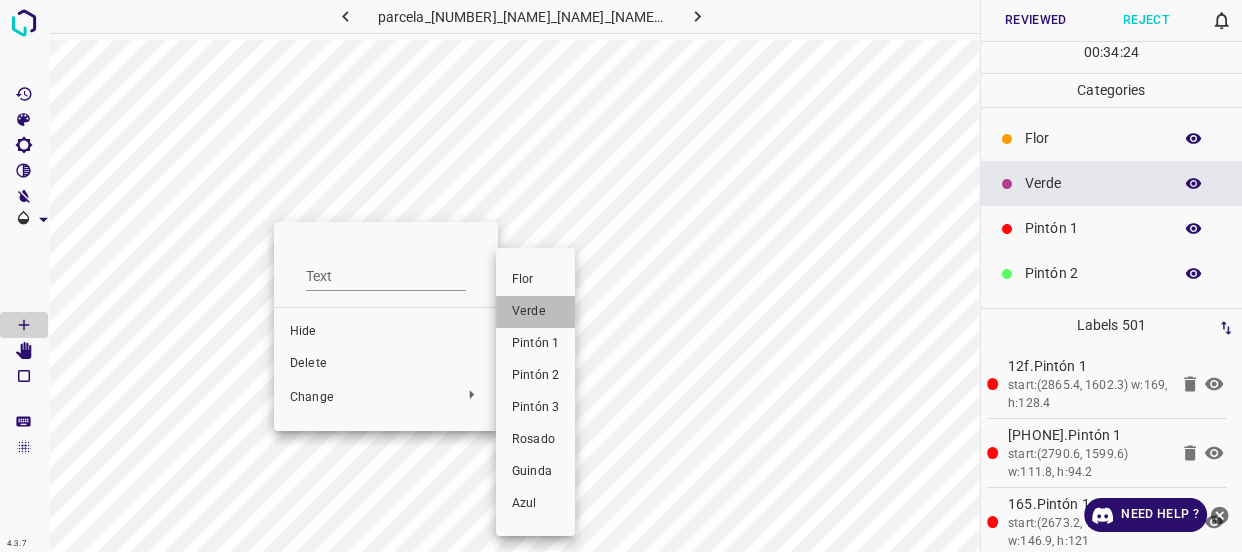 click on "Verde" at bounding box center [535, 312] 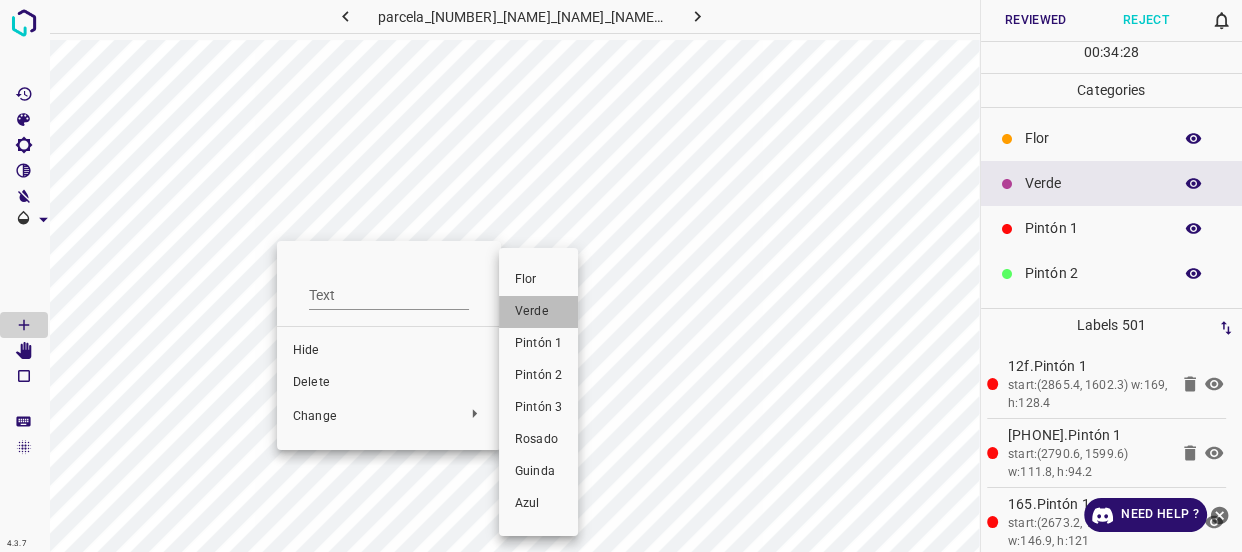 click on "Verde" at bounding box center (538, 312) 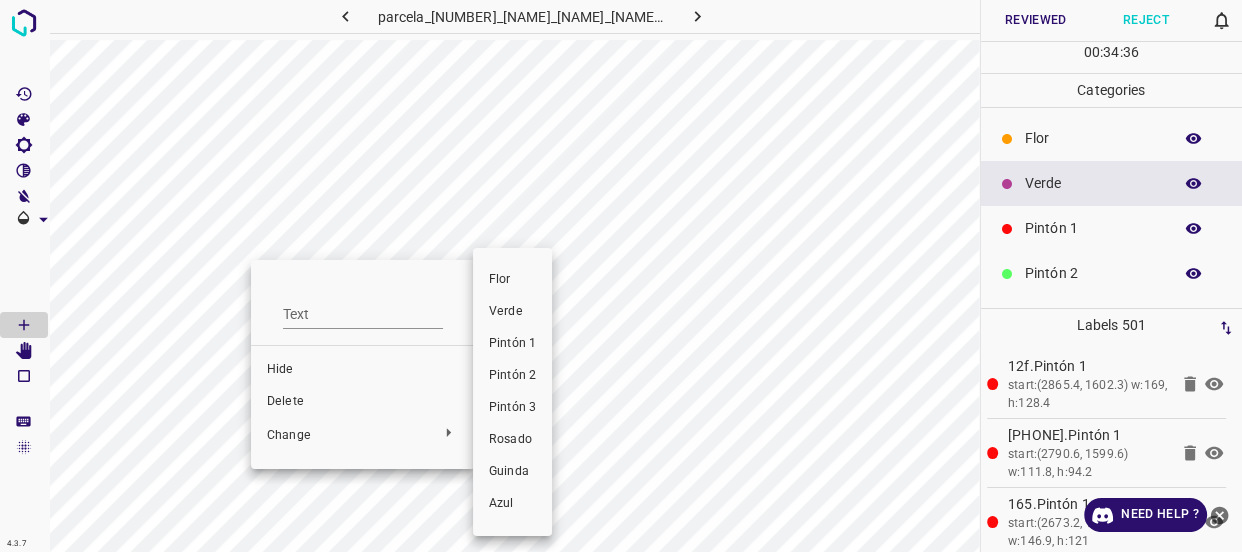click on "Verde" at bounding box center (512, 312) 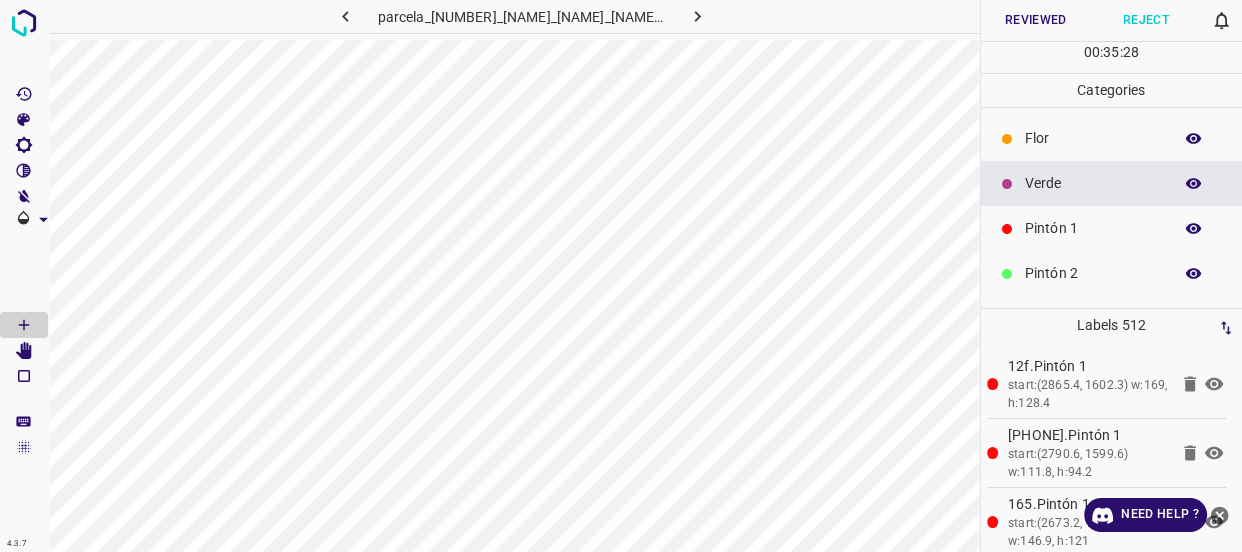 scroll, scrollTop: 90, scrollLeft: 0, axis: vertical 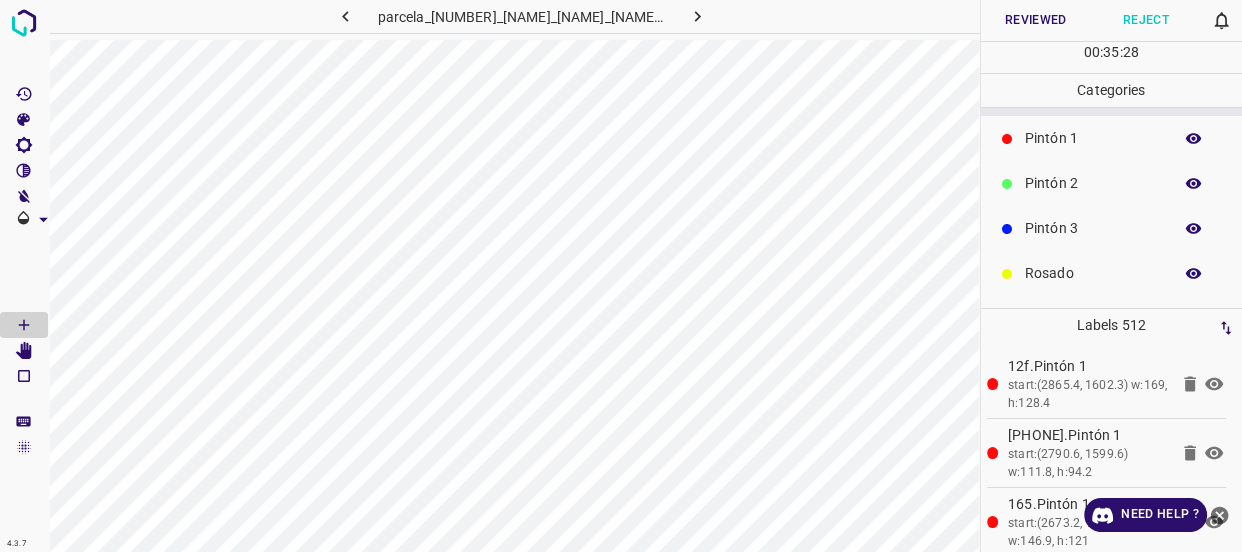 click on "Pintón 3" at bounding box center [1093, 228] 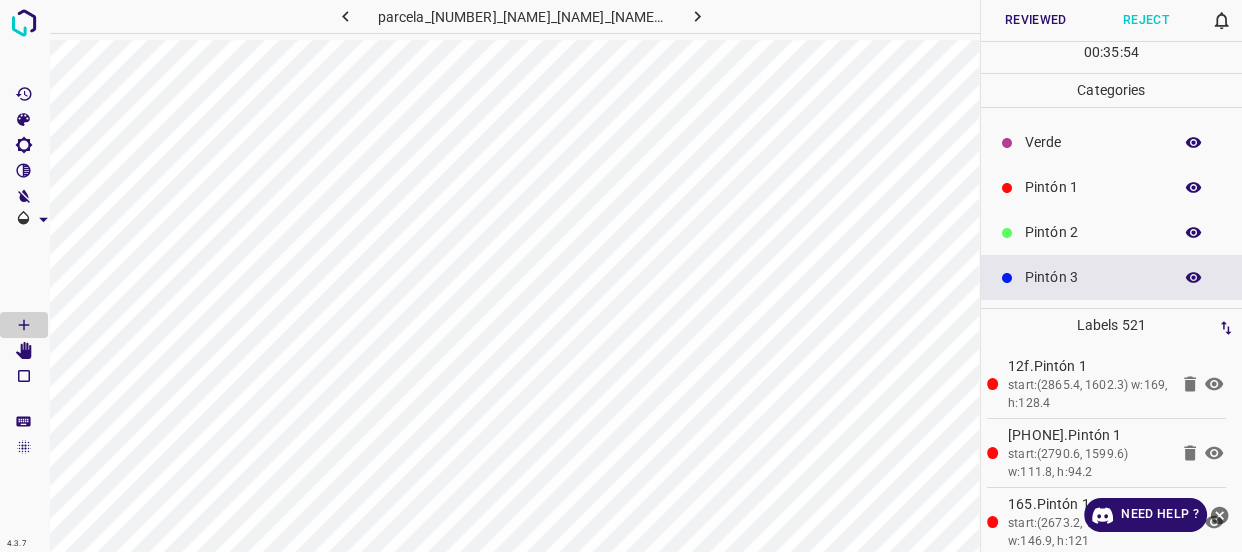 scroll, scrollTop: 0, scrollLeft: 0, axis: both 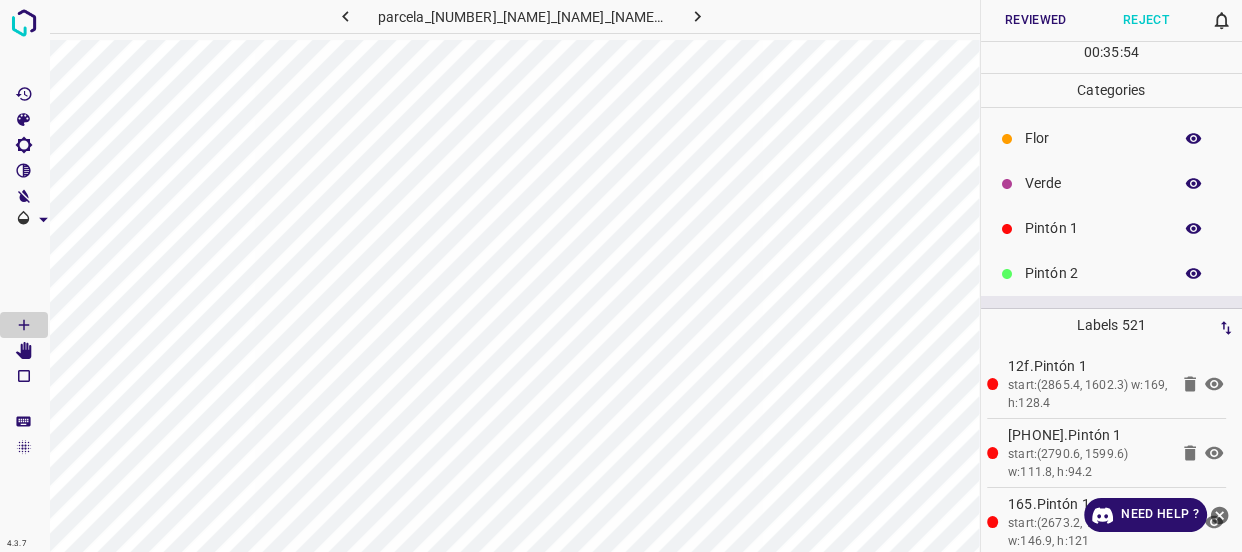 click on "Verde" at bounding box center (1093, 183) 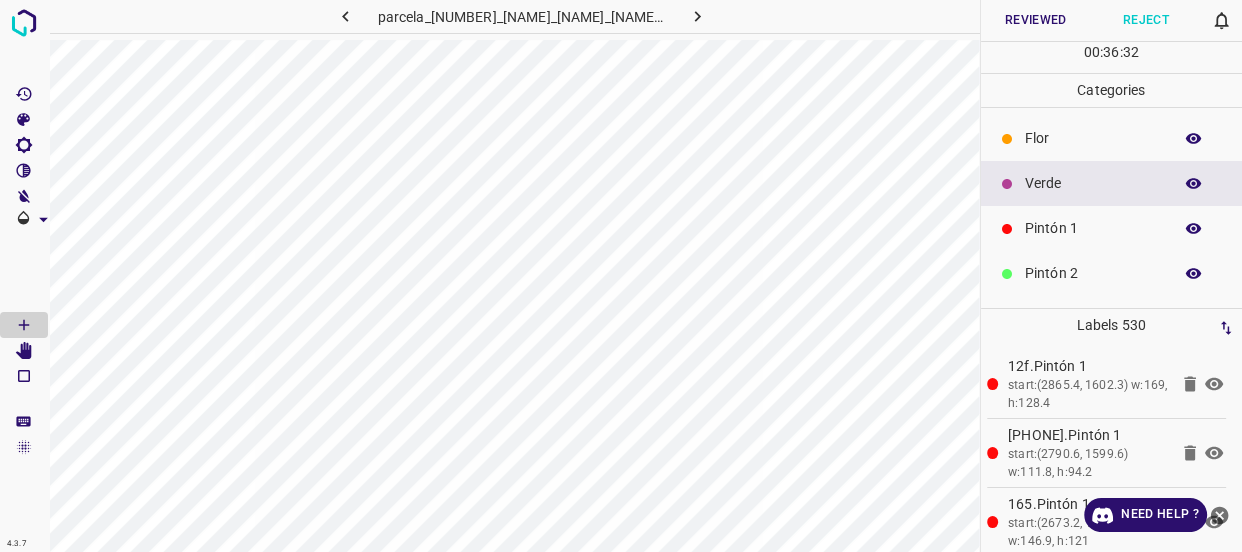 click 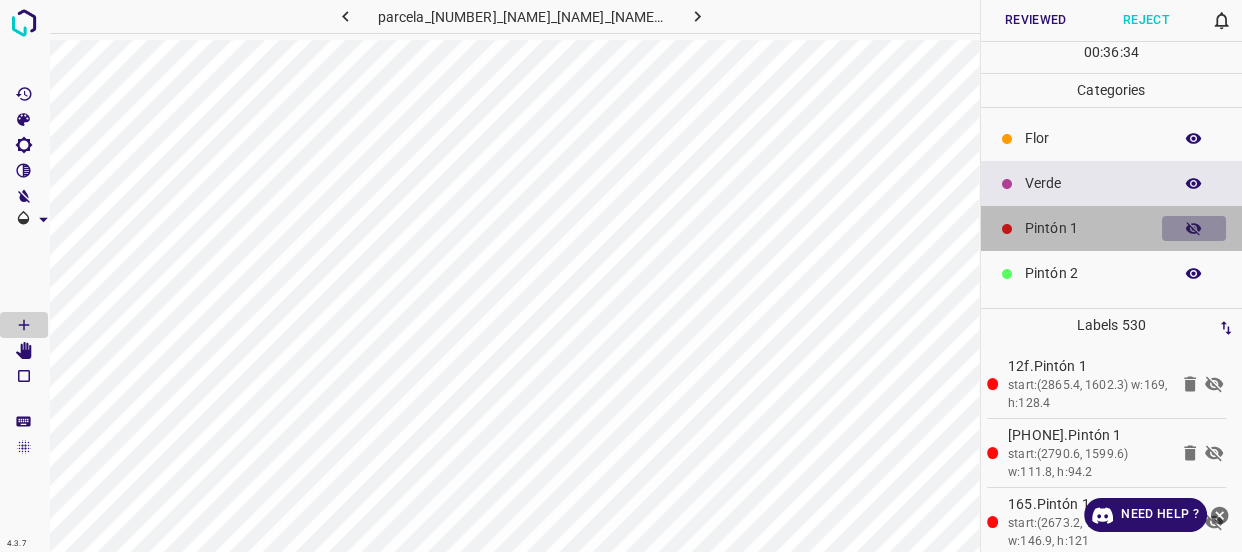 click 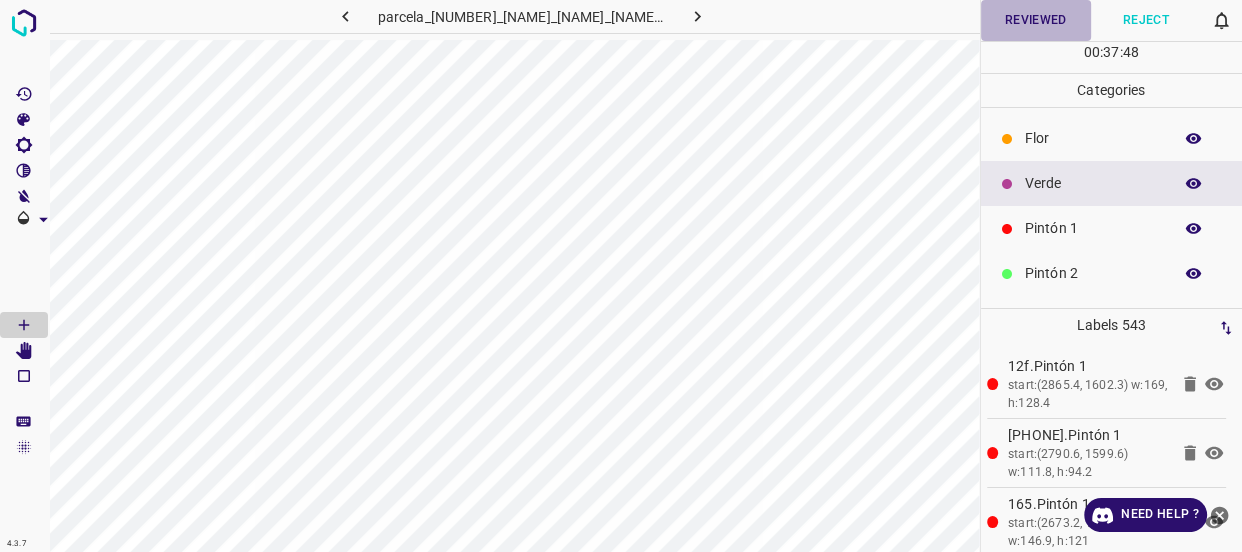 drag, startPoint x: 1019, startPoint y: 15, endPoint x: 1016, endPoint y: 58, distance: 43.104523 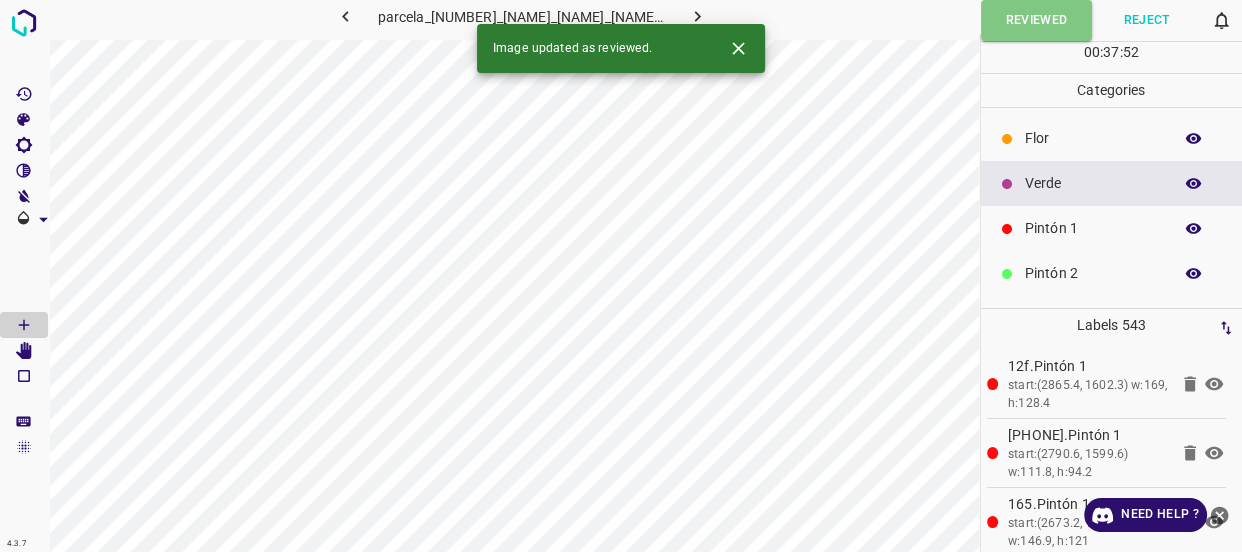 click 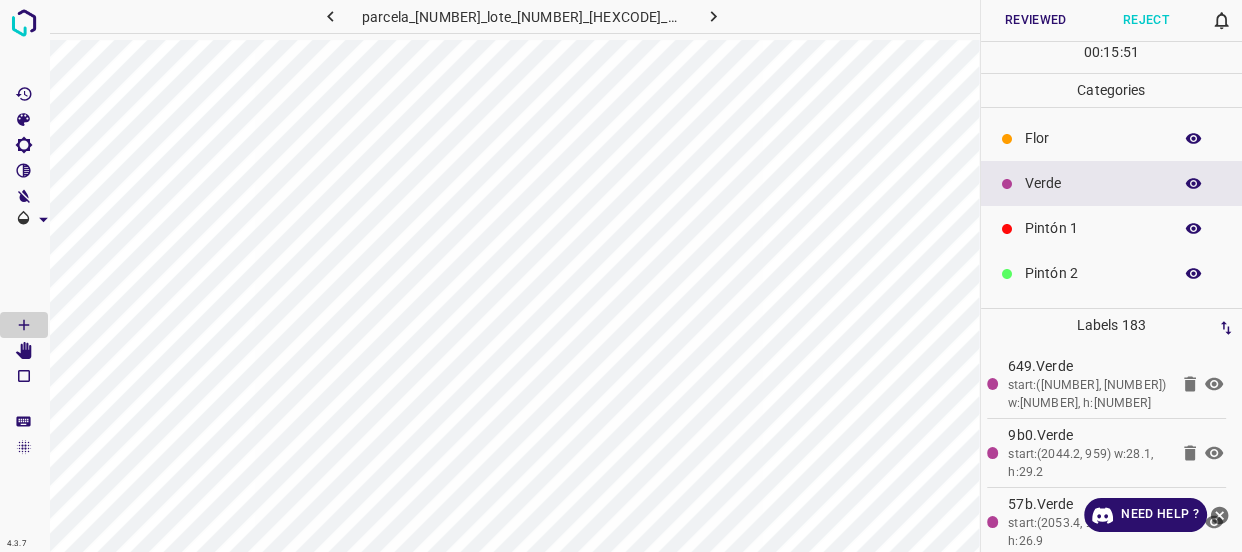 click 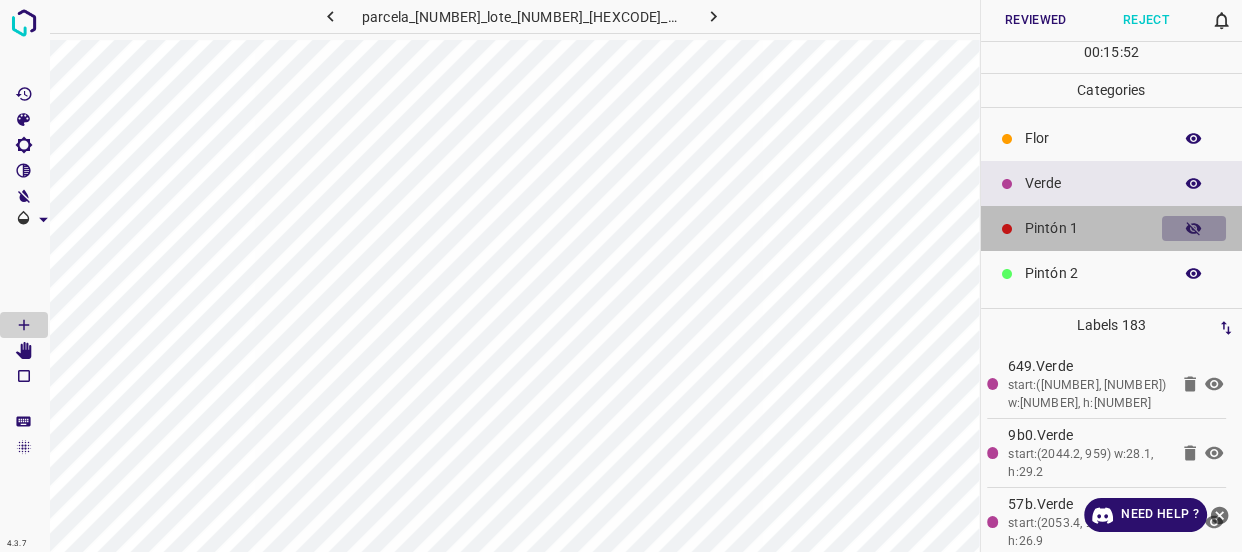 click 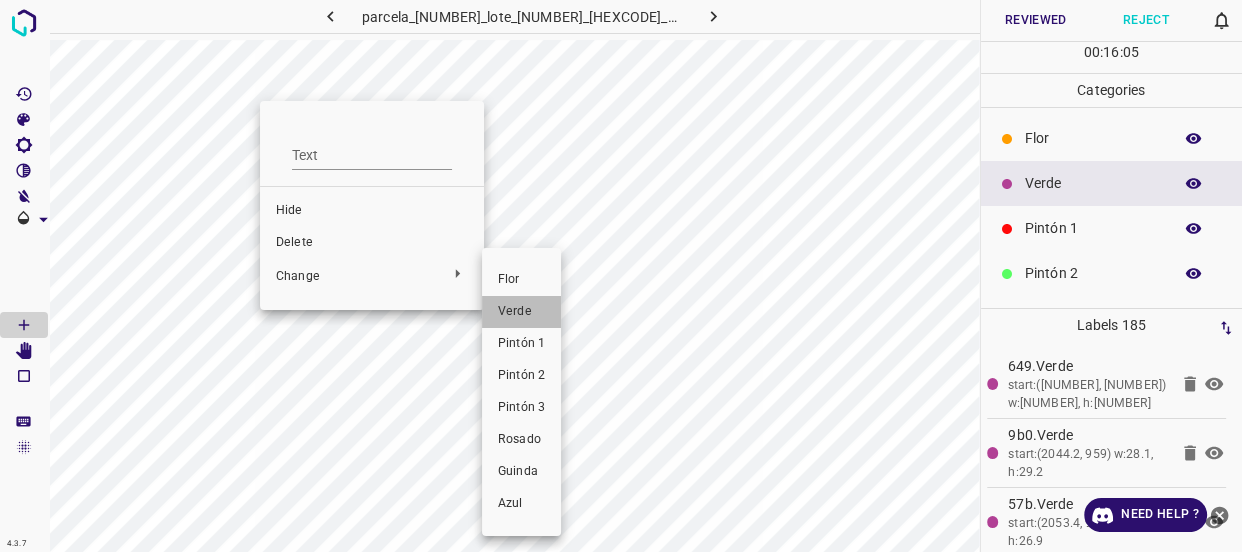 drag, startPoint x: 528, startPoint y: 309, endPoint x: 353, endPoint y: 211, distance: 200.57169 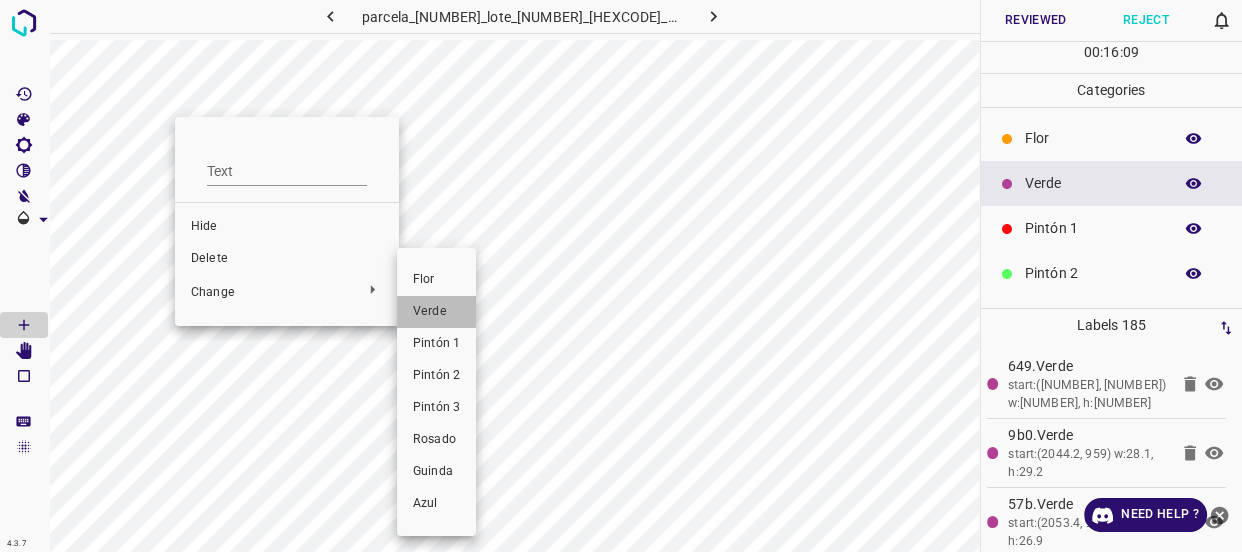 drag, startPoint x: 438, startPoint y: 310, endPoint x: 509, endPoint y: 350, distance: 81.49233 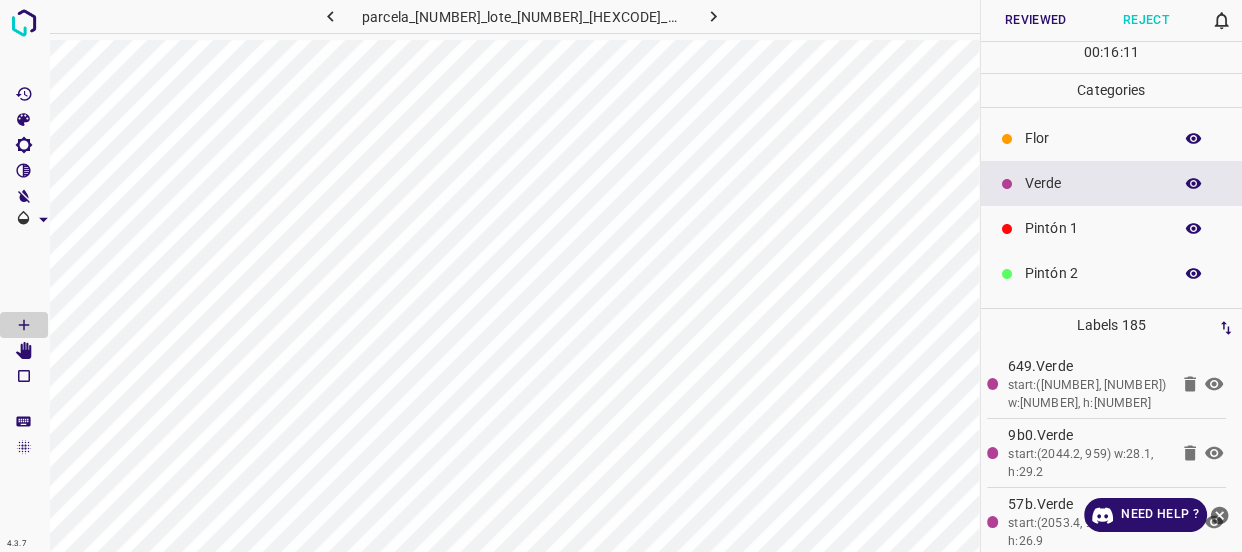 click 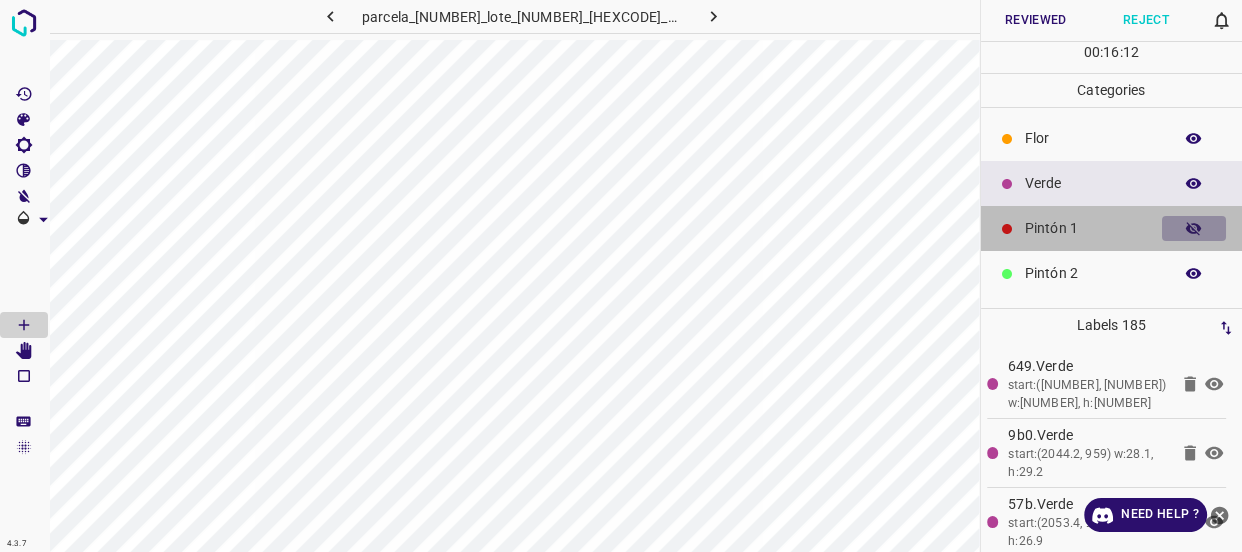 click 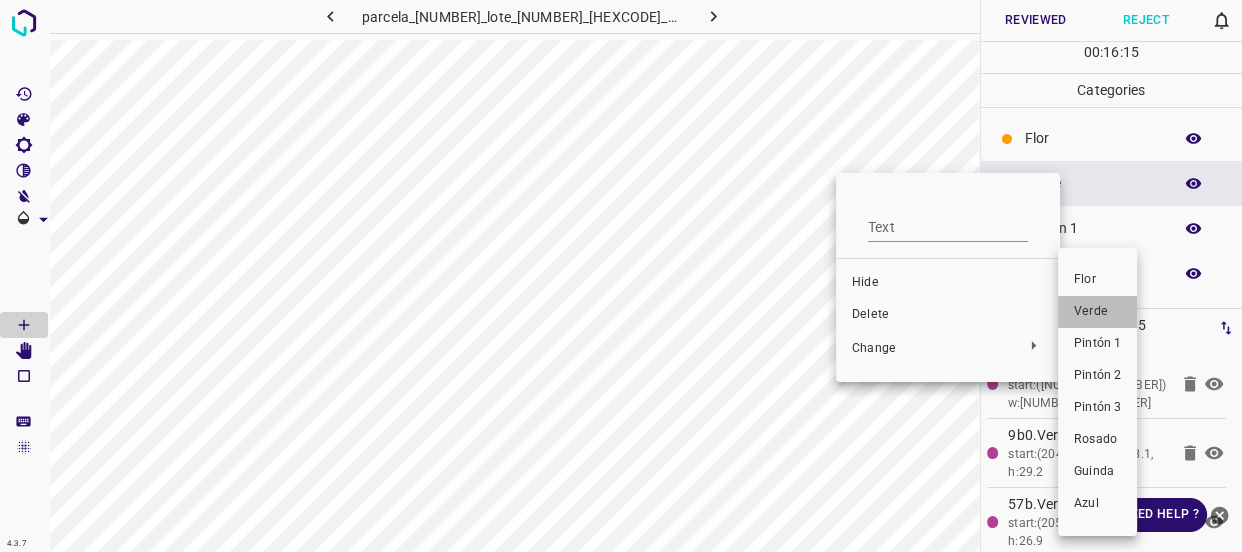 drag, startPoint x: 1079, startPoint y: 314, endPoint x: 916, endPoint y: 257, distance: 172.6789 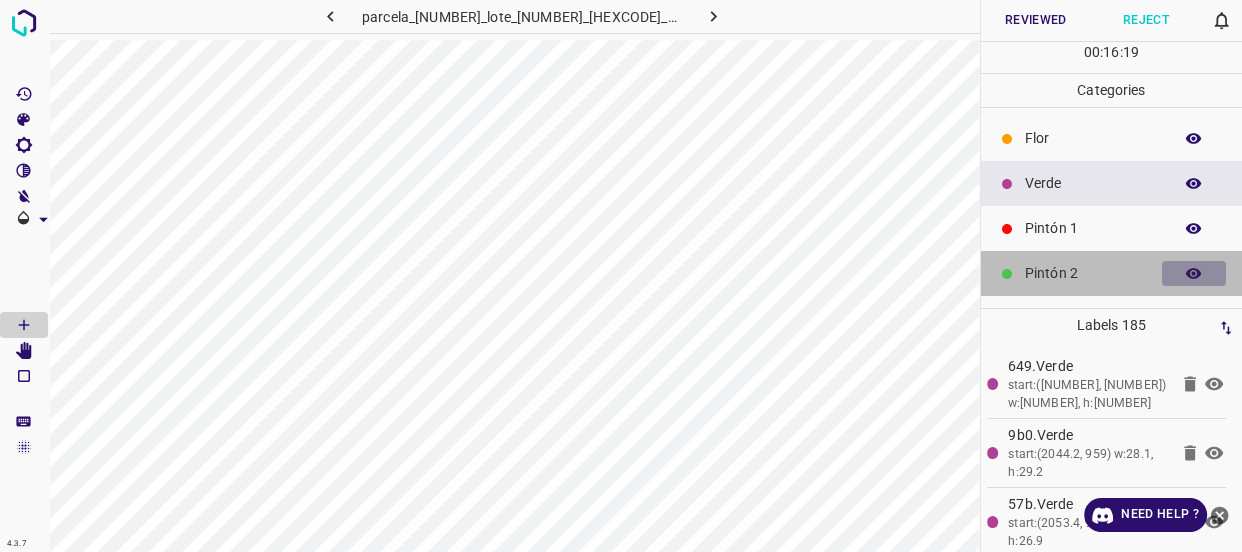 click 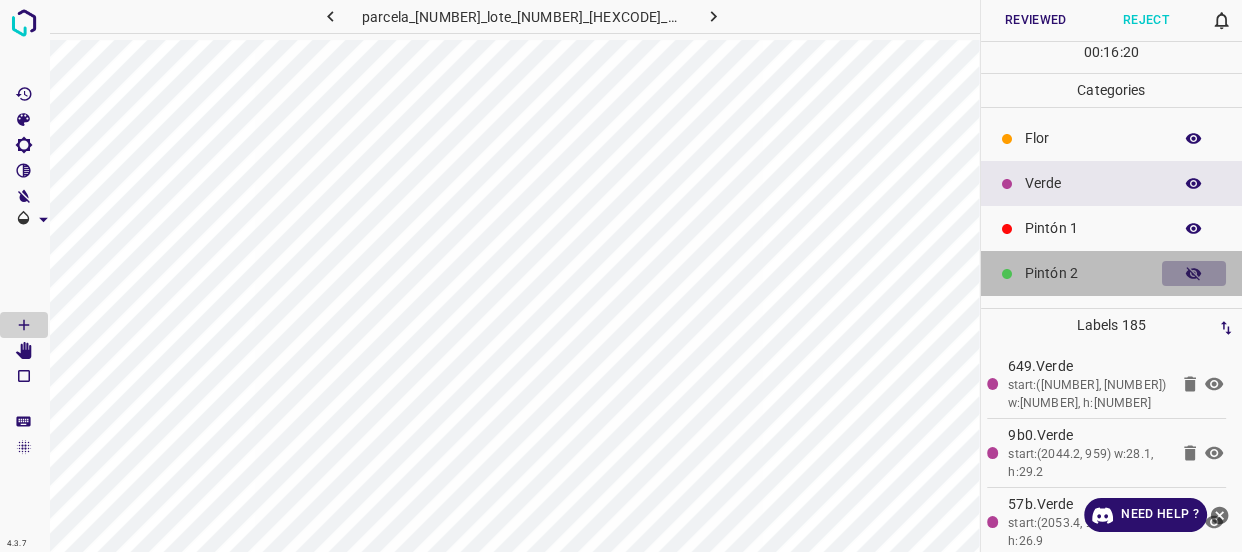 click 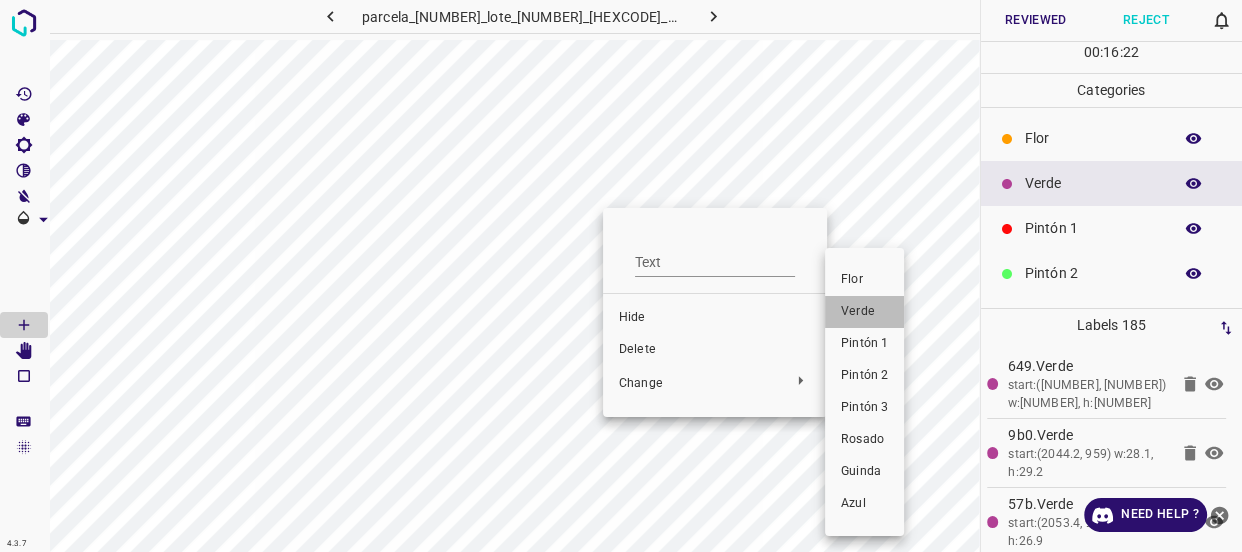 click on "Verde" at bounding box center [864, 312] 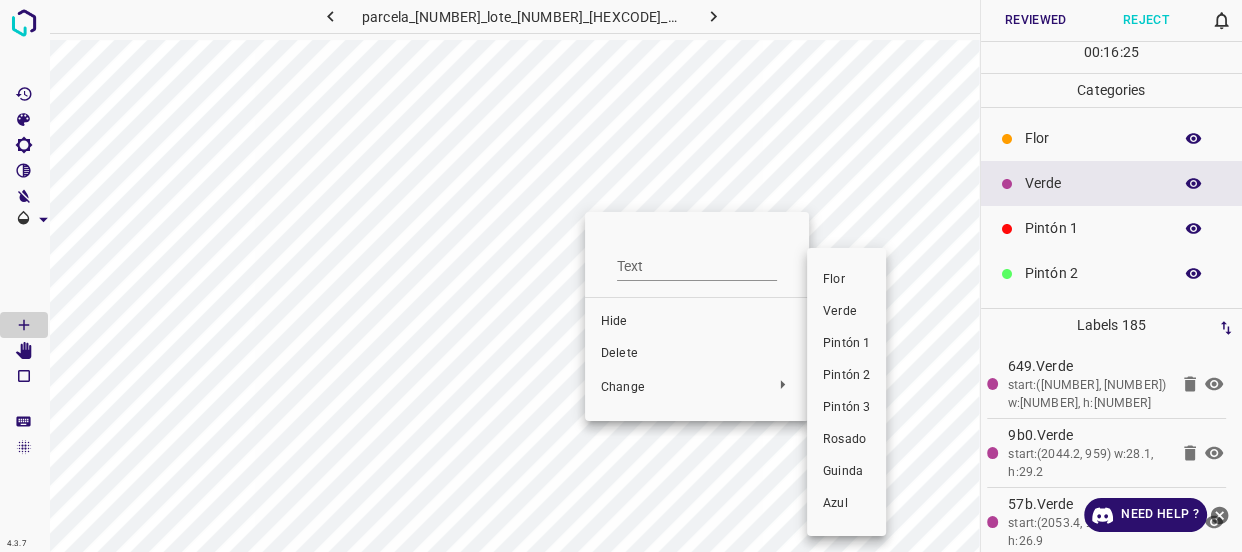 click on "Verde" at bounding box center (846, 312) 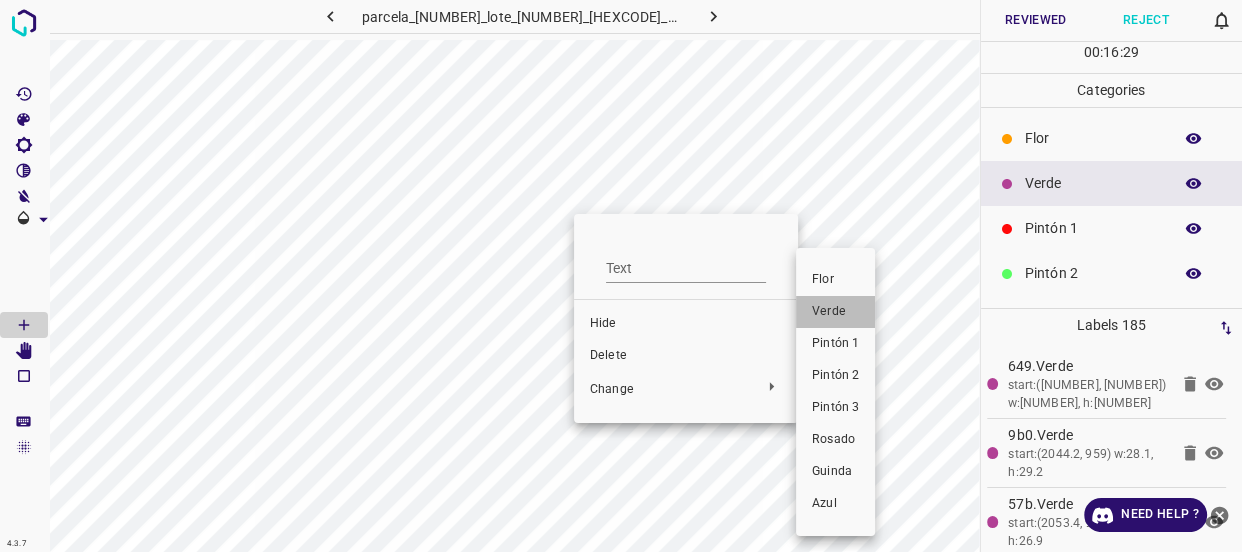 click on "Verde" at bounding box center (835, 312) 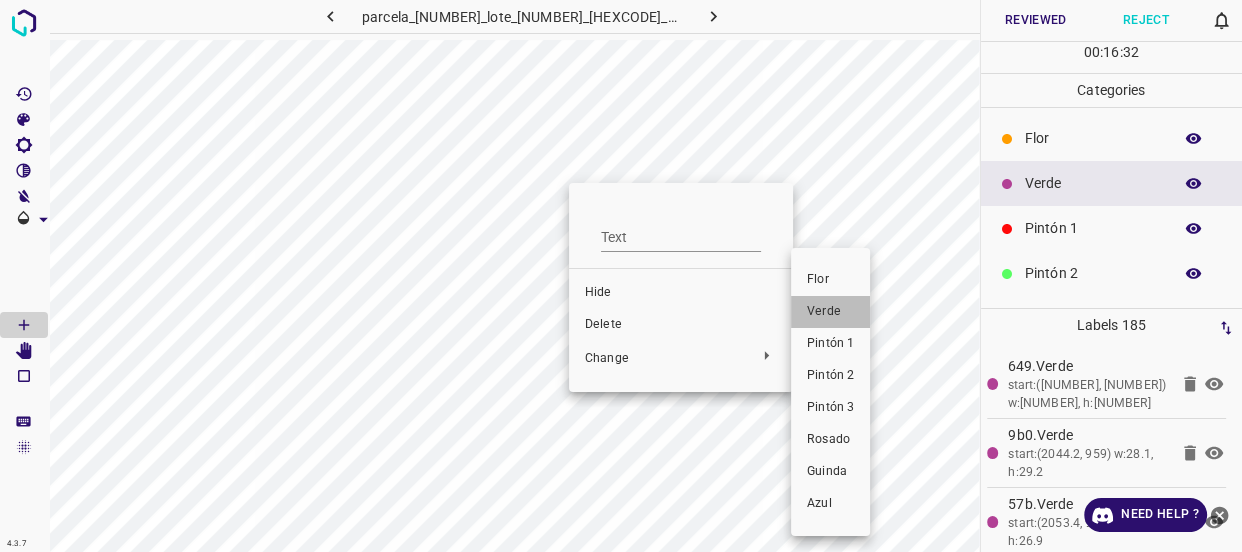 click on "Verde" at bounding box center (830, 312) 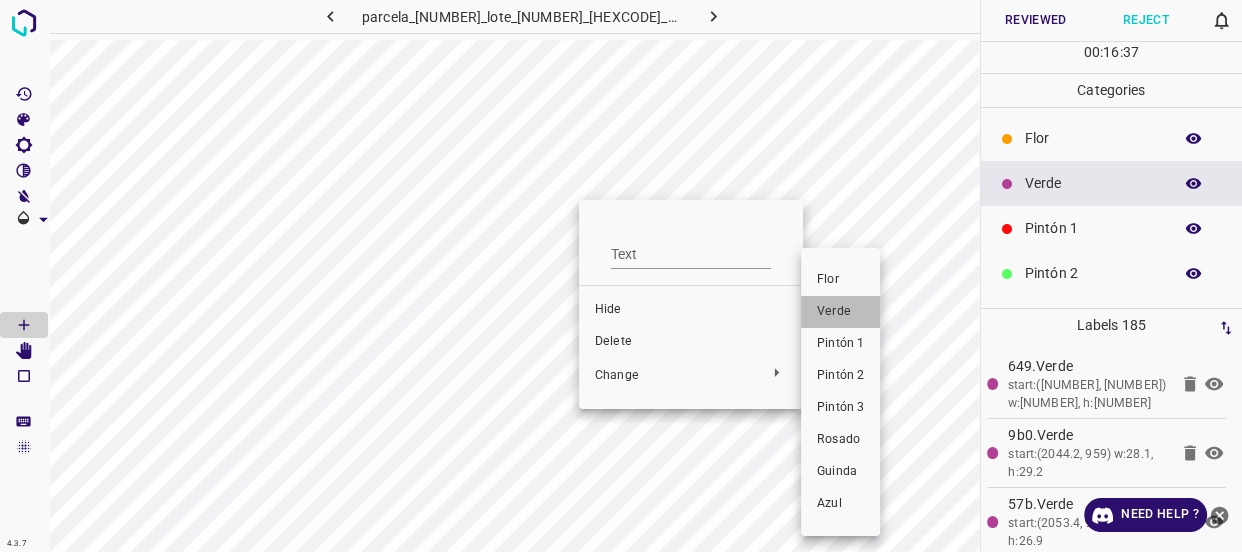 click on "Verde" at bounding box center (840, 312) 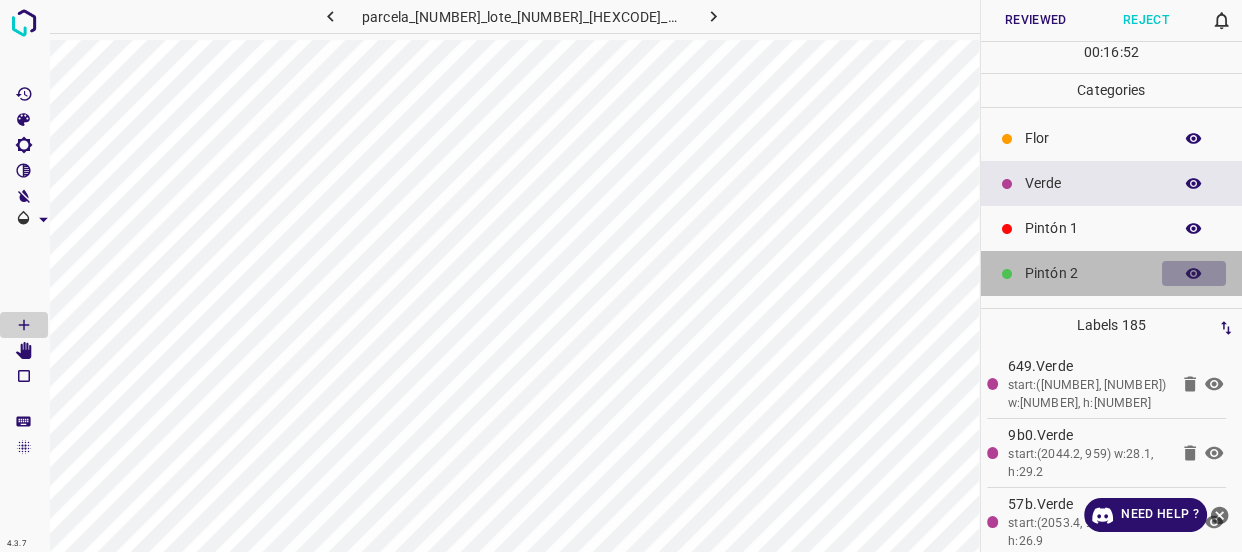 click 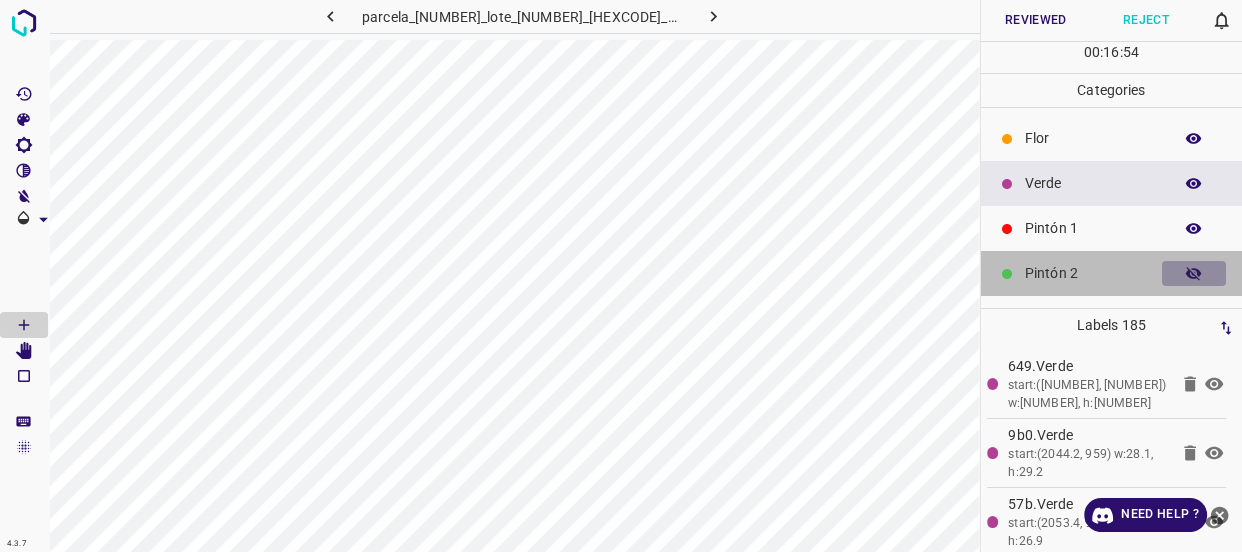 click 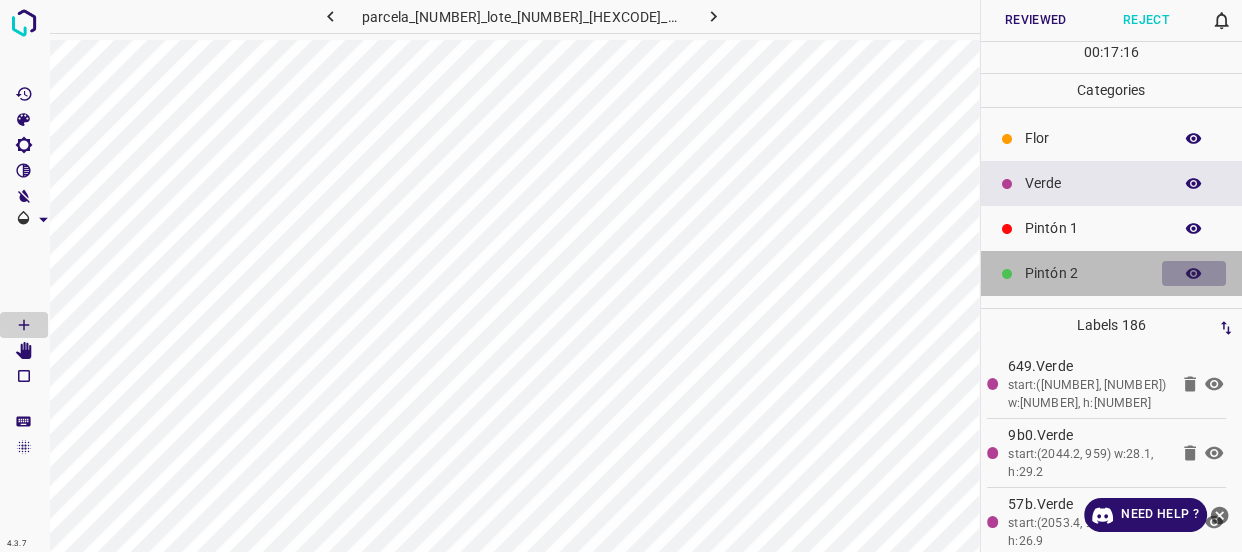 click 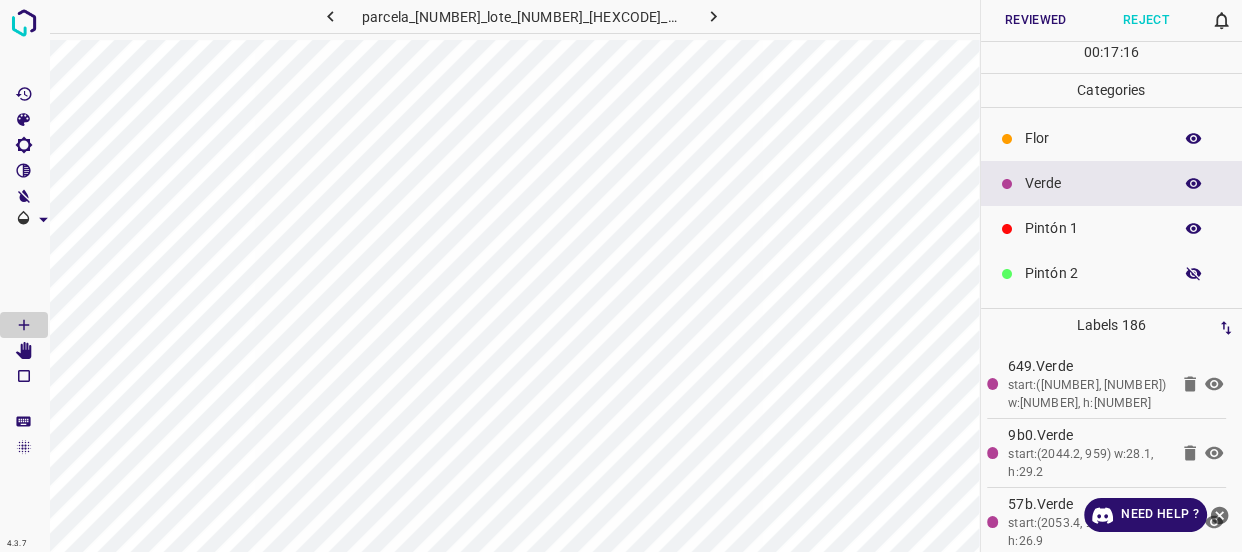 click 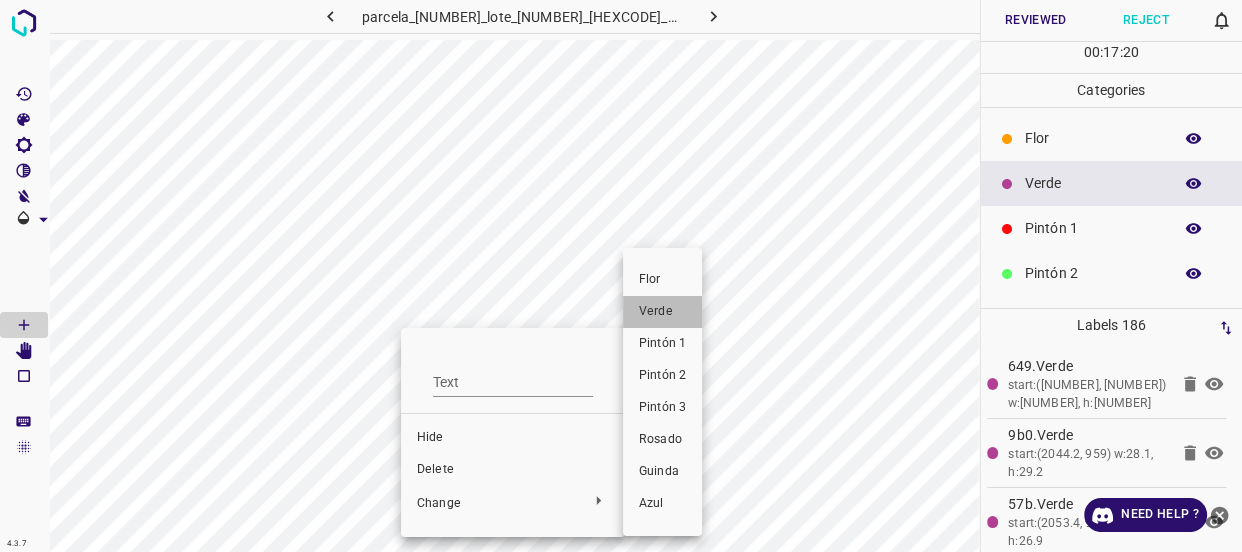 drag, startPoint x: 677, startPoint y: 311, endPoint x: 518, endPoint y: 371, distance: 169.9441 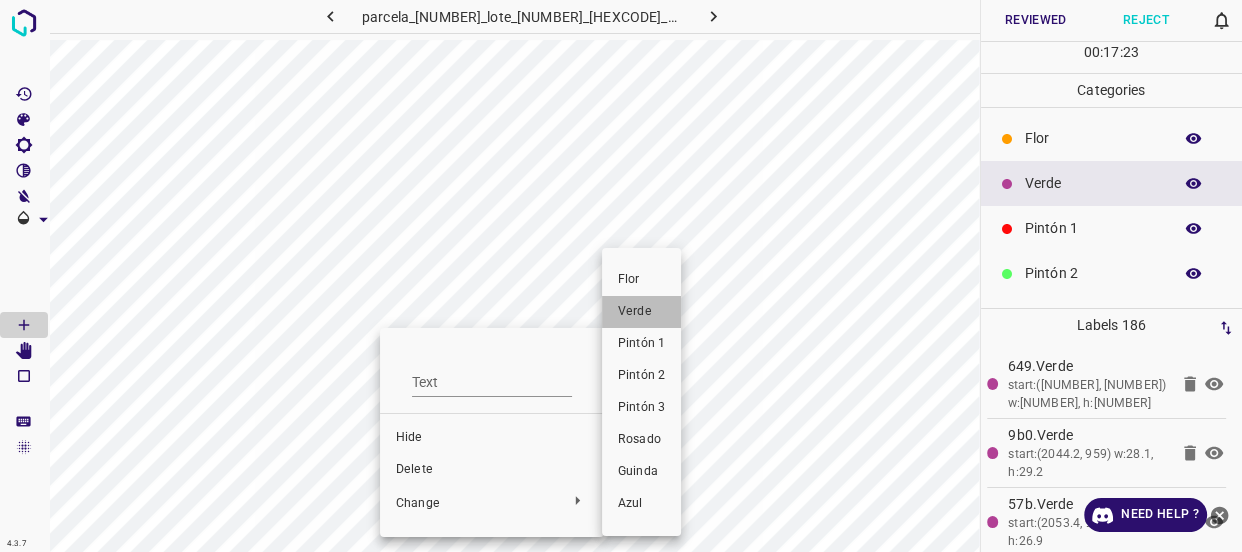 click on "Verde" at bounding box center [641, 312] 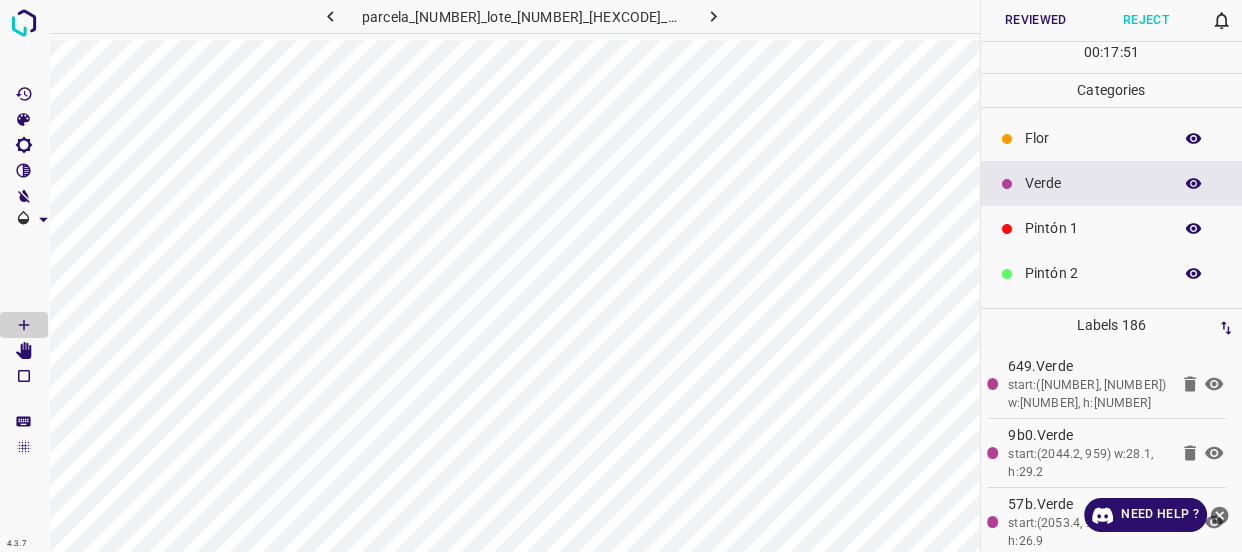 click on "Reviewed" at bounding box center (1036, 20) 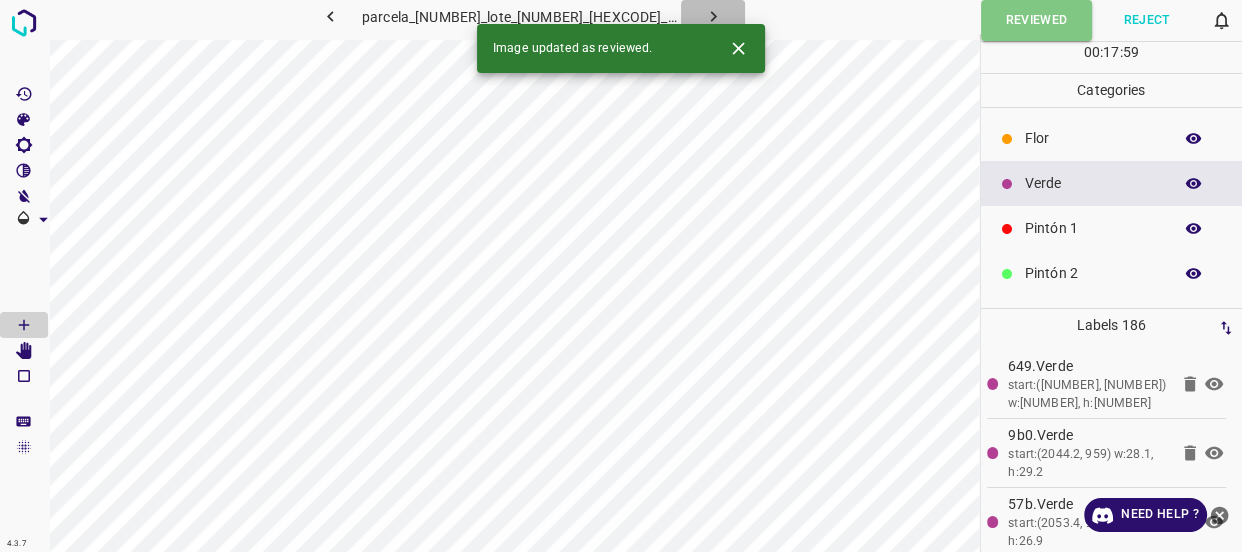 click 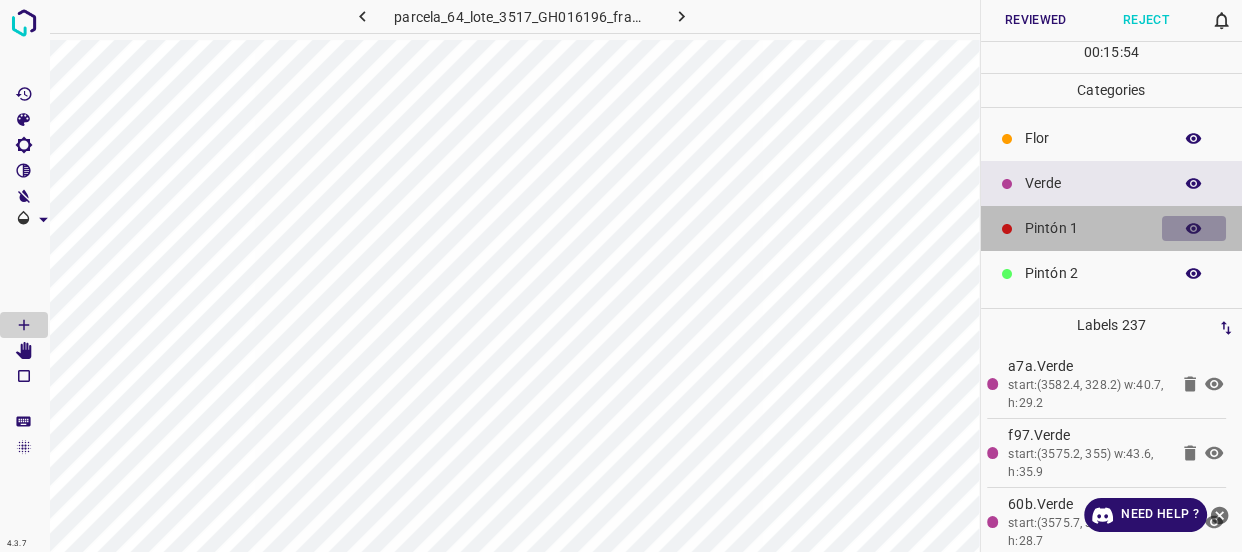 click at bounding box center [1194, 229] 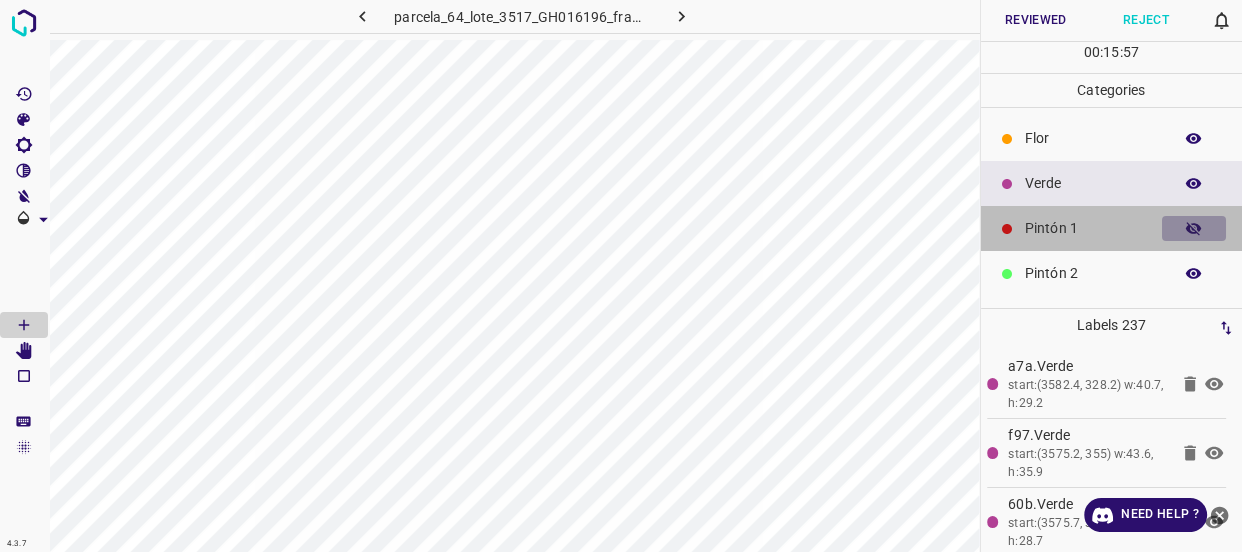 click at bounding box center (1194, 229) 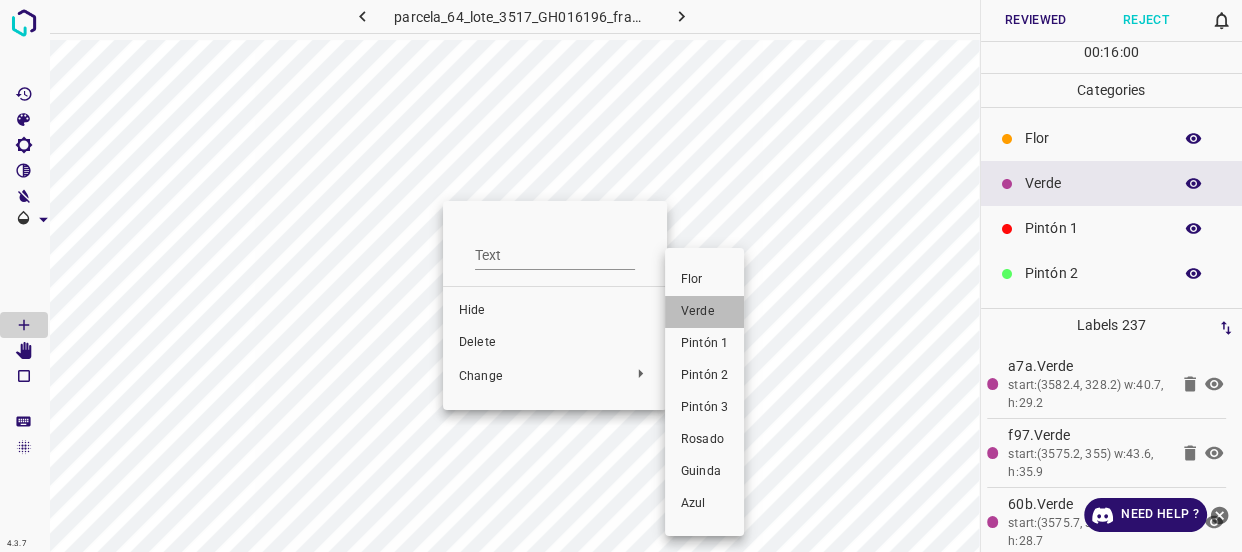 click on "Verde" at bounding box center (704, 312) 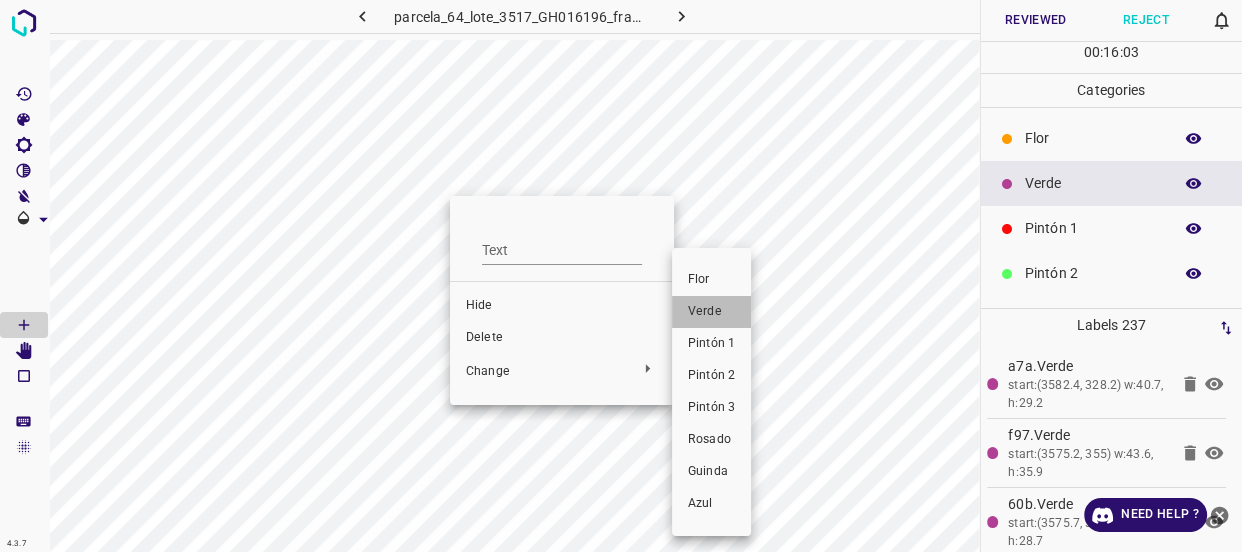 click on "Verde" at bounding box center (711, 312) 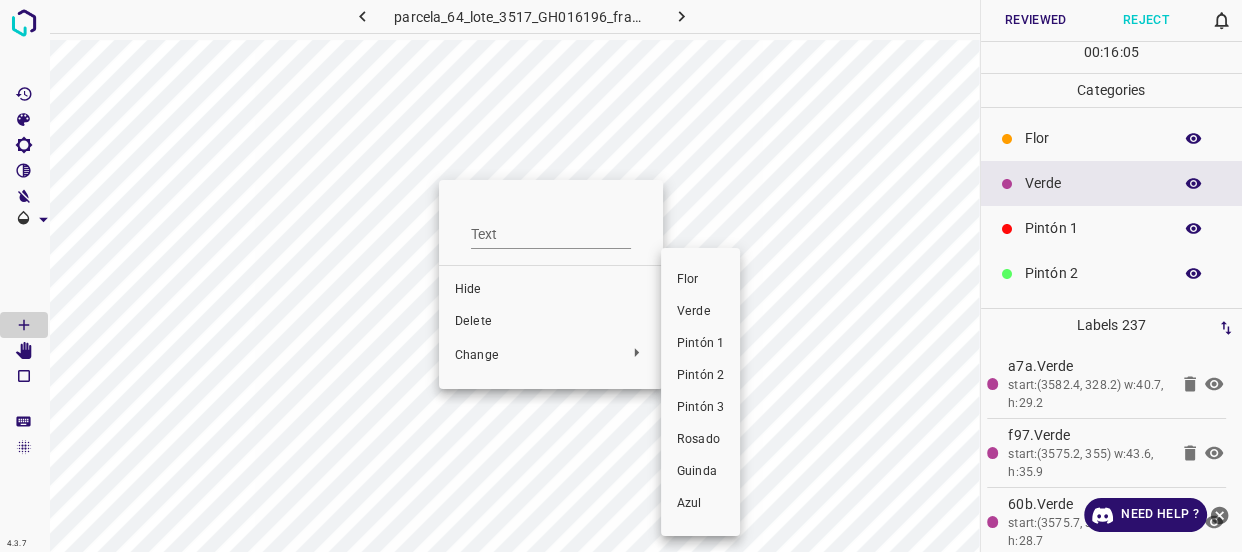 click on "Verde" at bounding box center [700, 312] 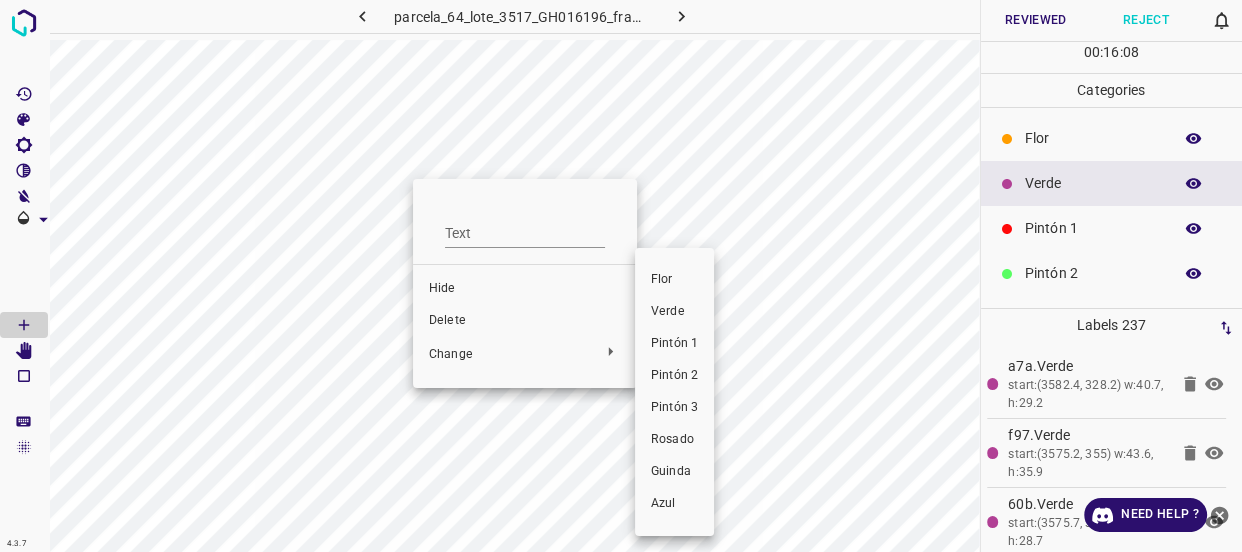drag, startPoint x: 675, startPoint y: 315, endPoint x: 457, endPoint y: 274, distance: 221.822 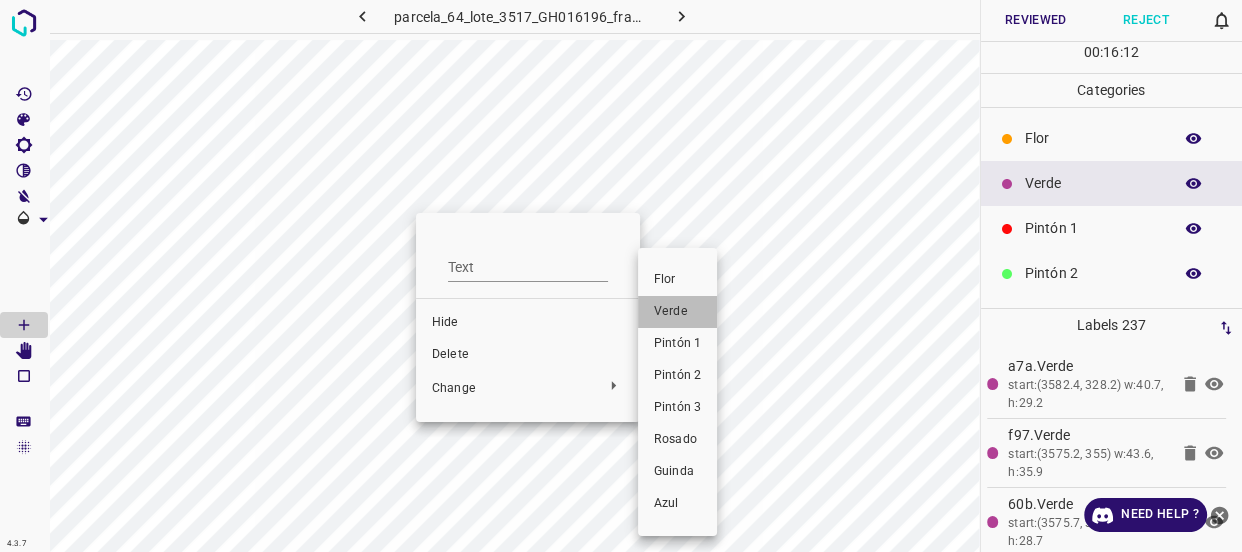 click on "Verde" at bounding box center (677, 312) 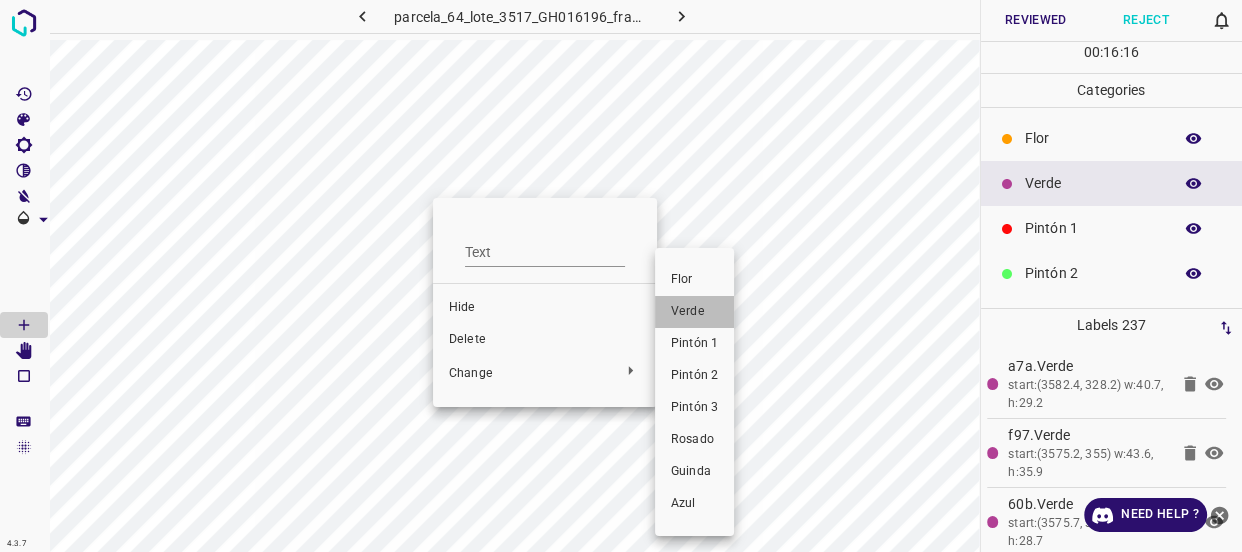 click on "Verde" at bounding box center [694, 312] 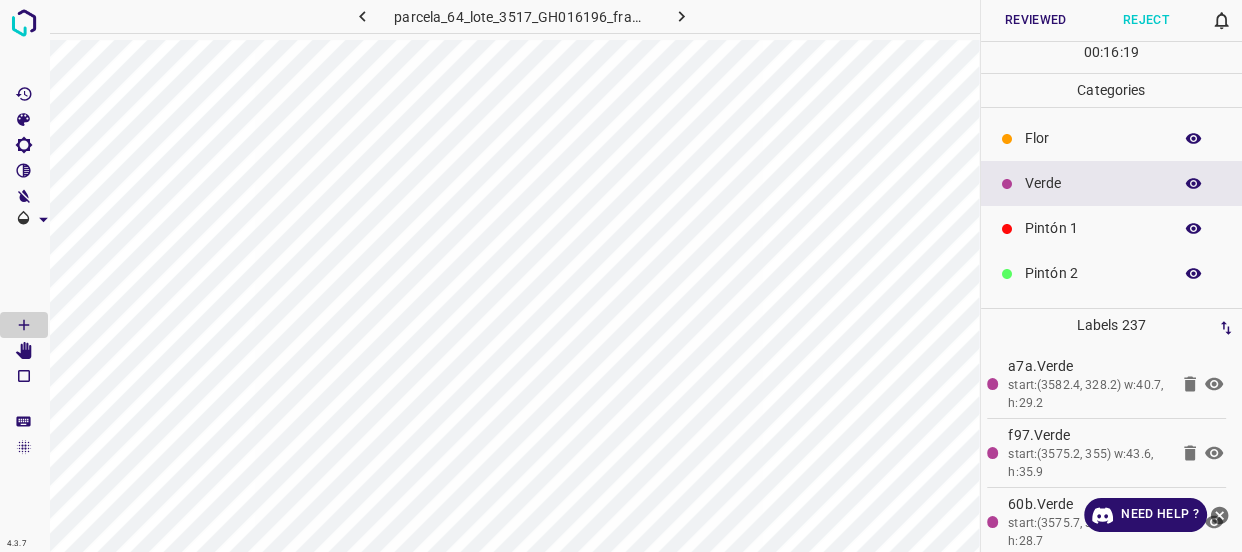 click 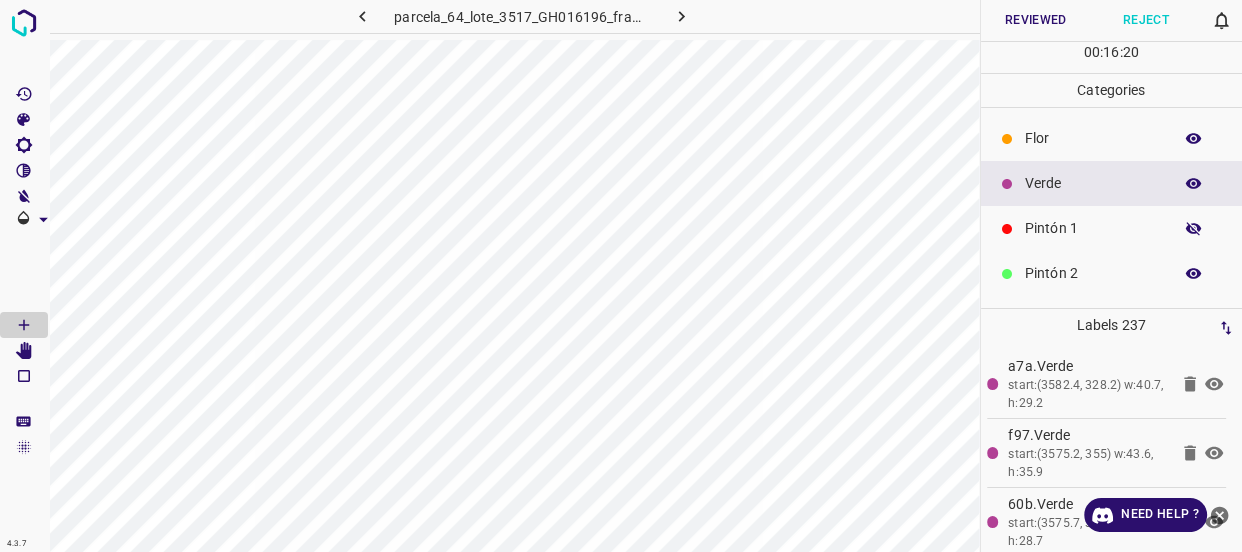 click 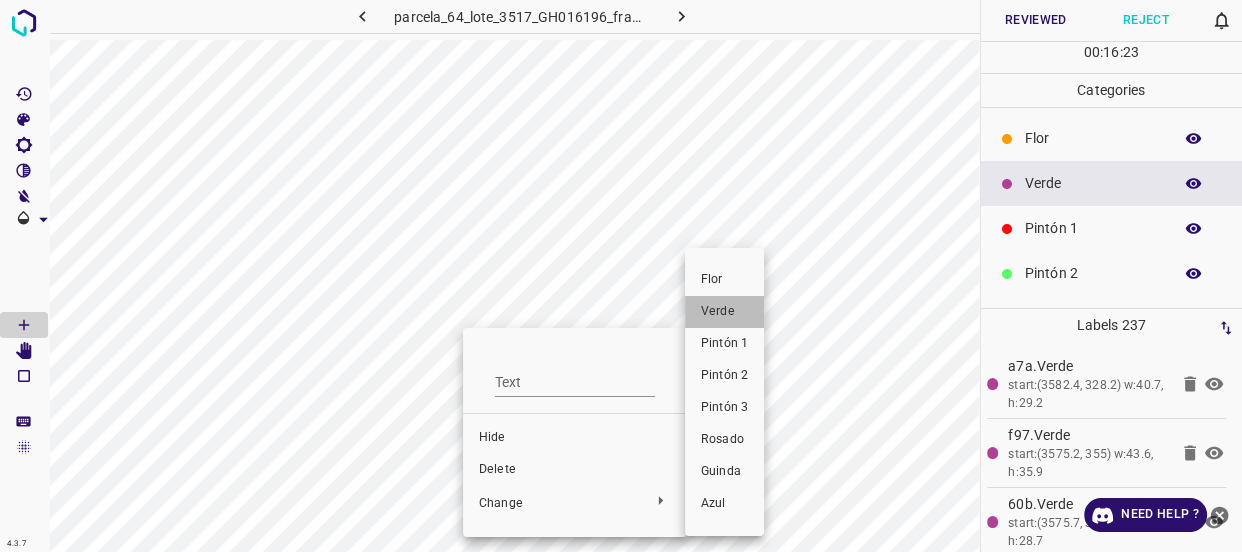 click on "Verde" at bounding box center [724, 312] 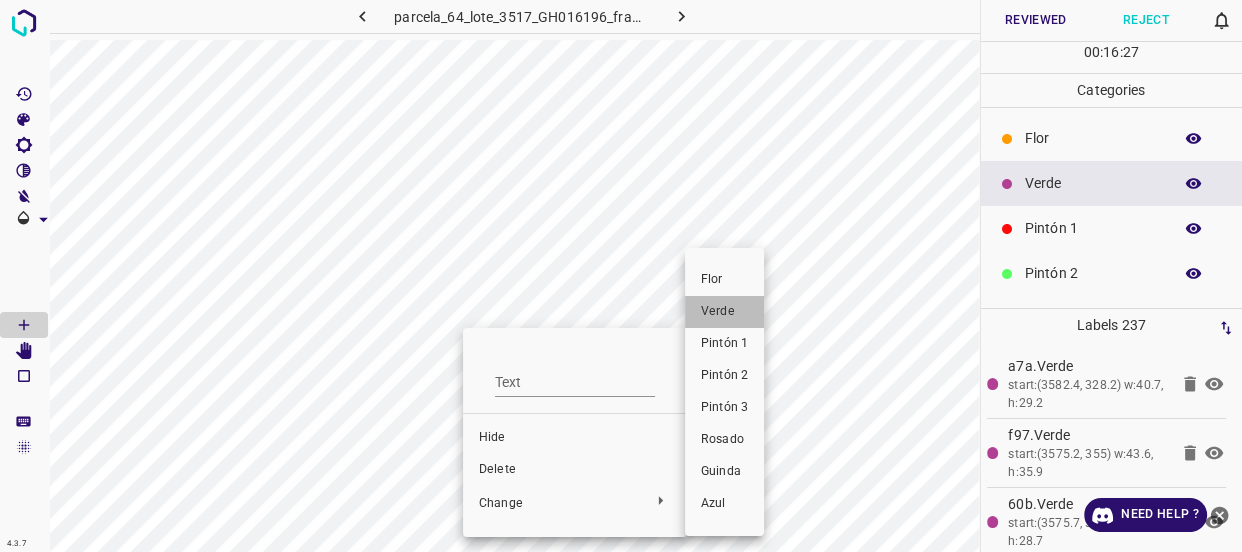 click on "Verde" at bounding box center (724, 312) 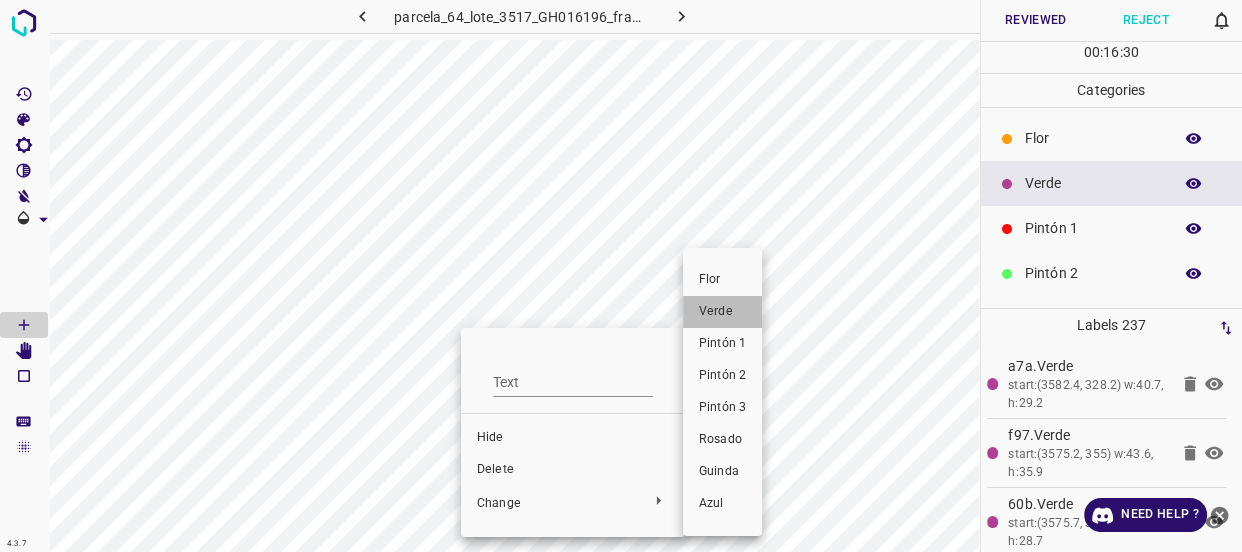 click on "Verde" at bounding box center [722, 312] 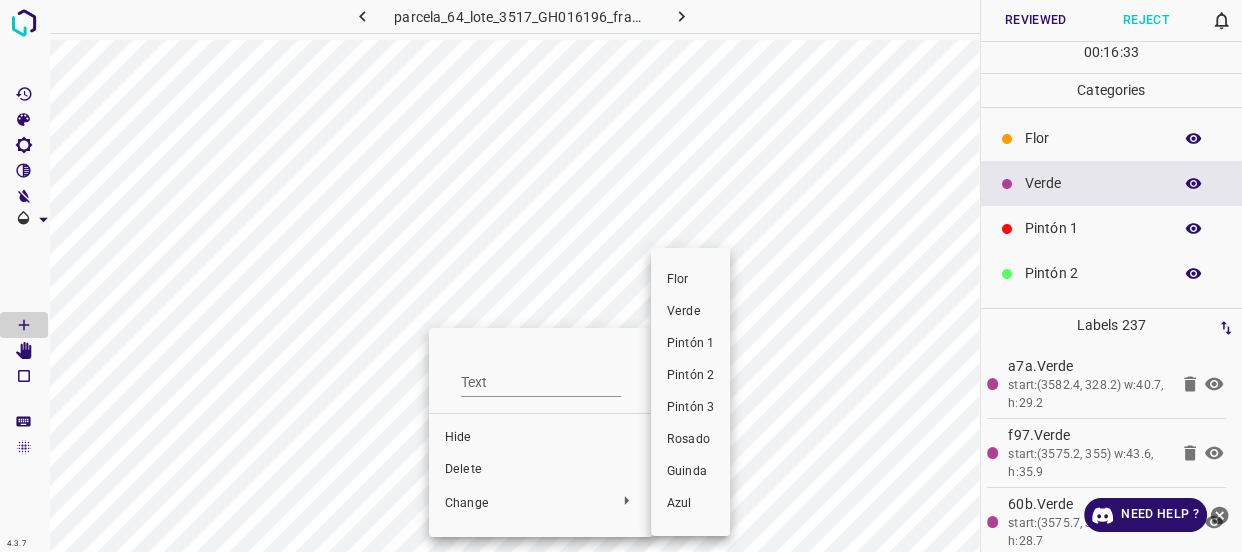click on "Verde" at bounding box center (690, 312) 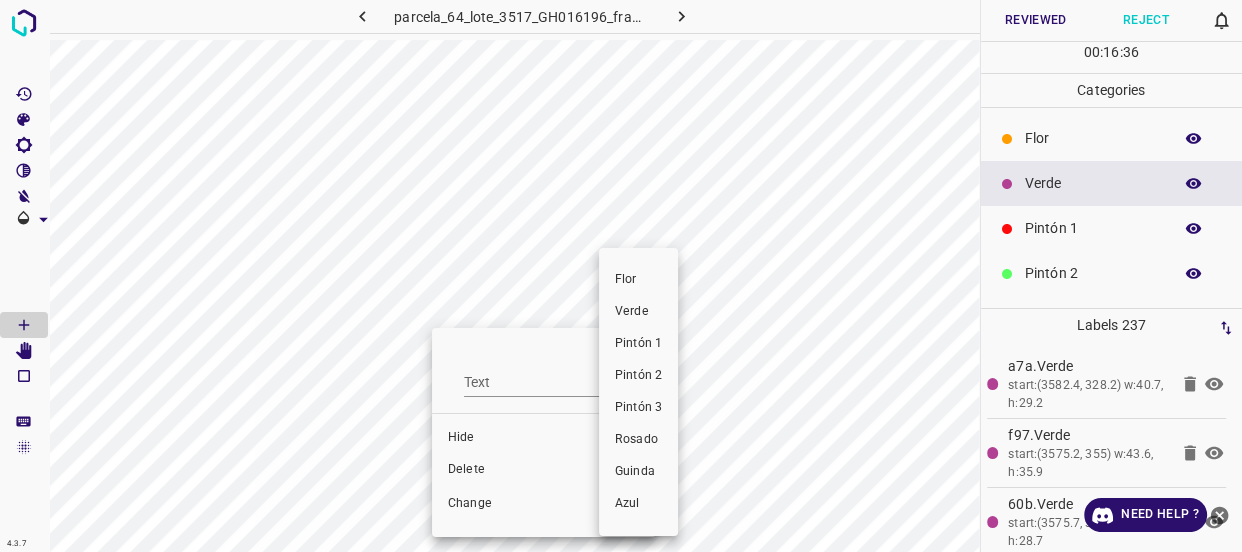 drag, startPoint x: 637, startPoint y: 315, endPoint x: 522, endPoint y: 471, distance: 193.80661 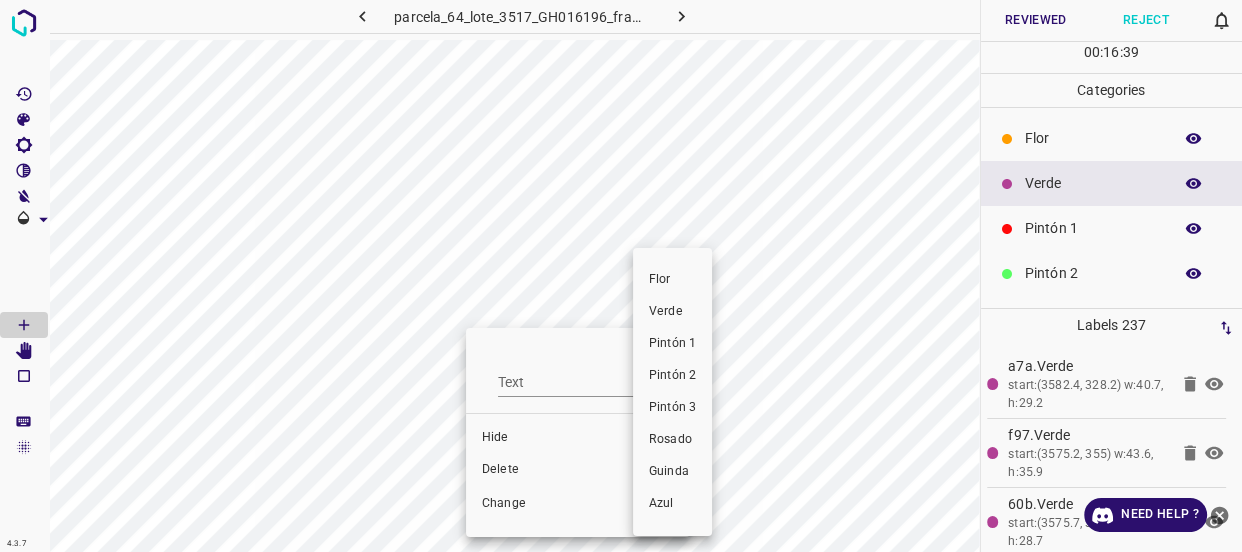 click on "Verde" at bounding box center (672, 312) 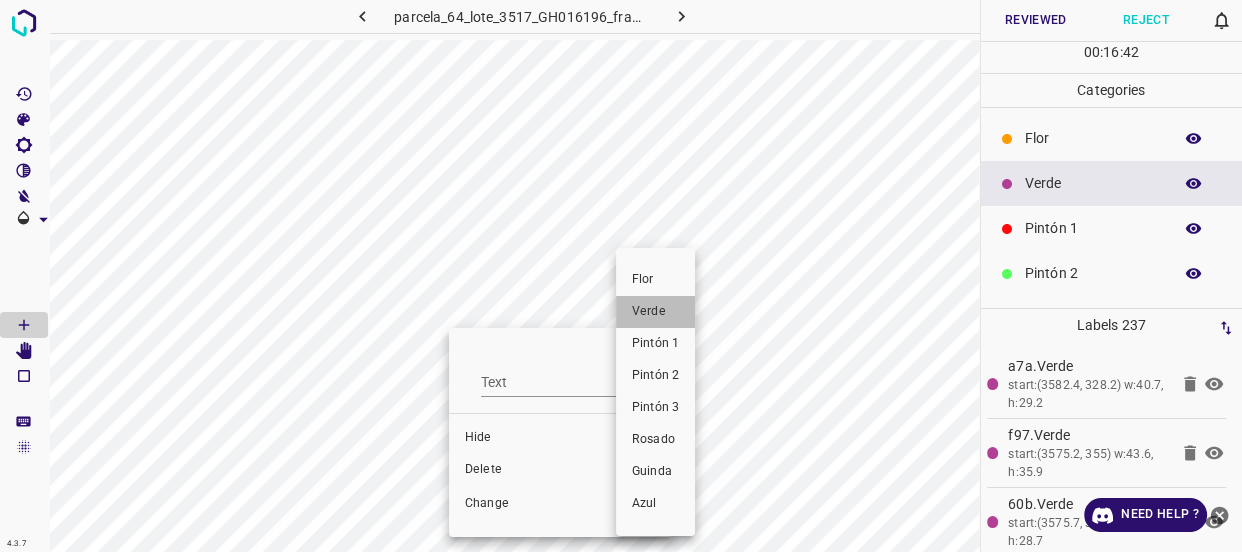 drag, startPoint x: 656, startPoint y: 308, endPoint x: 605, endPoint y: 472, distance: 171.7469 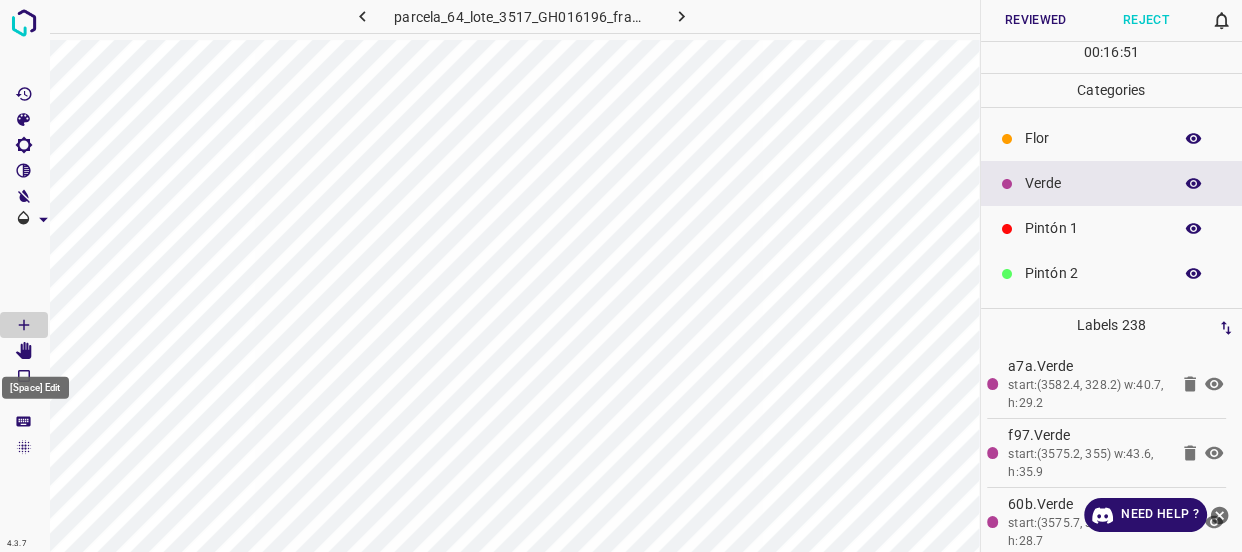click 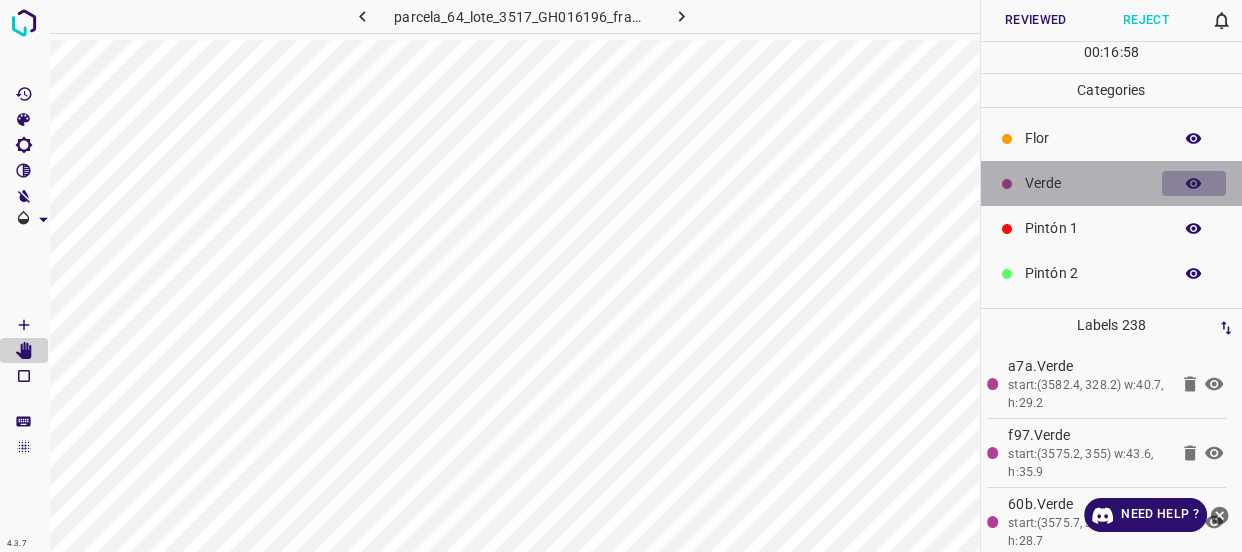 click 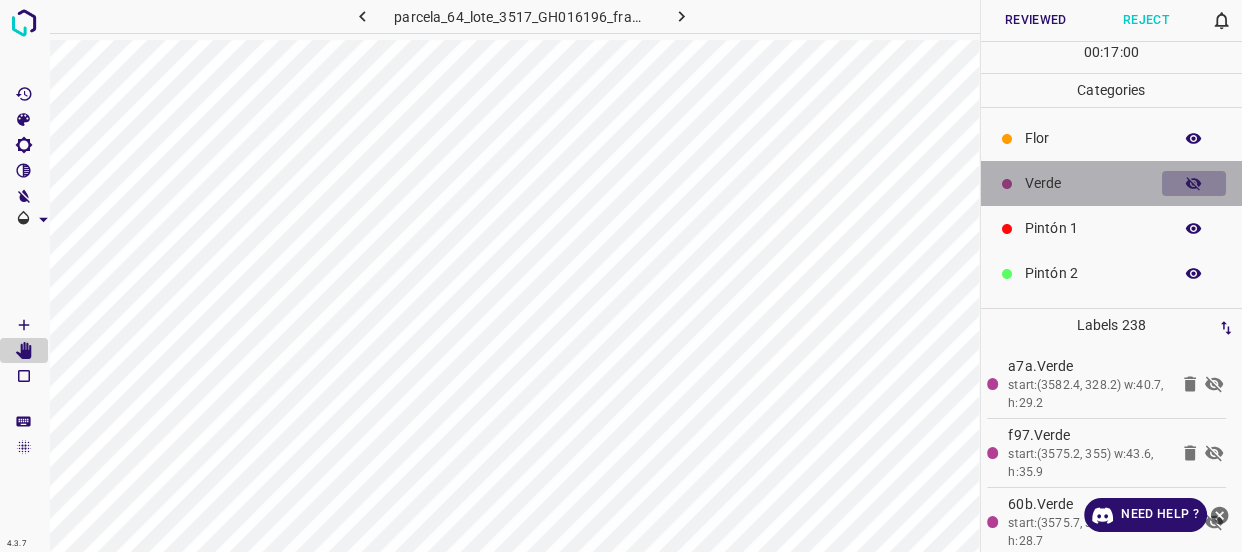 click 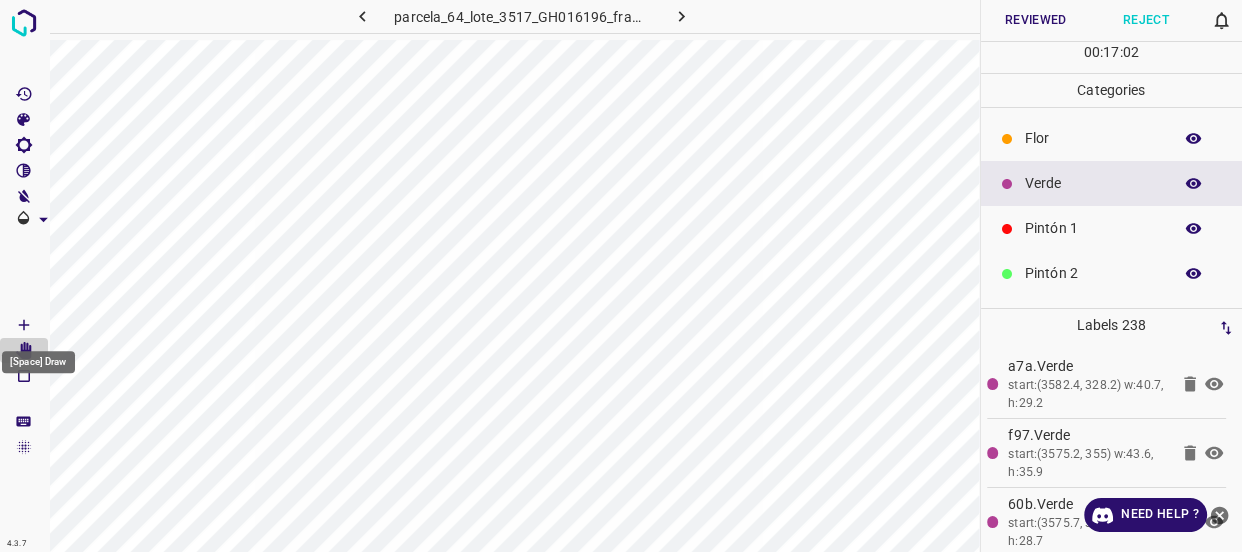 click 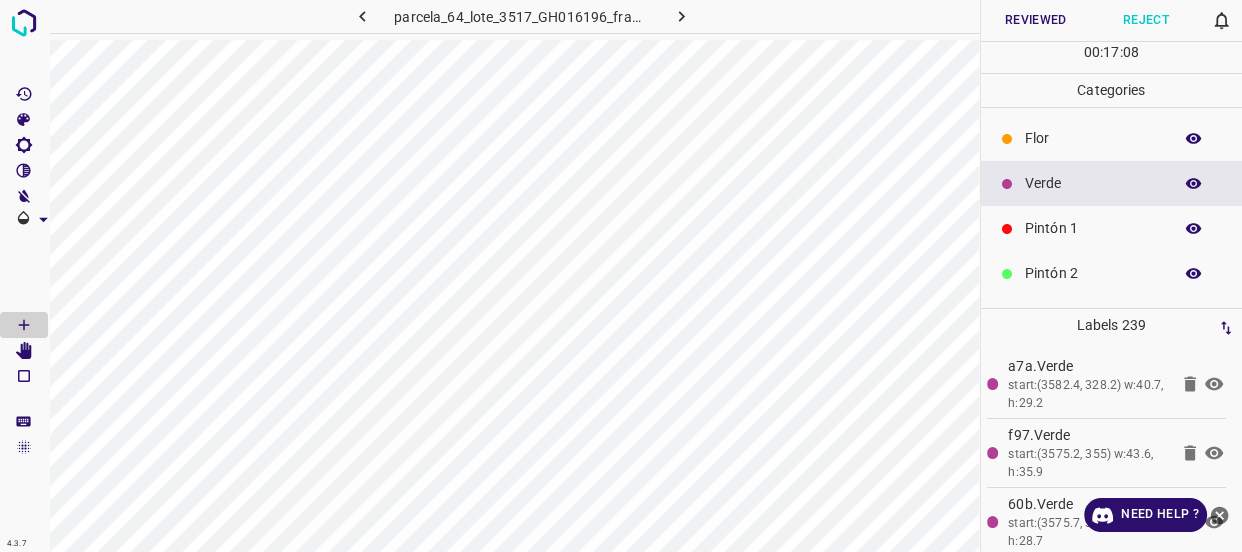 click 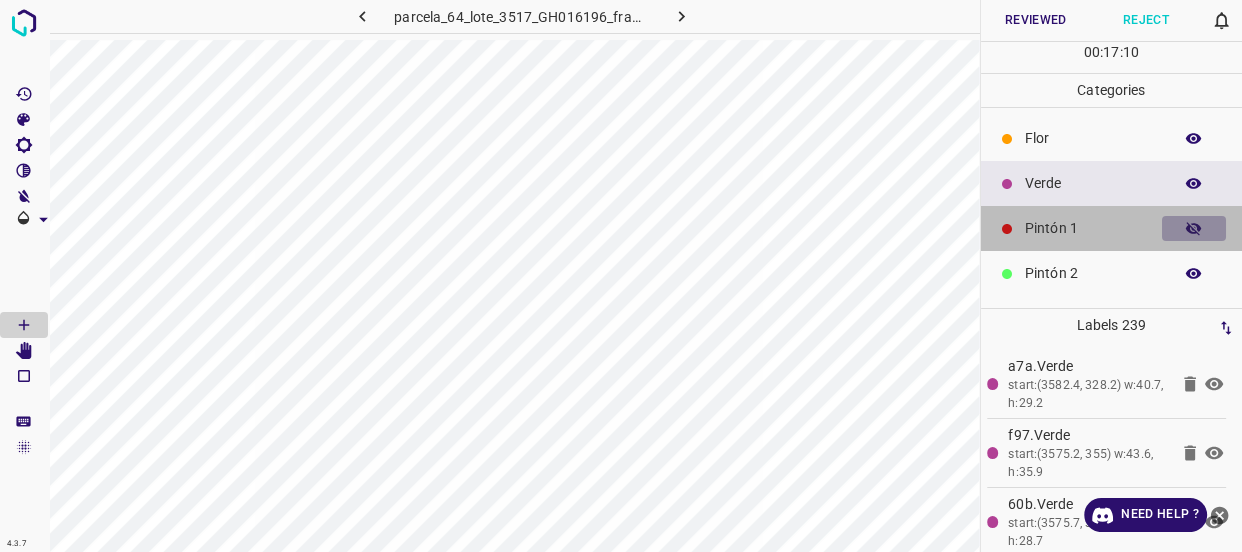 click 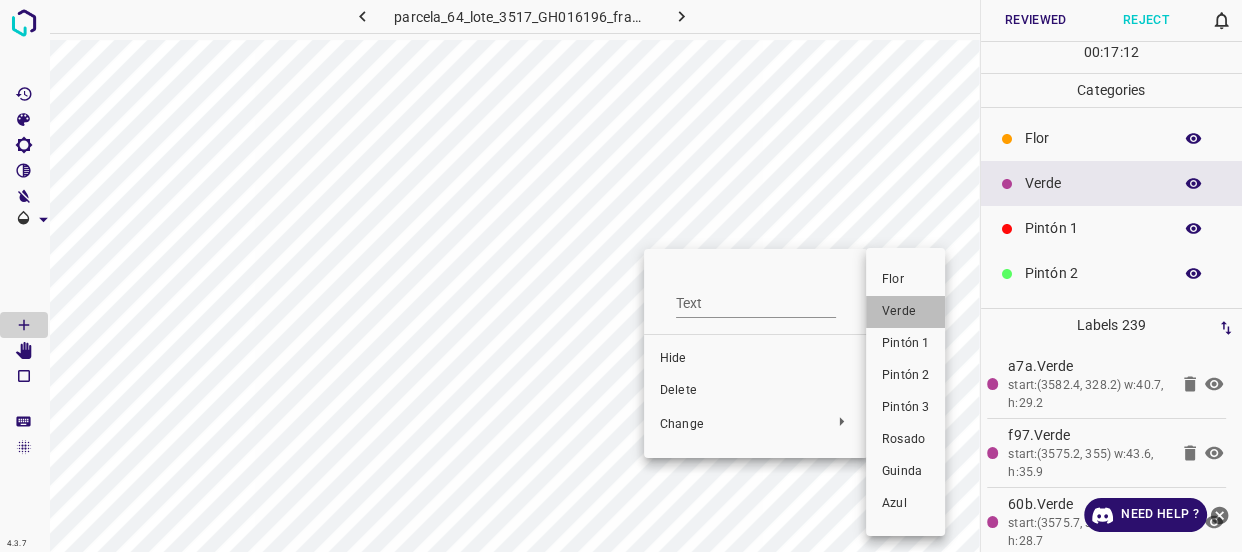 click on "Verde" at bounding box center [905, 312] 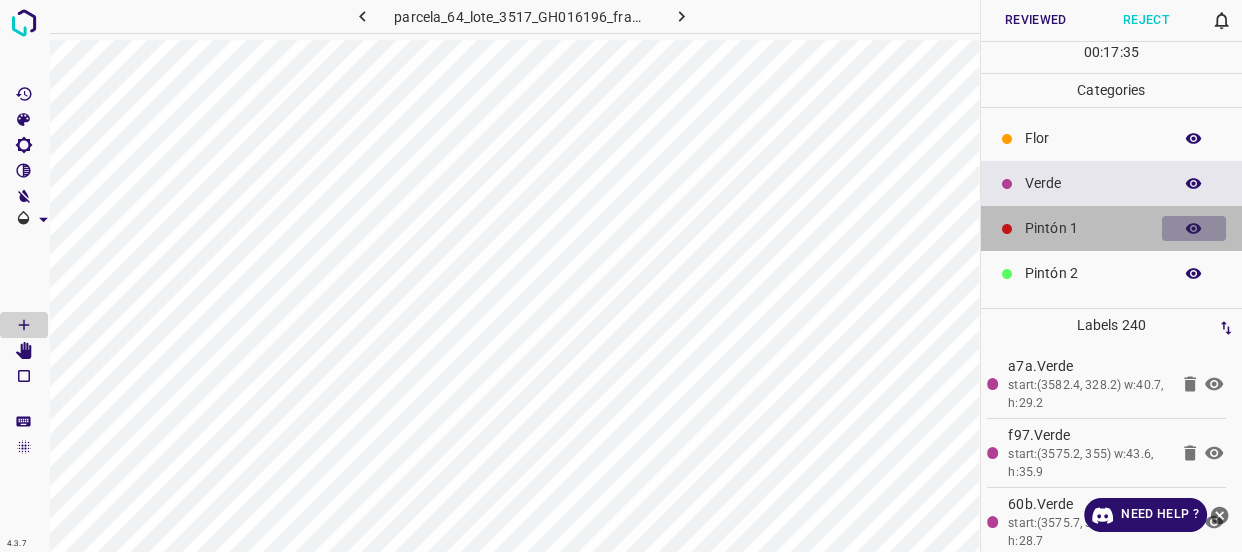 click 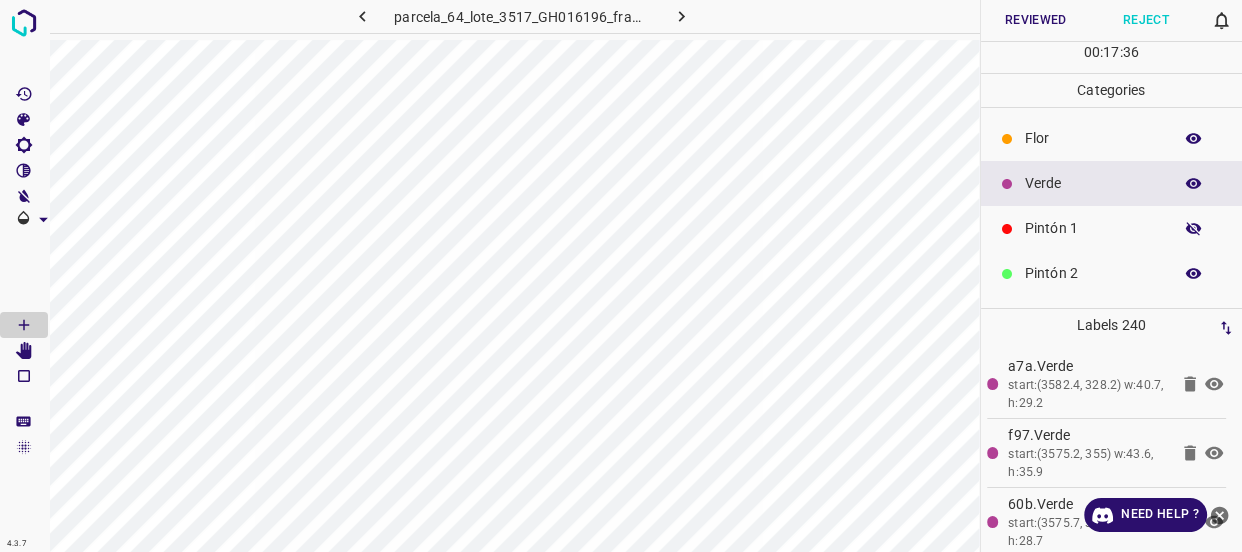 click 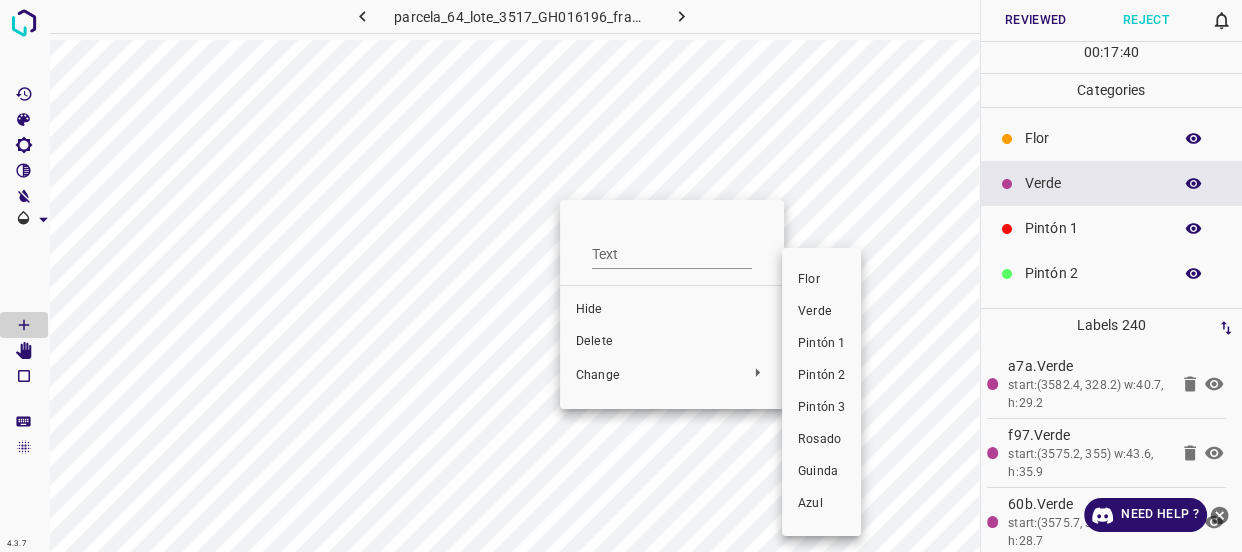 click on "Verde" at bounding box center [821, 312] 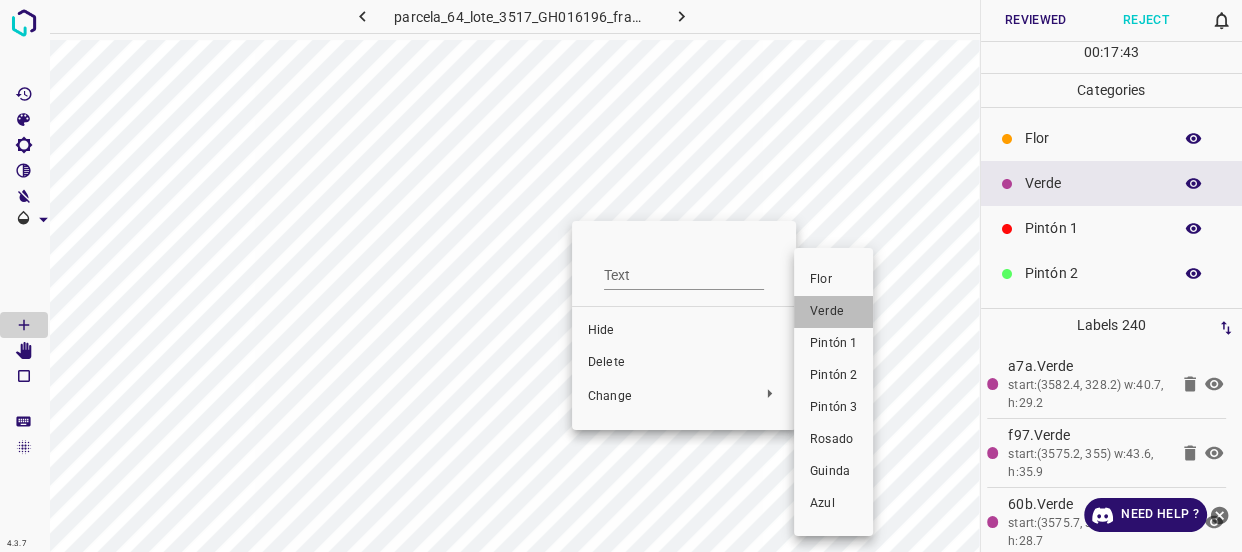 click on "Verde" at bounding box center (833, 312) 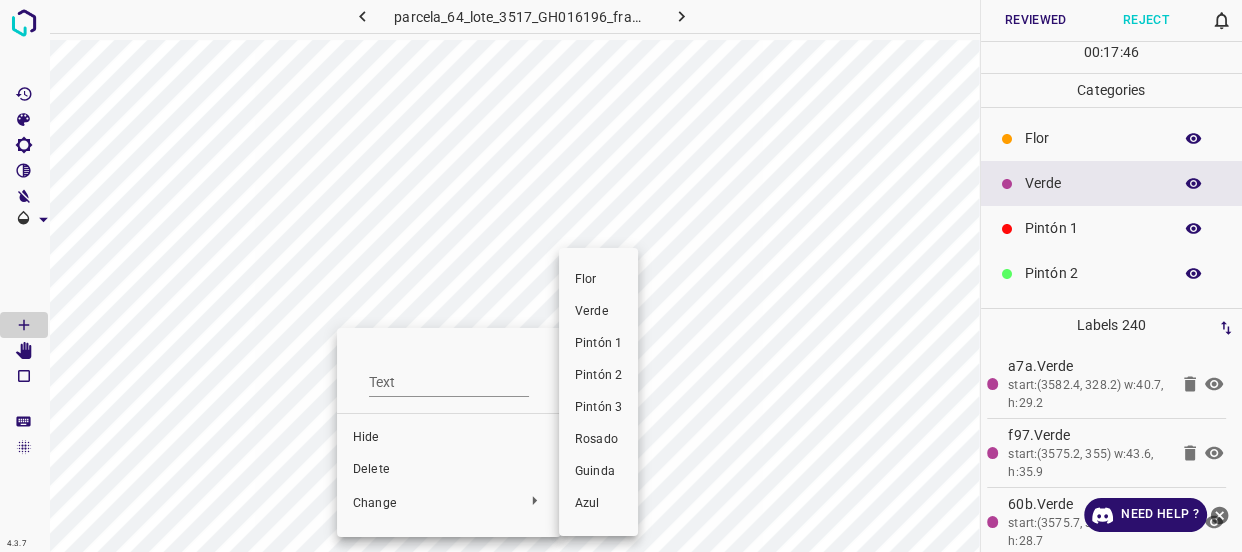 drag, startPoint x: 586, startPoint y: 314, endPoint x: 417, endPoint y: 405, distance: 191.9427 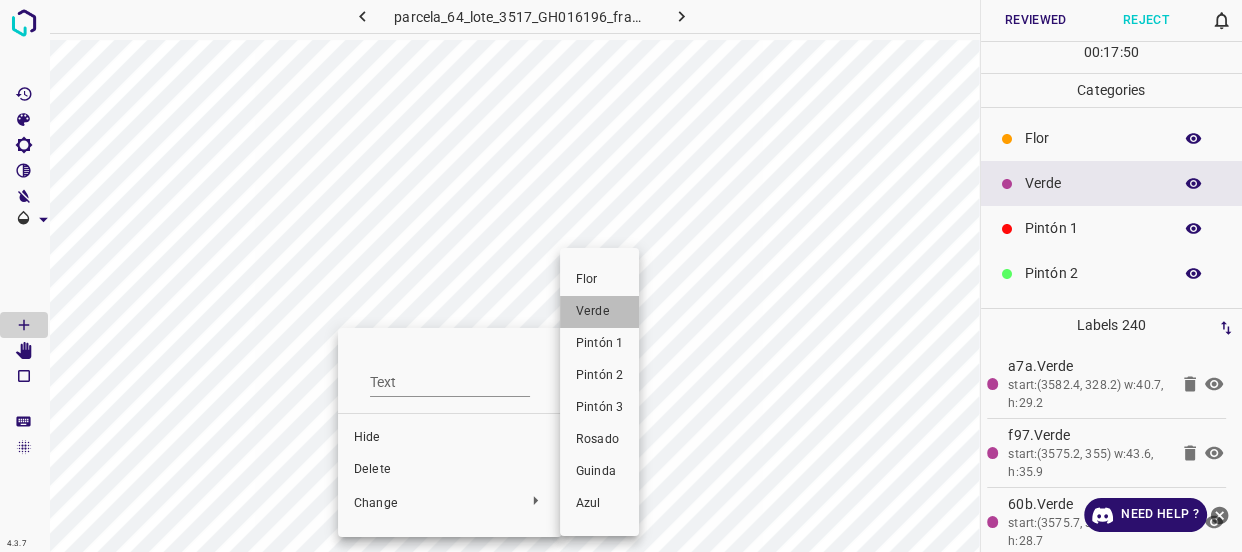 click on "Verde" at bounding box center [599, 312] 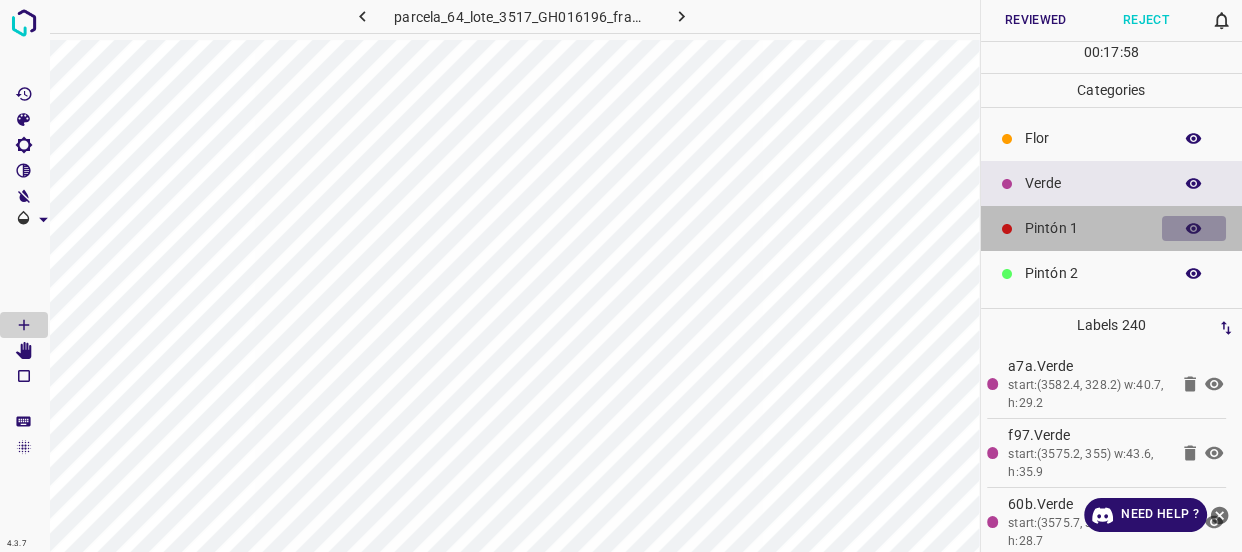 click 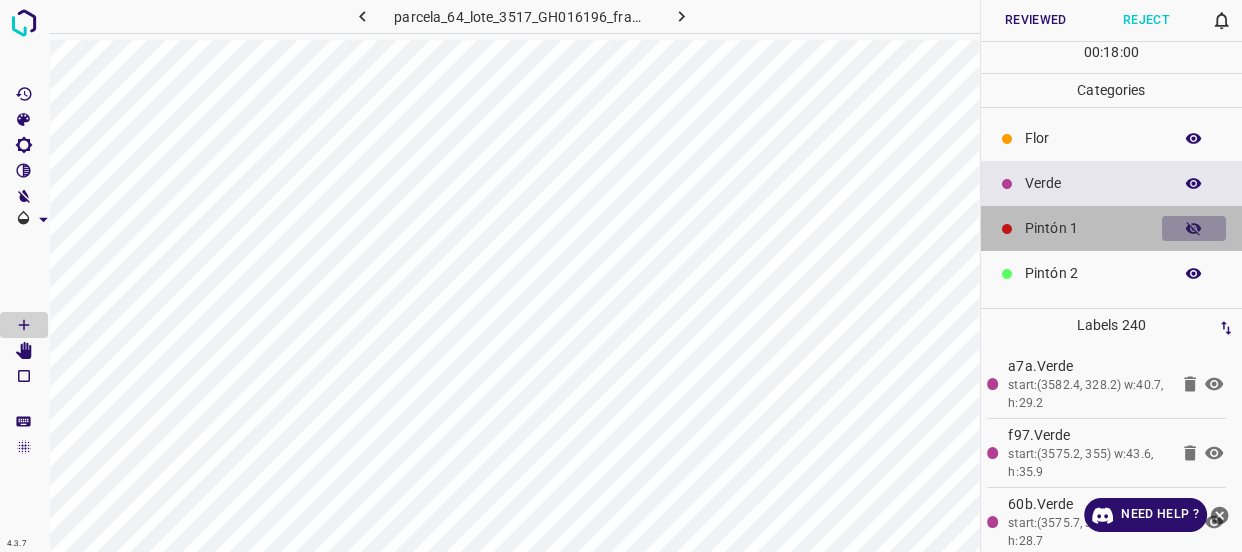 click 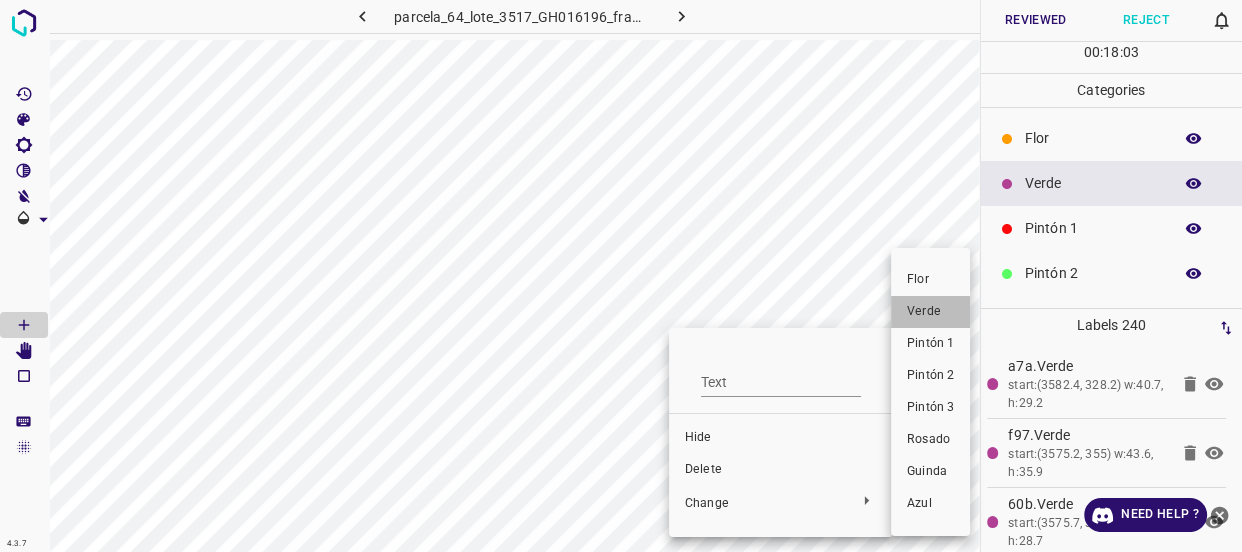 drag, startPoint x: 920, startPoint y: 318, endPoint x: 689, endPoint y: 429, distance: 256.285 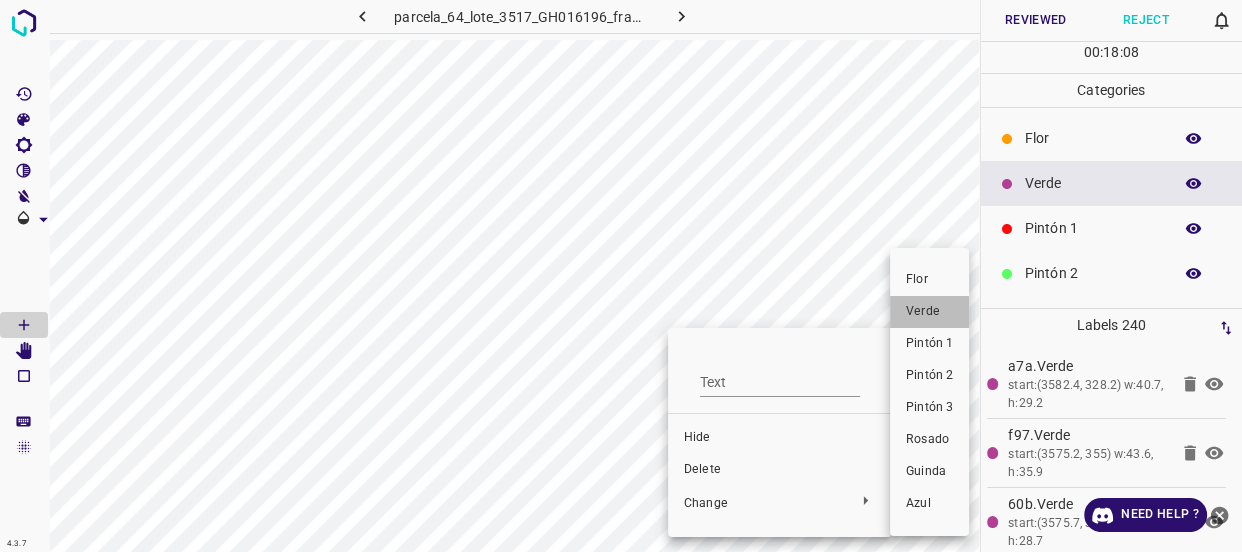 click on "Verde" at bounding box center [929, 312] 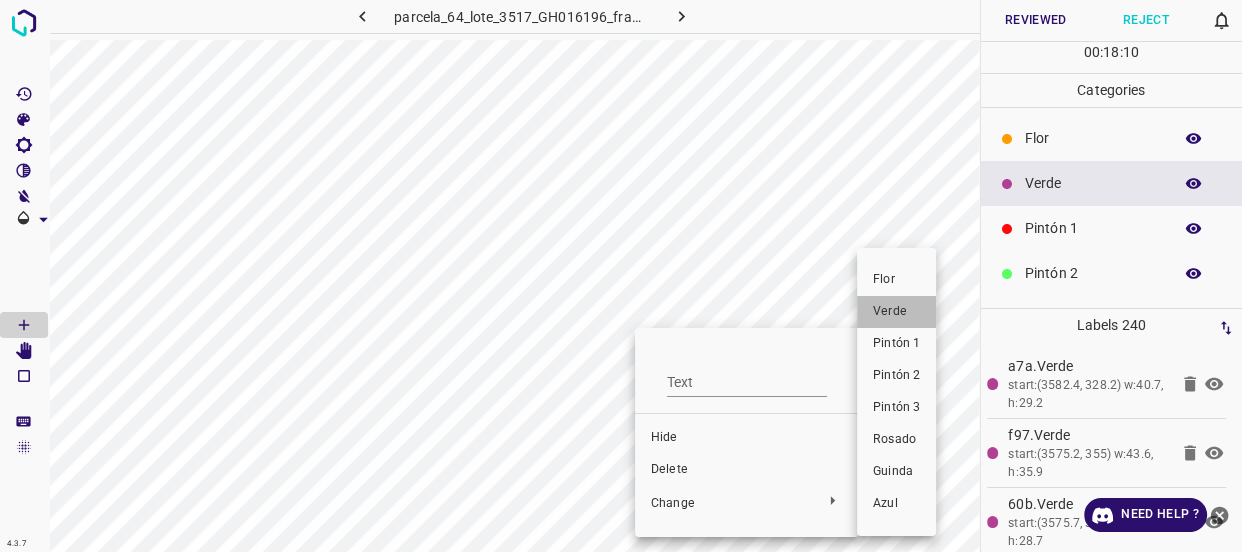 click on "Verde" at bounding box center (896, 312) 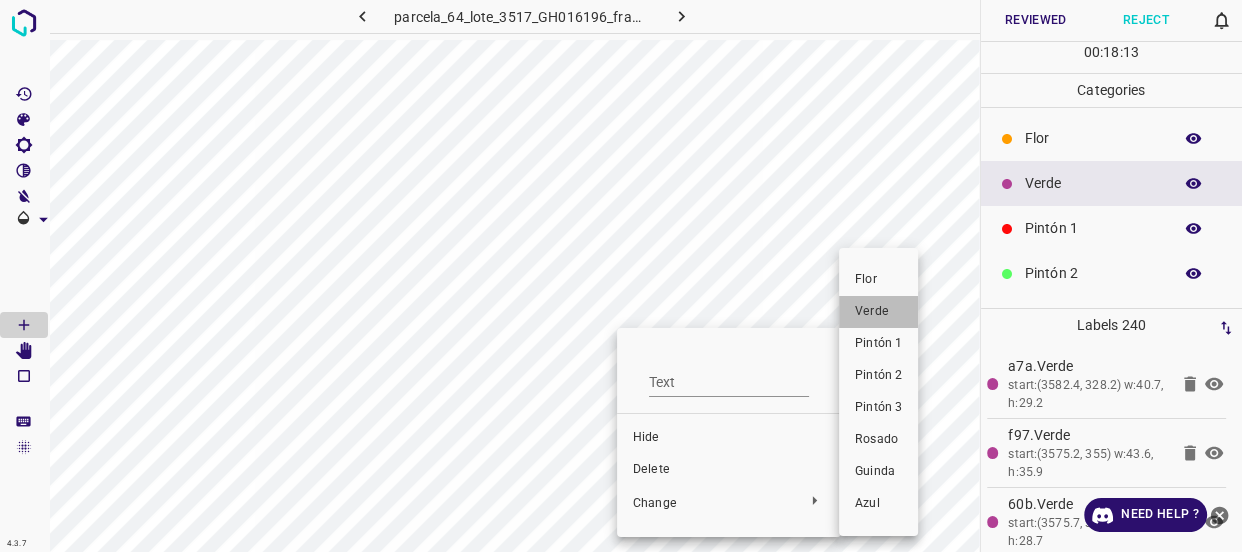click on "Verde" at bounding box center [878, 312] 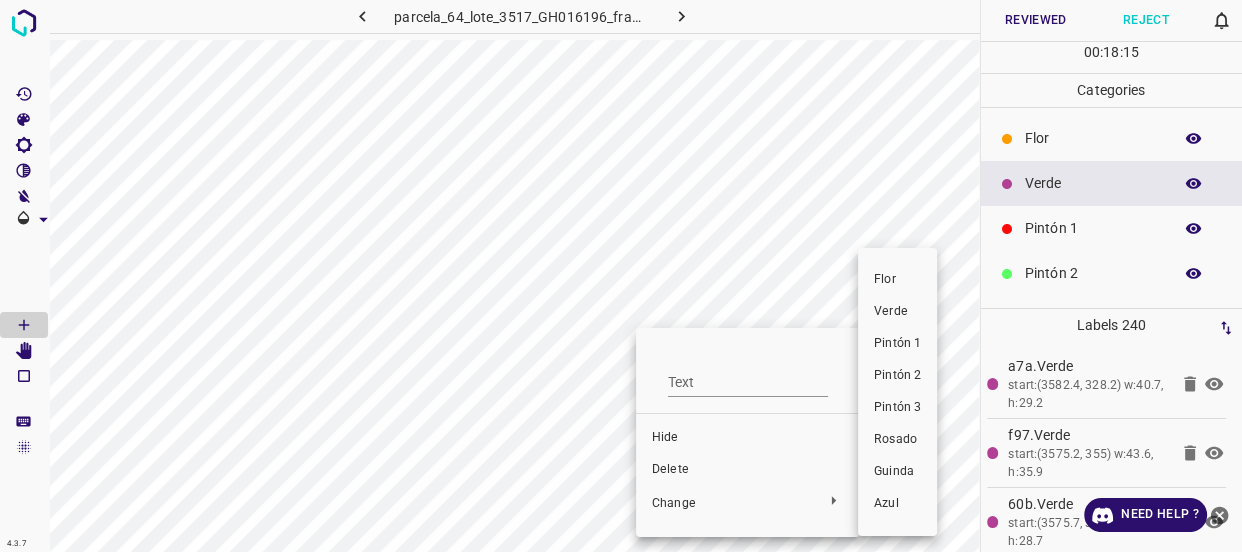 click on "Verde" at bounding box center [897, 312] 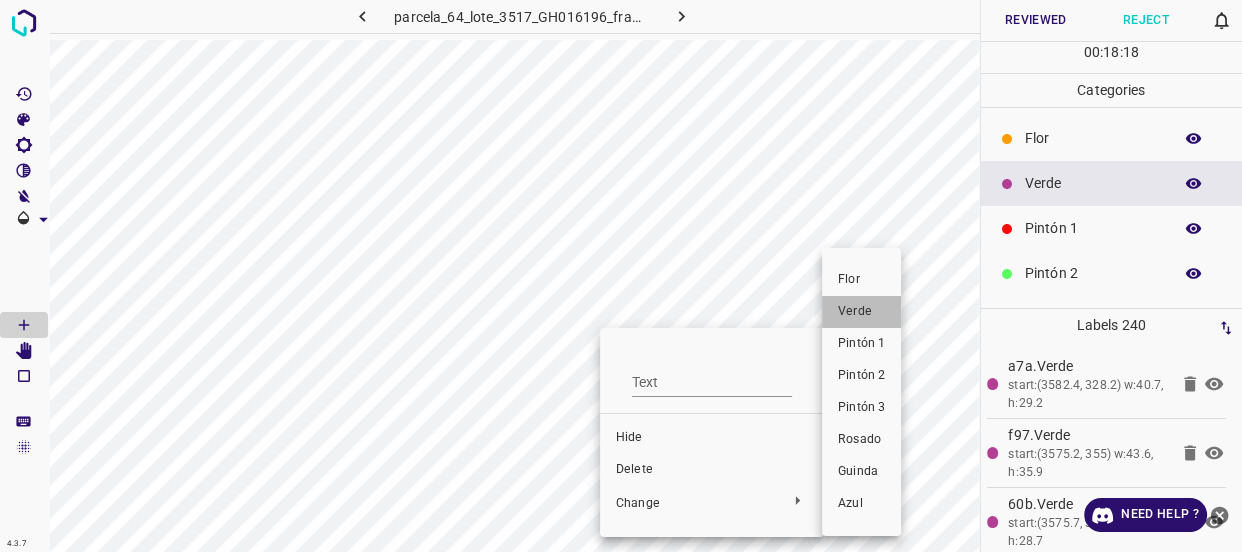drag, startPoint x: 856, startPoint y: 311, endPoint x: 574, endPoint y: 343, distance: 283.80978 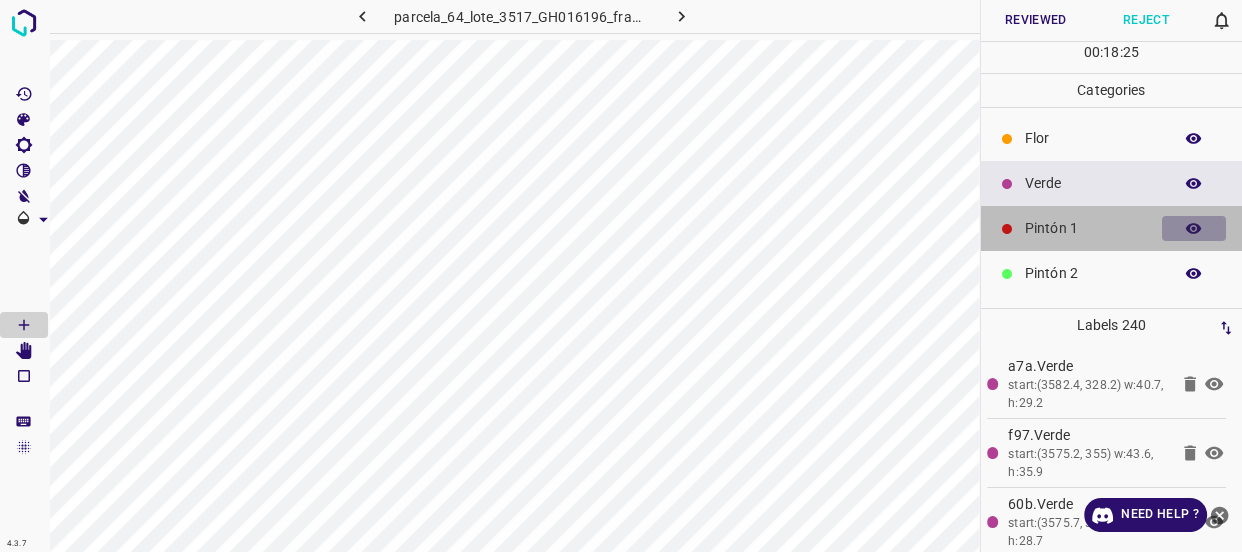 click 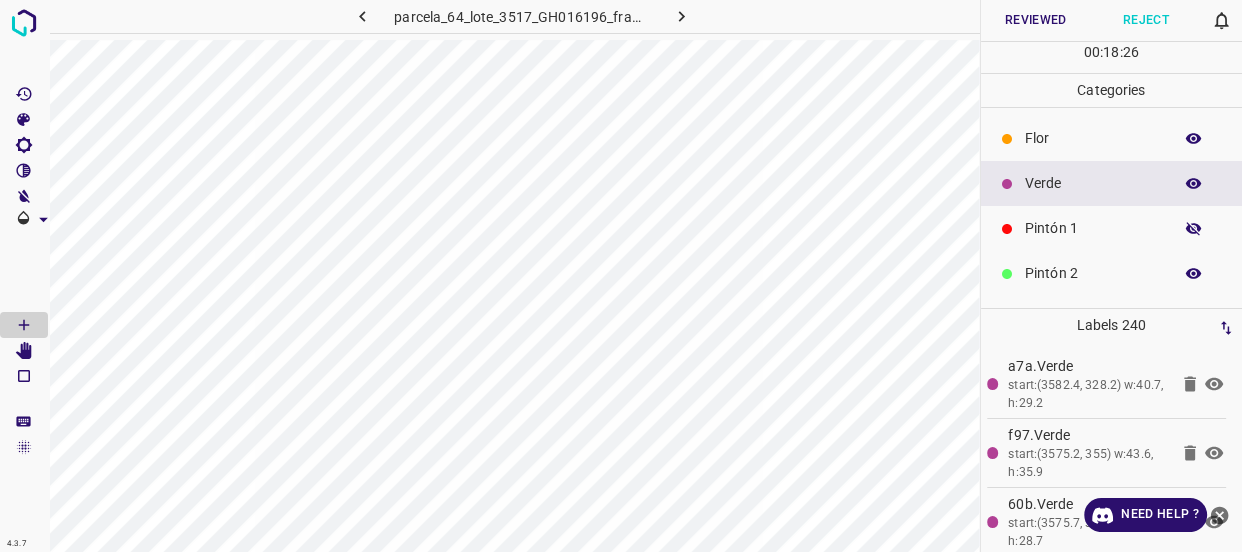 click 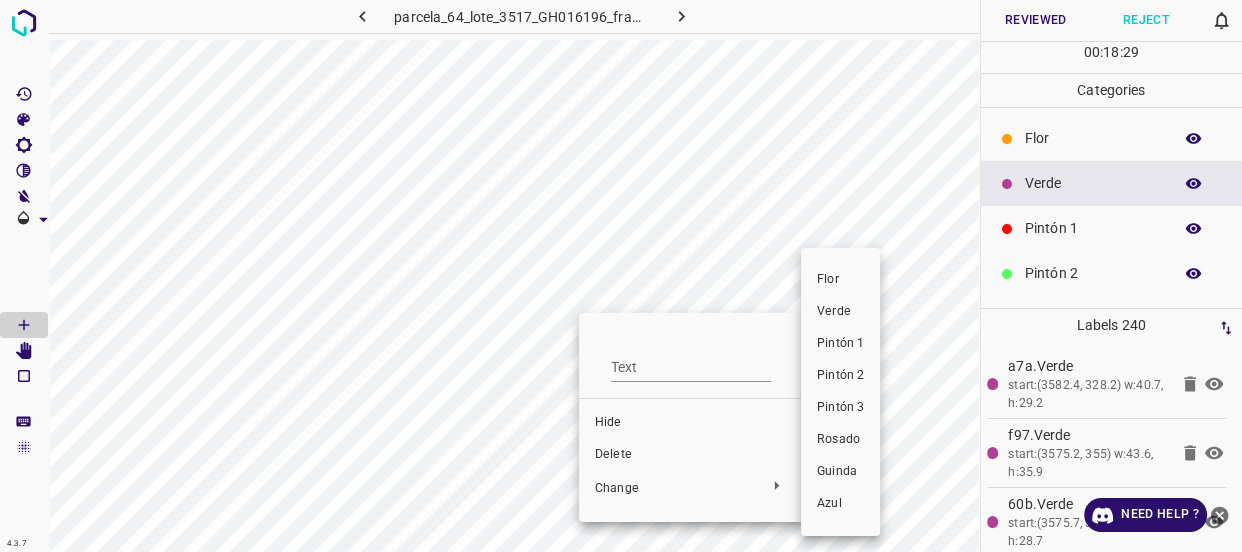 click on "Verde" at bounding box center [840, 312] 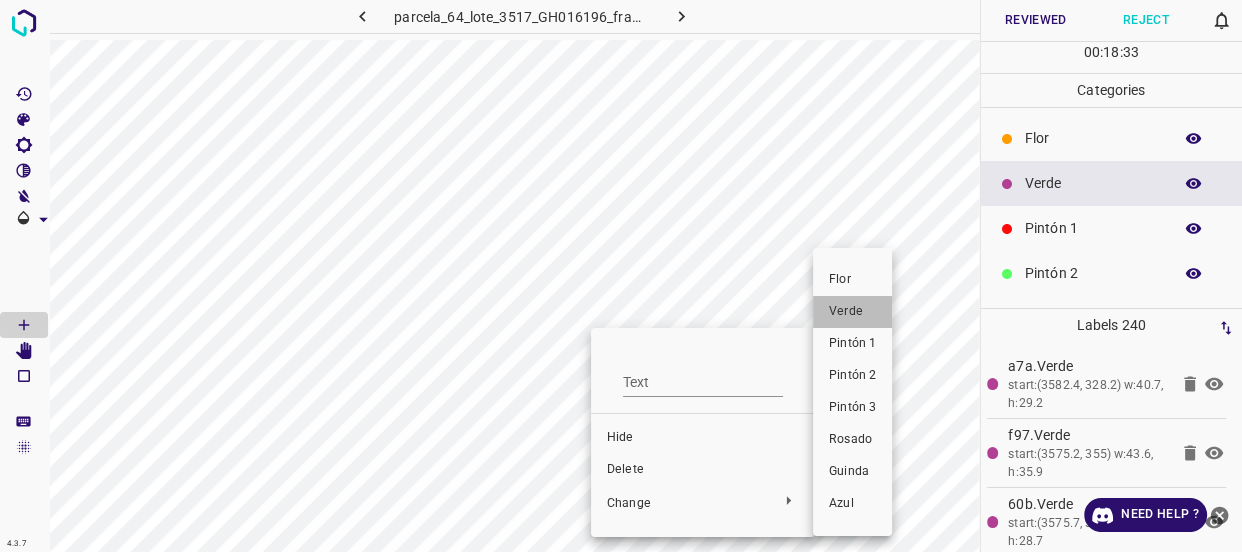 drag, startPoint x: 850, startPoint y: 315, endPoint x: 571, endPoint y: 383, distance: 287.1672 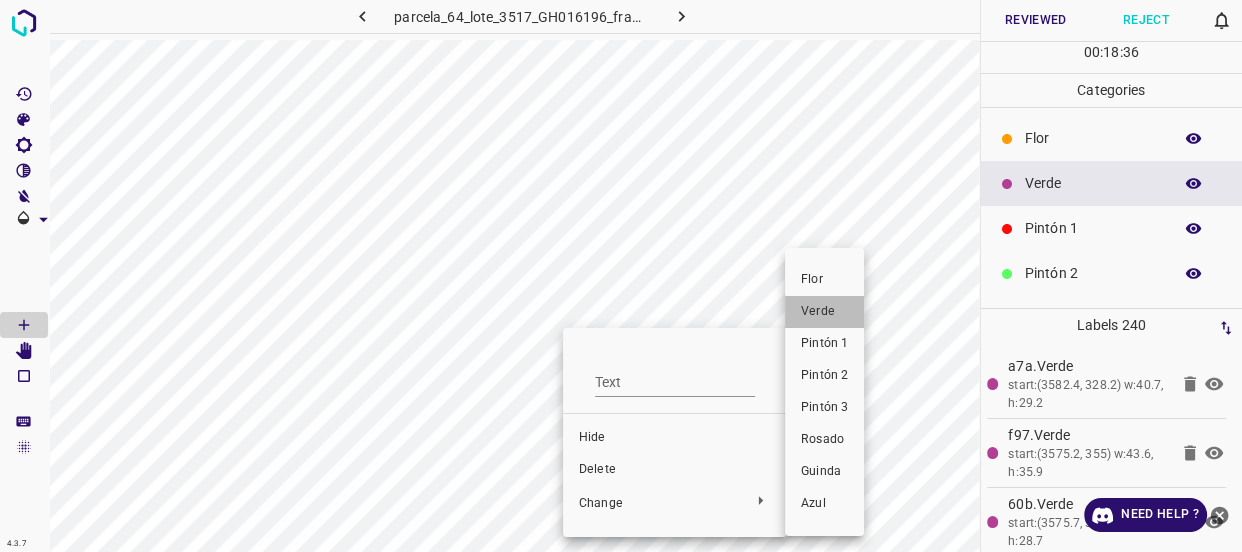click on "Verde" at bounding box center [824, 312] 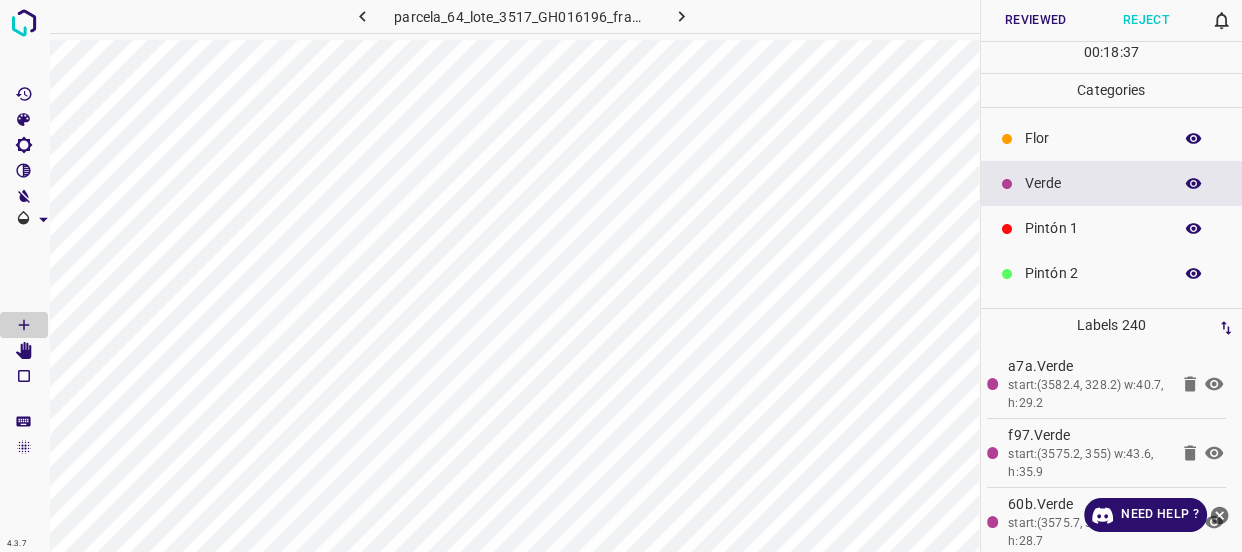 click 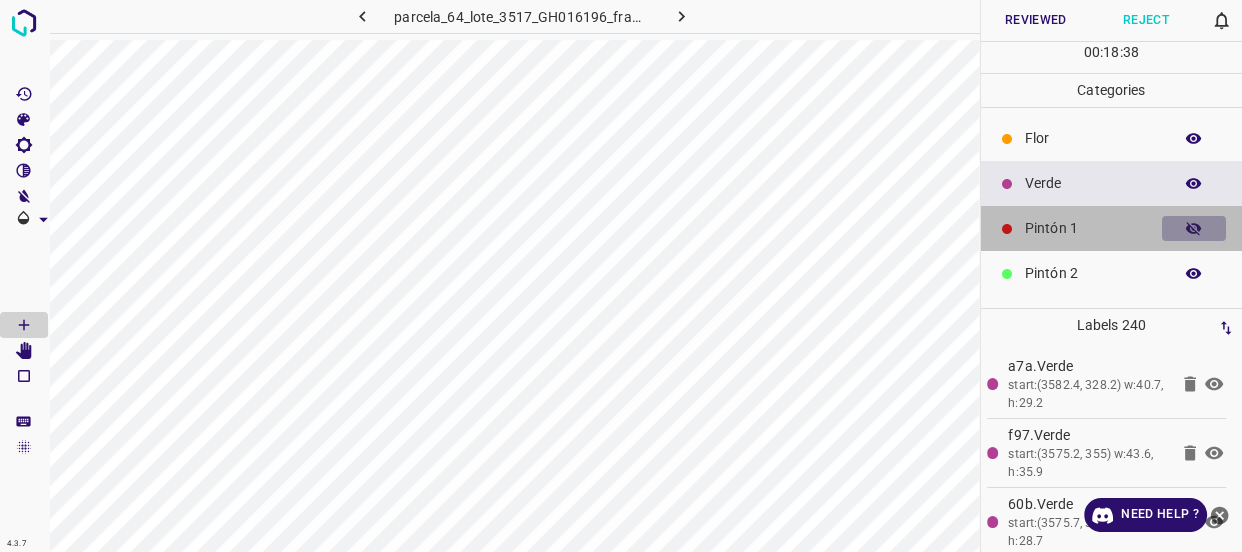 click 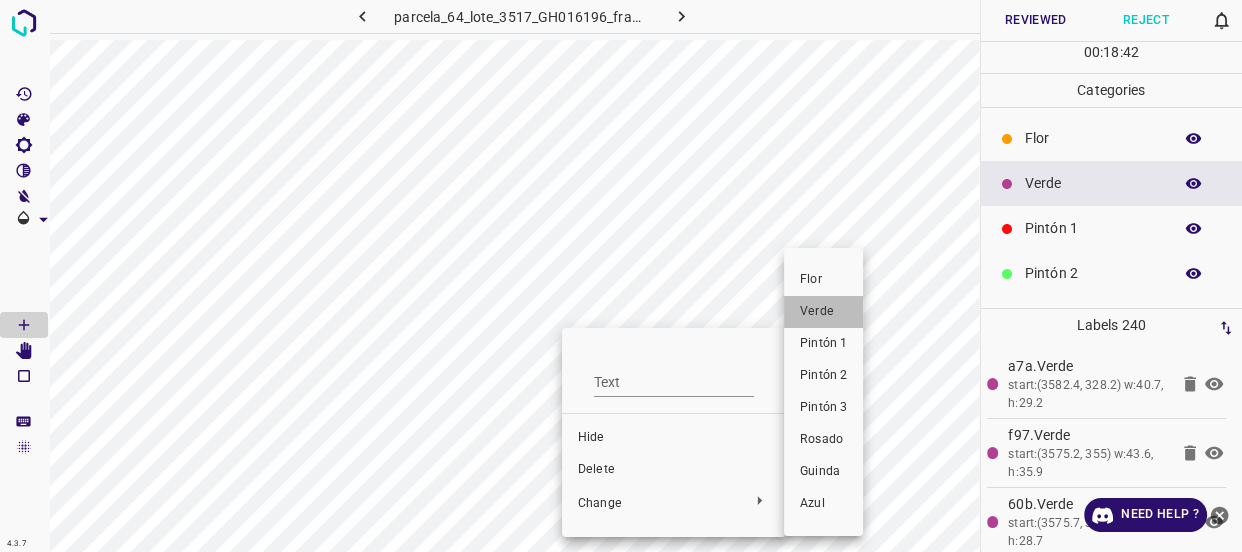 click on "Verde" at bounding box center [823, 312] 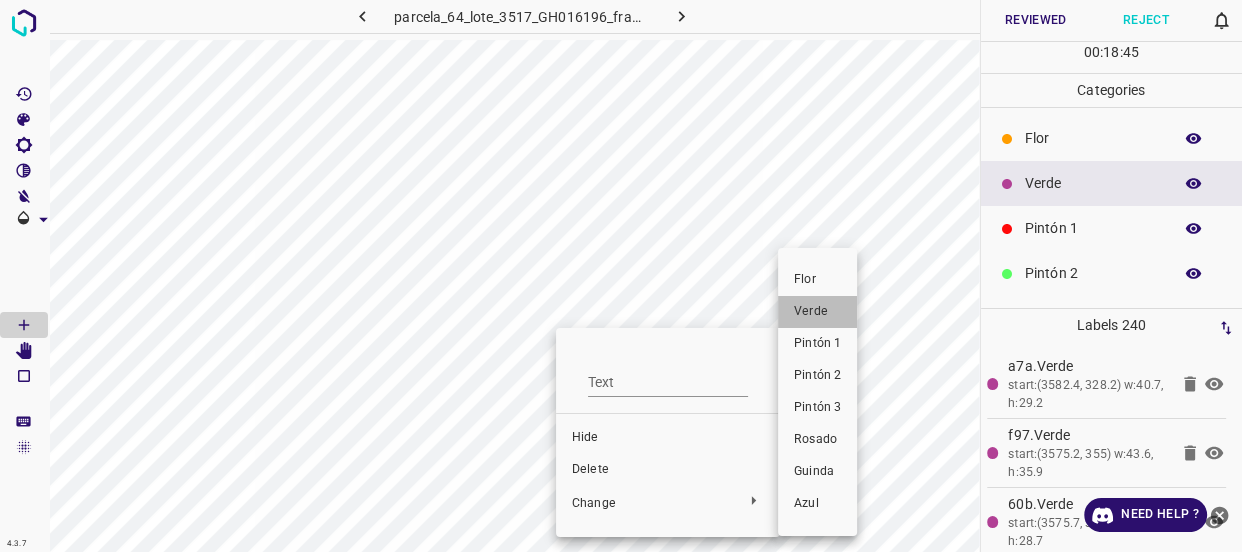 click on "Verde" at bounding box center (817, 312) 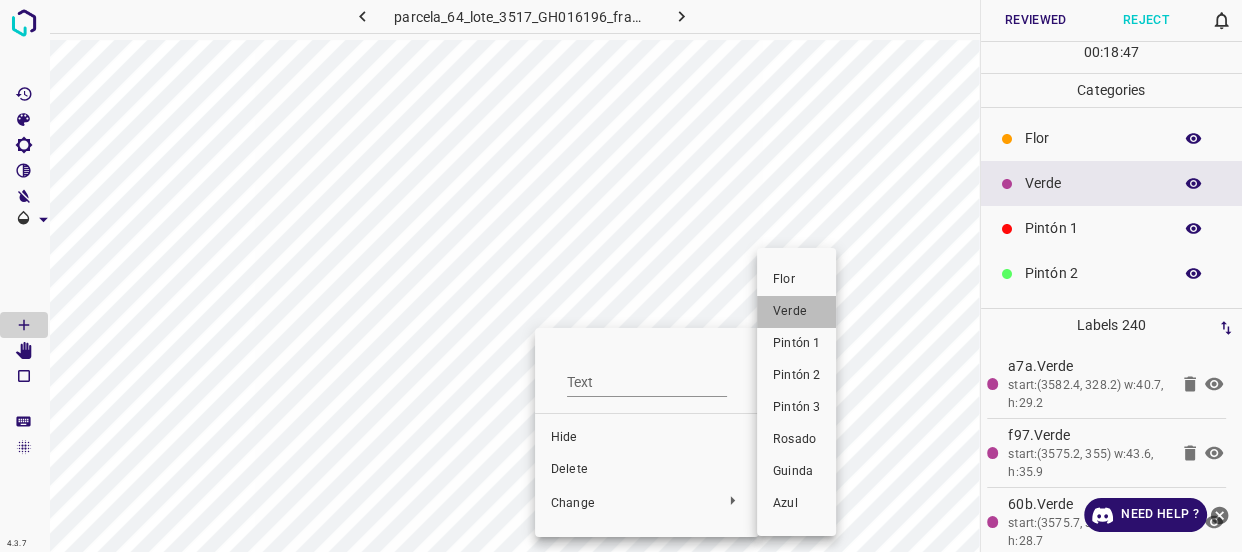 click on "Verde" at bounding box center (796, 312) 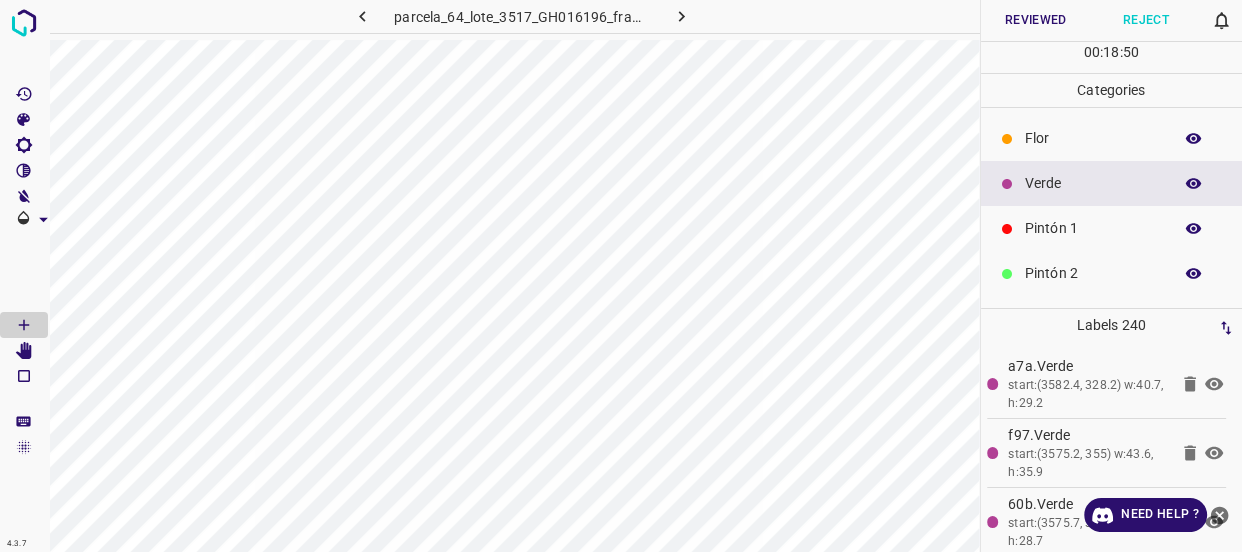 click on "Flor" at bounding box center [1093, 138] 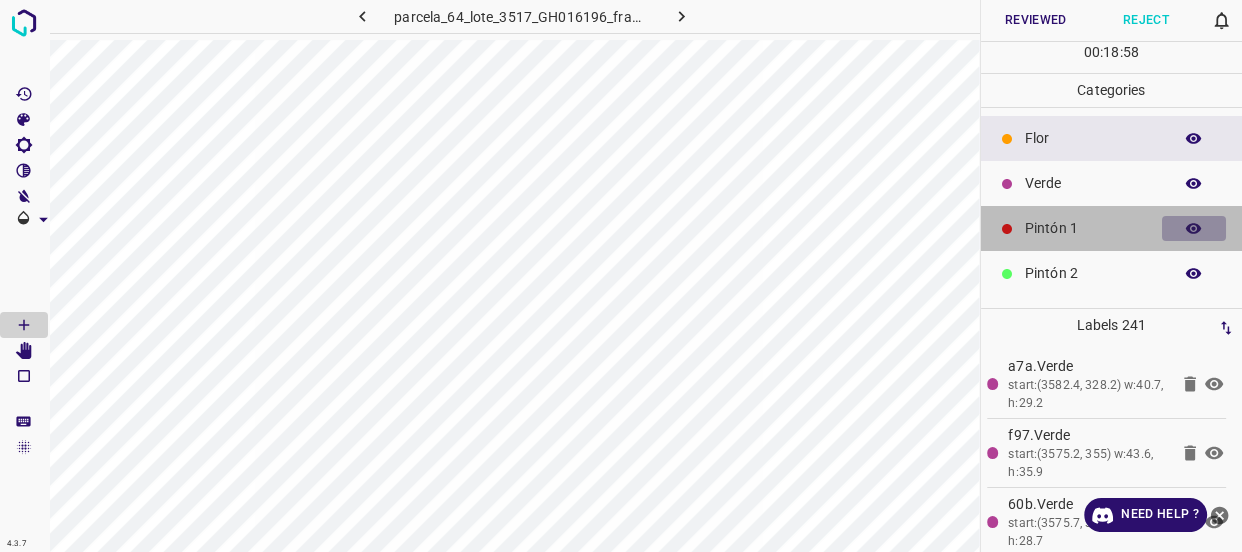 click 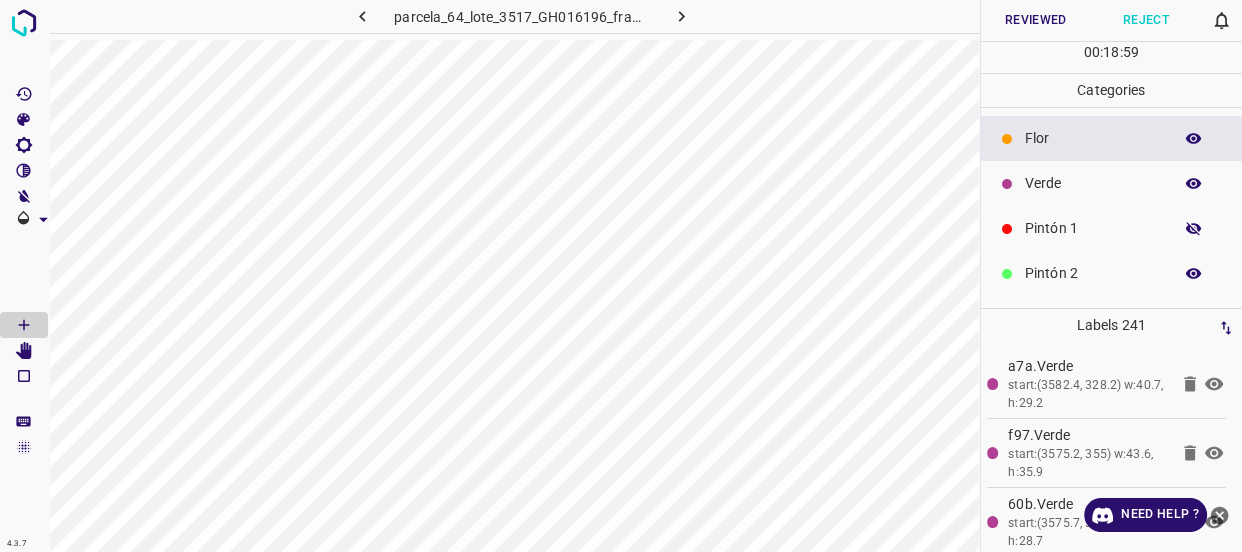 click 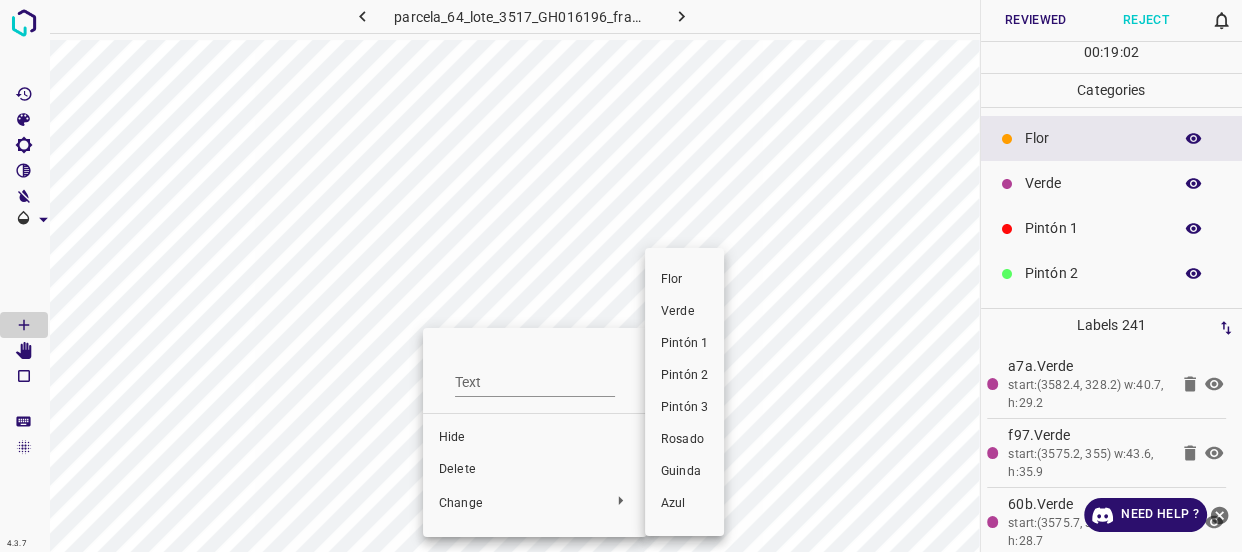 click on "Verde" at bounding box center (684, 312) 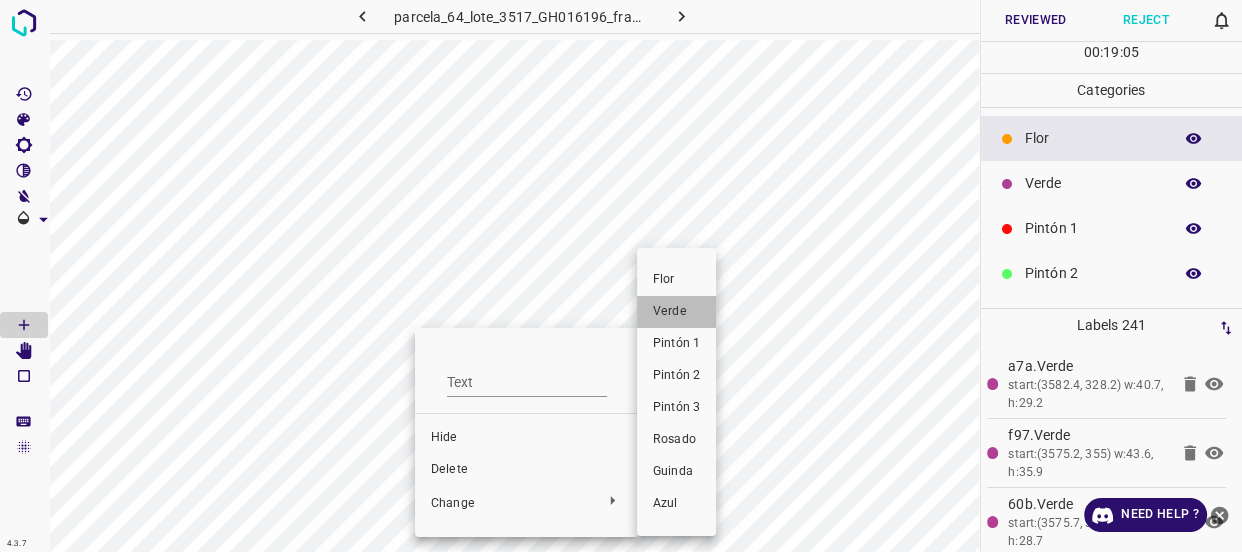 drag, startPoint x: 666, startPoint y: 311, endPoint x: 592, endPoint y: 456, distance: 162.79128 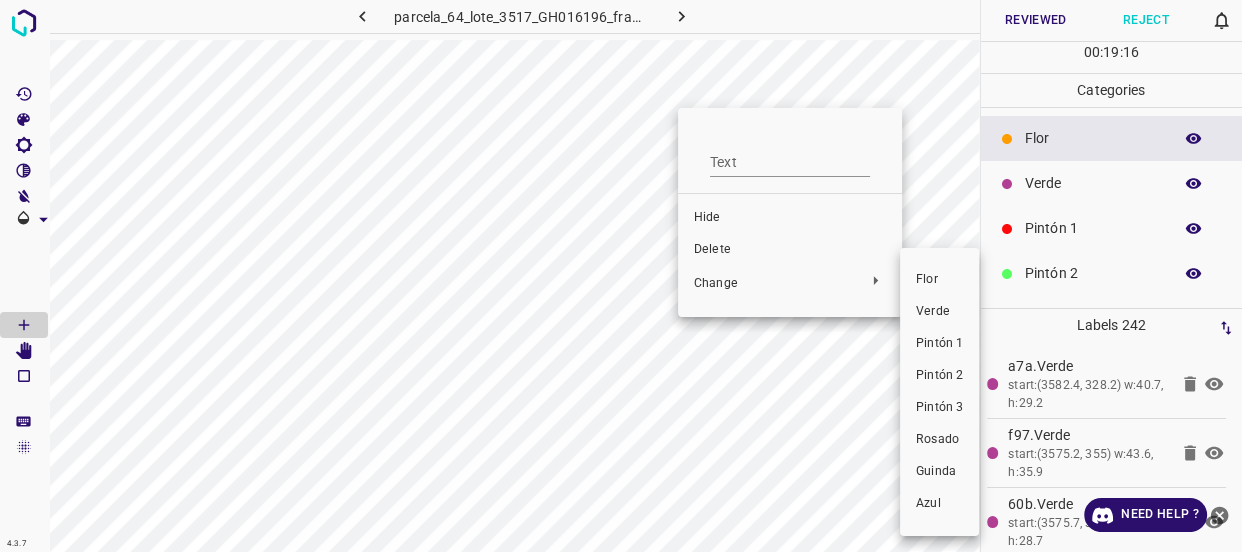click on "Verde" at bounding box center (939, 312) 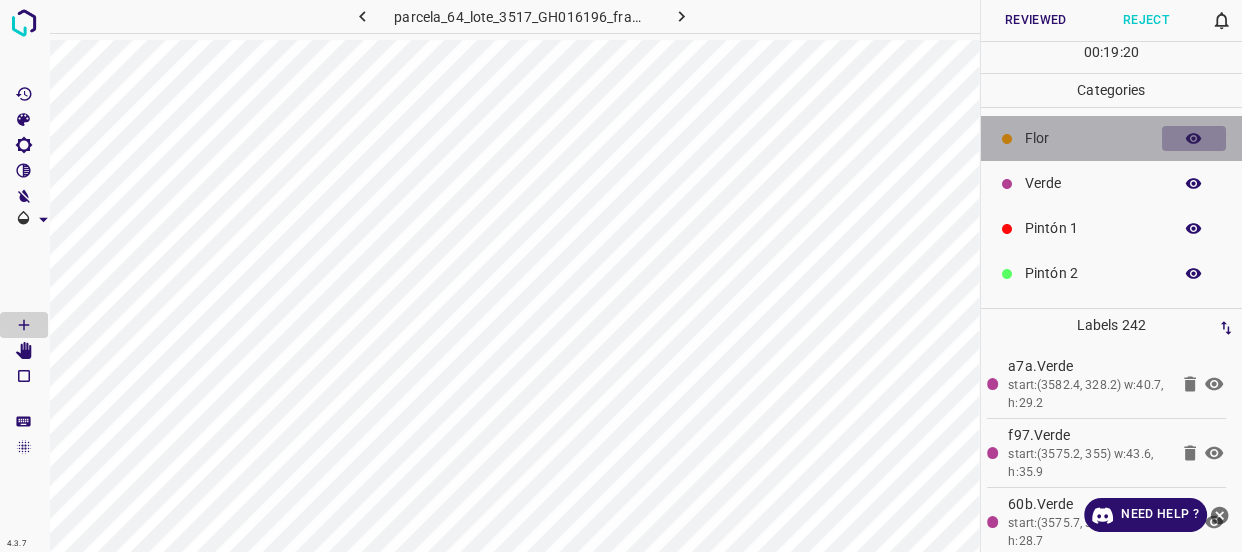 click 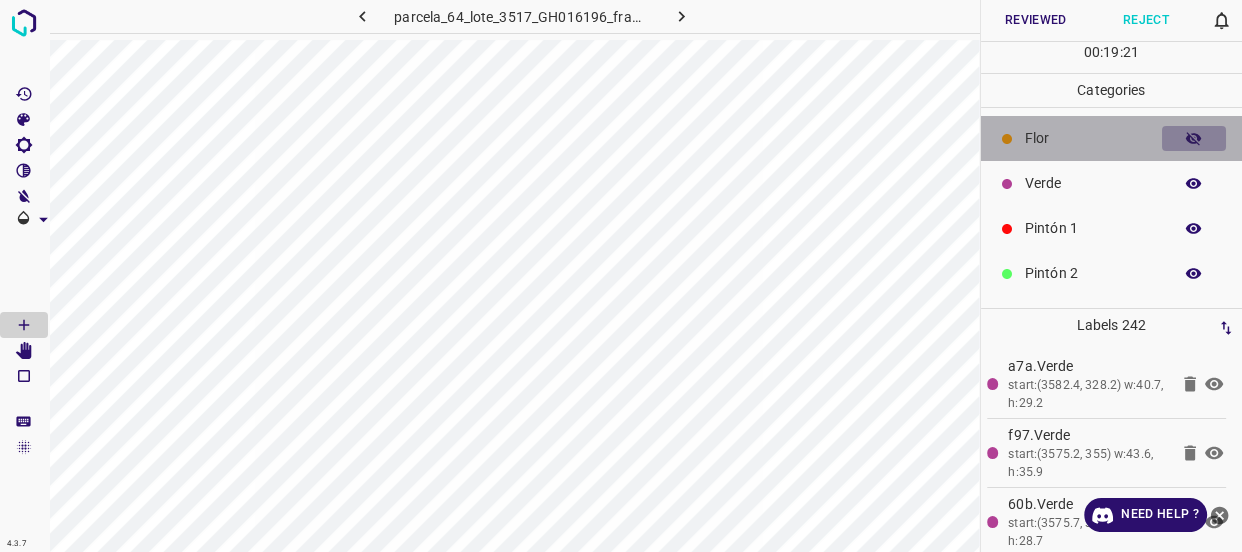 click 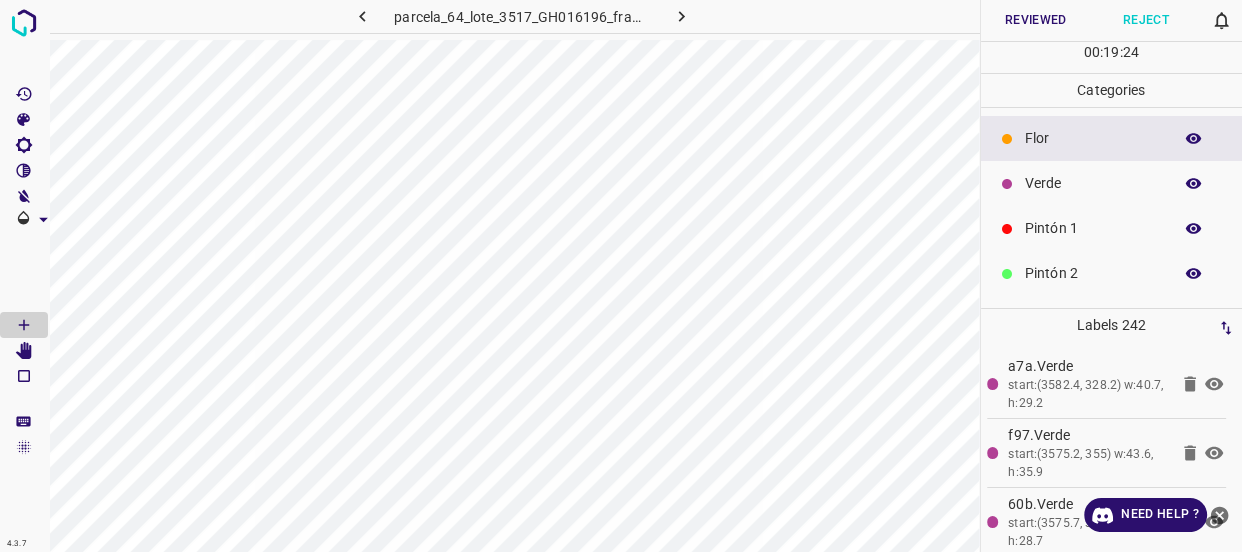 click 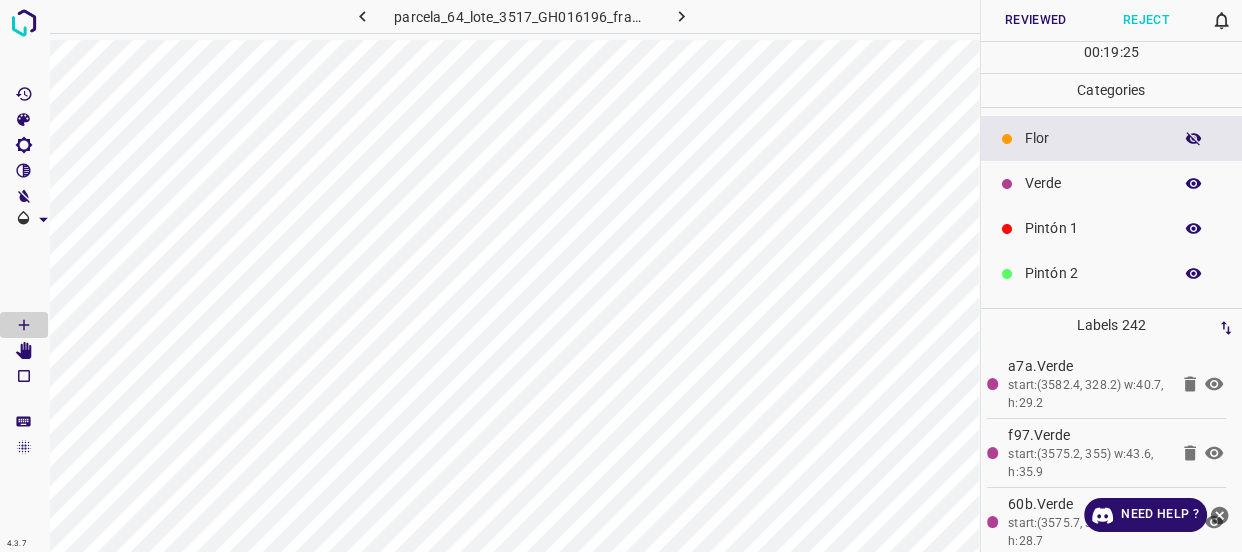 click 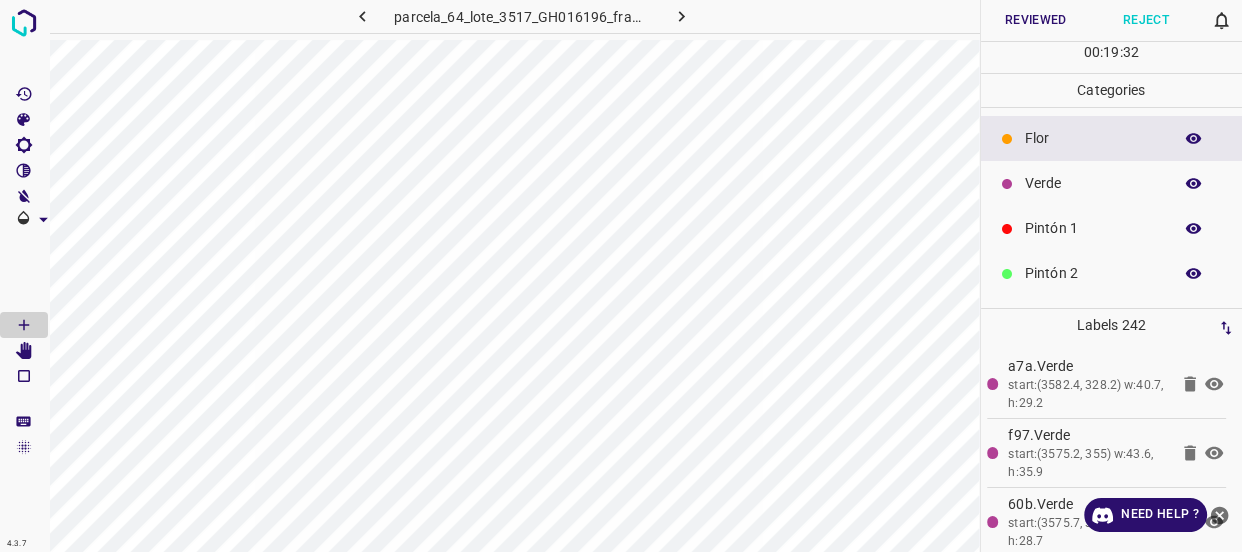 click on "Reviewed" at bounding box center [1036, 20] 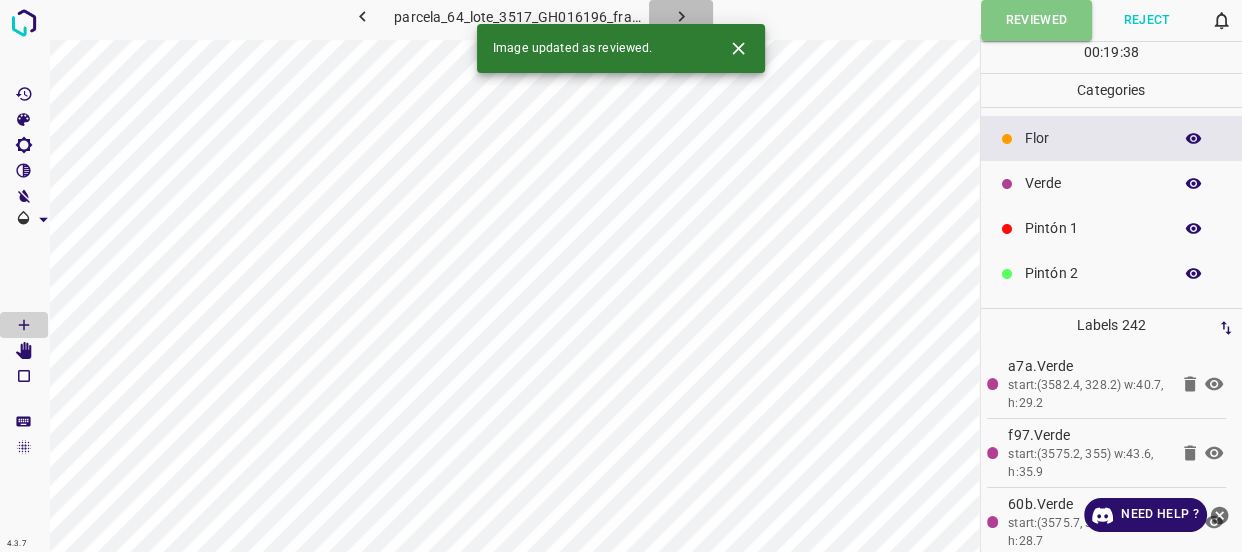 click 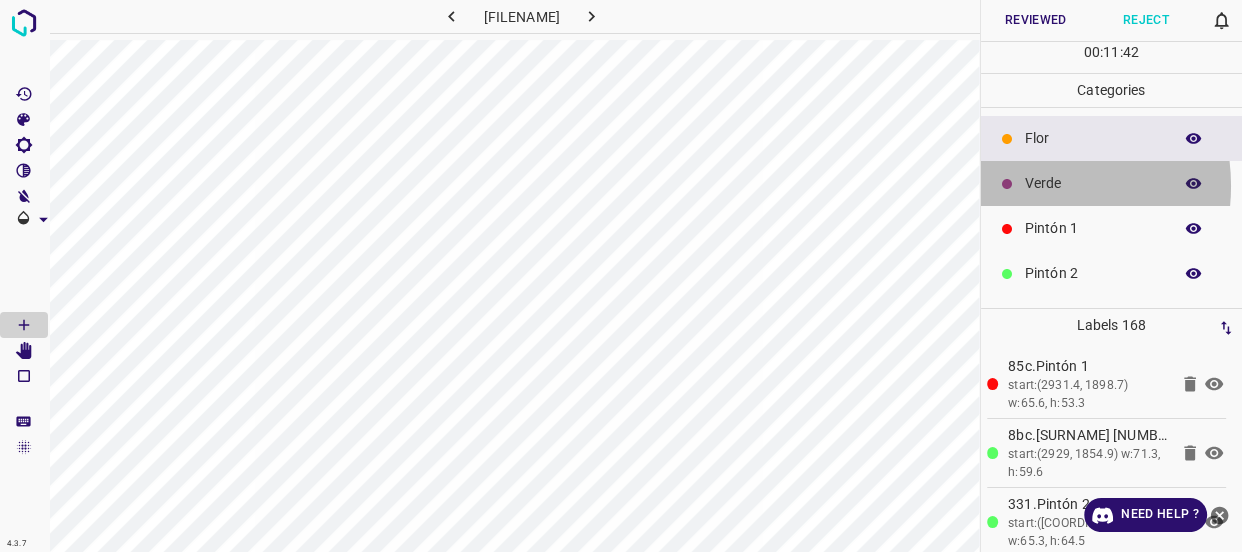 click on "Verde" at bounding box center [1093, 183] 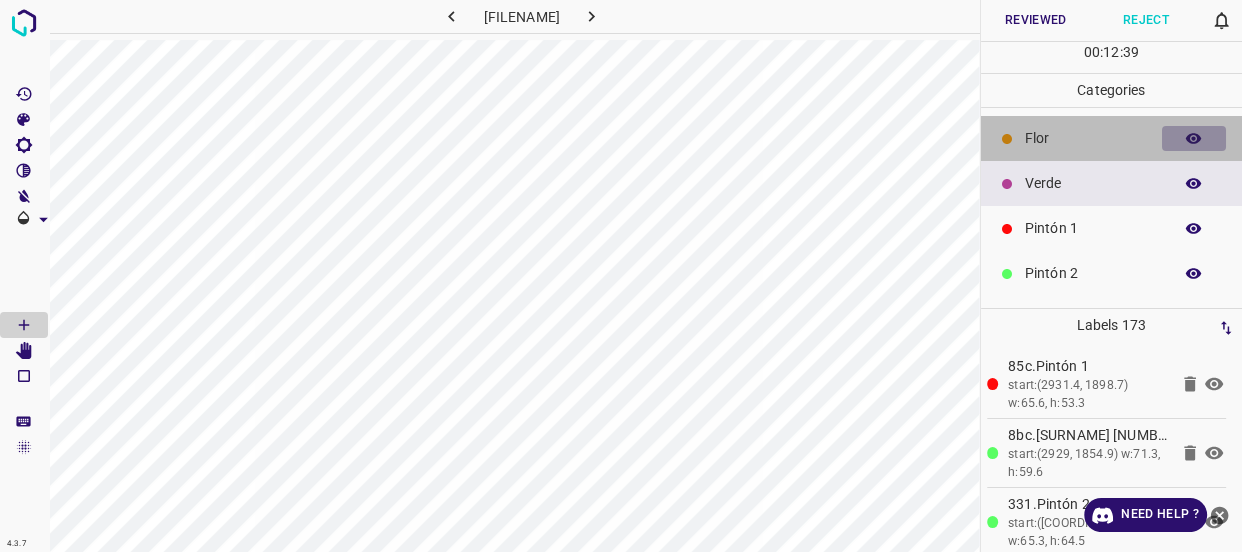 click 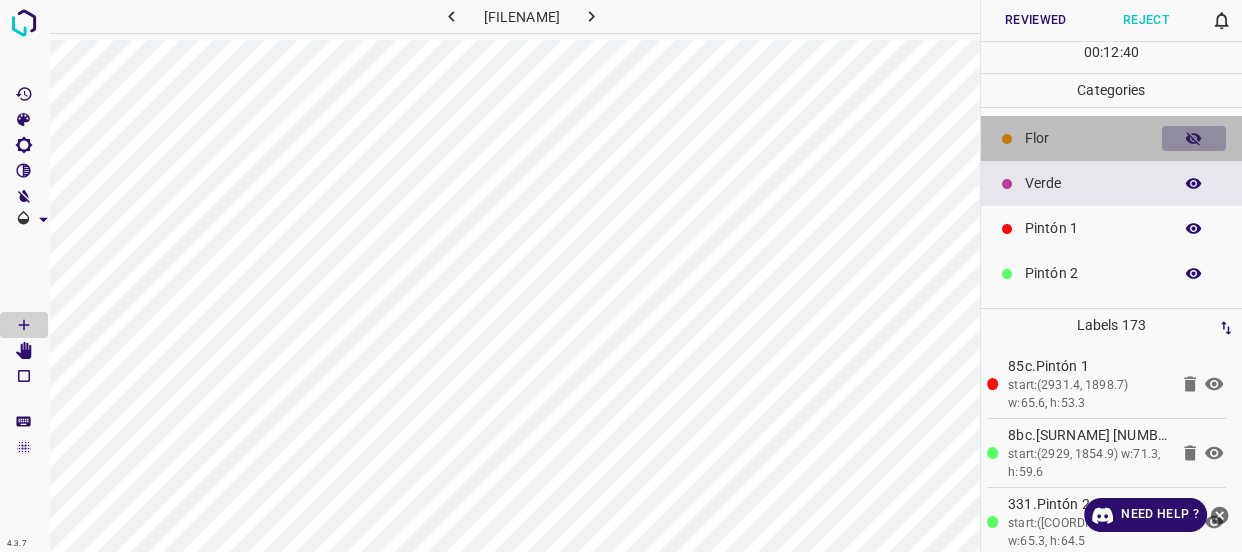 click 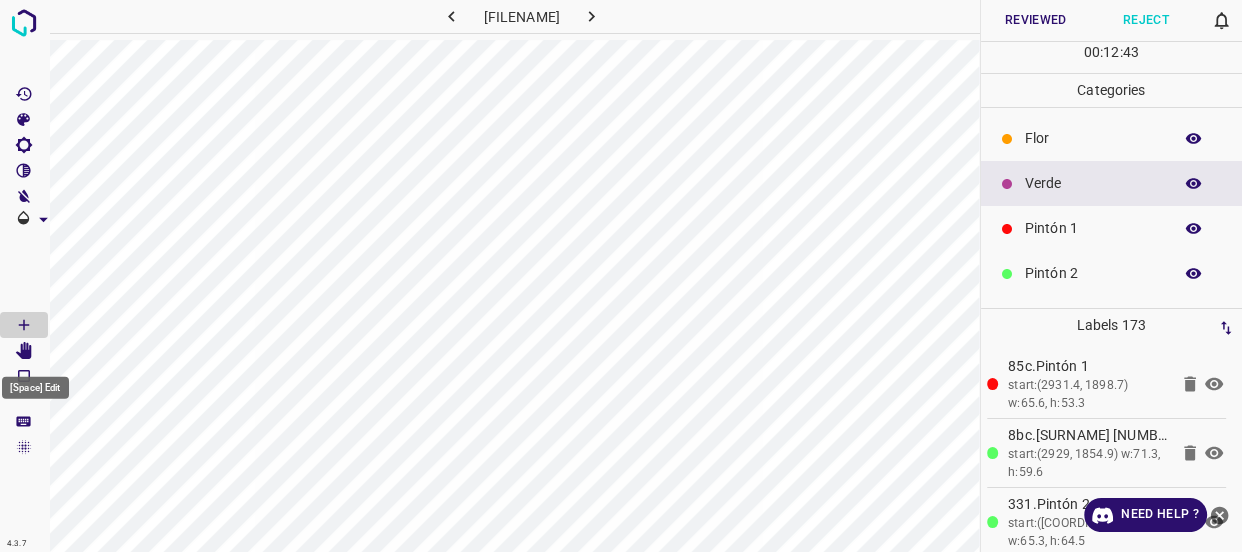 click 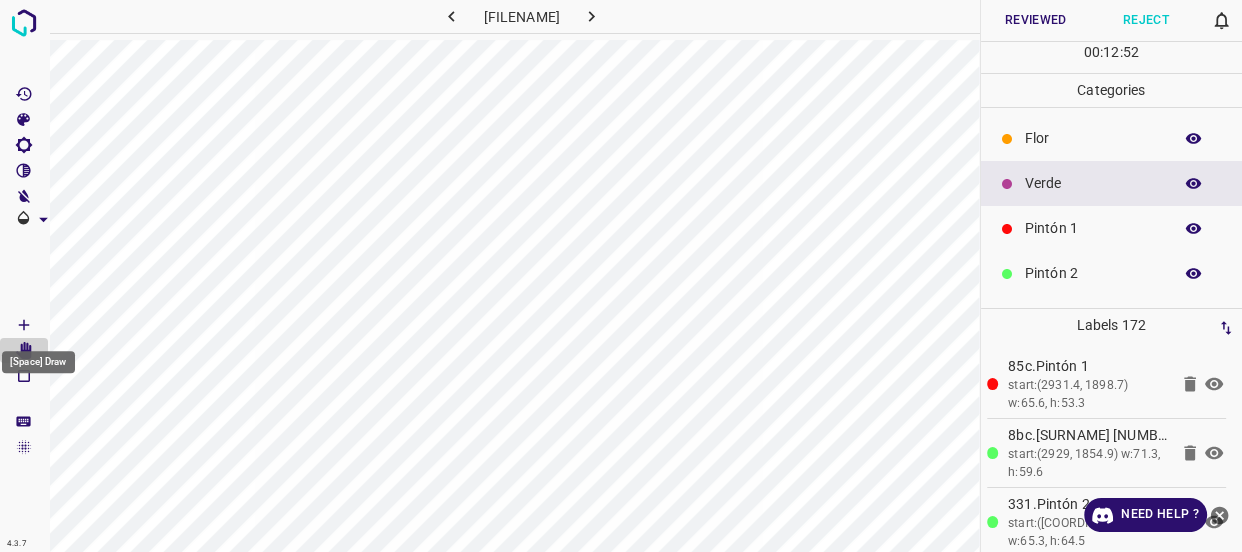 click 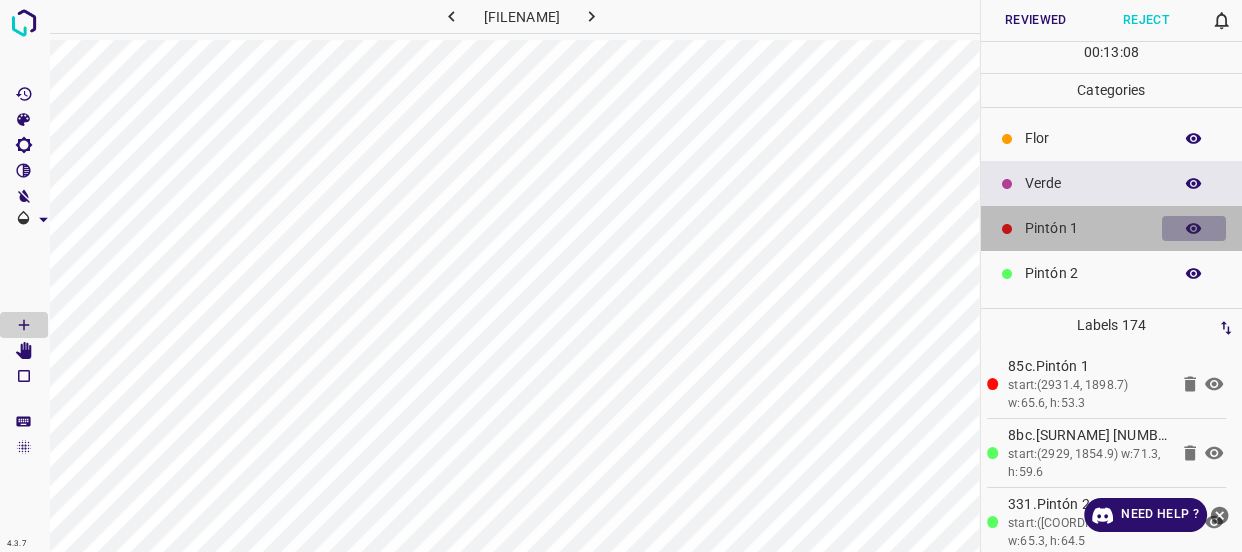 click 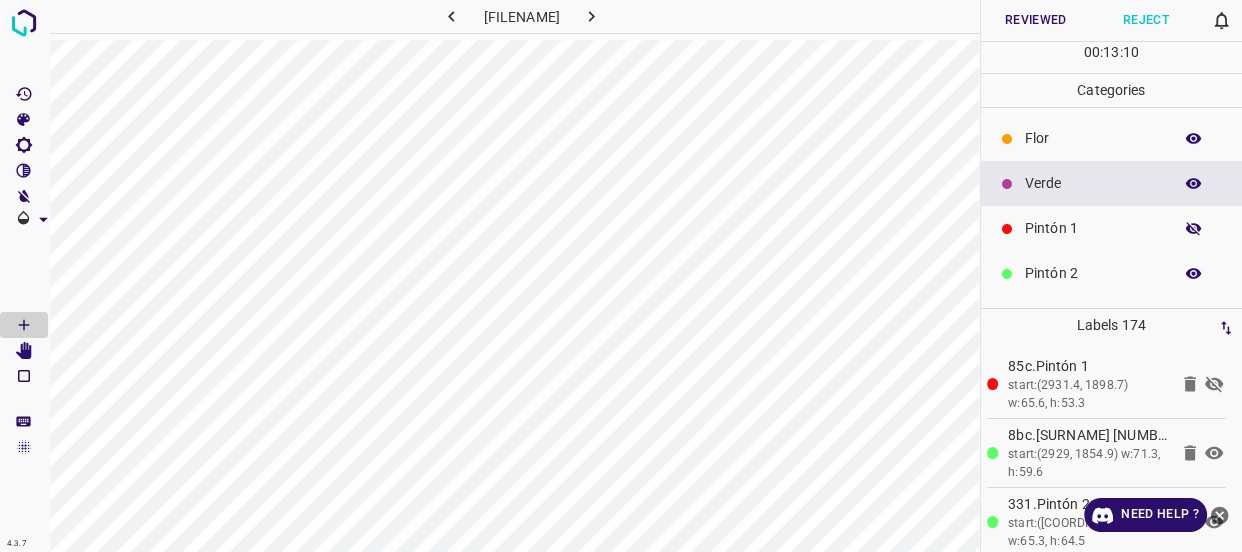 click 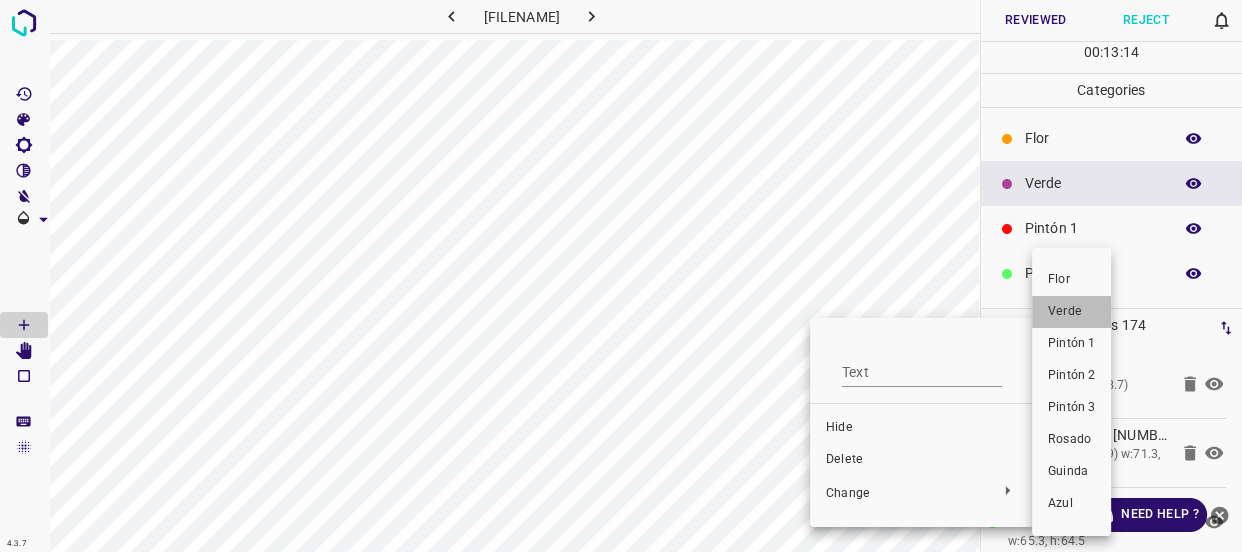 click on "Verde" at bounding box center [1071, 312] 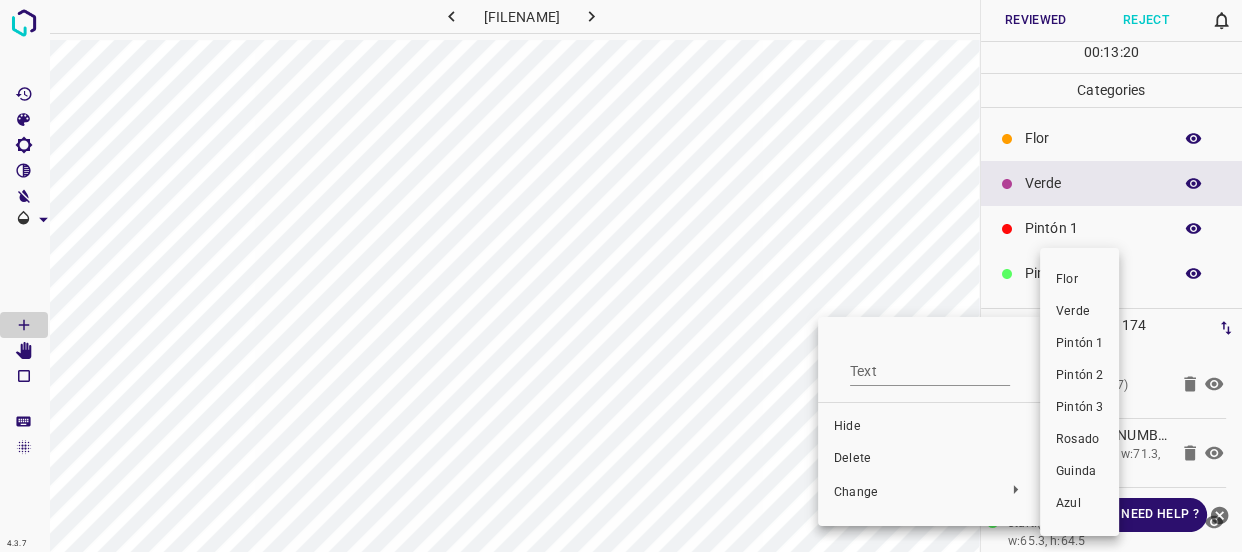 click on "Verde" at bounding box center (1079, 312) 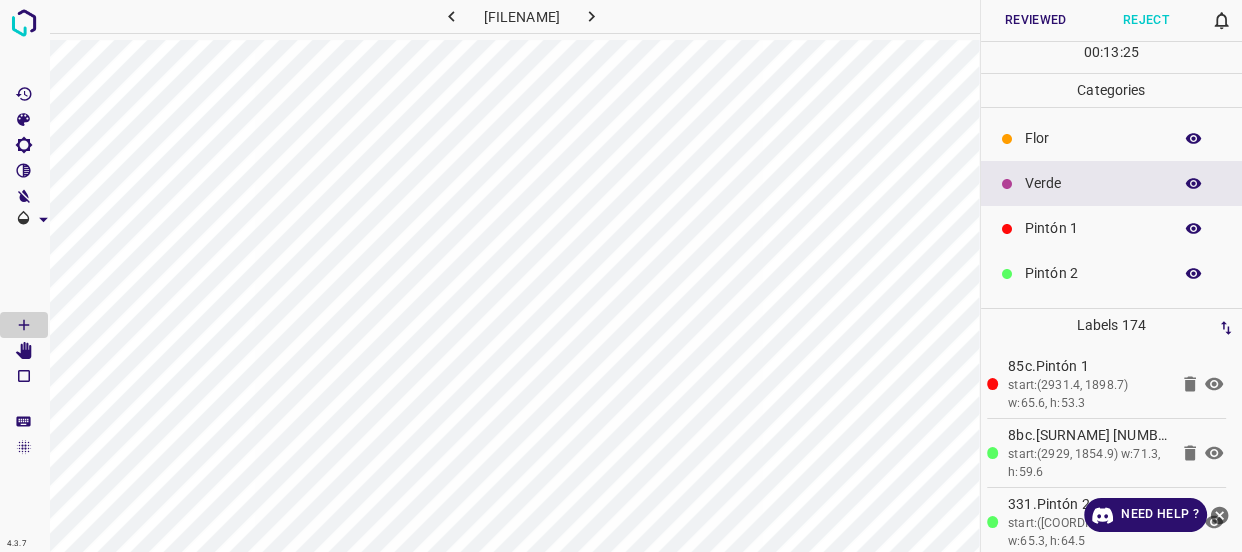 click 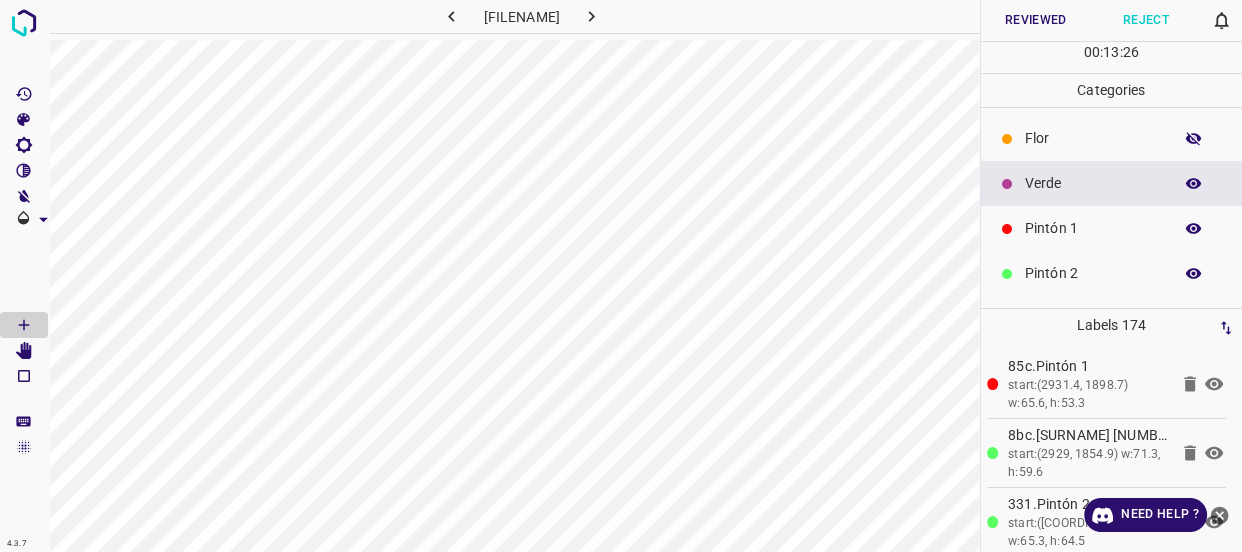 click 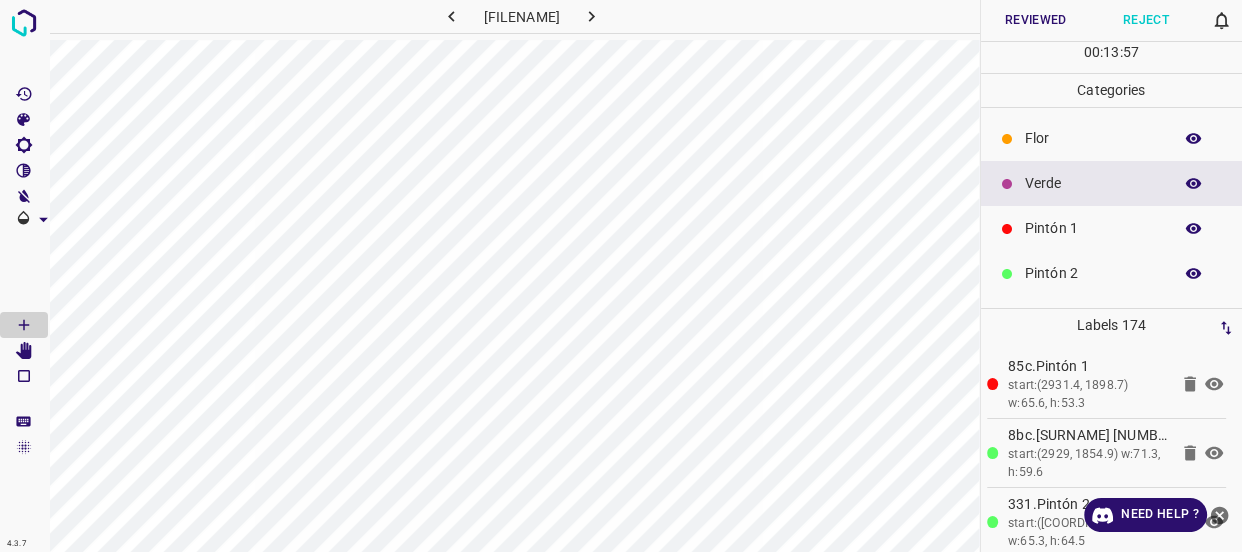 click 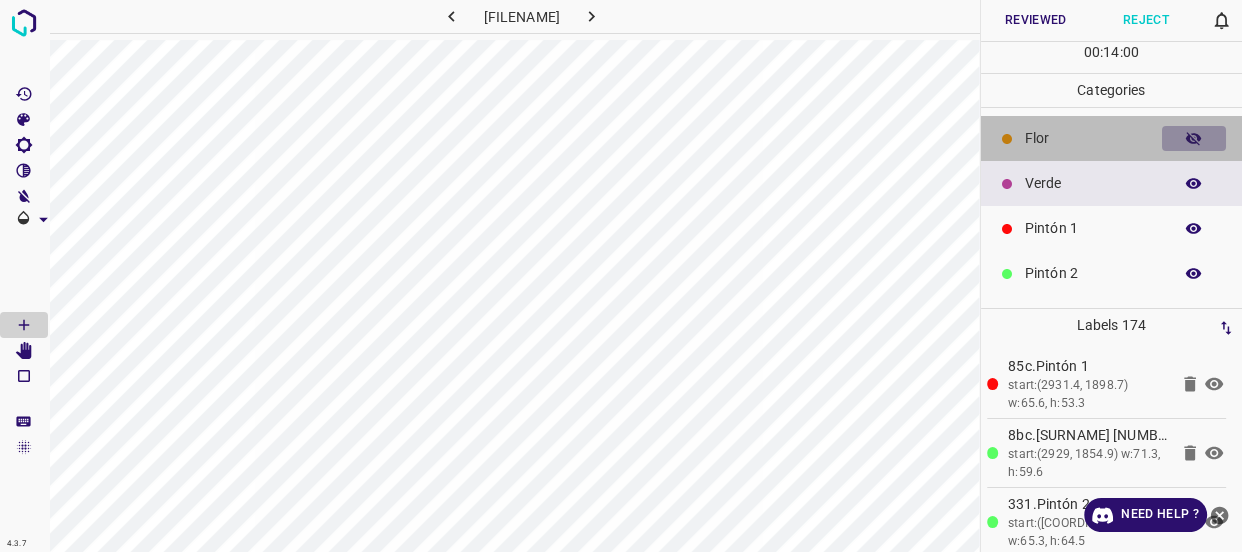 click 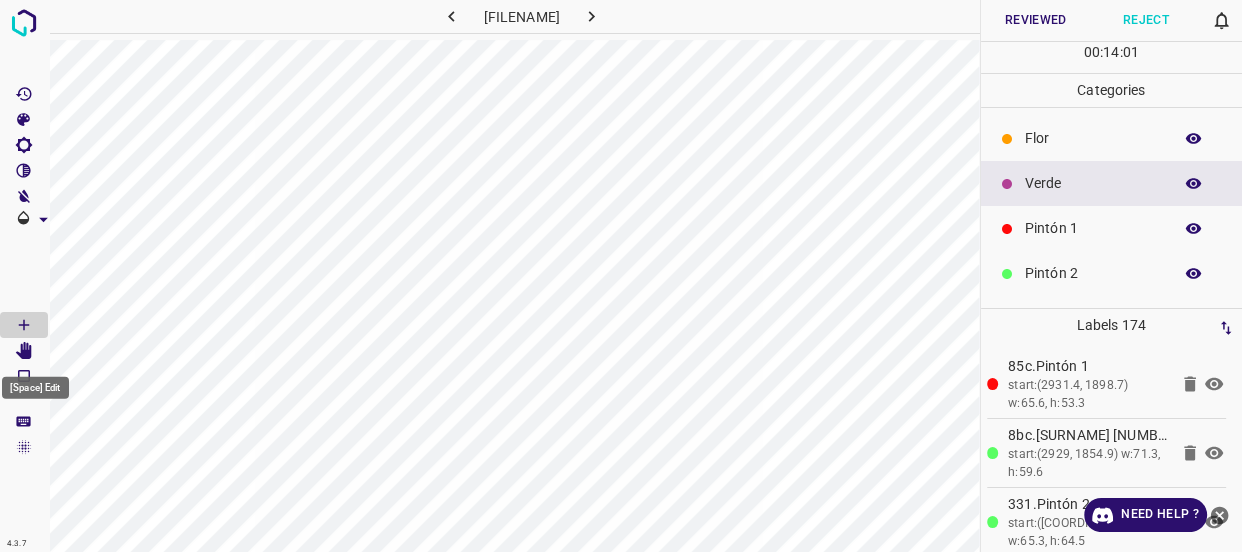 click 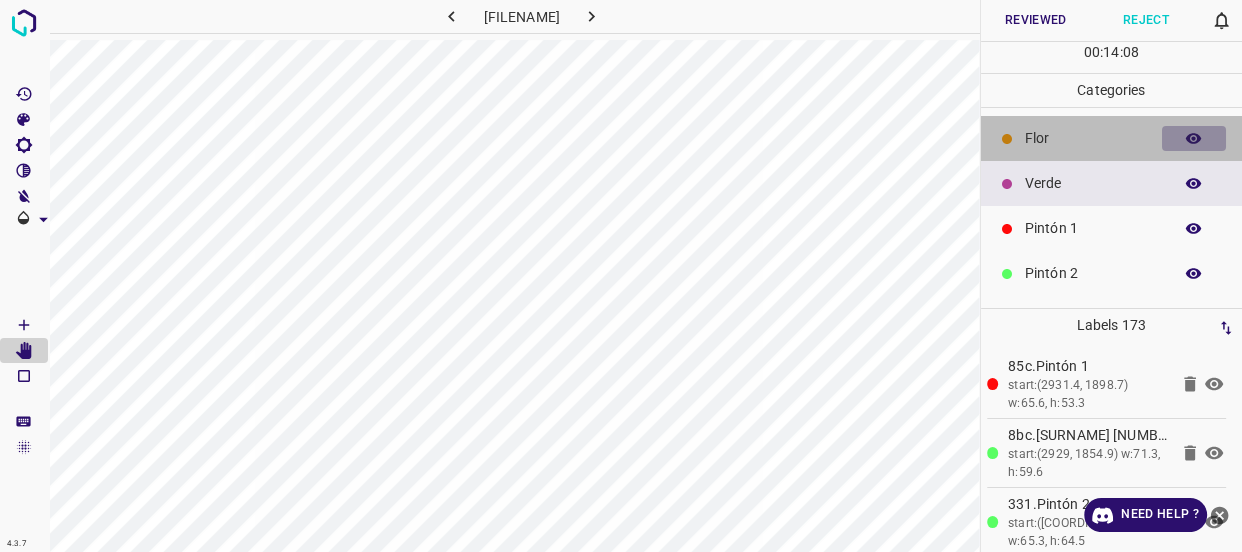 click at bounding box center [1194, 139] 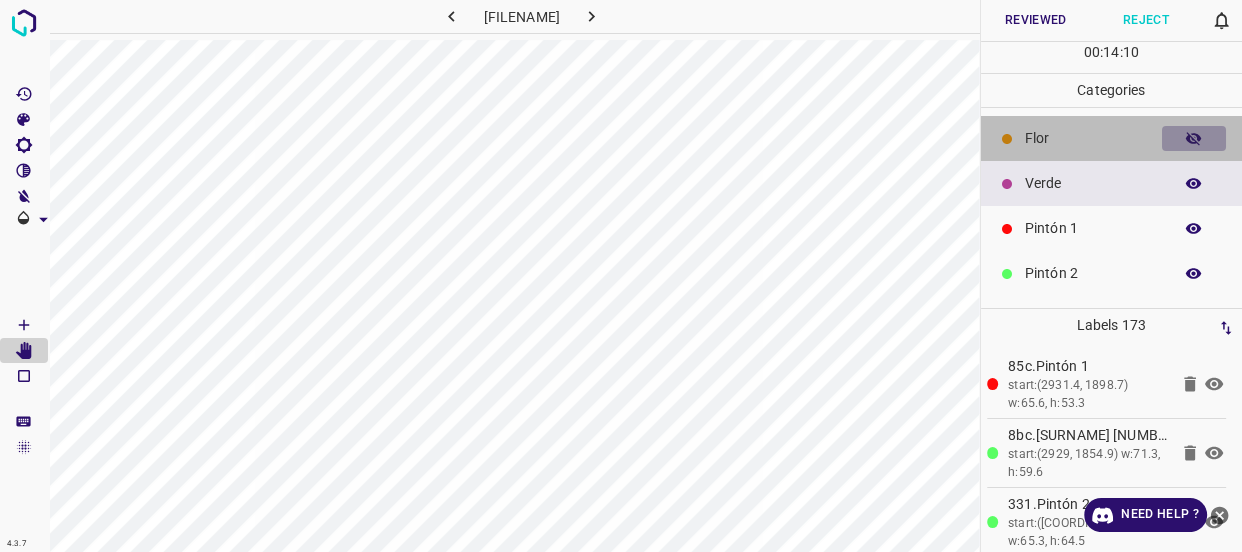 click at bounding box center (1194, 139) 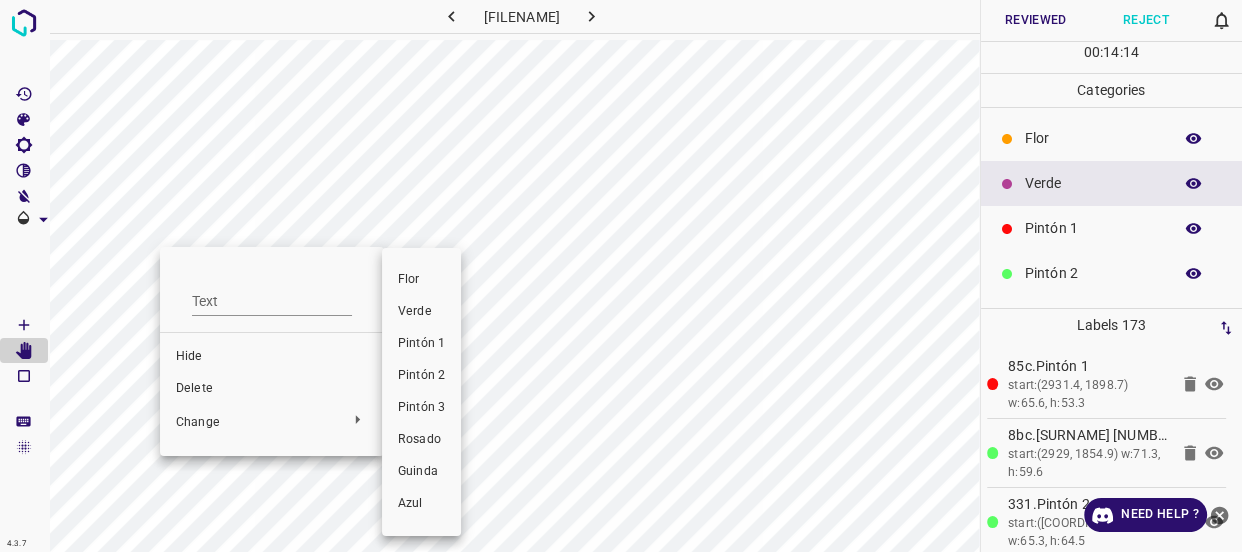 click on "Verde" at bounding box center [421, 312] 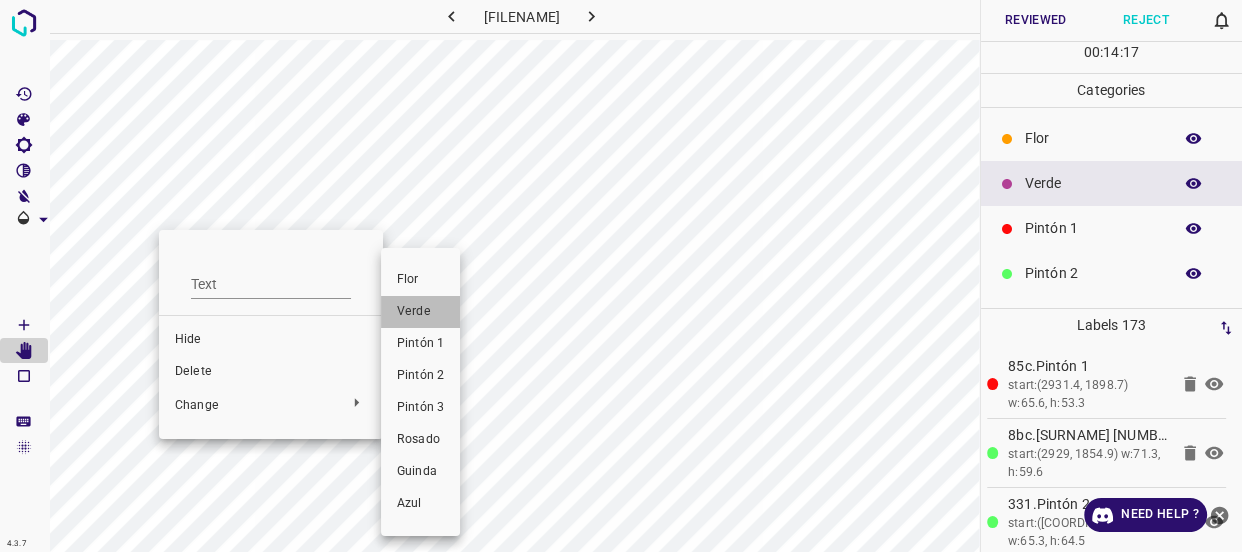 click on "Verde" at bounding box center [420, 312] 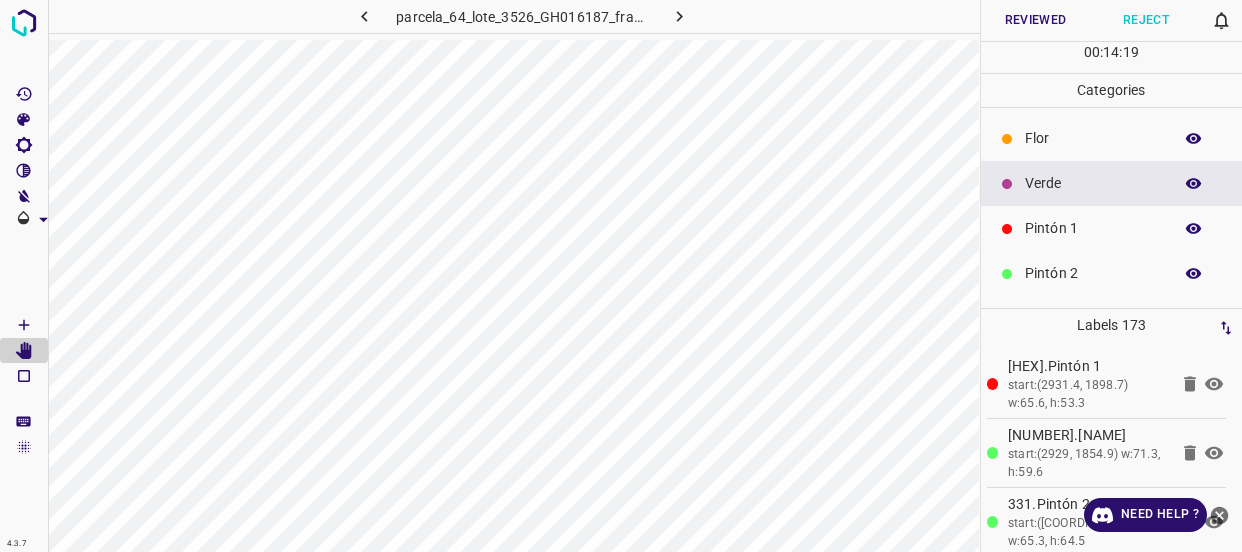 scroll, scrollTop: 0, scrollLeft: 0, axis: both 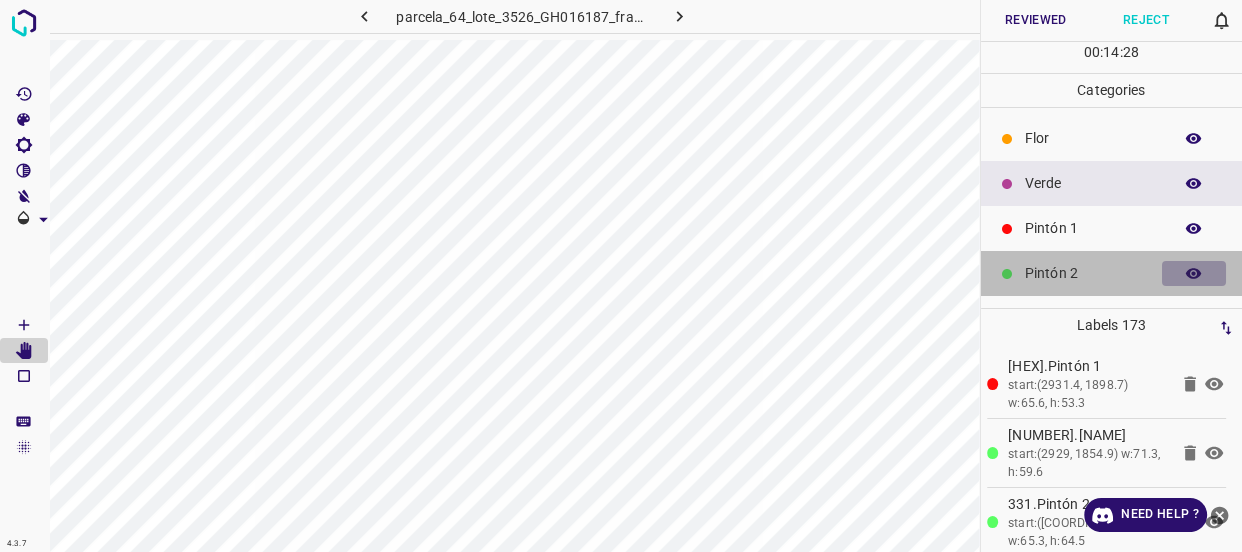 click 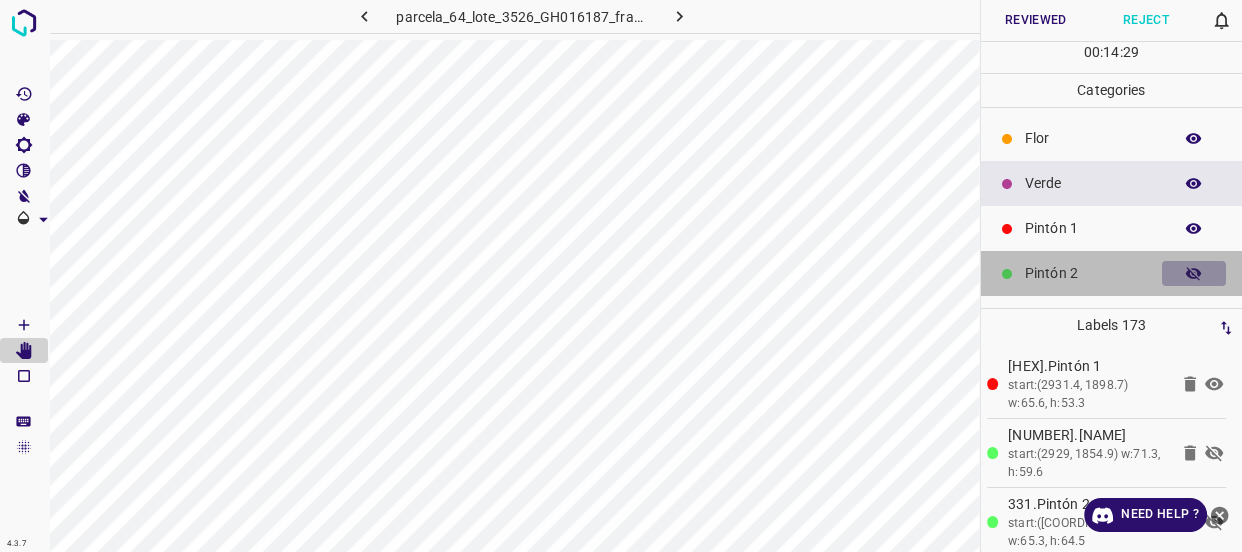 click 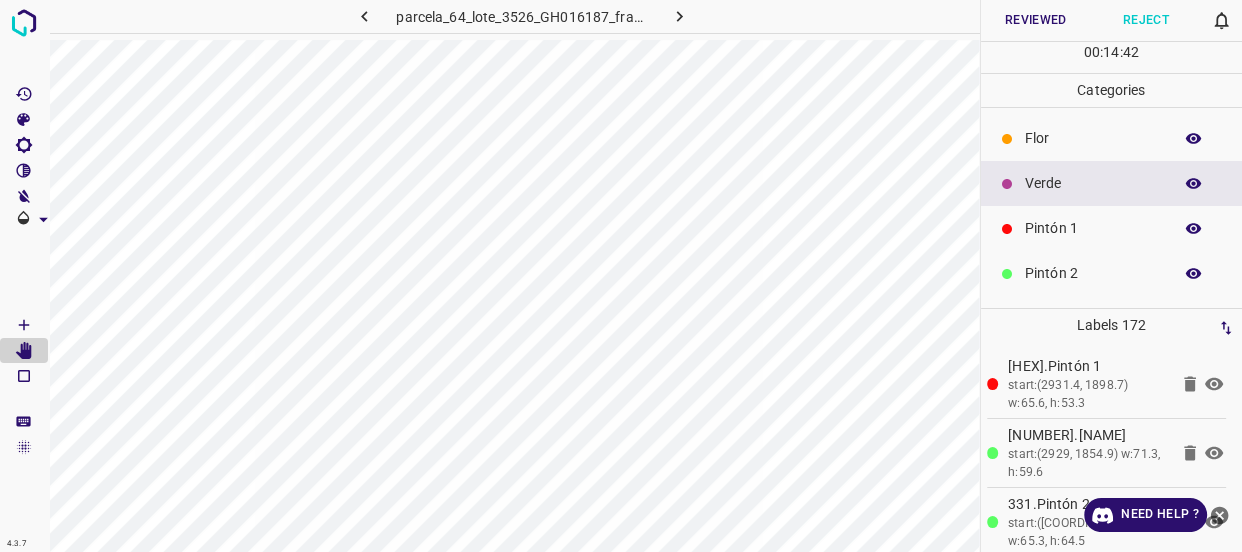 click 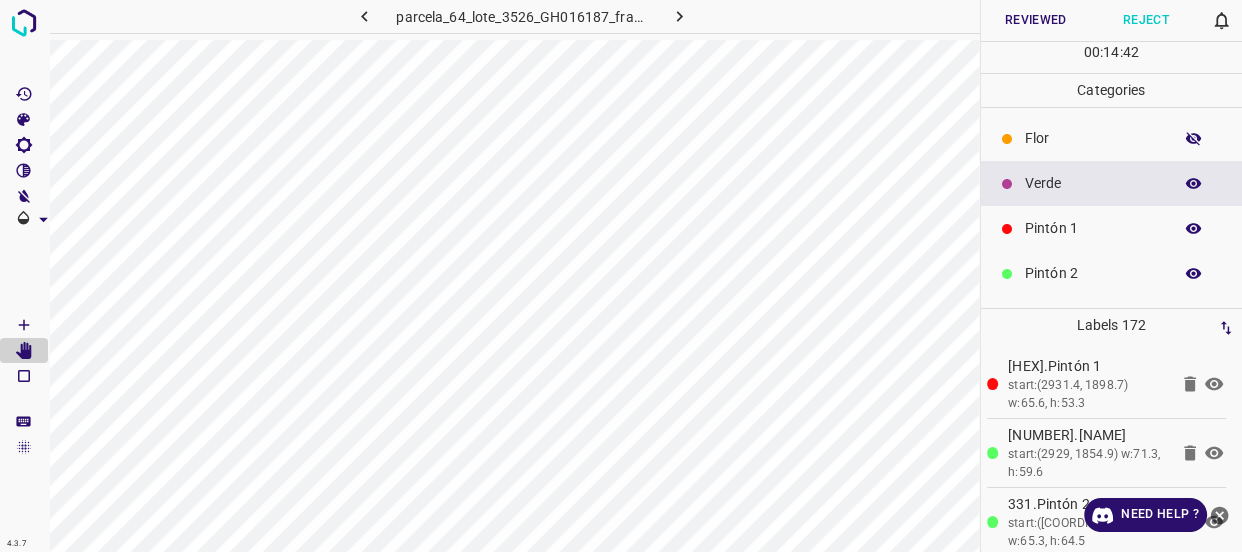 click 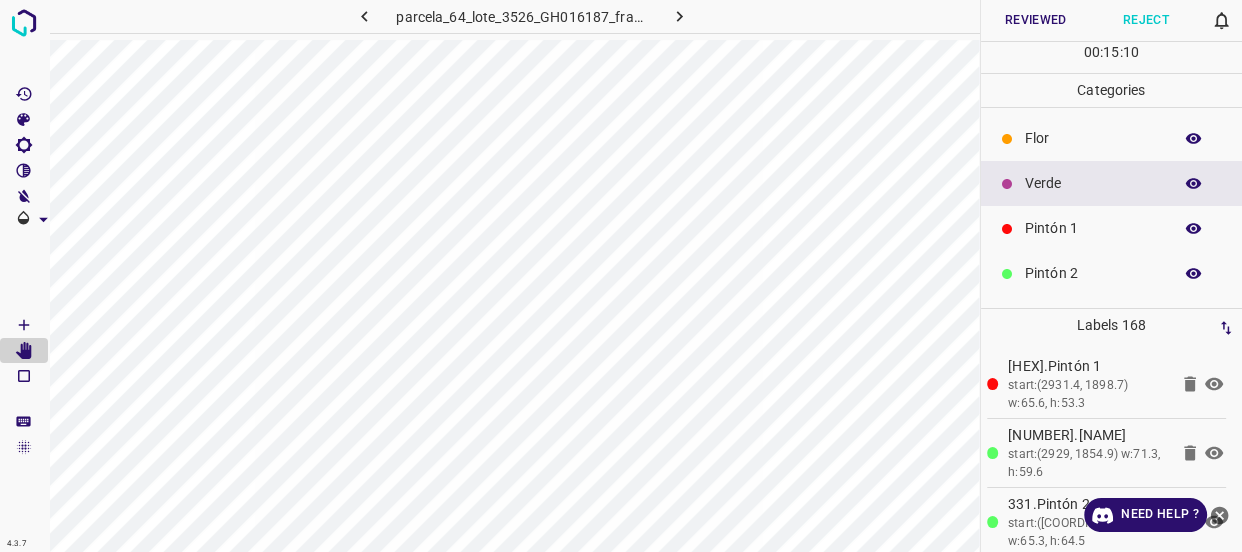 click 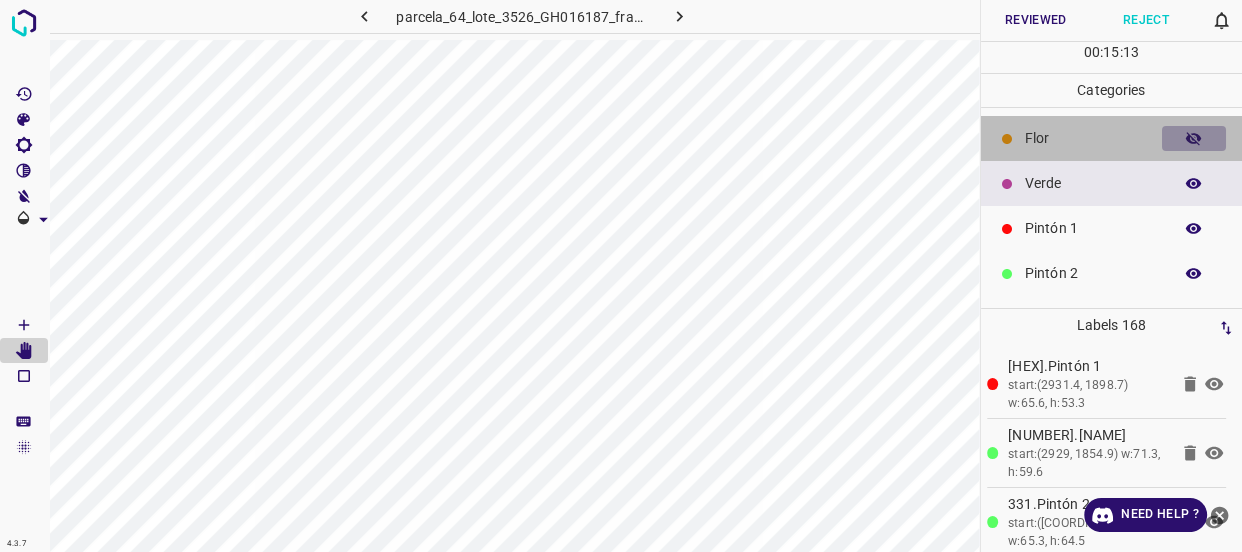 click 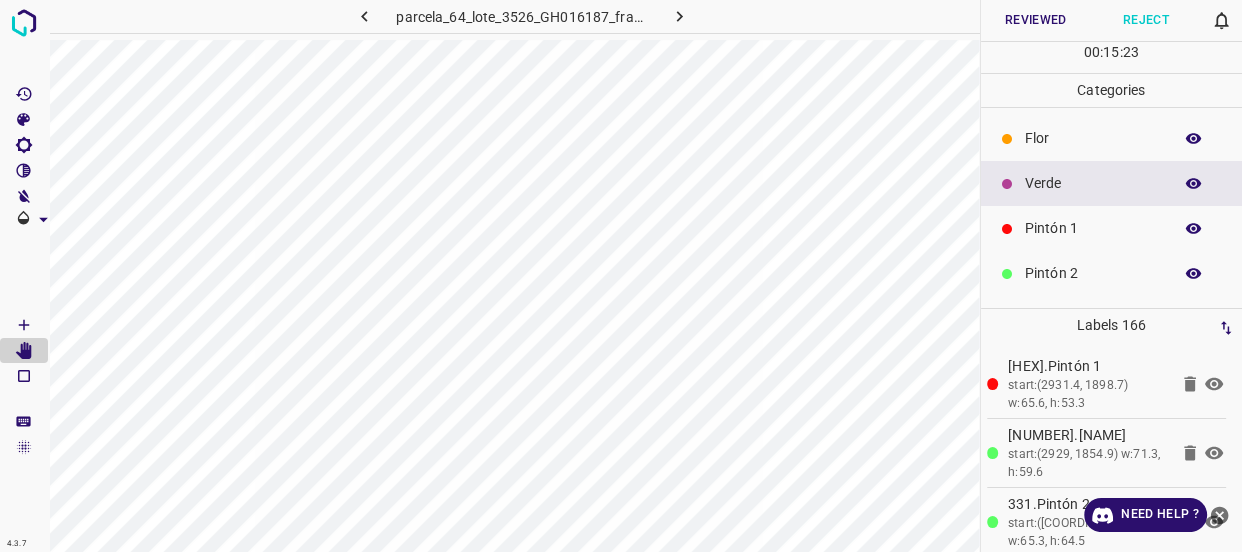 click 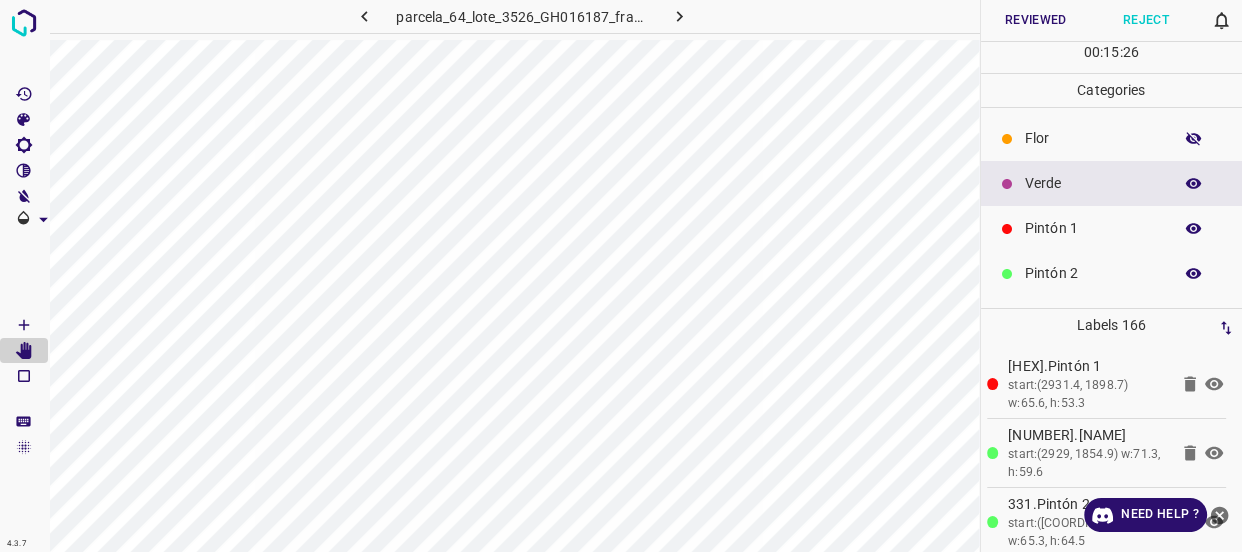 click 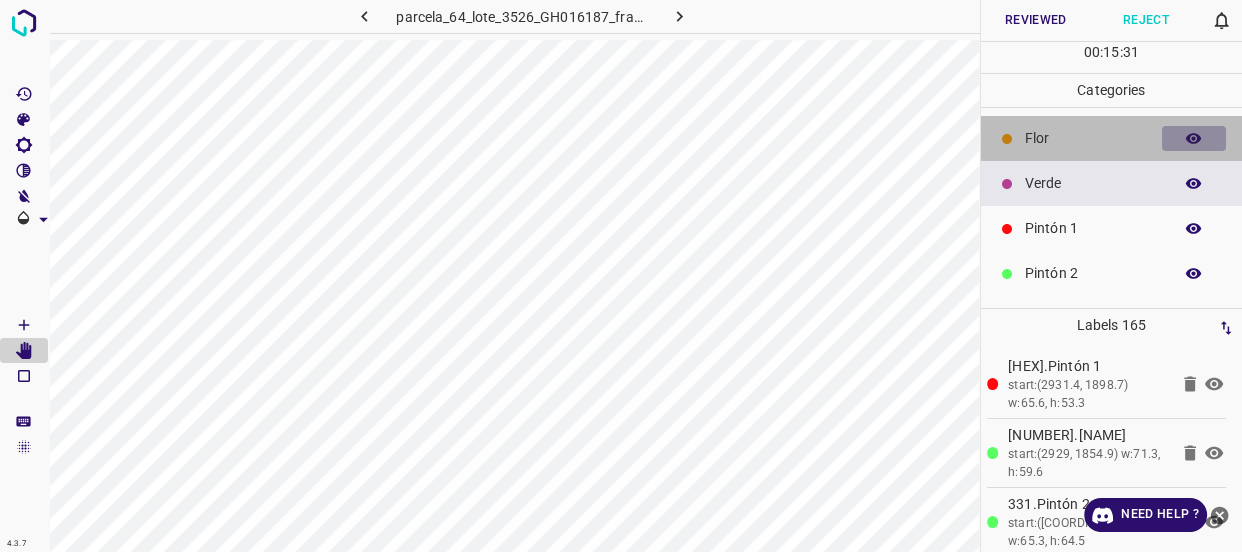 click 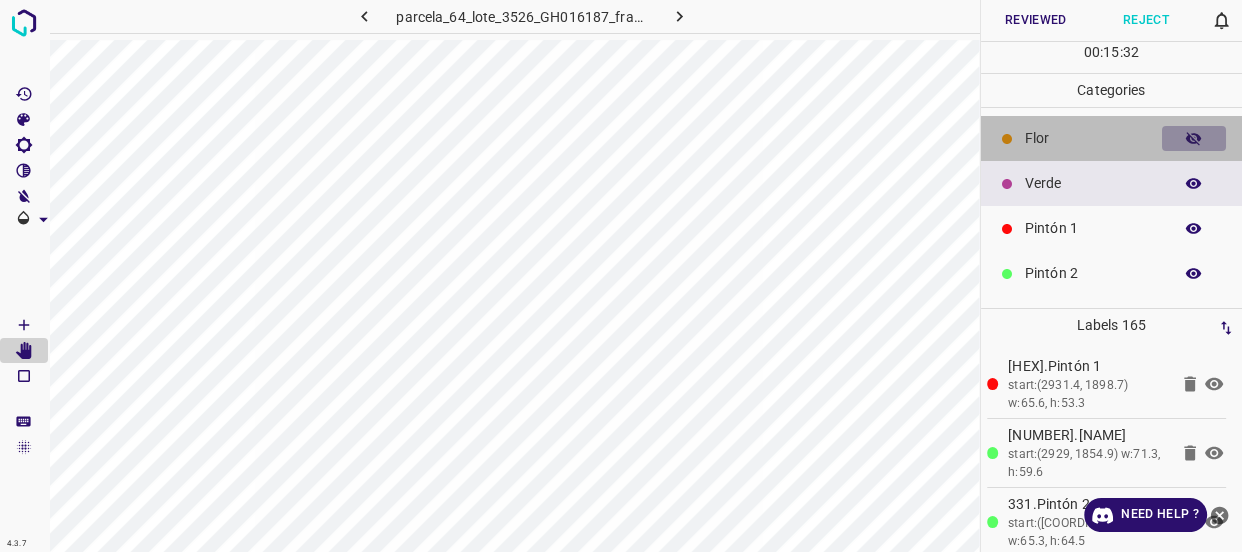click 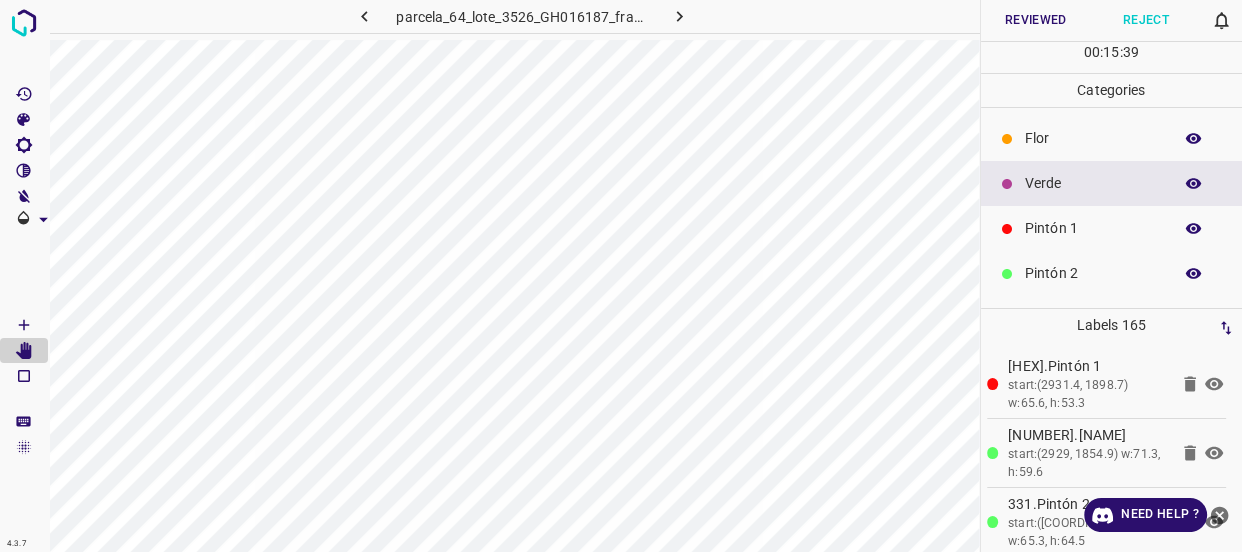 click on "Flor" at bounding box center [1093, 138] 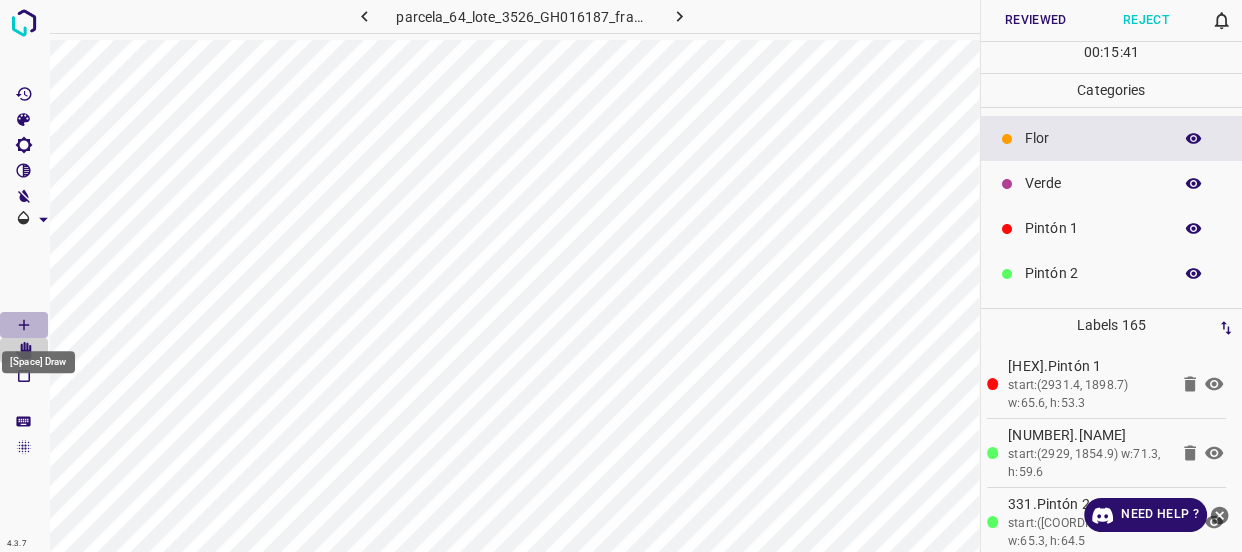 click 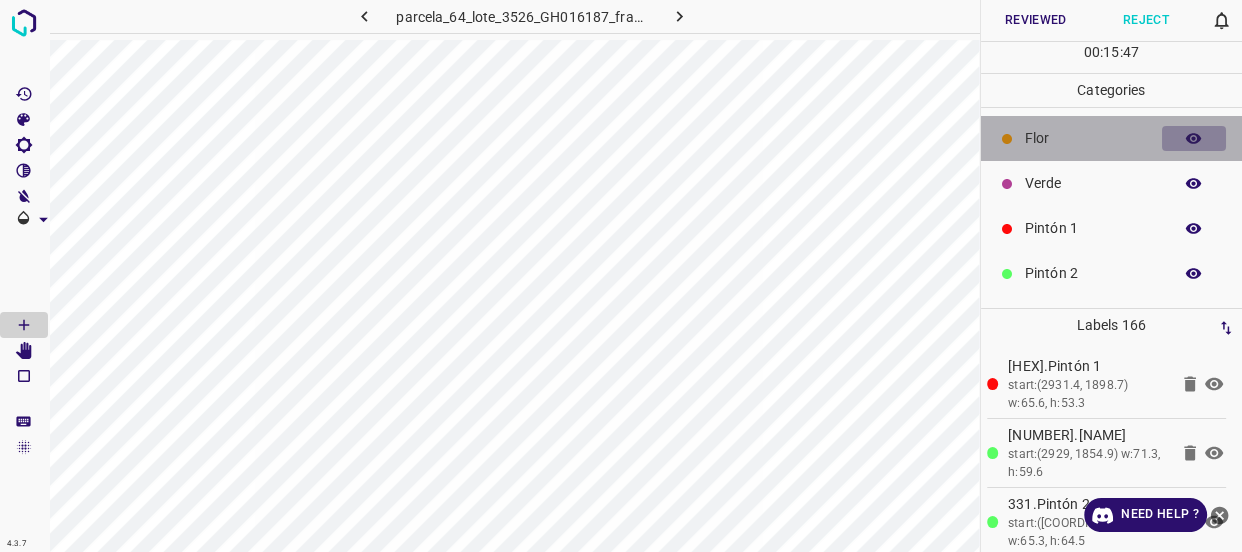 click 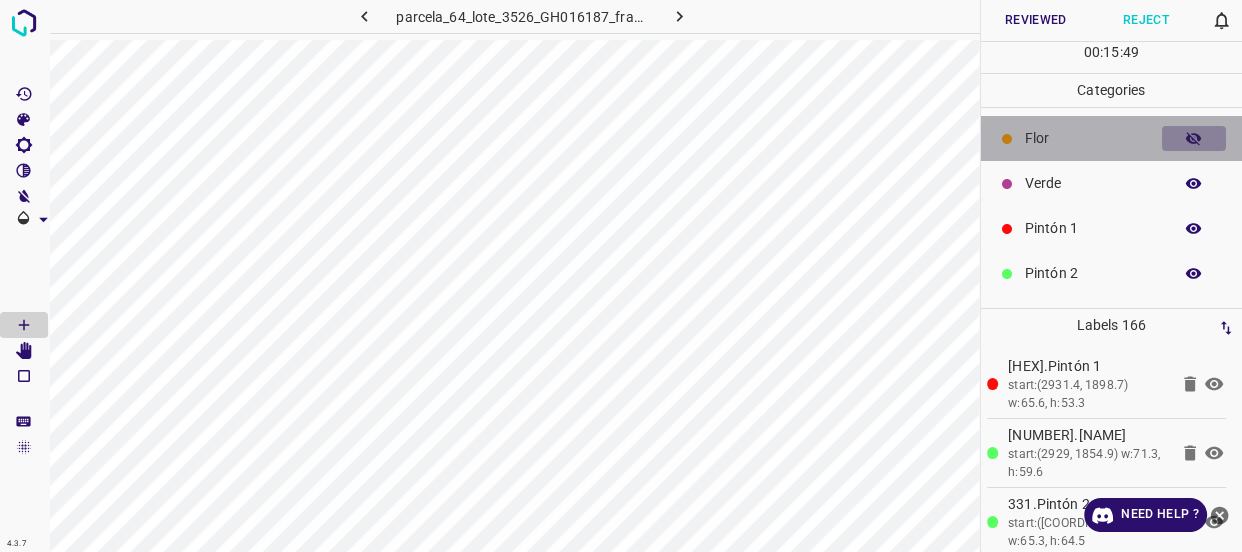 click 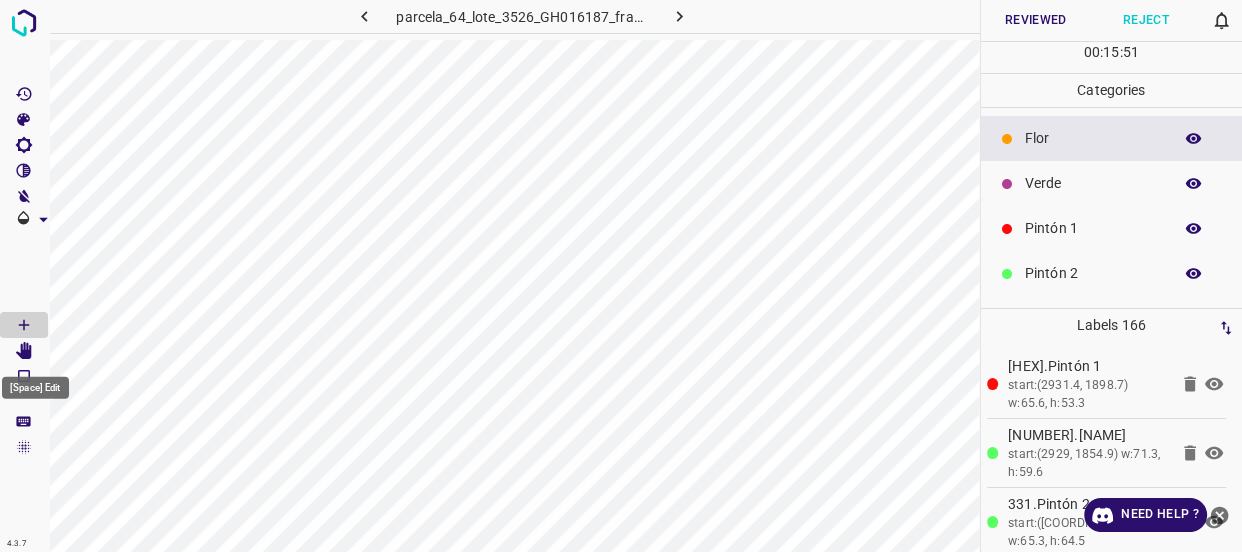 click 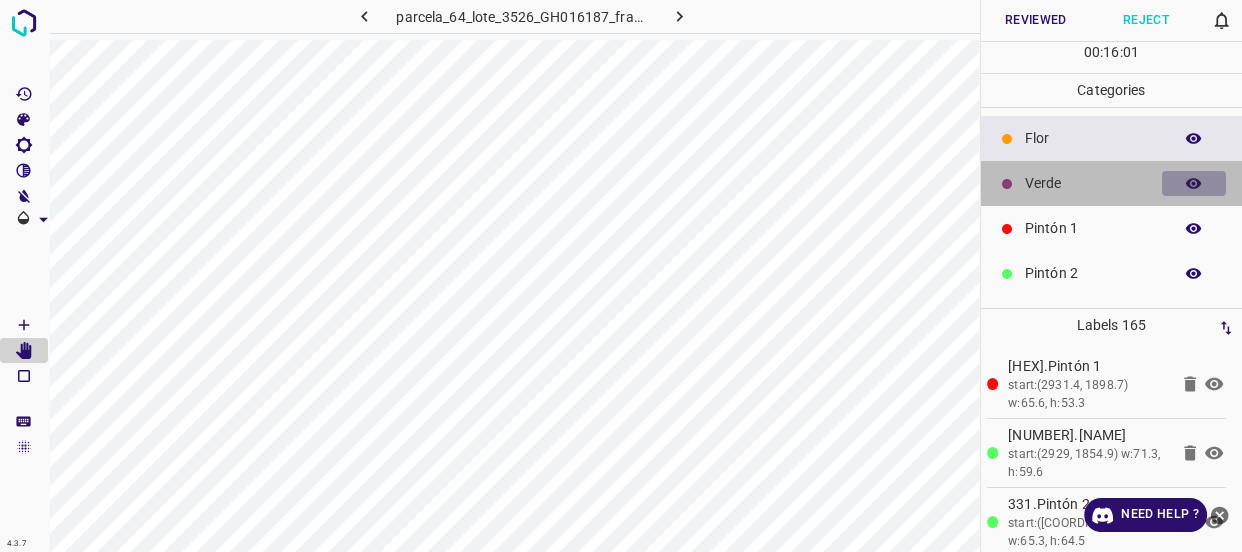click 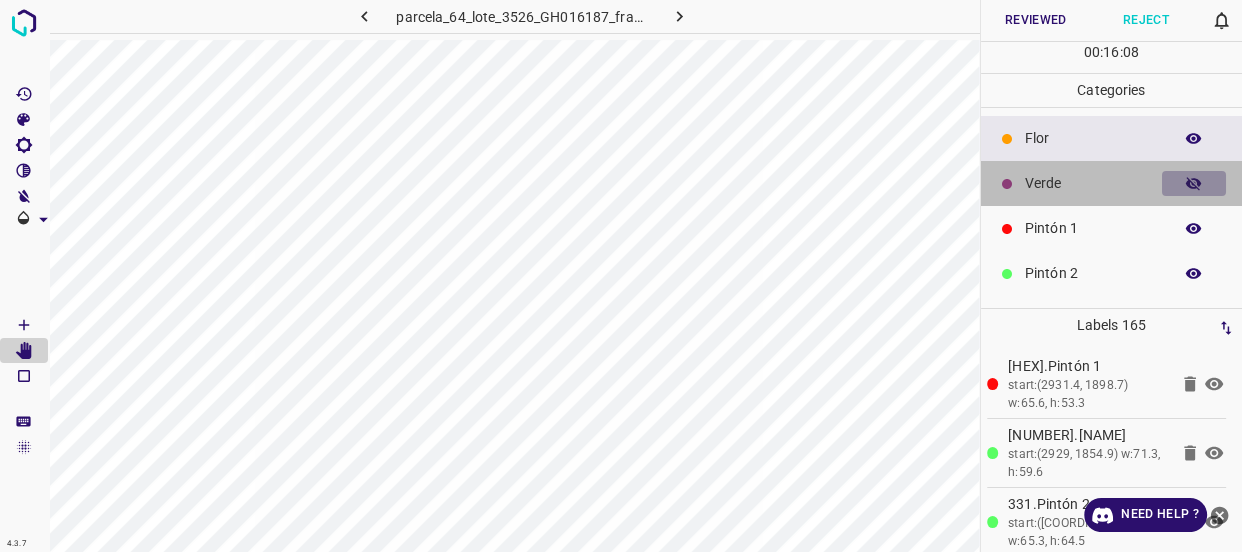 click 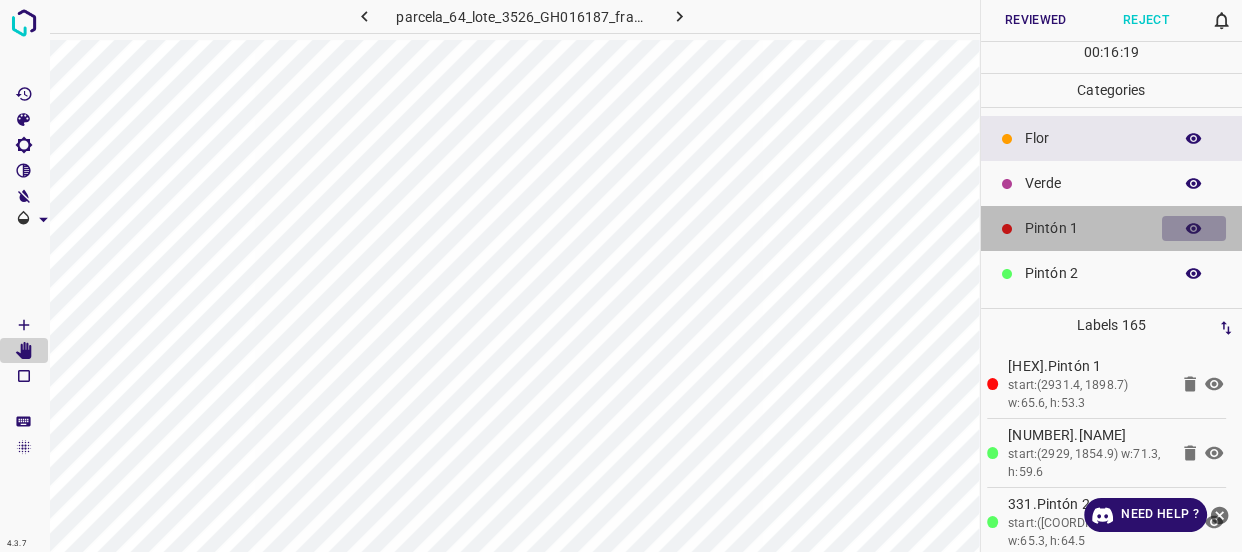 click 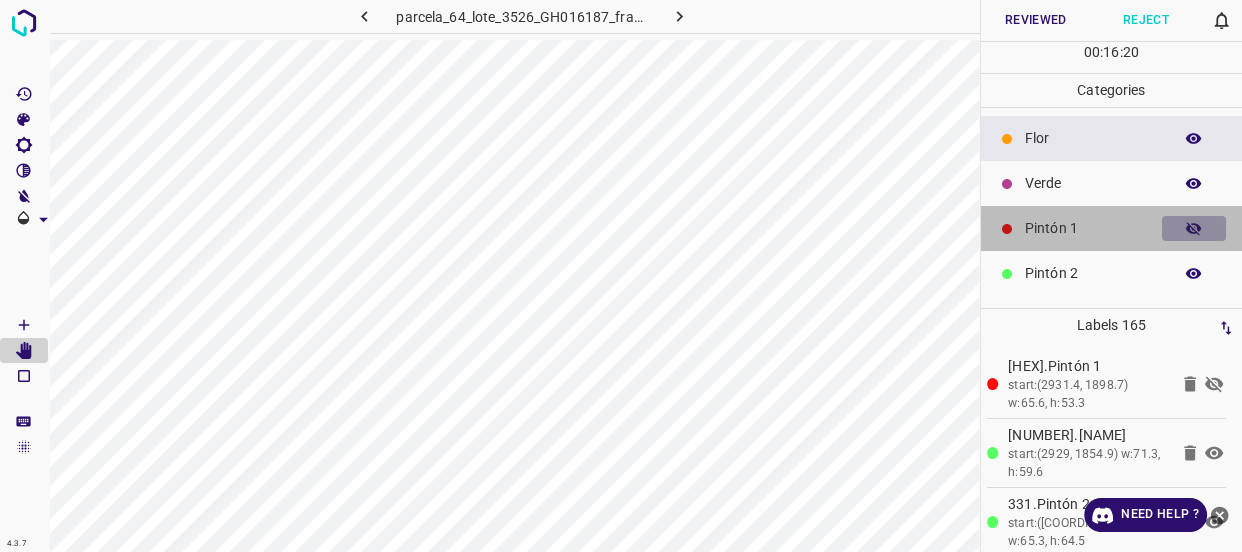 click 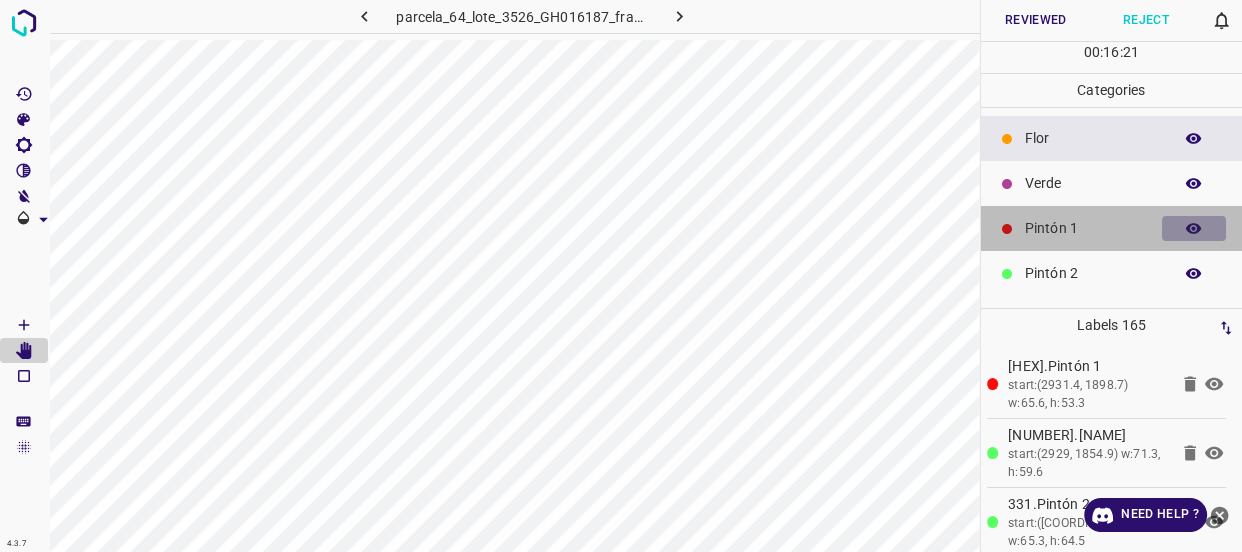 click 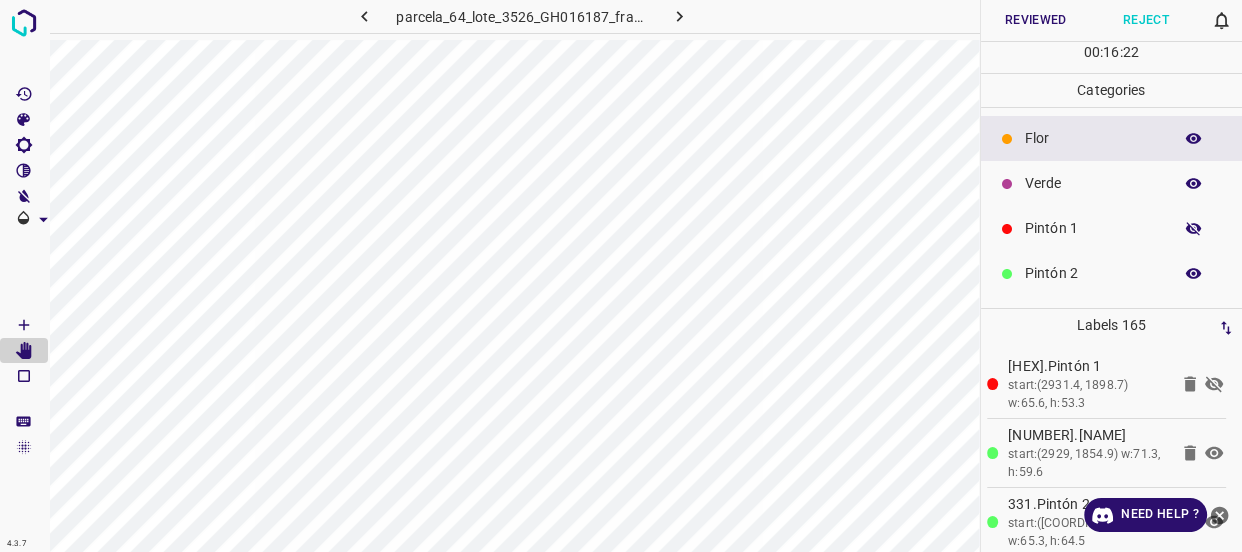 click on "Pintón 1" at bounding box center (1112, 228) 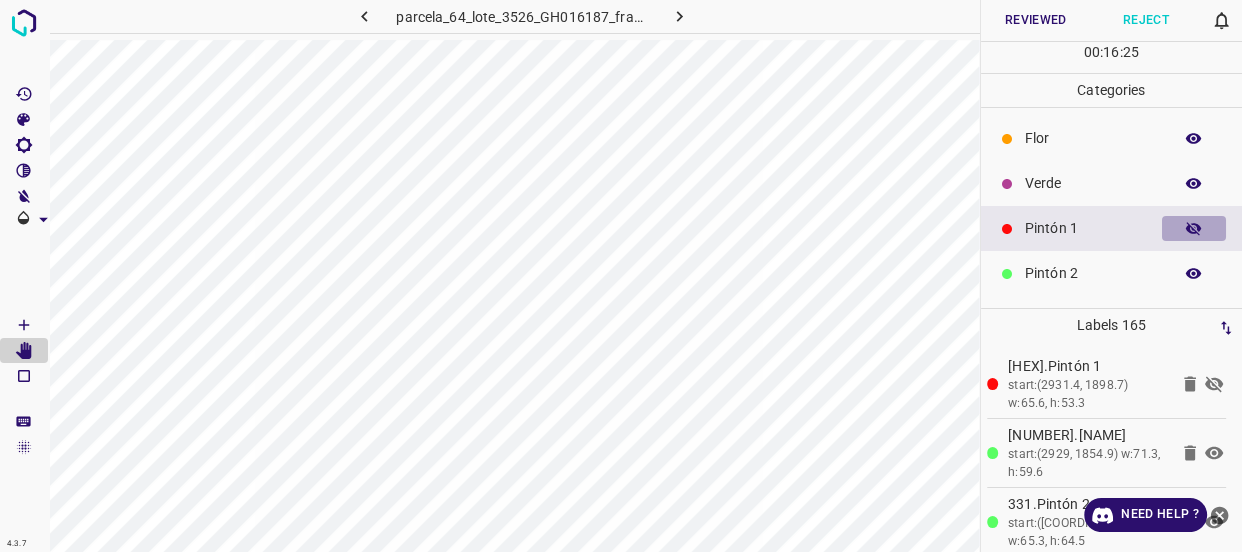 click 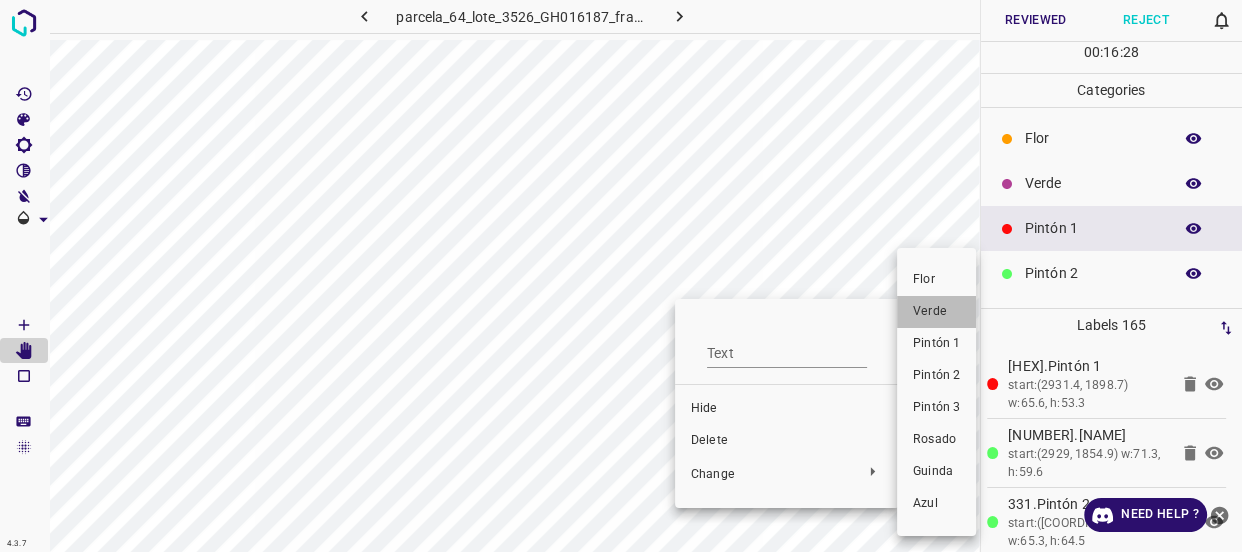 click on "Verde" at bounding box center [936, 312] 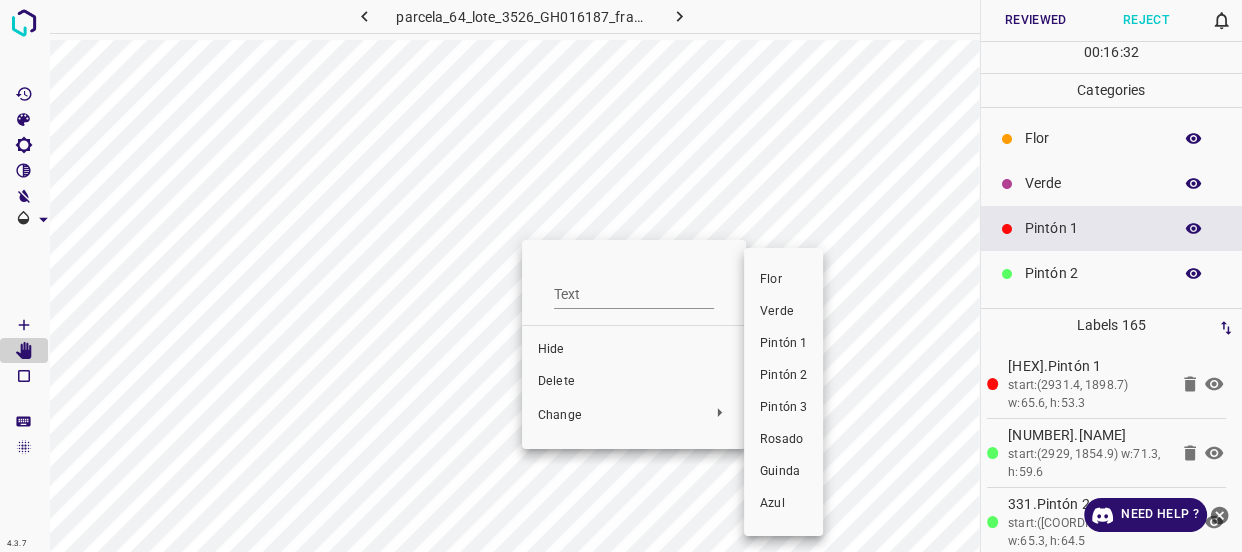 click on "Verde" at bounding box center [783, 312] 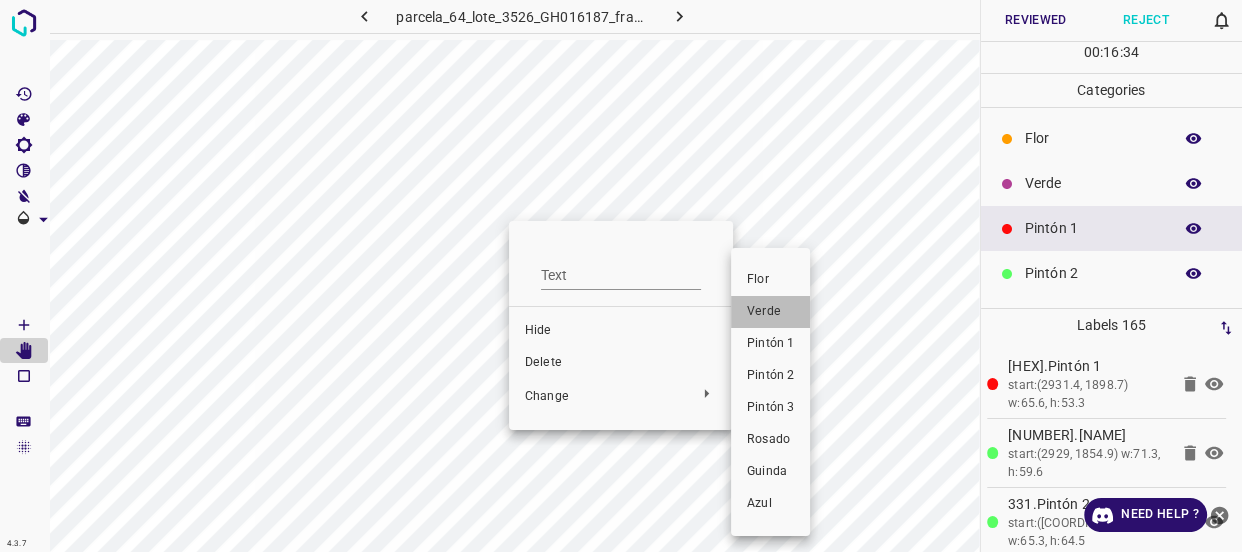 click on "Verde" at bounding box center [770, 312] 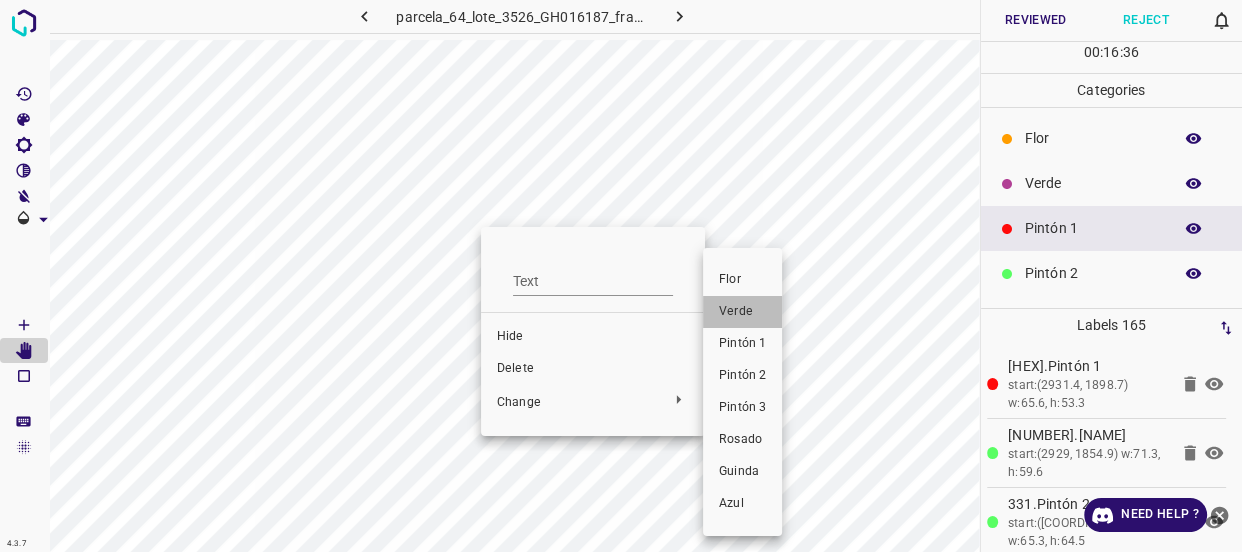 click on "Verde" at bounding box center (742, 312) 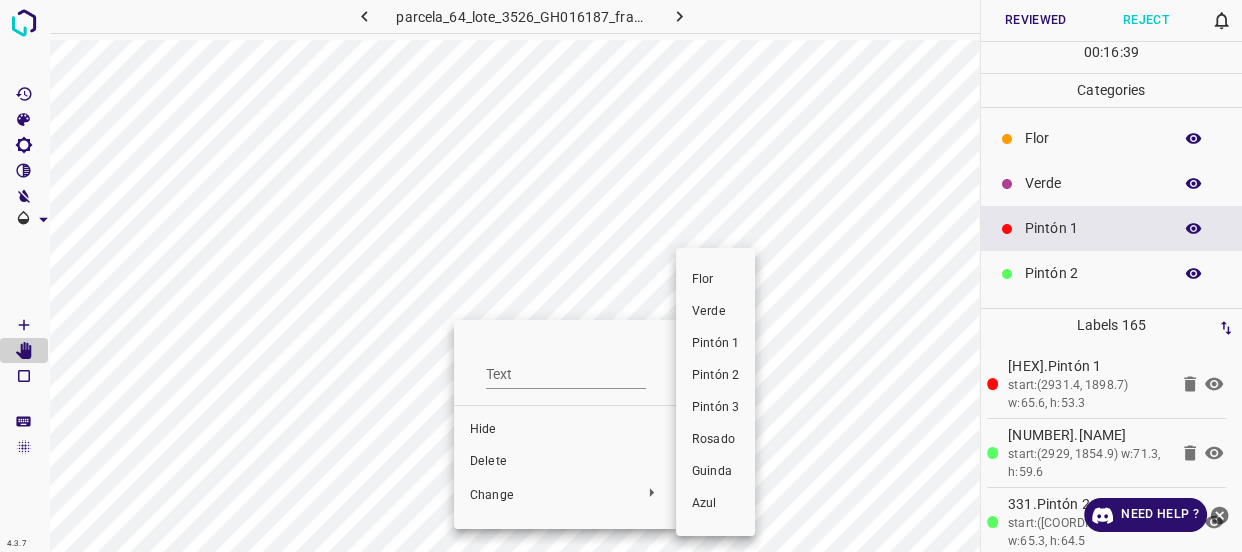 click on "Verde" at bounding box center (715, 312) 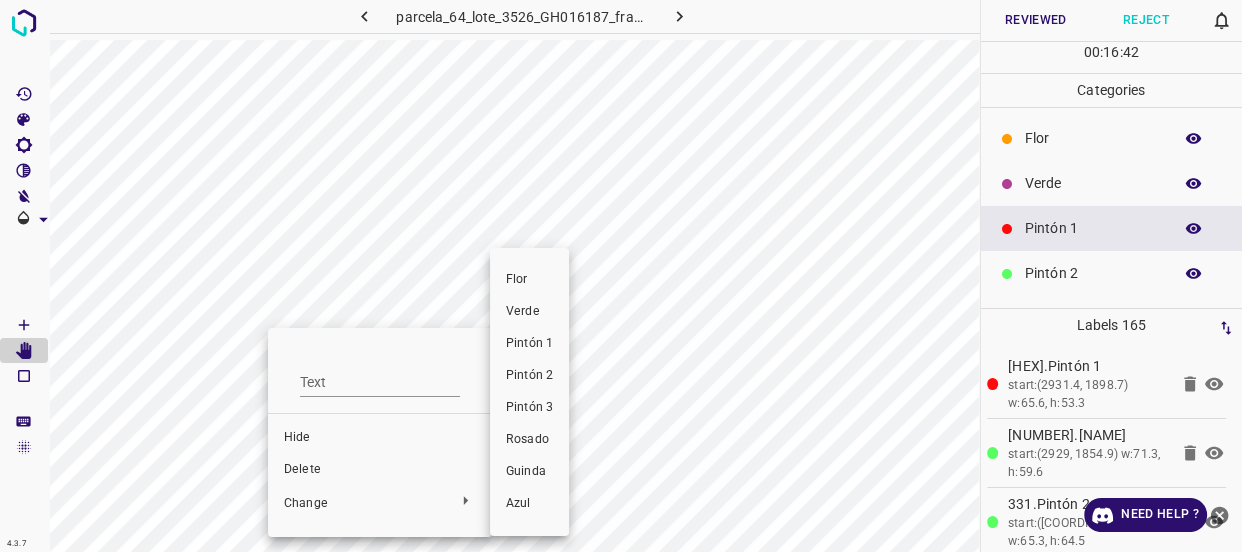 click on "Verde" at bounding box center [529, 312] 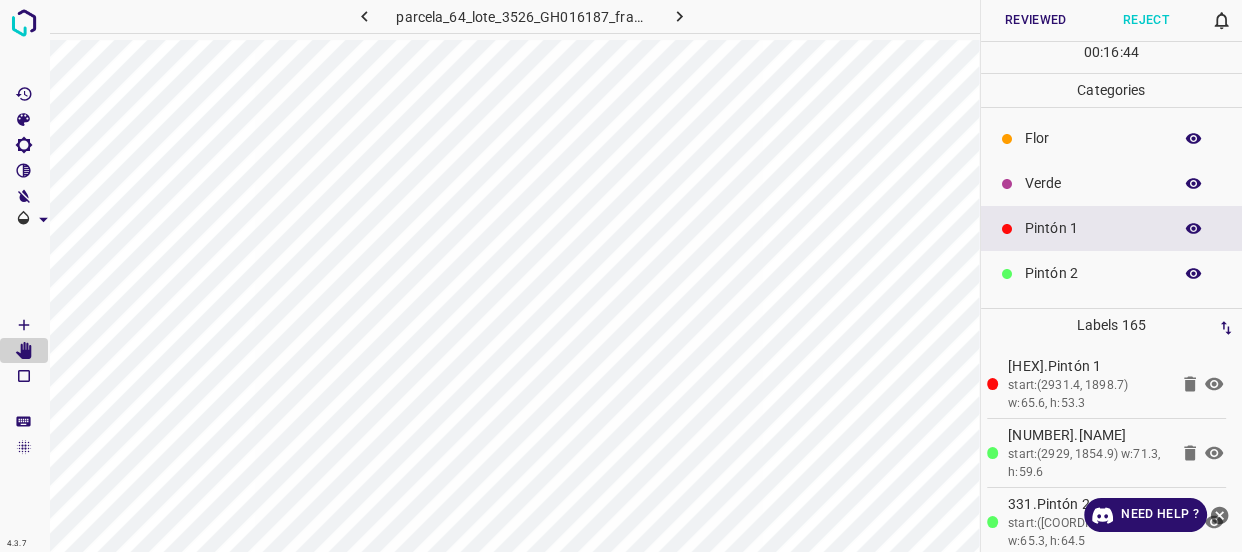click 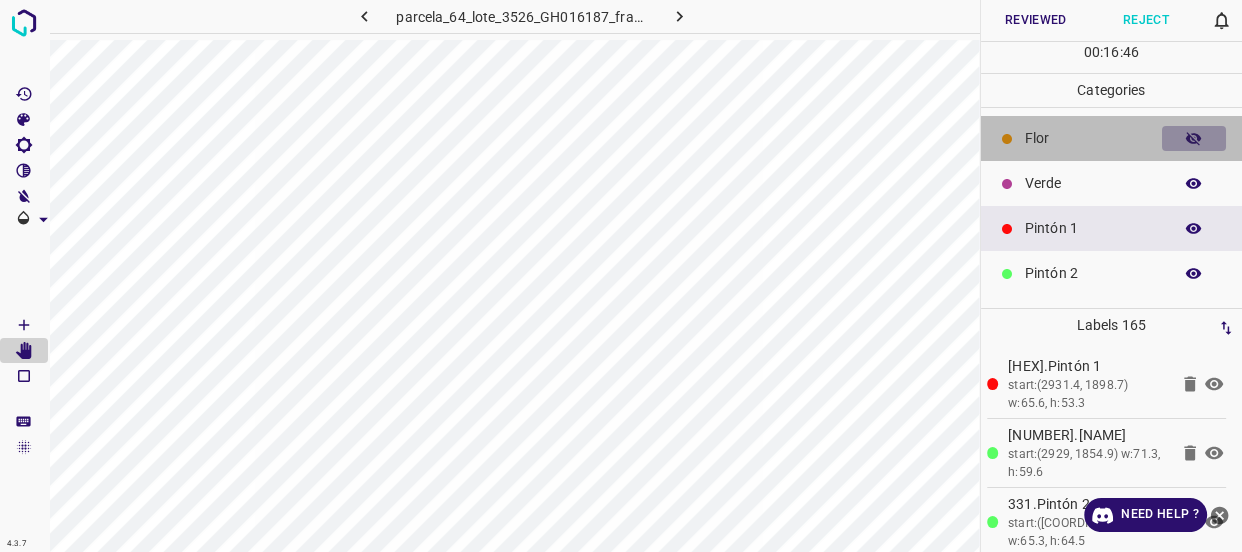 click 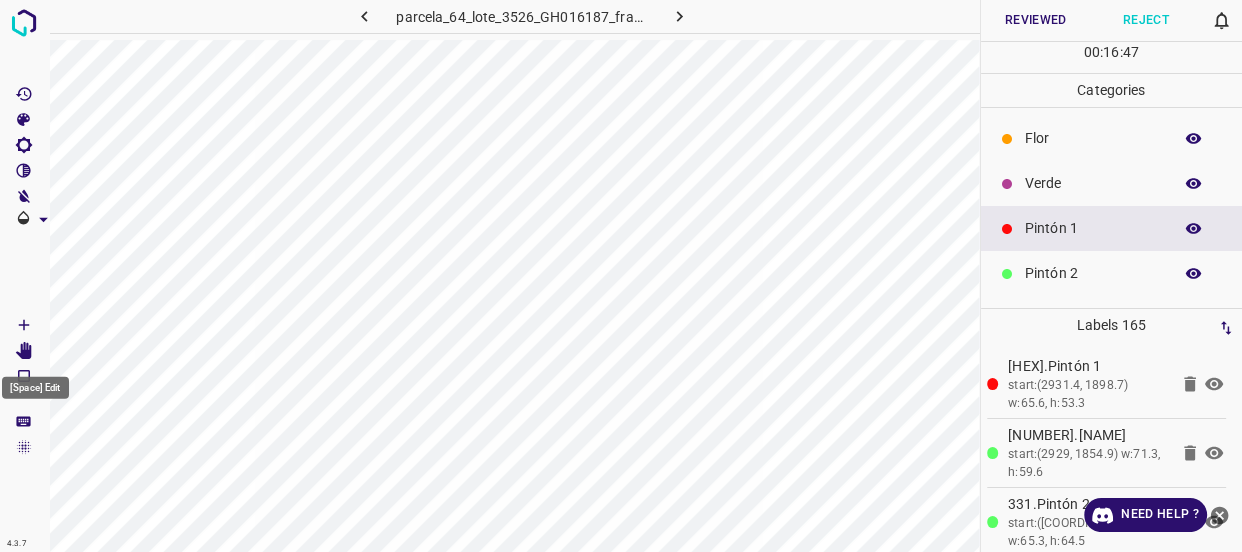 click 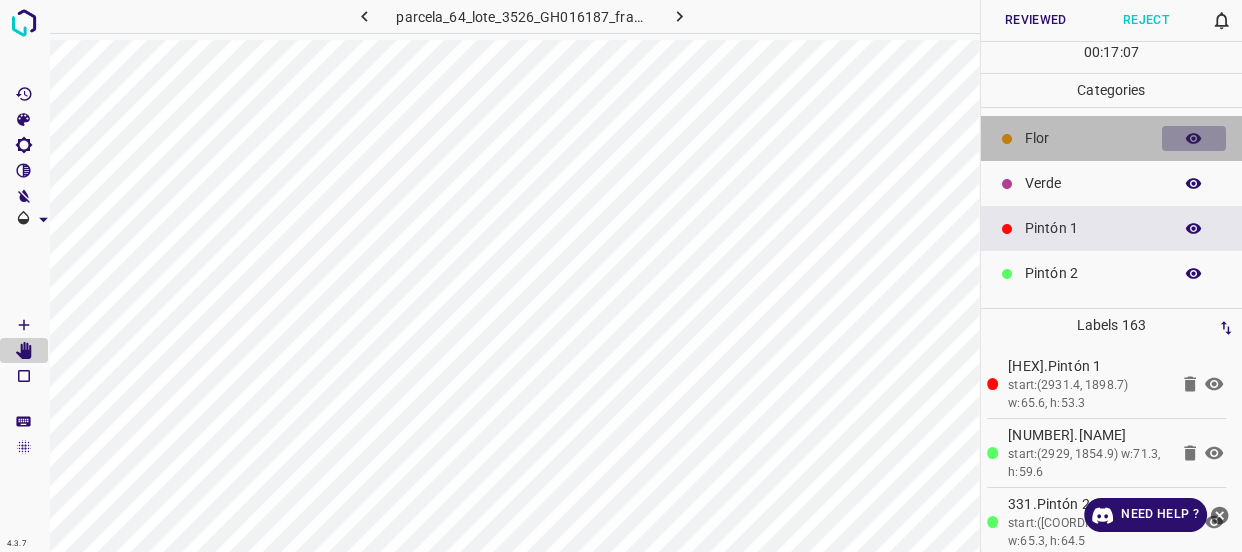 click 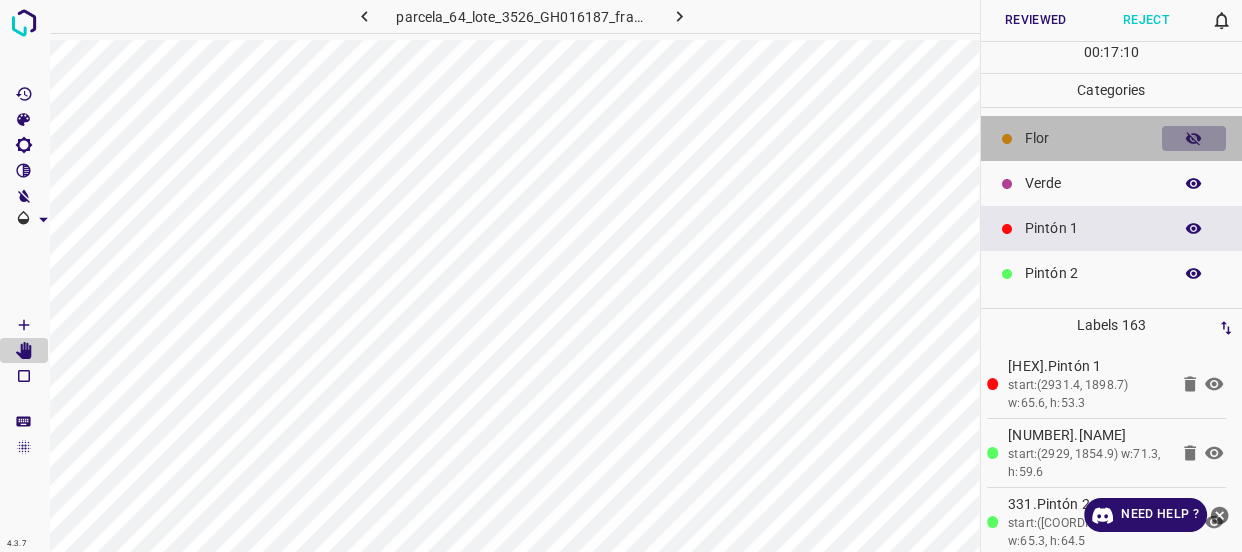 click 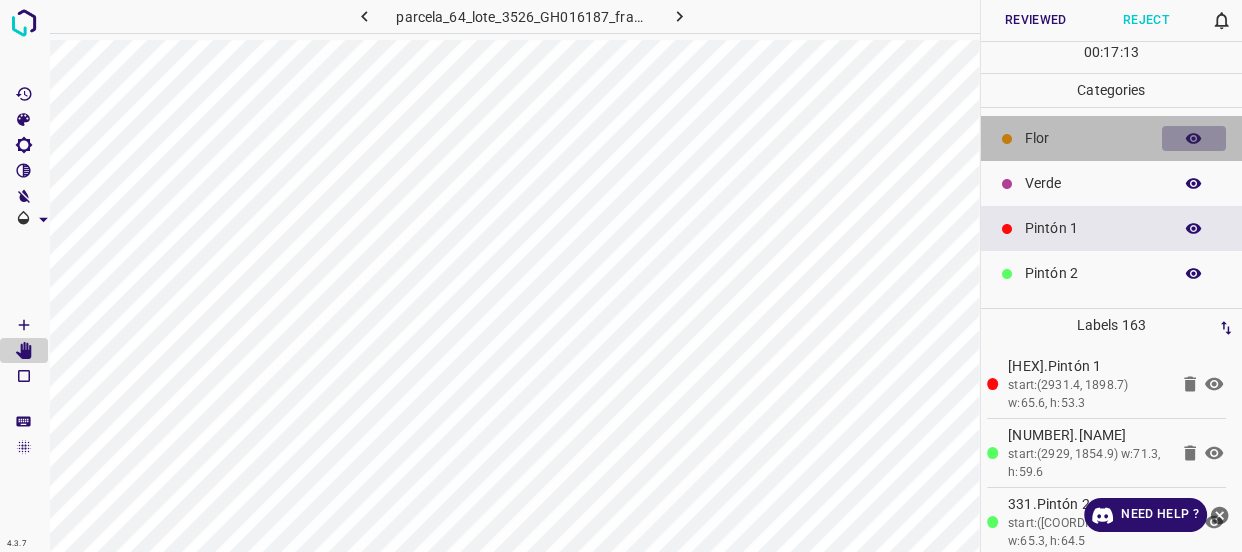 click 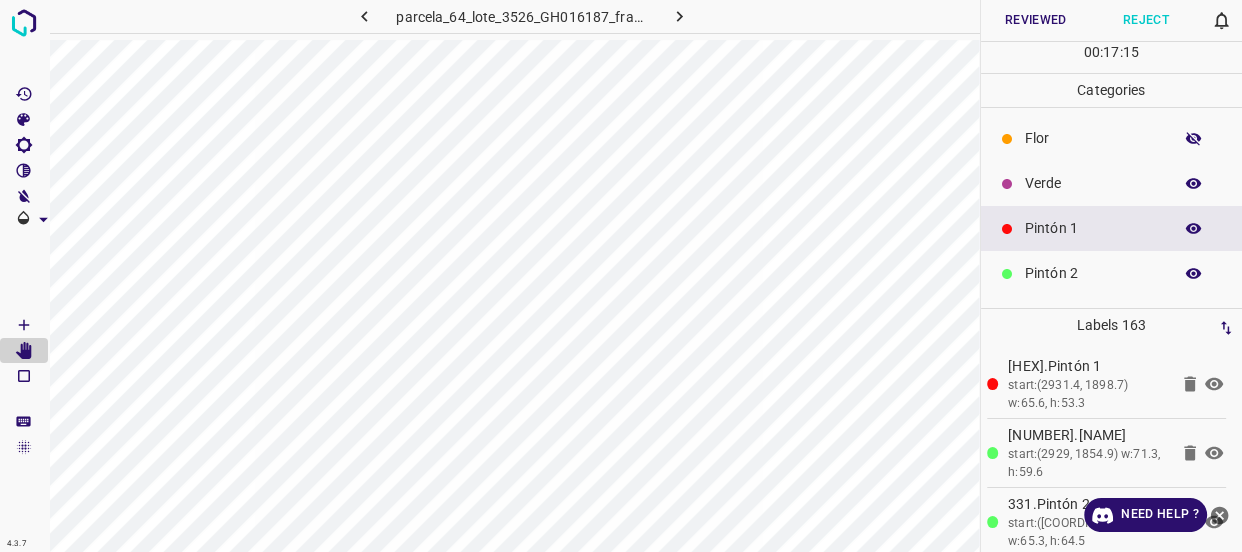 click 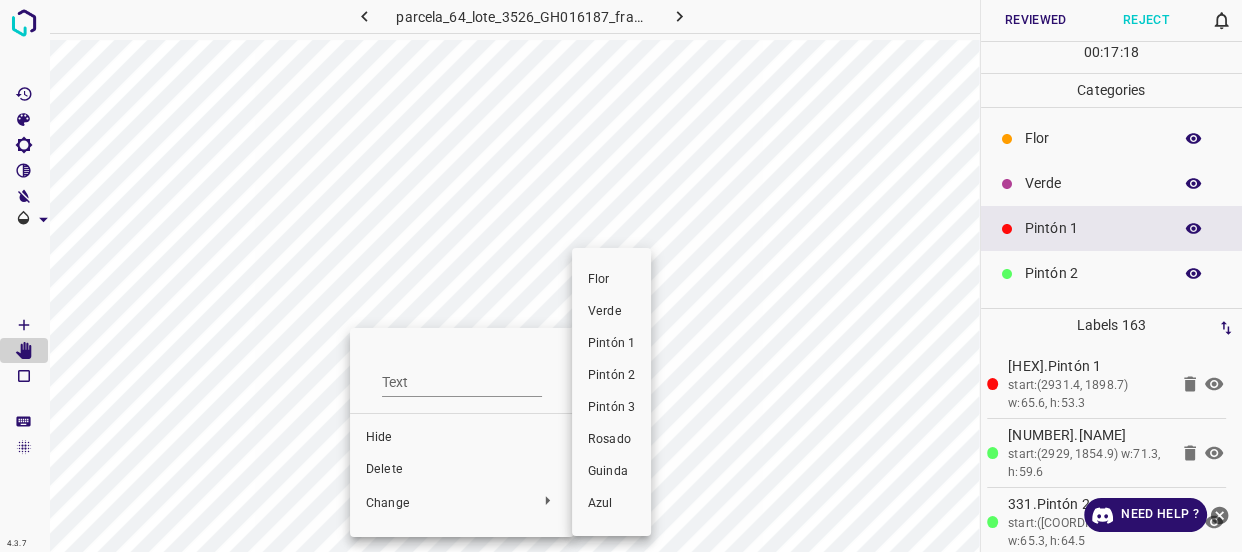 click on "Verde" at bounding box center (611, 312) 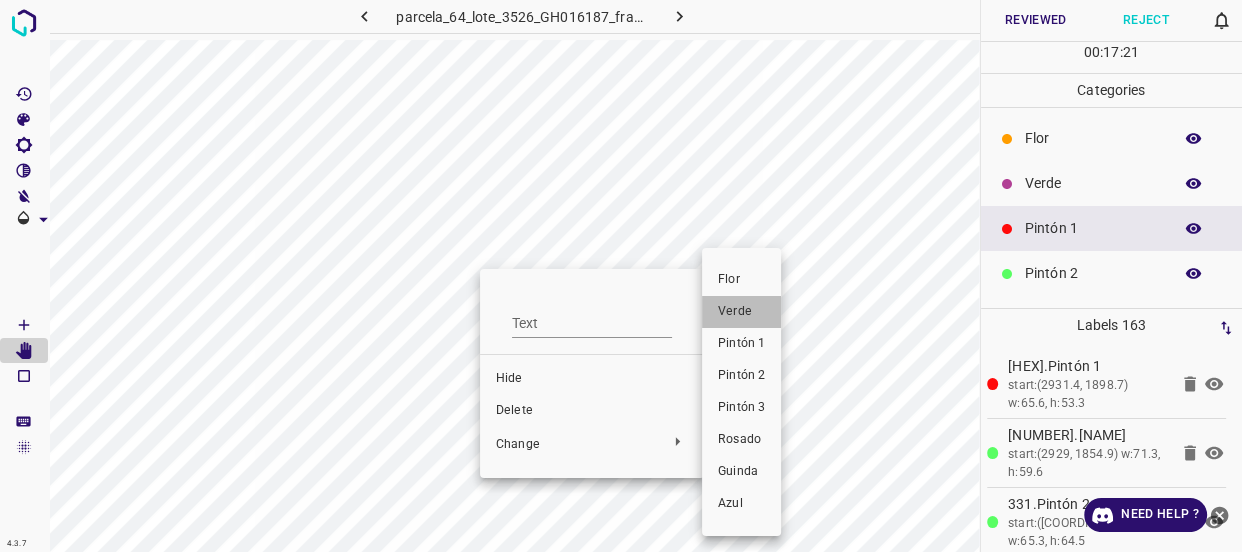 click on "Verde" at bounding box center (741, 312) 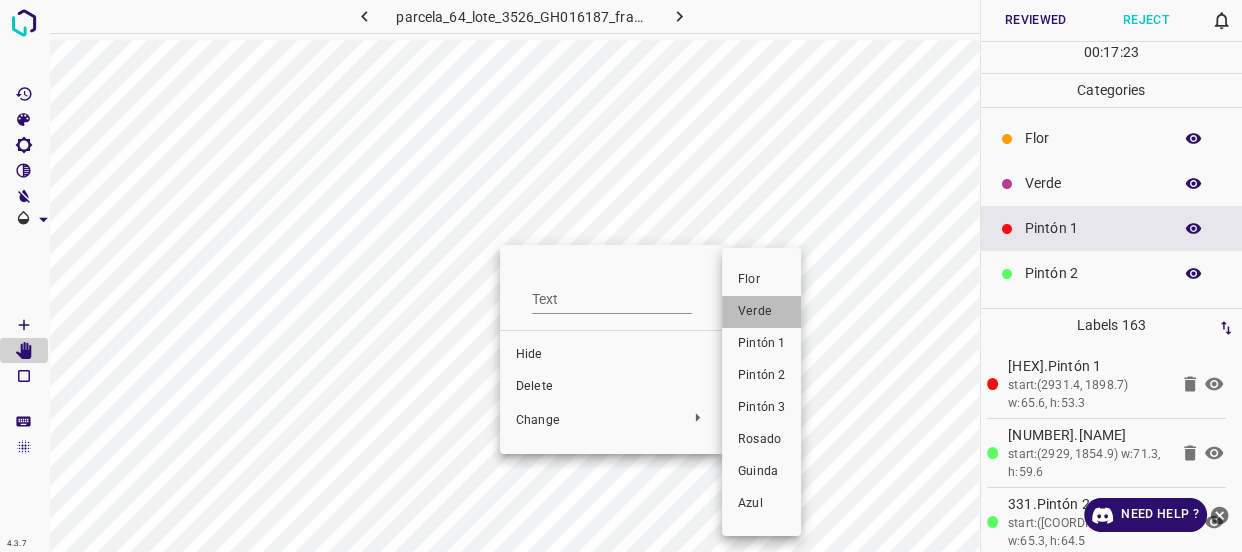 click on "Verde" at bounding box center [761, 312] 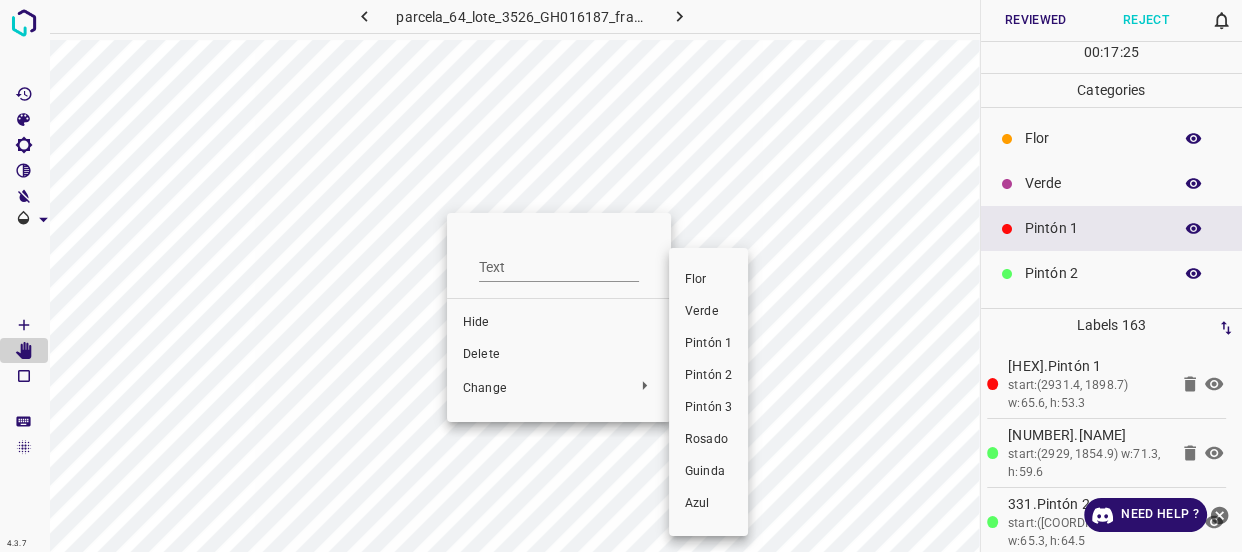 click on "Verde" at bounding box center (708, 312) 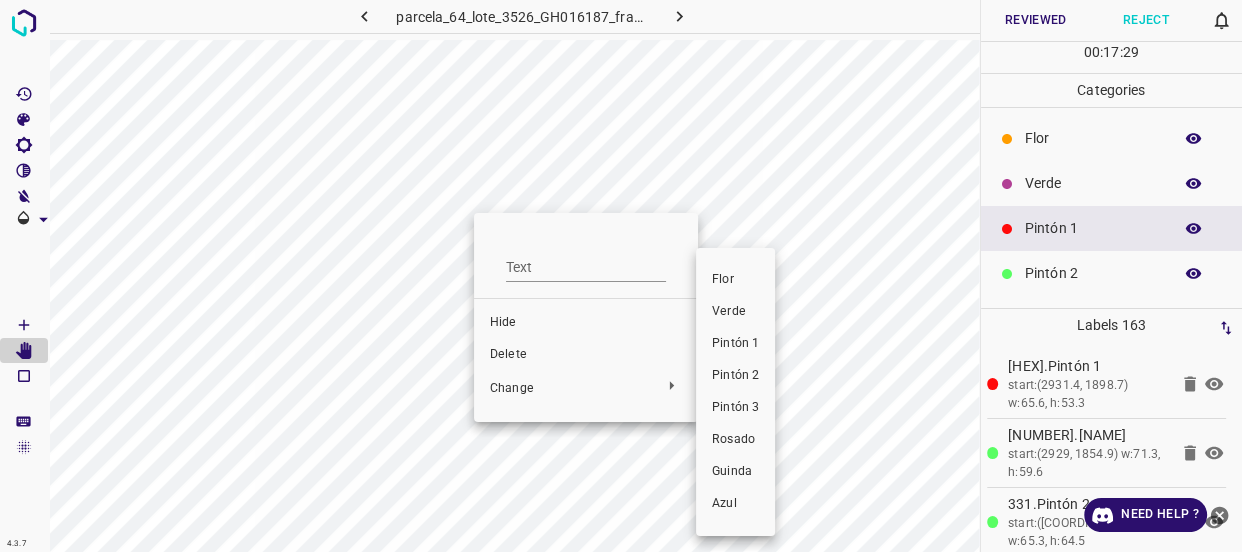 drag, startPoint x: 723, startPoint y: 316, endPoint x: 568, endPoint y: 305, distance: 155.38983 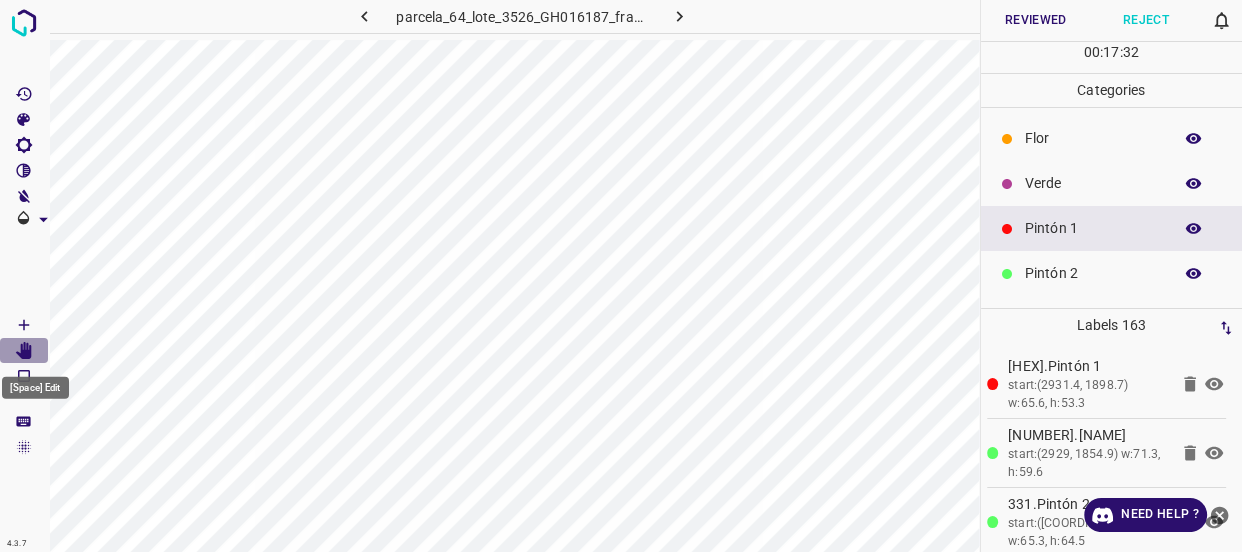 drag, startPoint x: 16, startPoint y: 343, endPoint x: 64, endPoint y: 367, distance: 53.66563 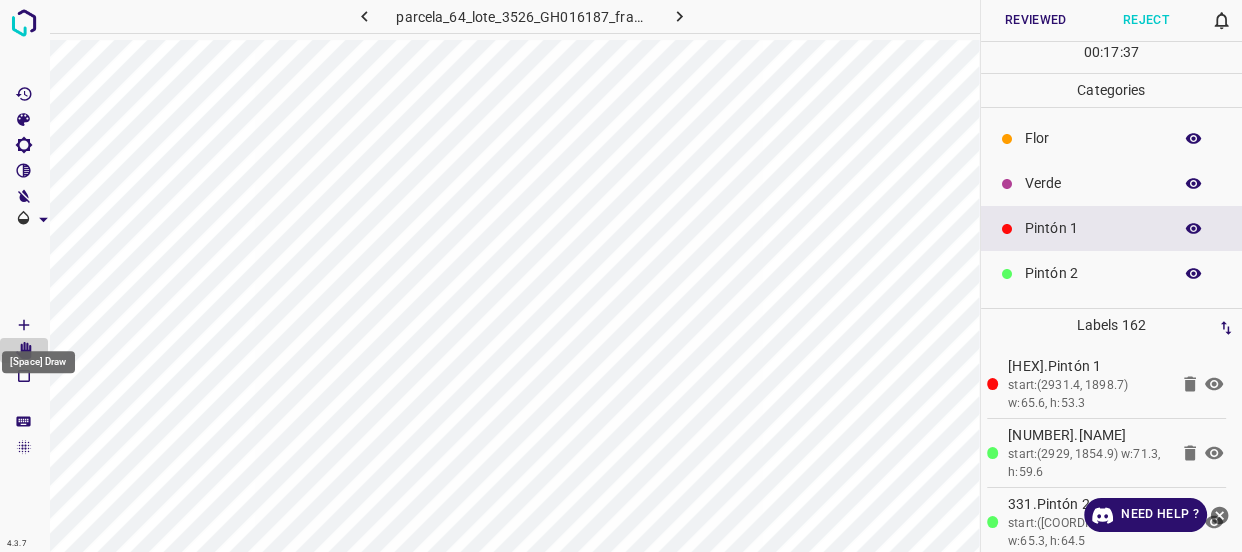 click 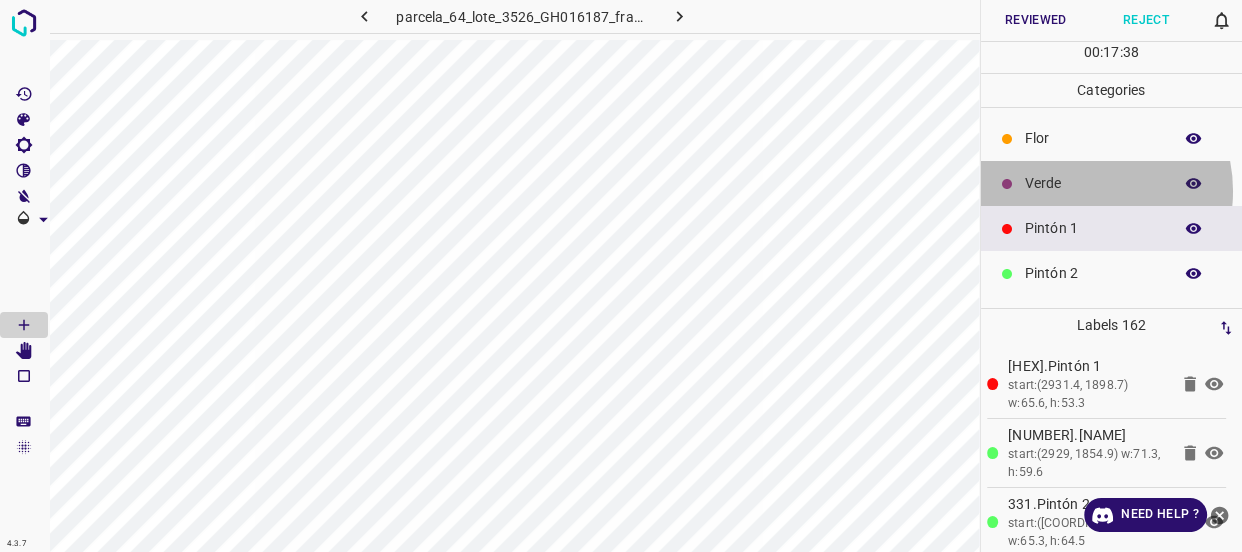 click on "Verde" at bounding box center (1093, 183) 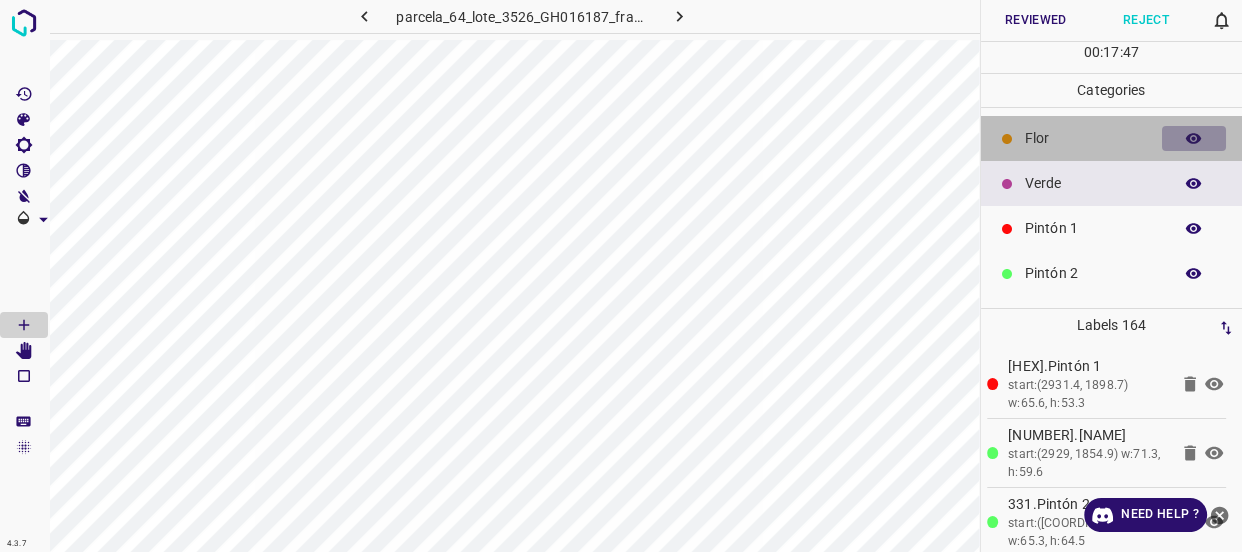 click 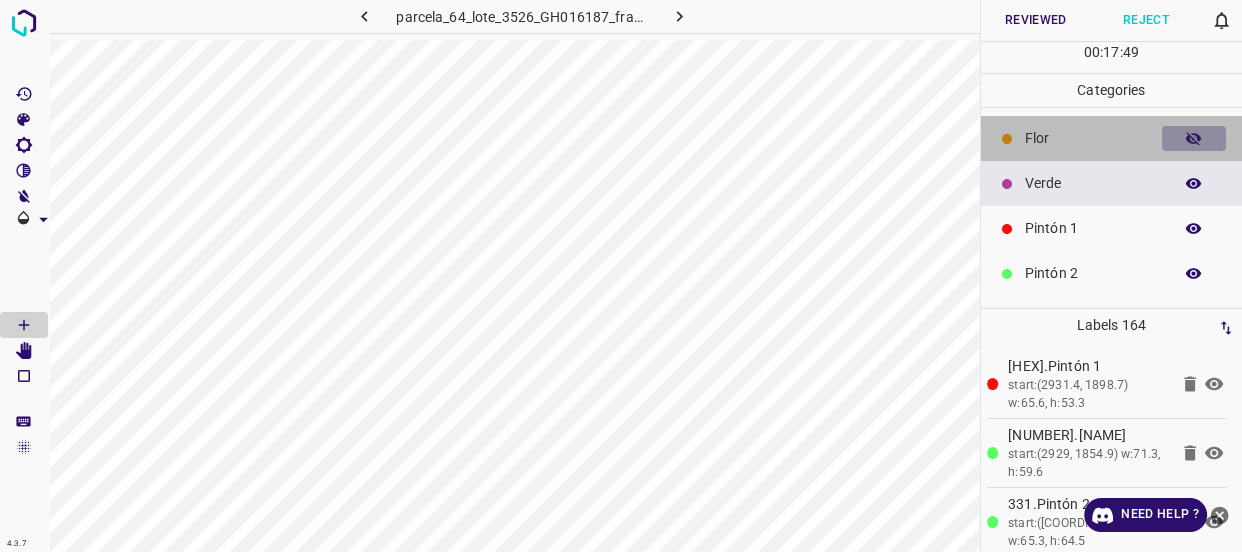 click 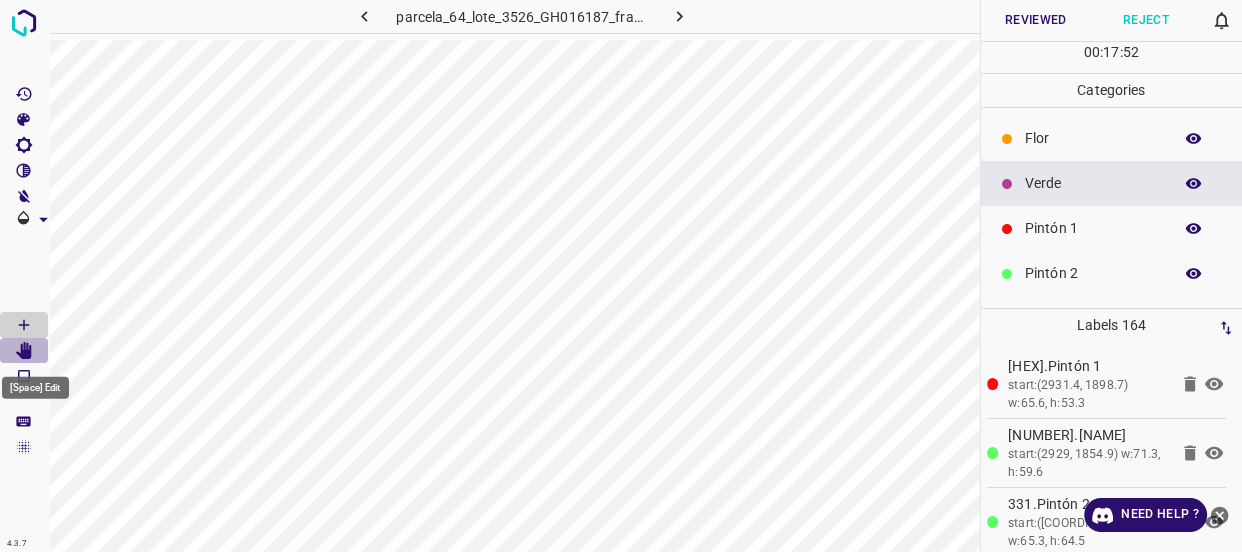 click 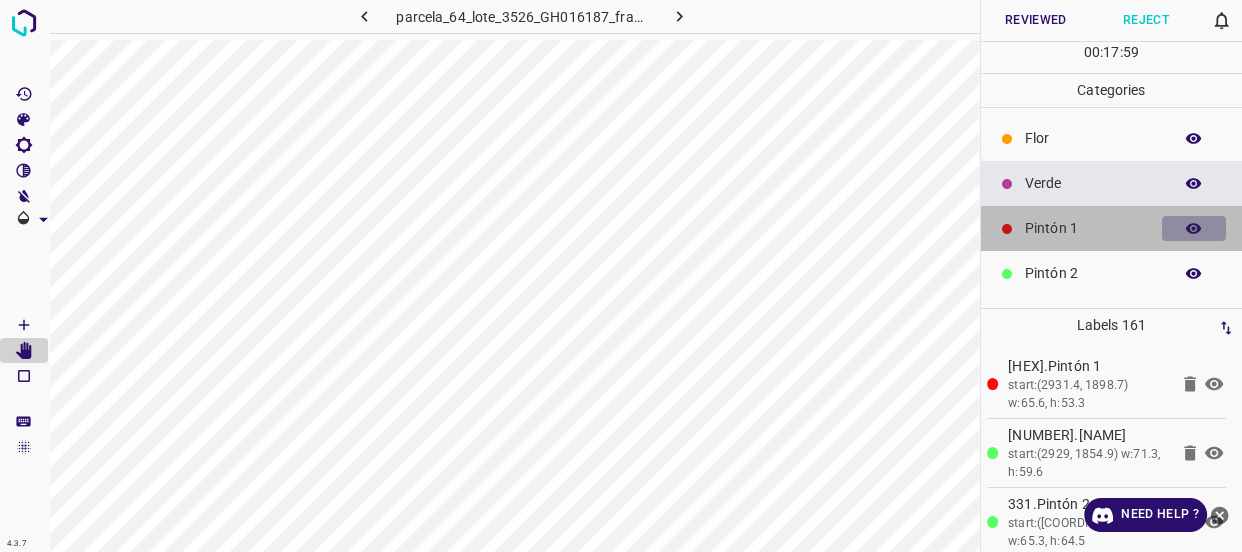 click 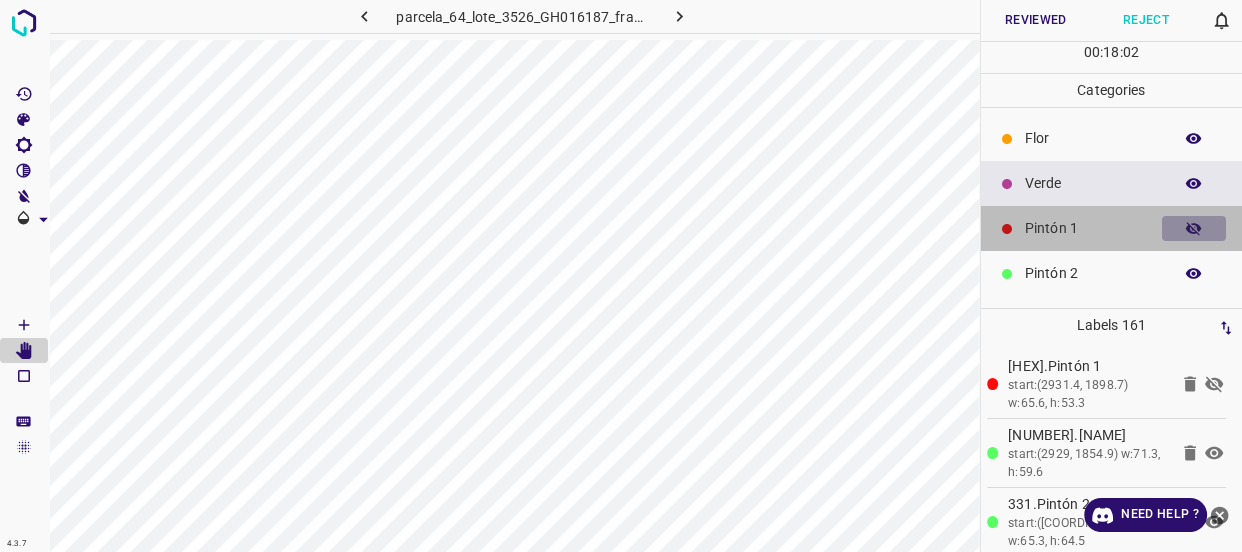 click 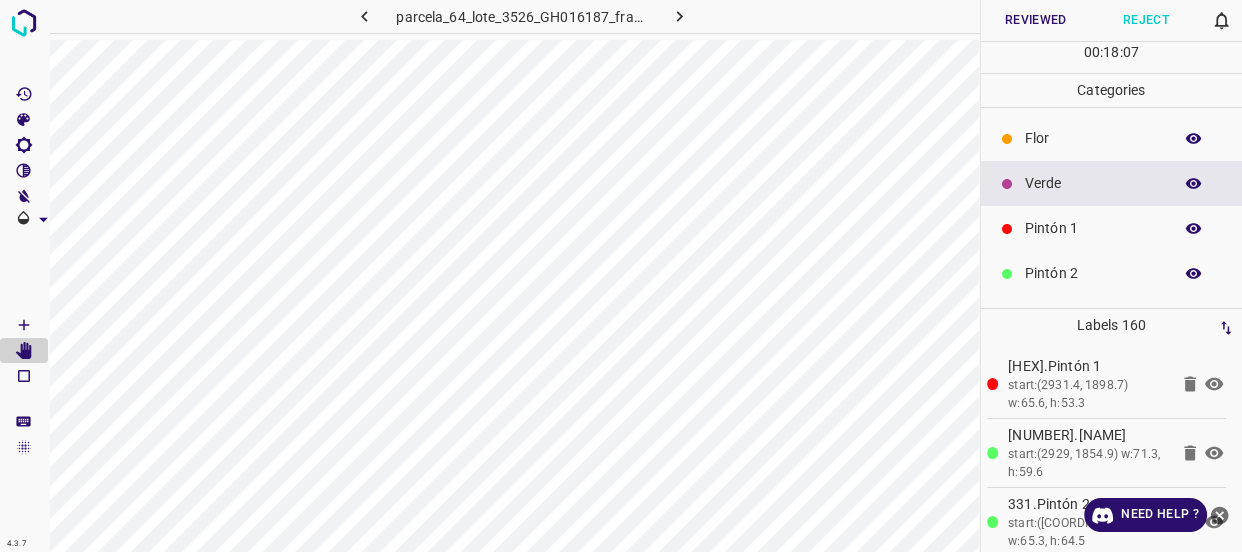 click 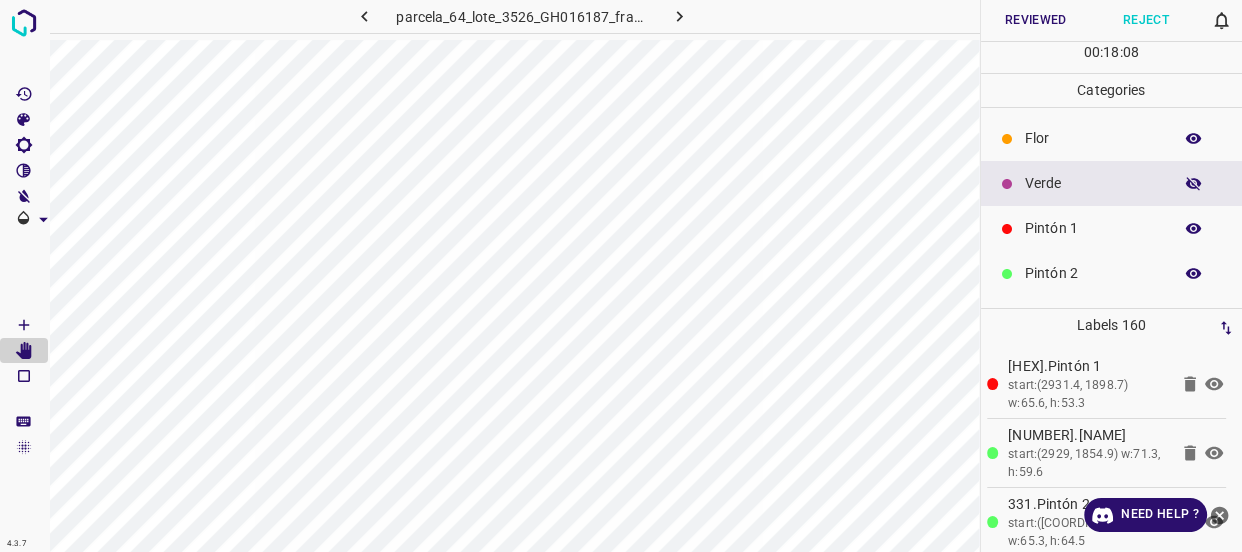 click 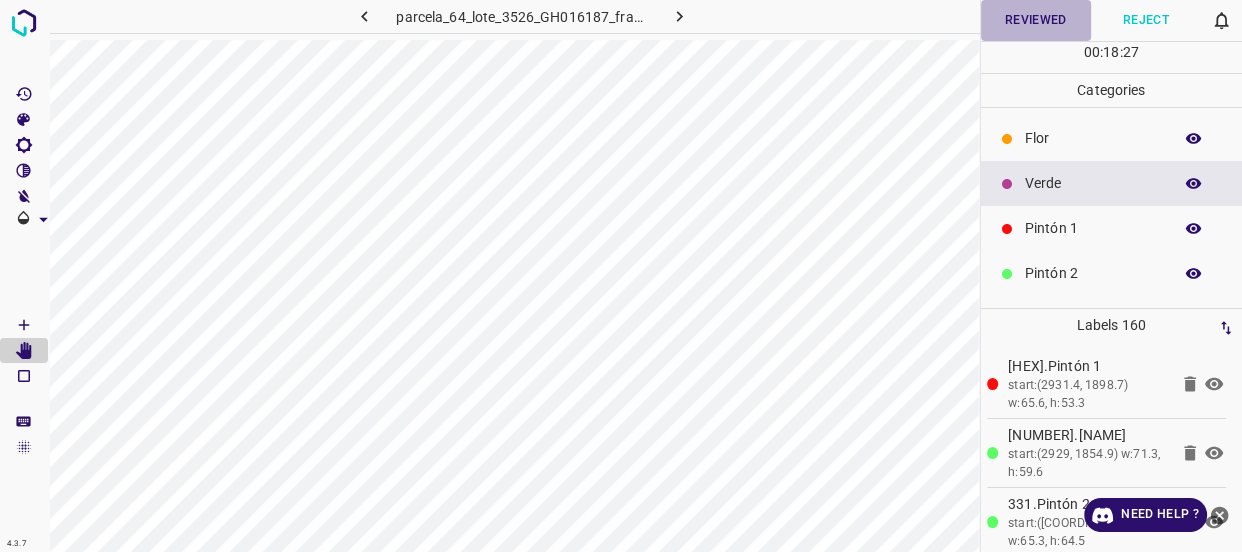 click on "Reviewed" at bounding box center (1036, 20) 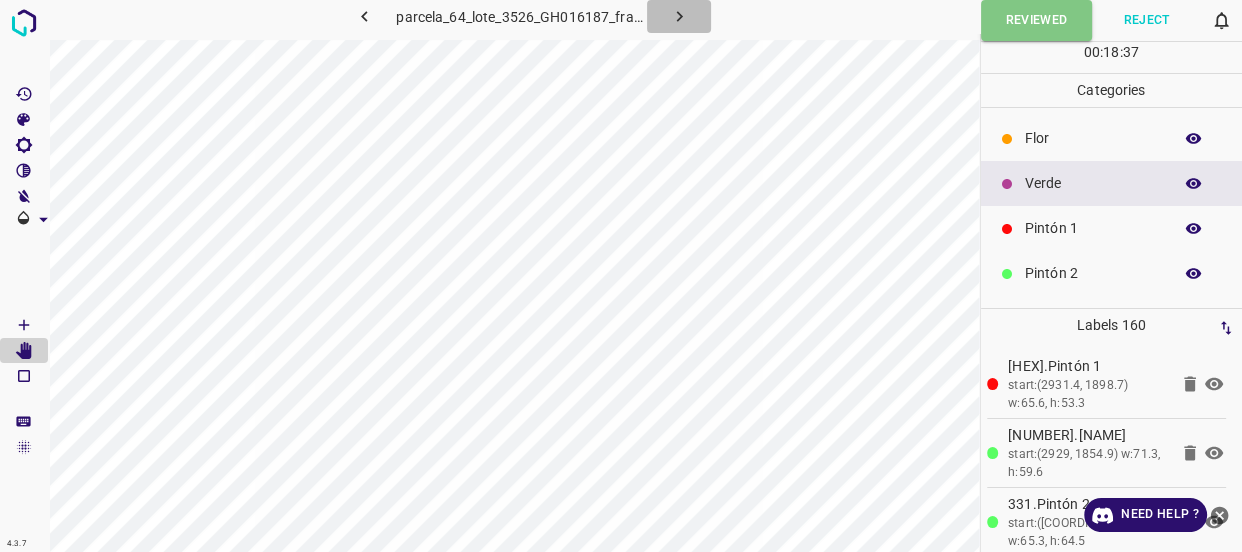 click 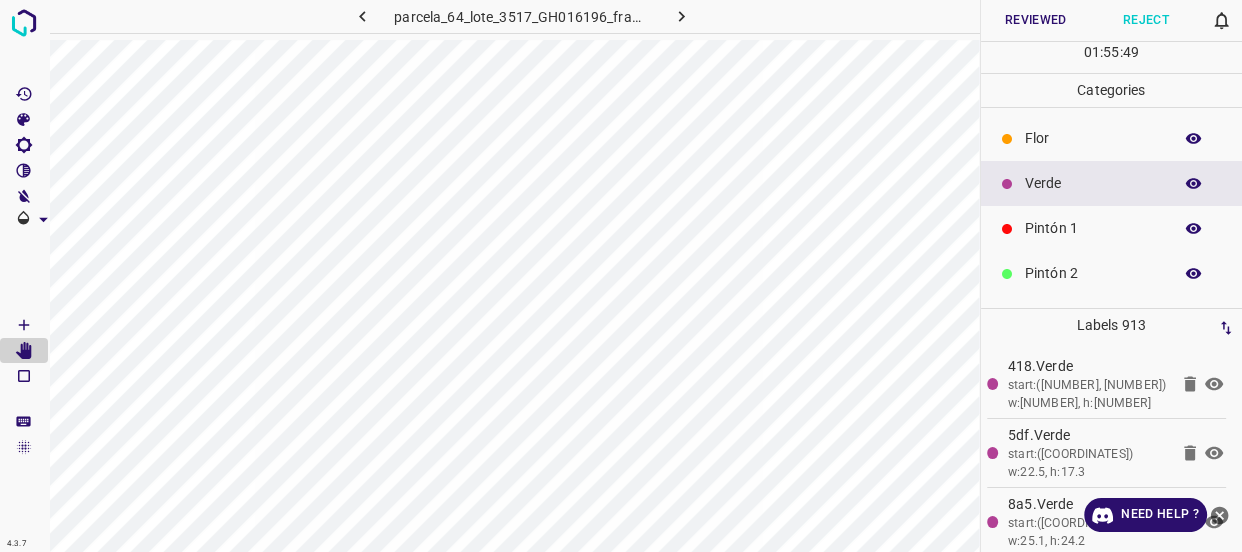 click 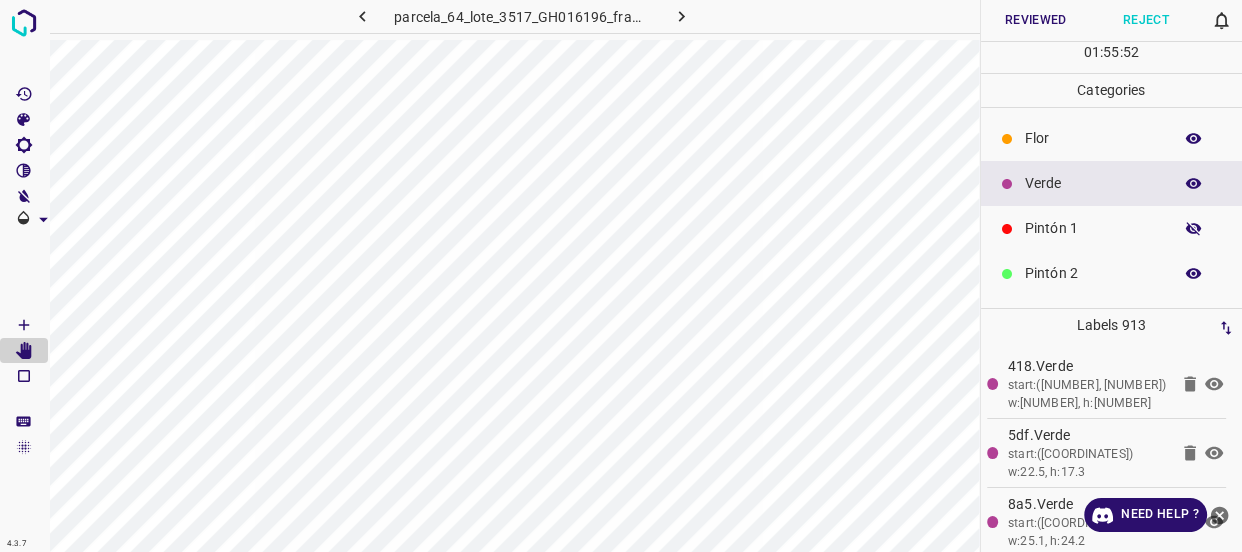 click 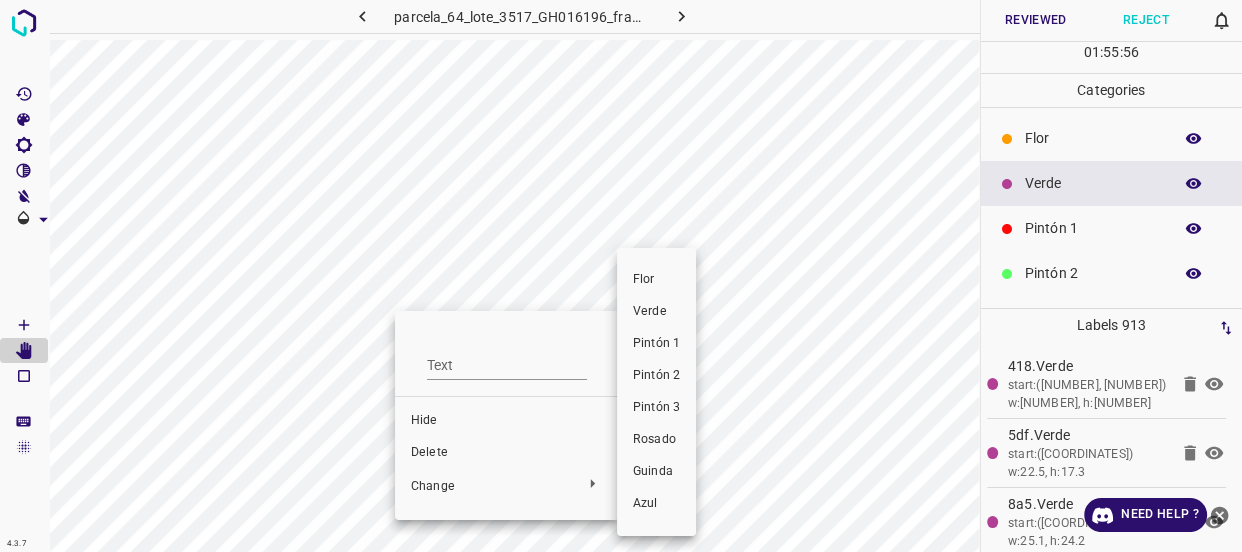 drag, startPoint x: 643, startPoint y: 317, endPoint x: 394, endPoint y: 339, distance: 249.97 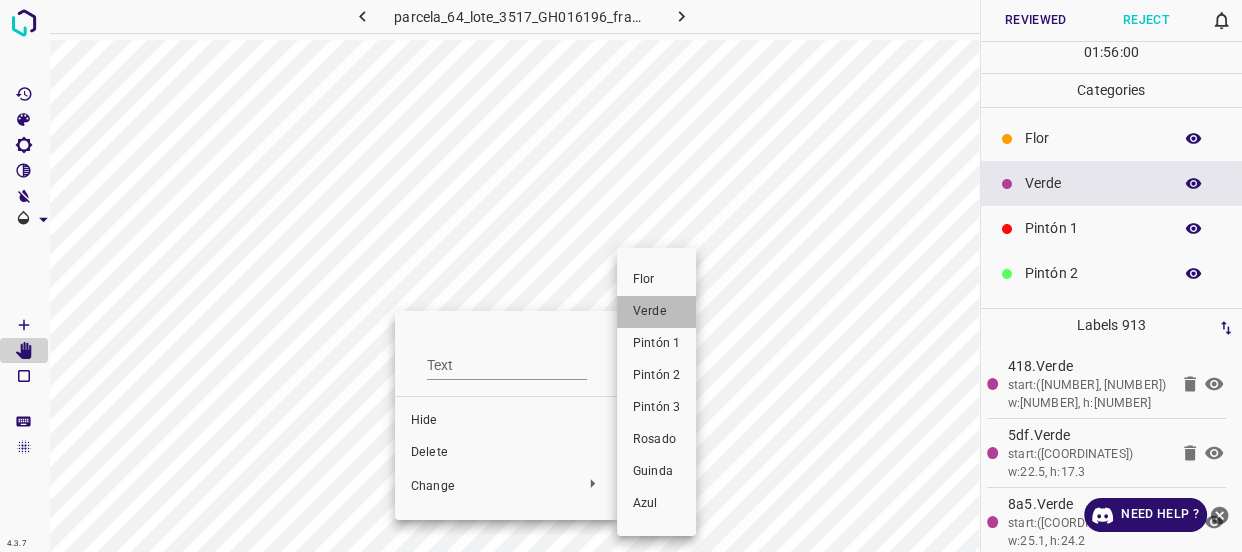 click on "Verde" at bounding box center [656, 312] 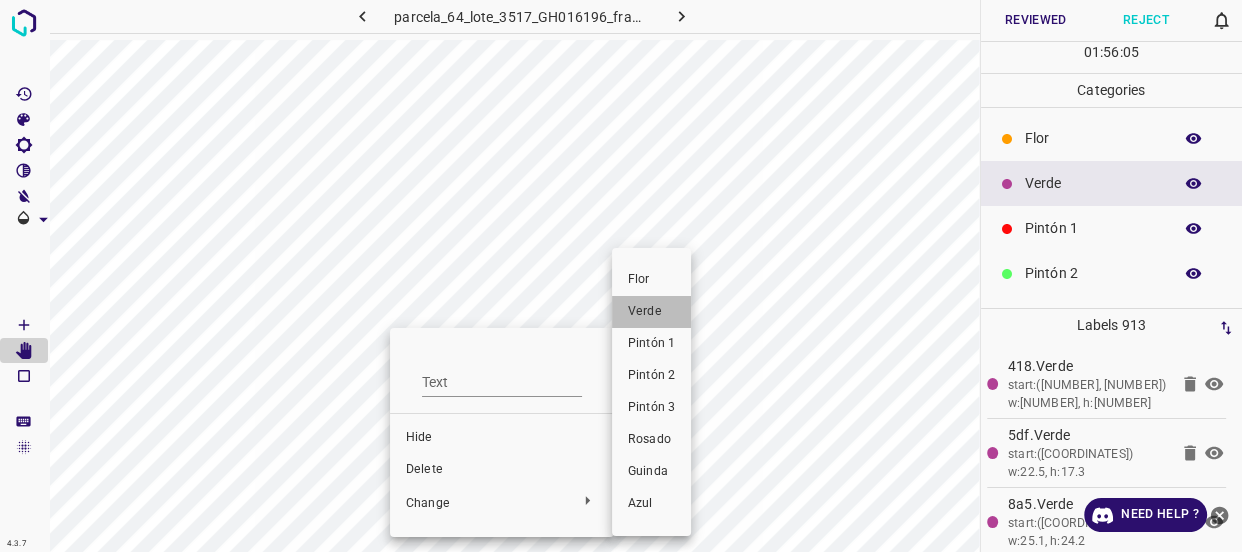 click on "Verde" at bounding box center (651, 312) 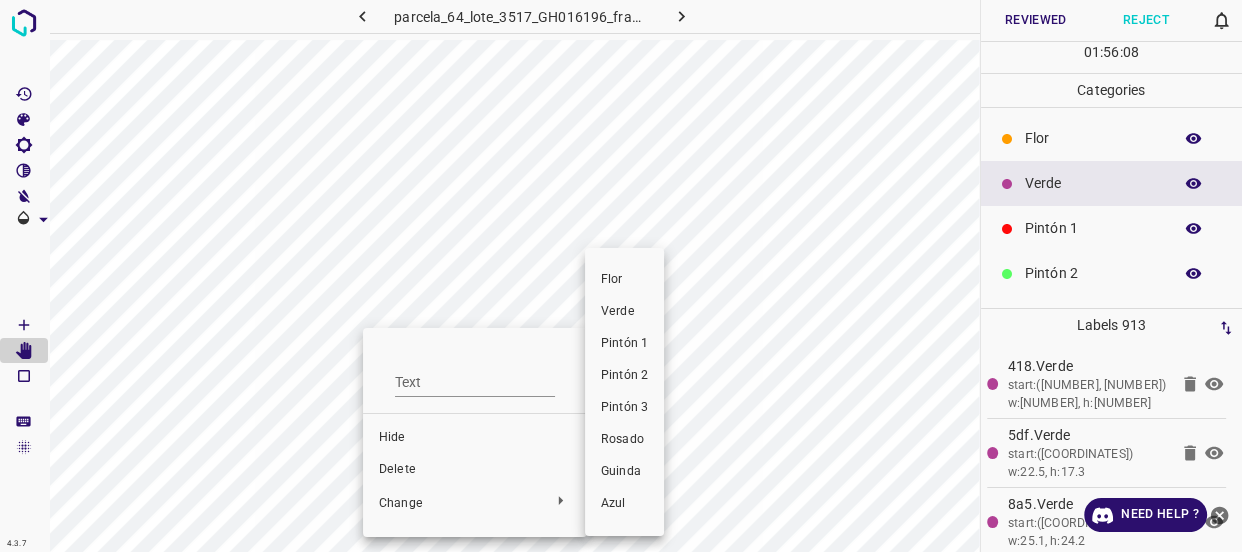 click on "Verde" at bounding box center [624, 312] 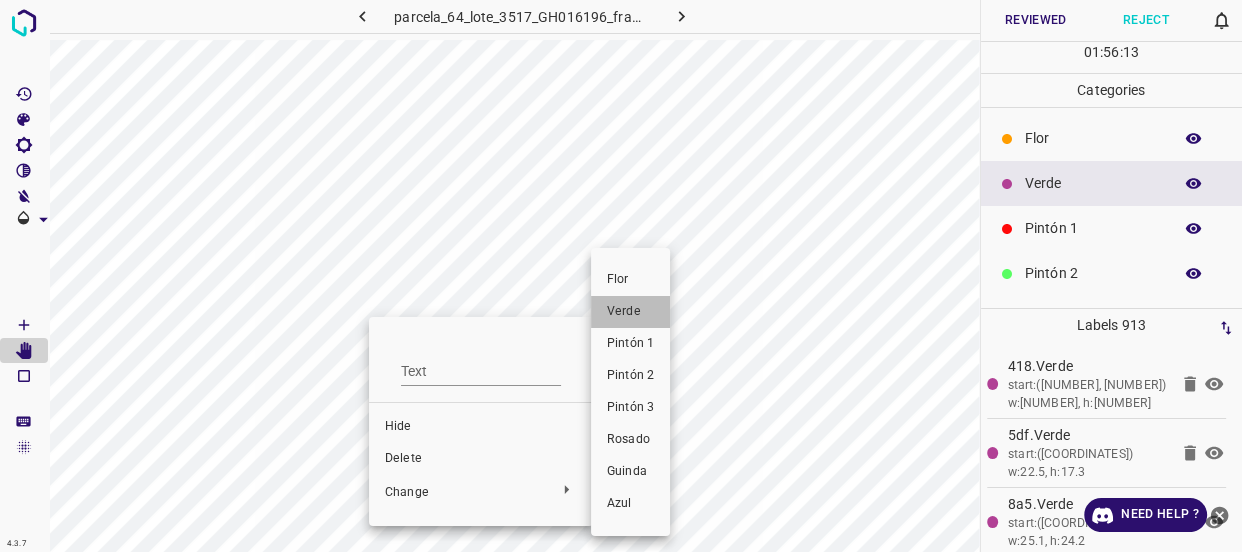 drag, startPoint x: 625, startPoint y: 308, endPoint x: 402, endPoint y: 360, distance: 228.98253 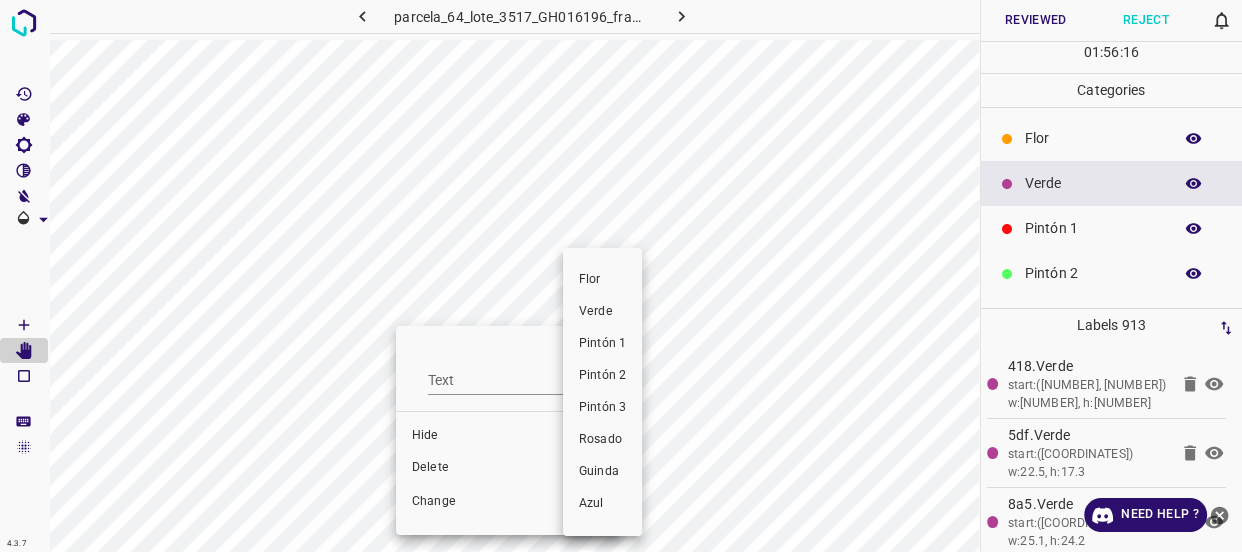 click on "Pintón 1" at bounding box center [602, 344] 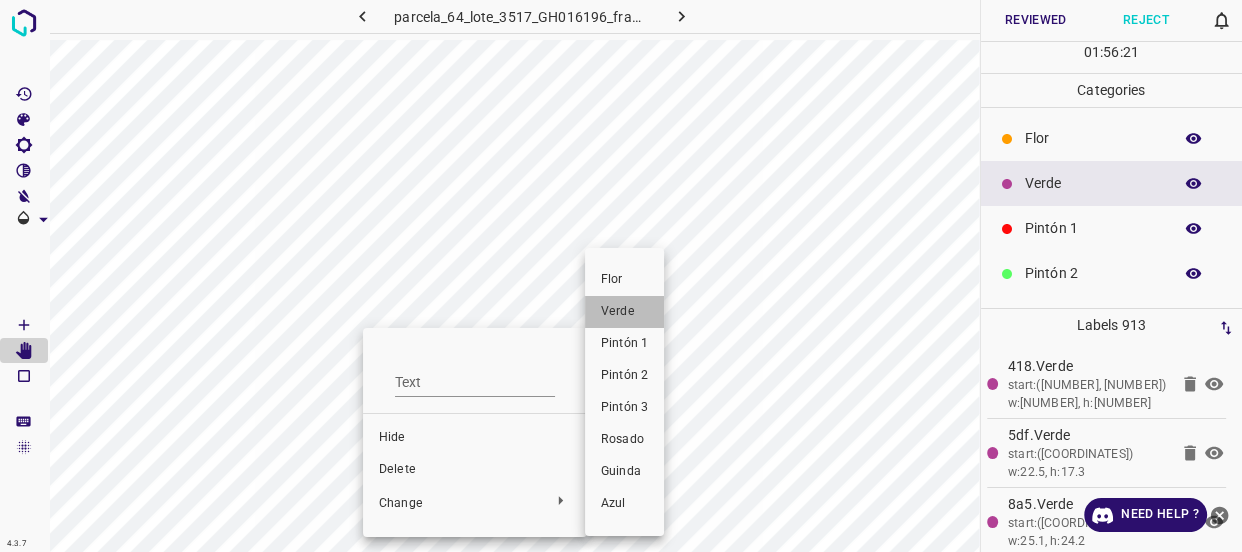 click on "Verde" at bounding box center [624, 312] 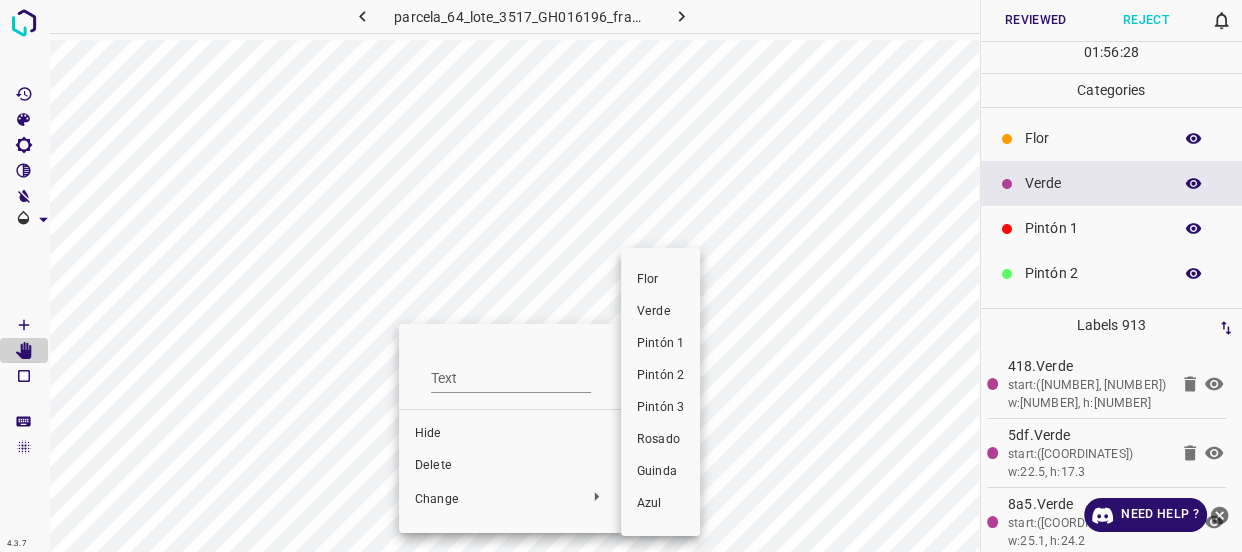 click on "Verde" at bounding box center (660, 312) 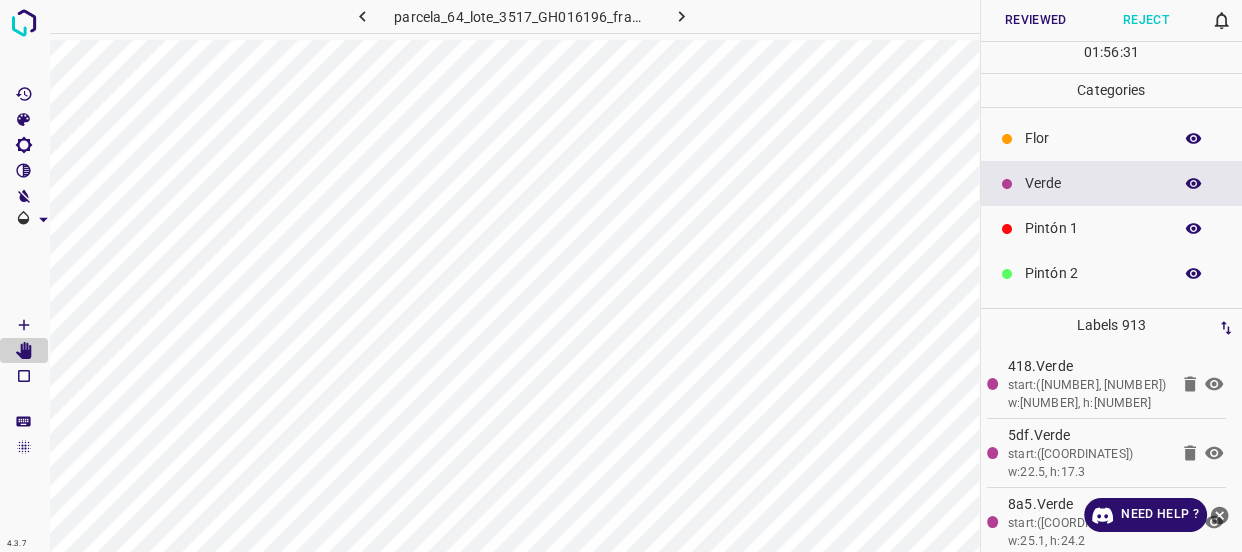 click 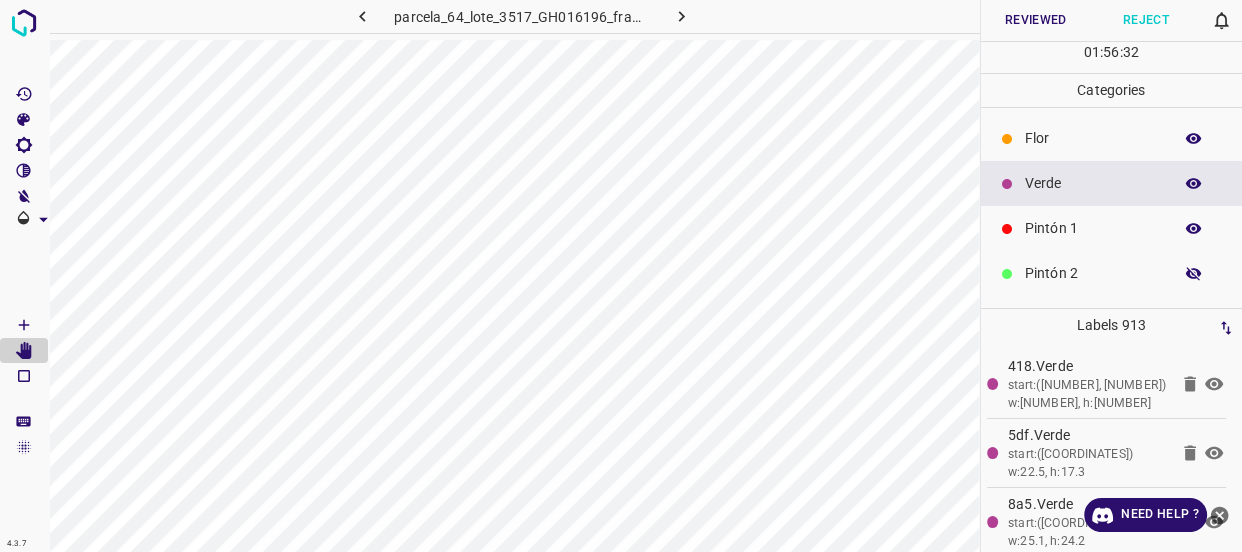 click 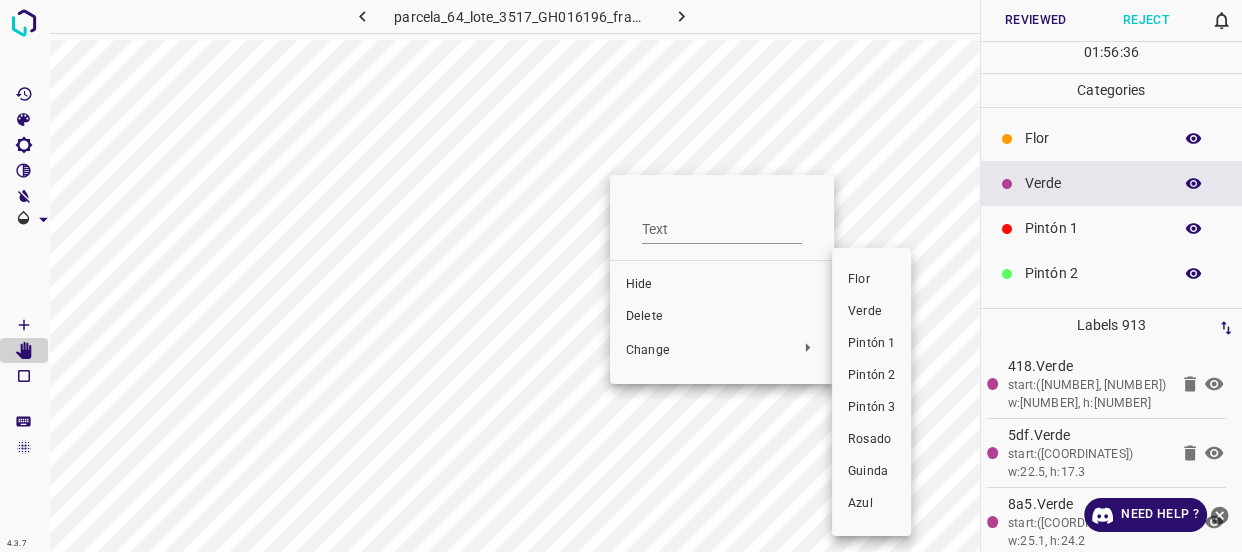 click on "Verde" at bounding box center [871, 312] 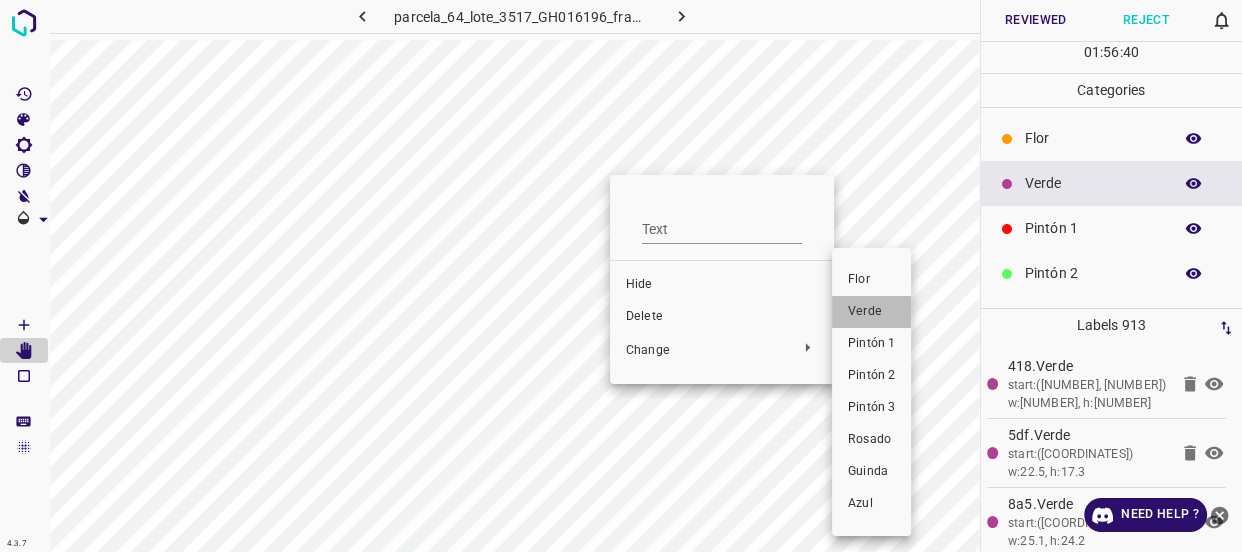 click on "Verde" at bounding box center (871, 312) 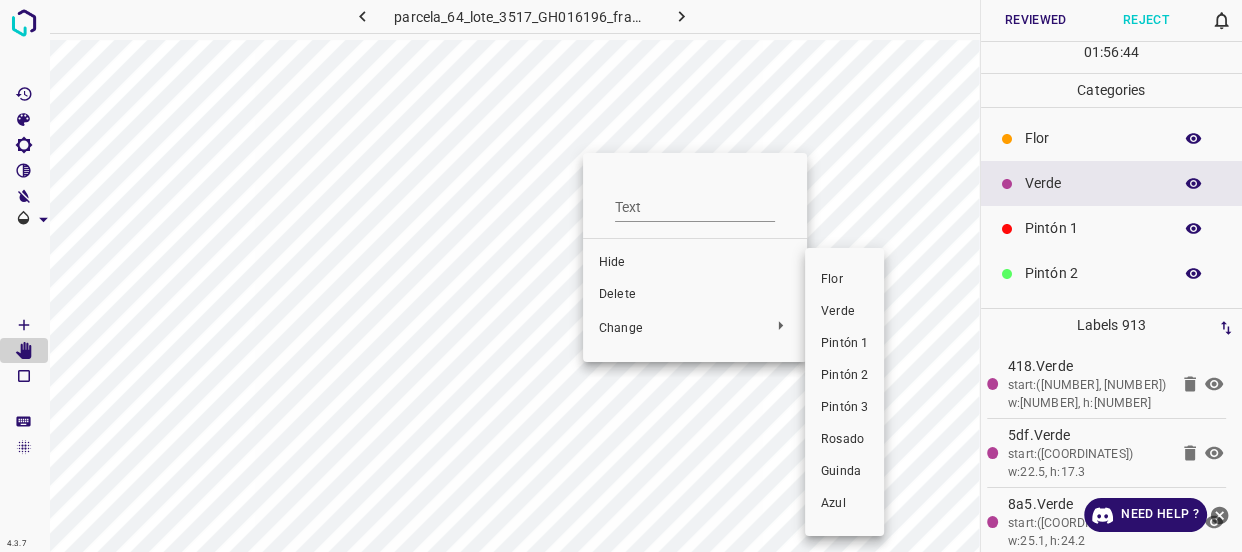 drag, startPoint x: 840, startPoint y: 301, endPoint x: 558, endPoint y: 158, distance: 316.18506 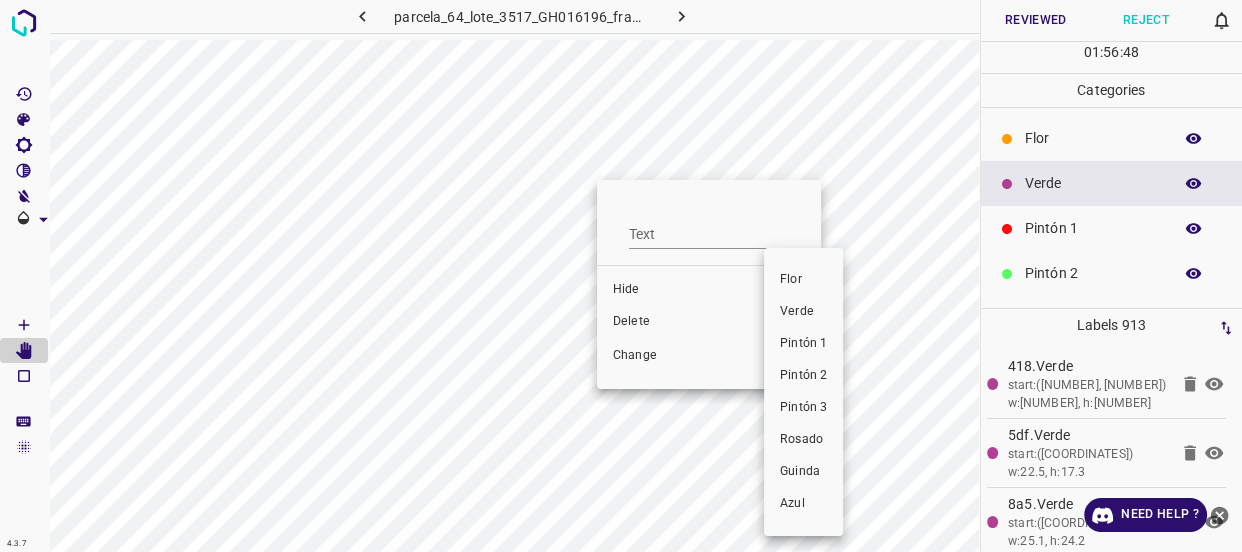 click on "Verde" at bounding box center (803, 312) 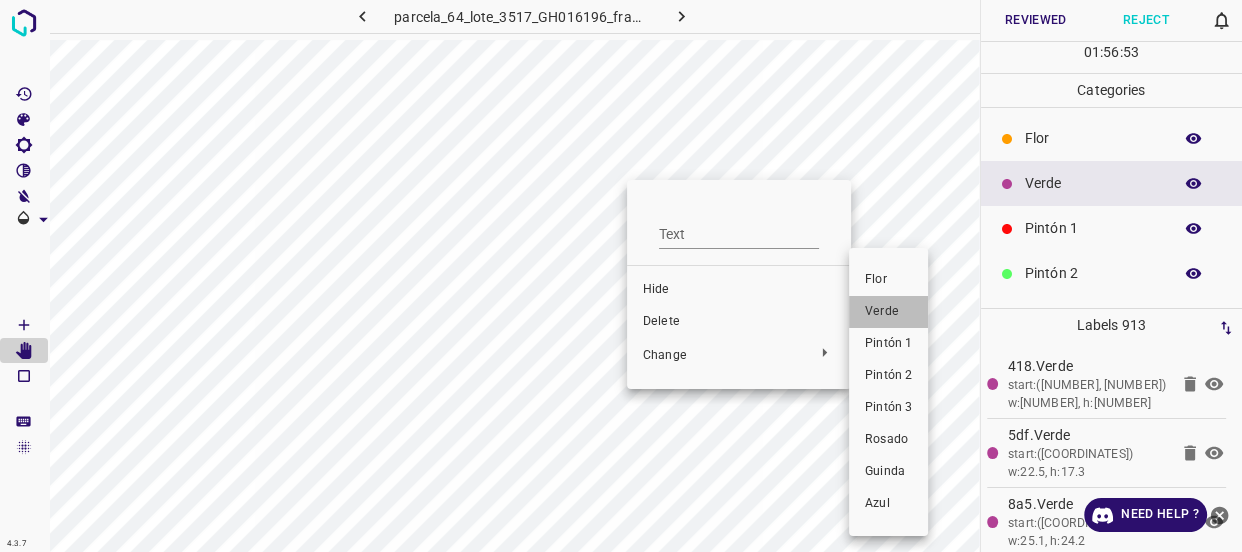 click on "Verde" at bounding box center [888, 312] 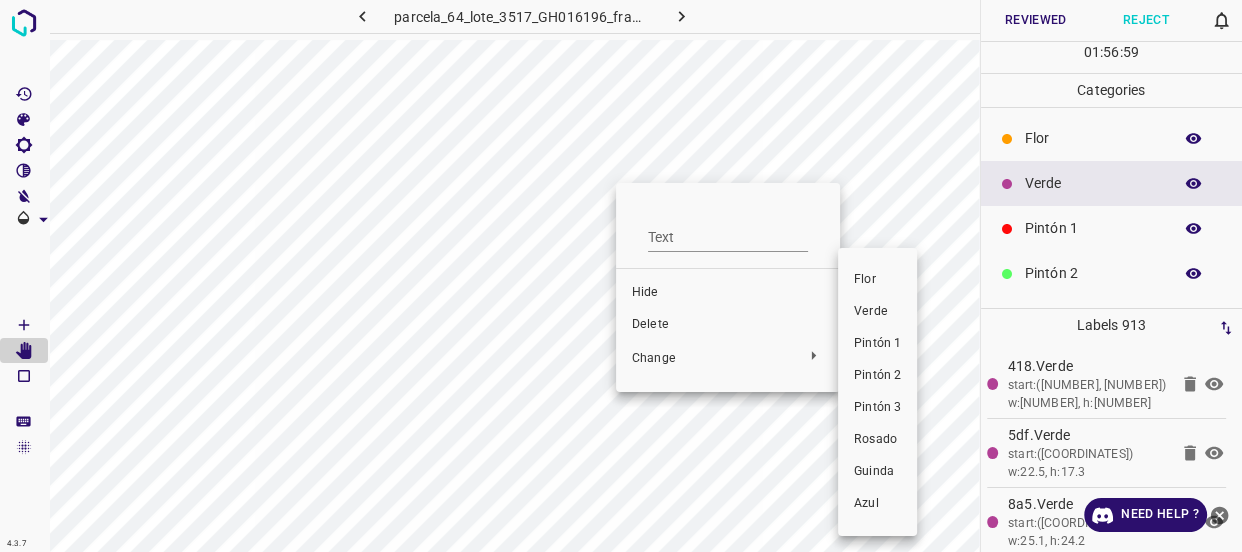 click on "Verde" at bounding box center (877, 312) 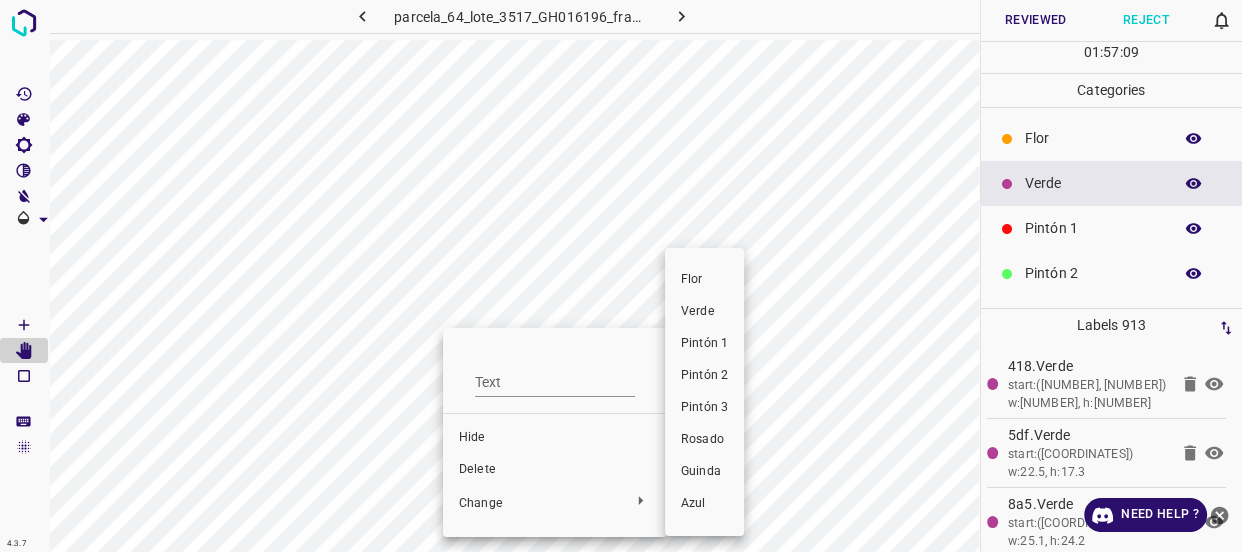click on "Verde" at bounding box center (704, 312) 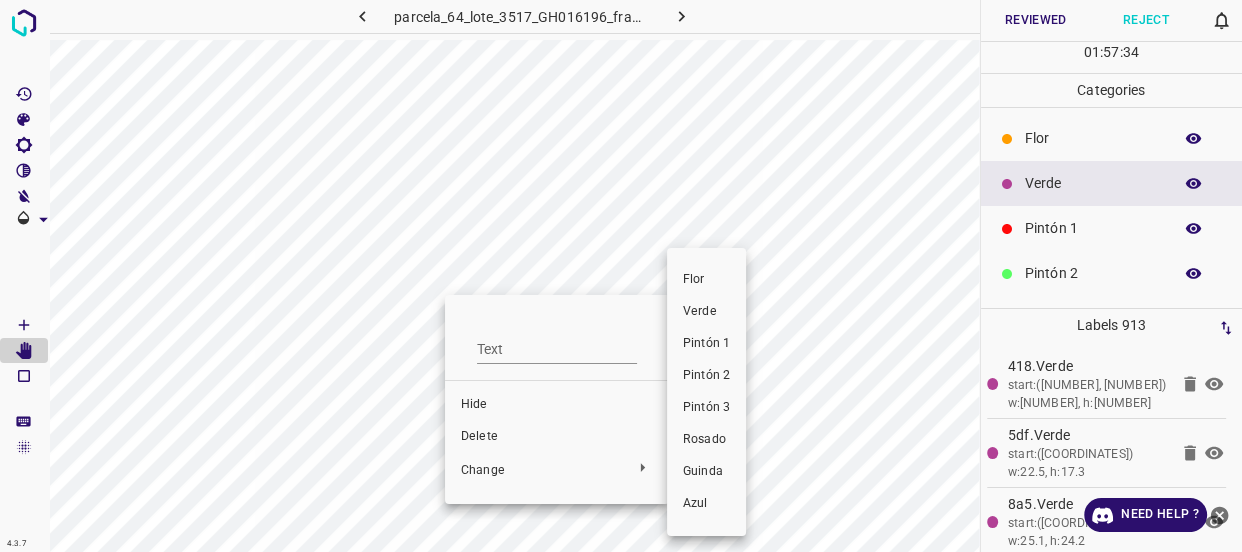 drag, startPoint x: 694, startPoint y: 317, endPoint x: 429, endPoint y: 402, distance: 278.2984 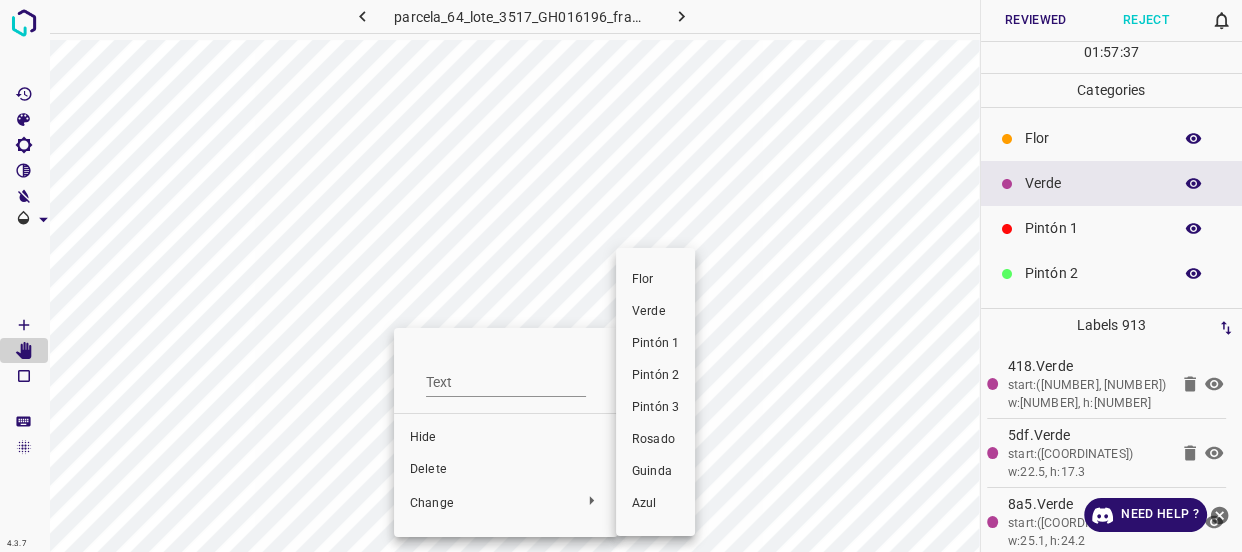 click on "Verde" at bounding box center [655, 312] 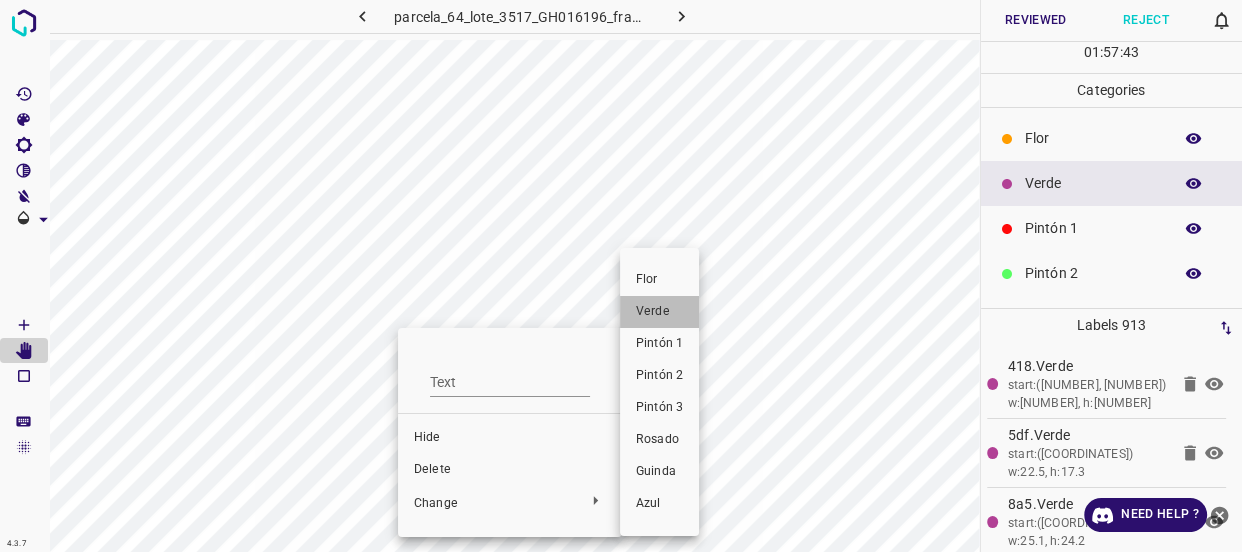 click on "Verde" at bounding box center (659, 312) 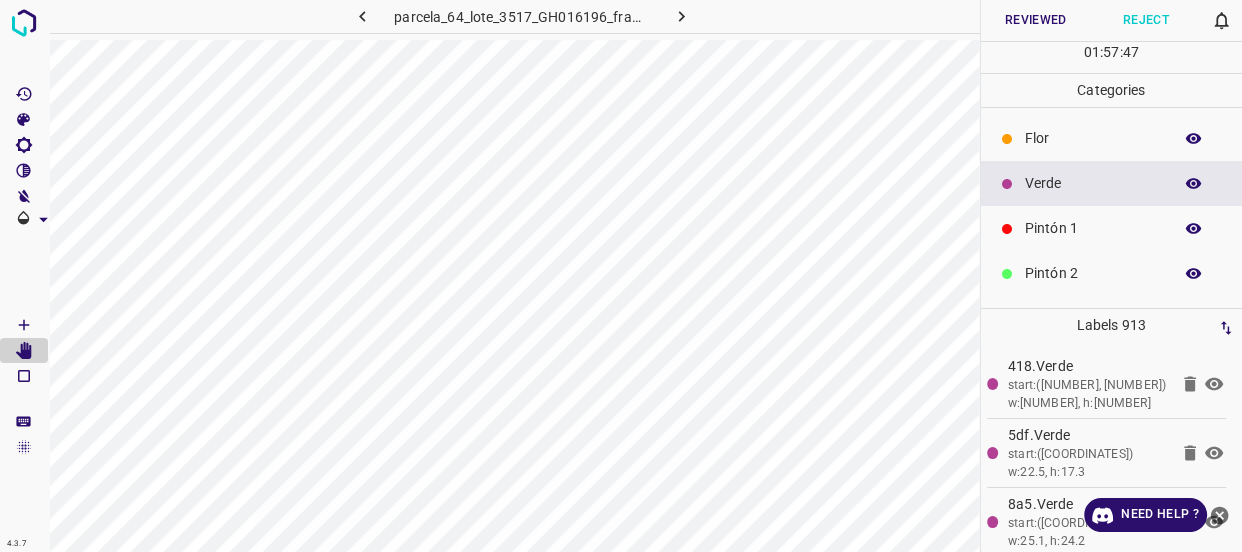 click 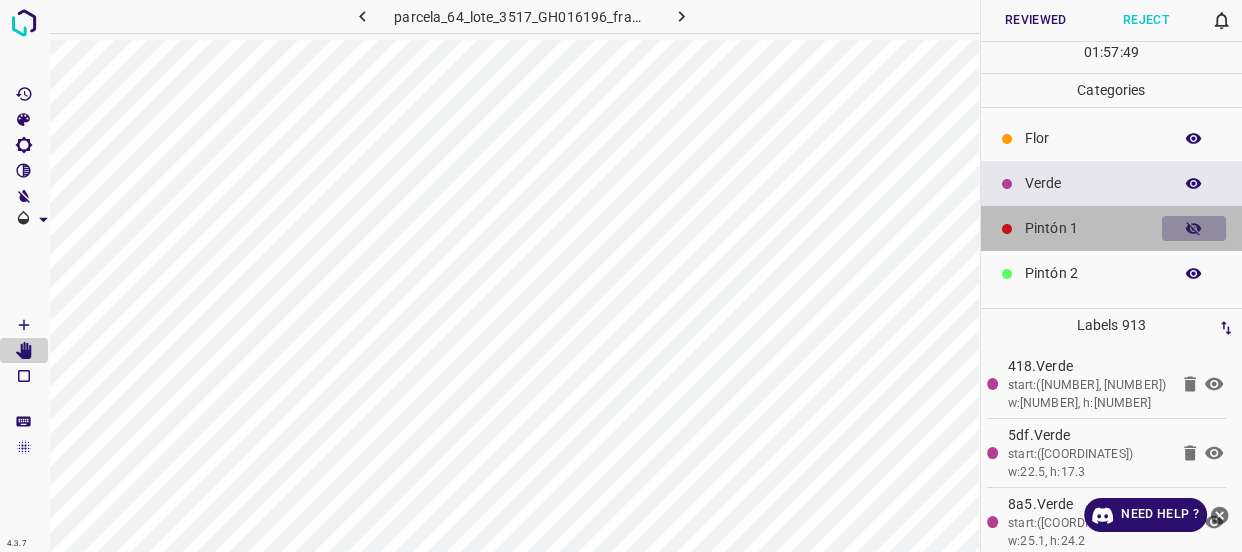 click 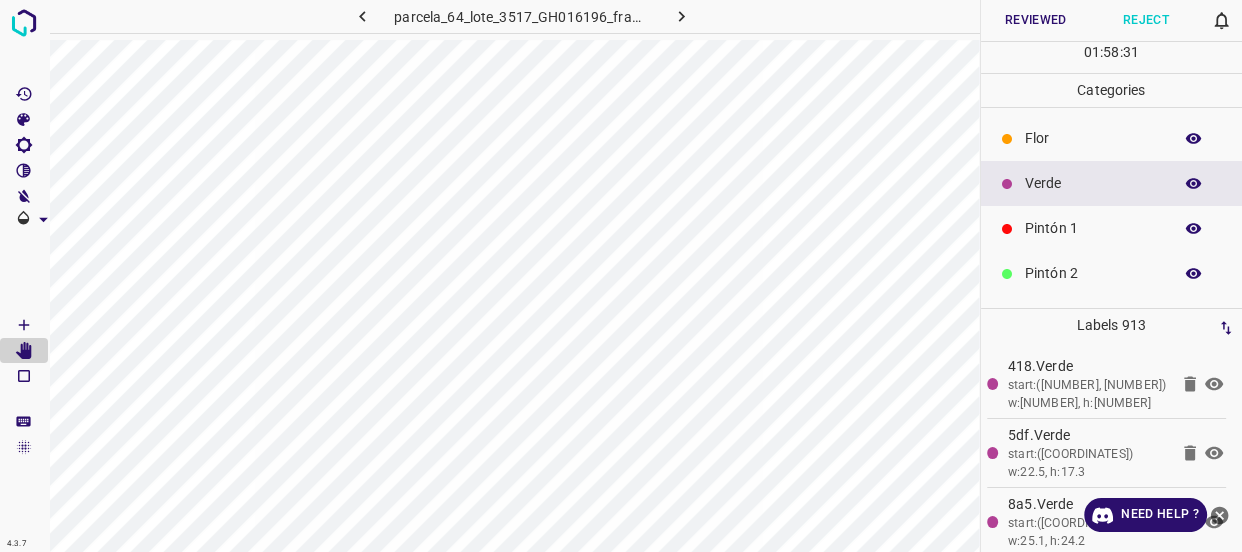 click 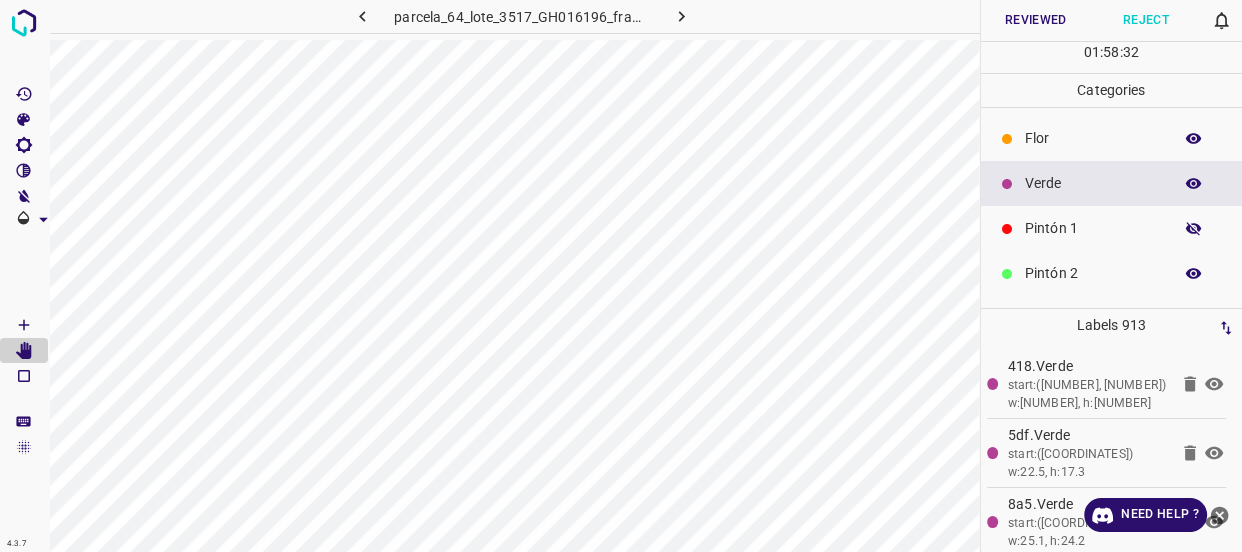 click 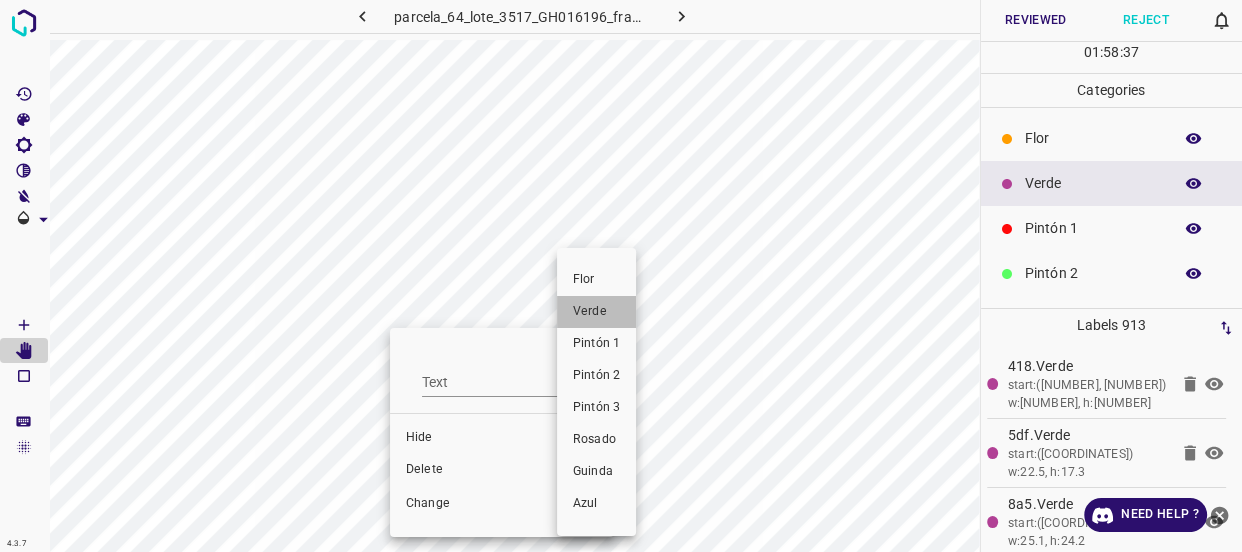 click on "Verde" at bounding box center [596, 312] 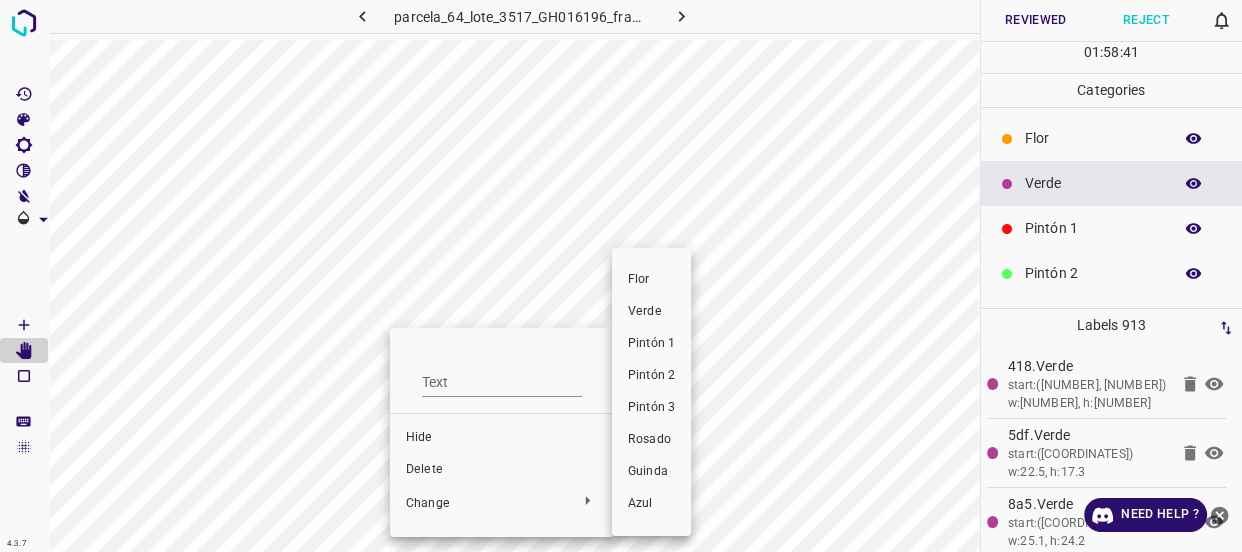 click on "Verde" at bounding box center (651, 312) 